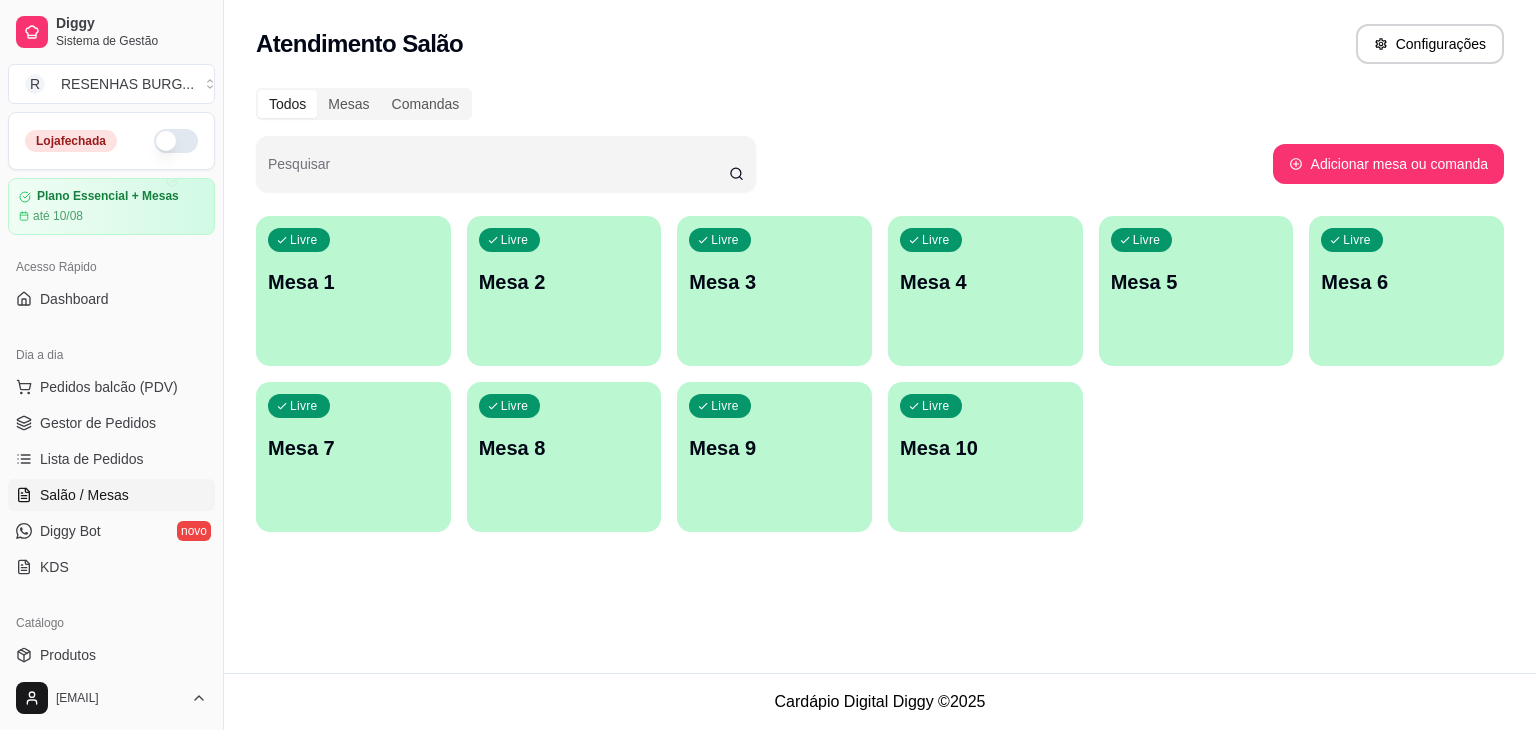 scroll, scrollTop: 0, scrollLeft: 0, axis: both 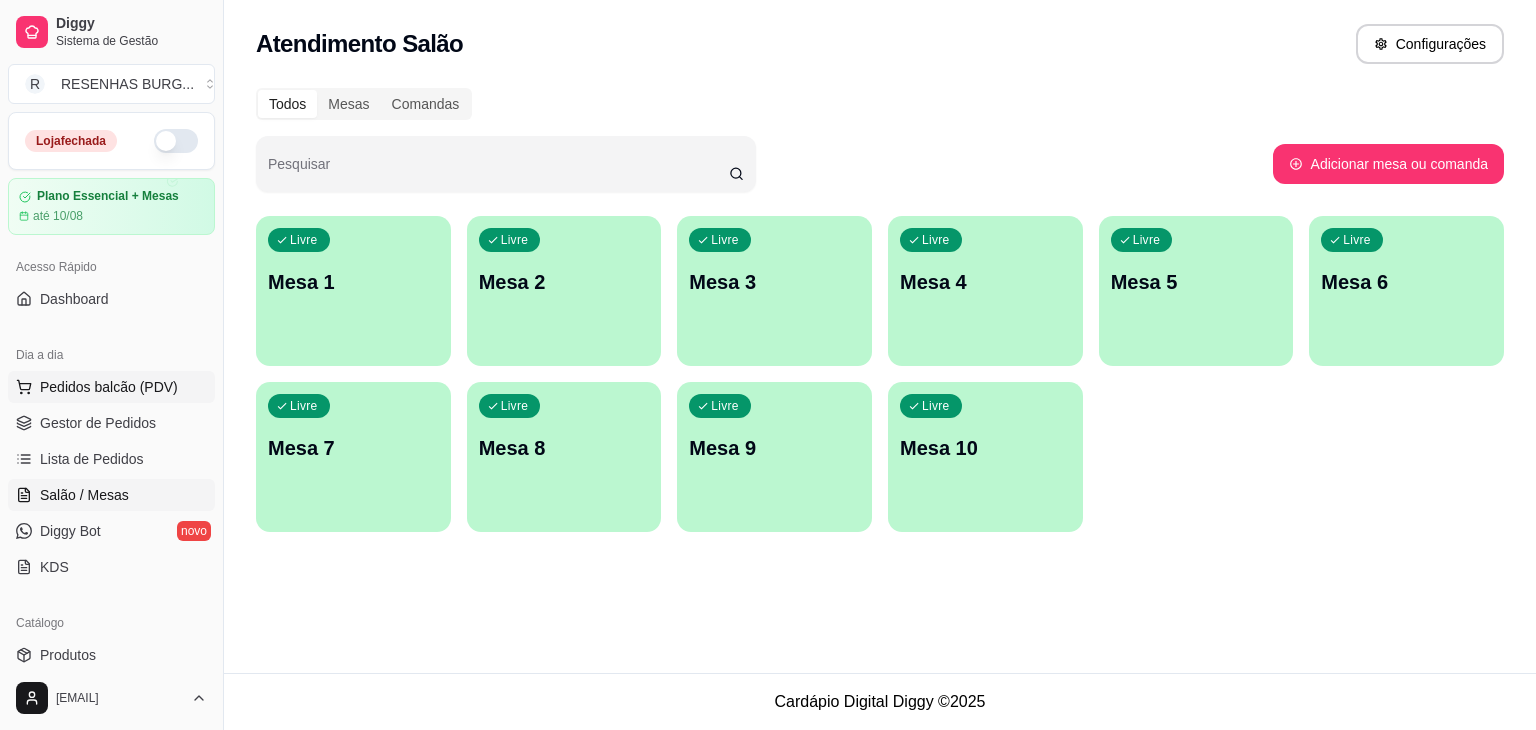 click on "Pedidos balcão (PDV)" at bounding box center (109, 387) 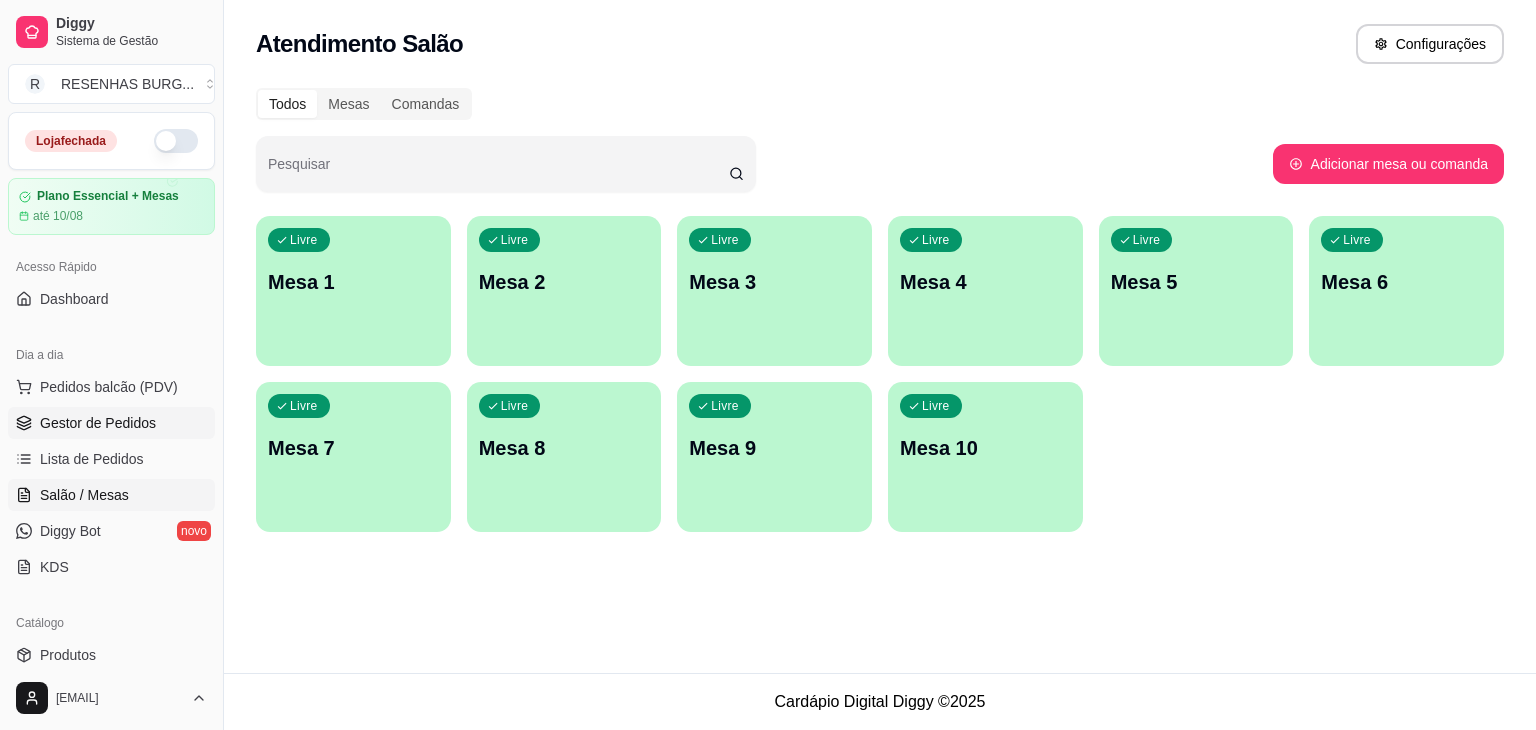 click on "Gestor de Pedidos" at bounding box center [98, 423] 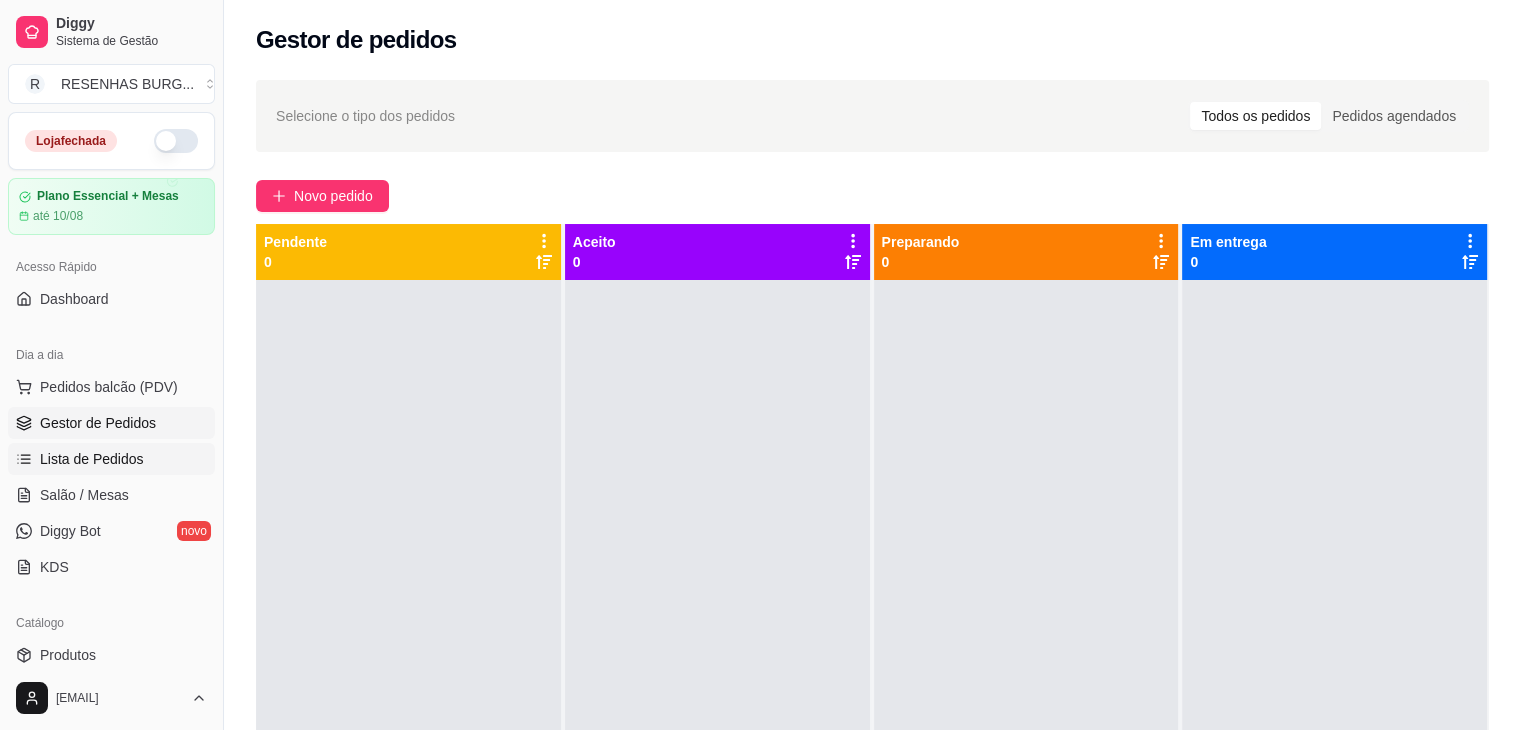 click on "Lista de Pedidos" at bounding box center [92, 459] 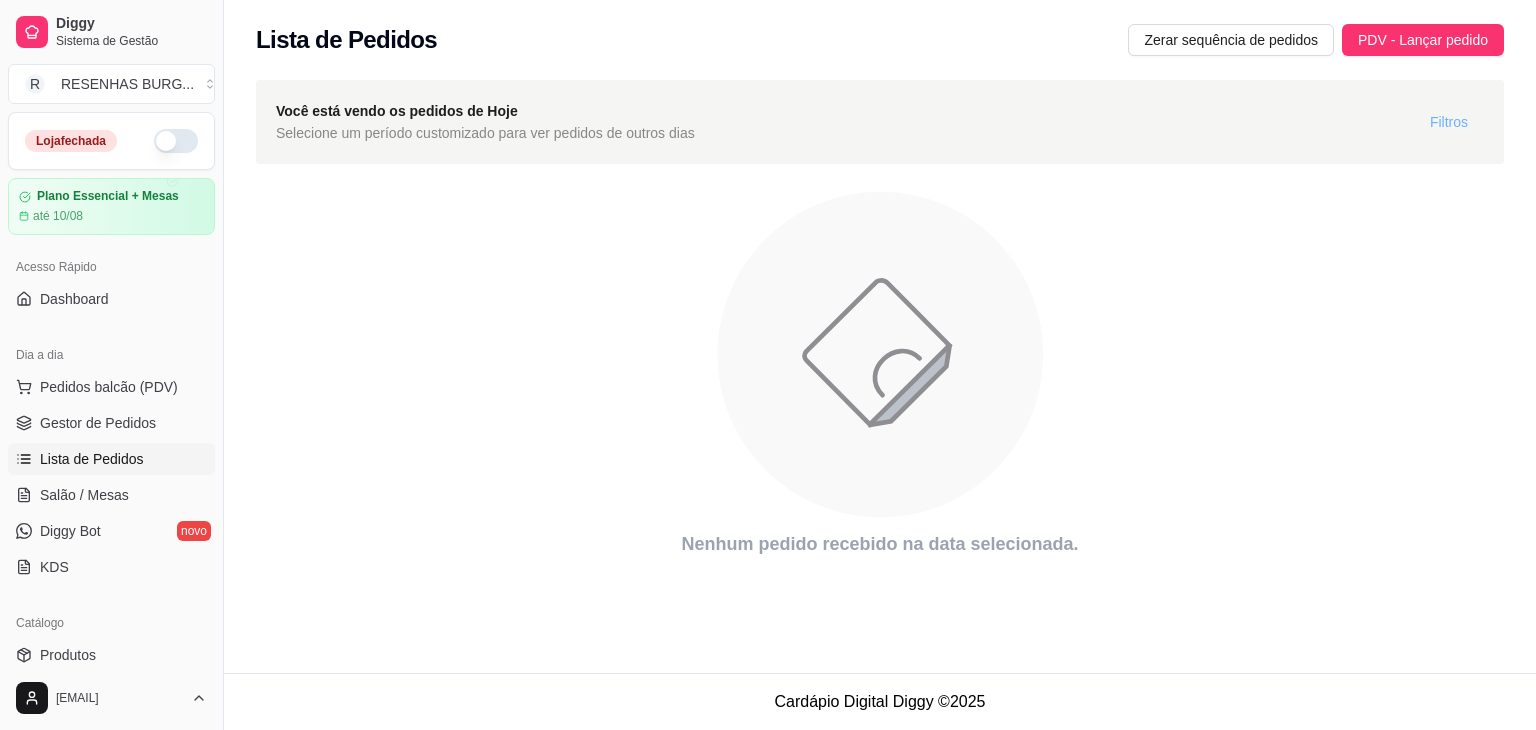 click on "Filtros" at bounding box center (1449, 122) 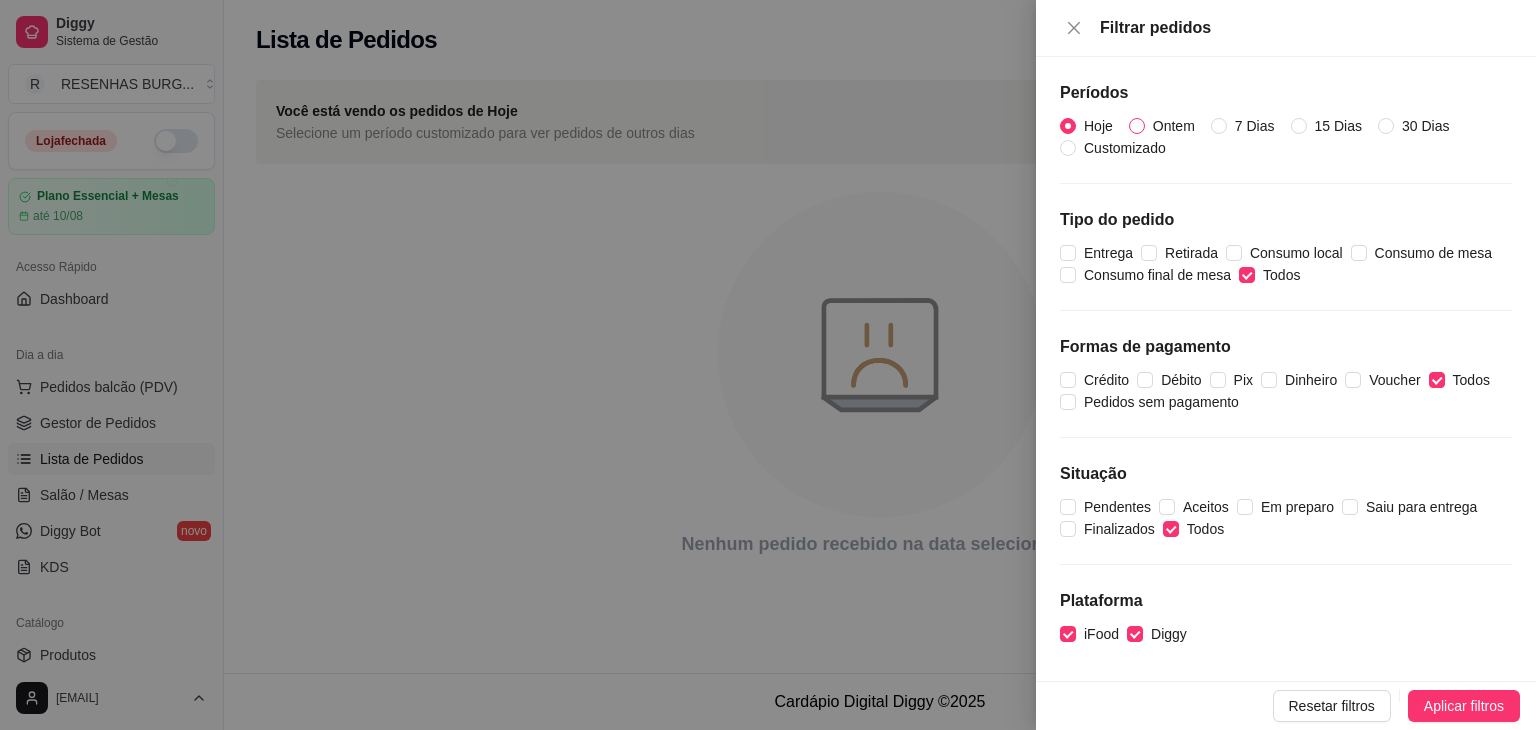click on "Ontem" at bounding box center [1137, 126] 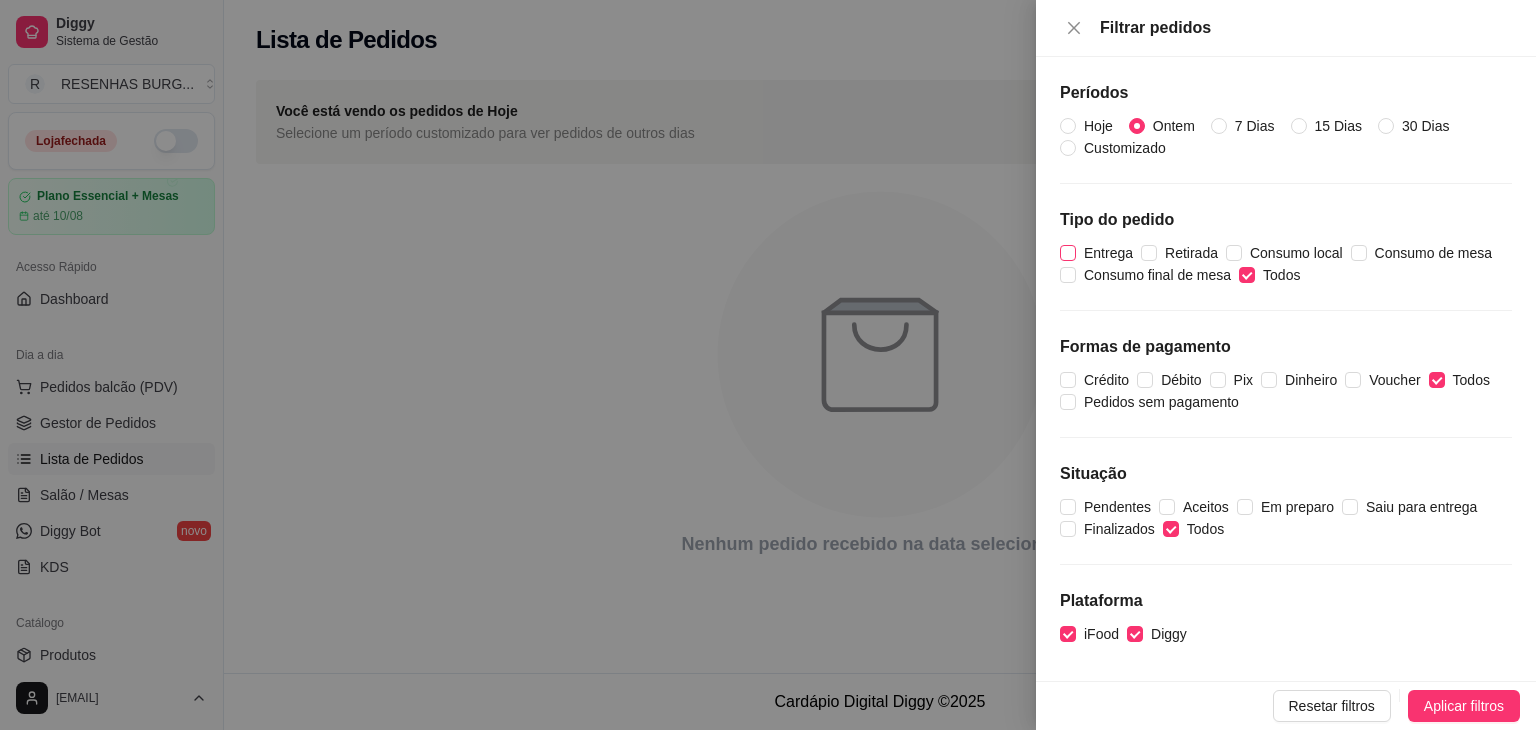 click on "Entrega" at bounding box center (1068, 253) 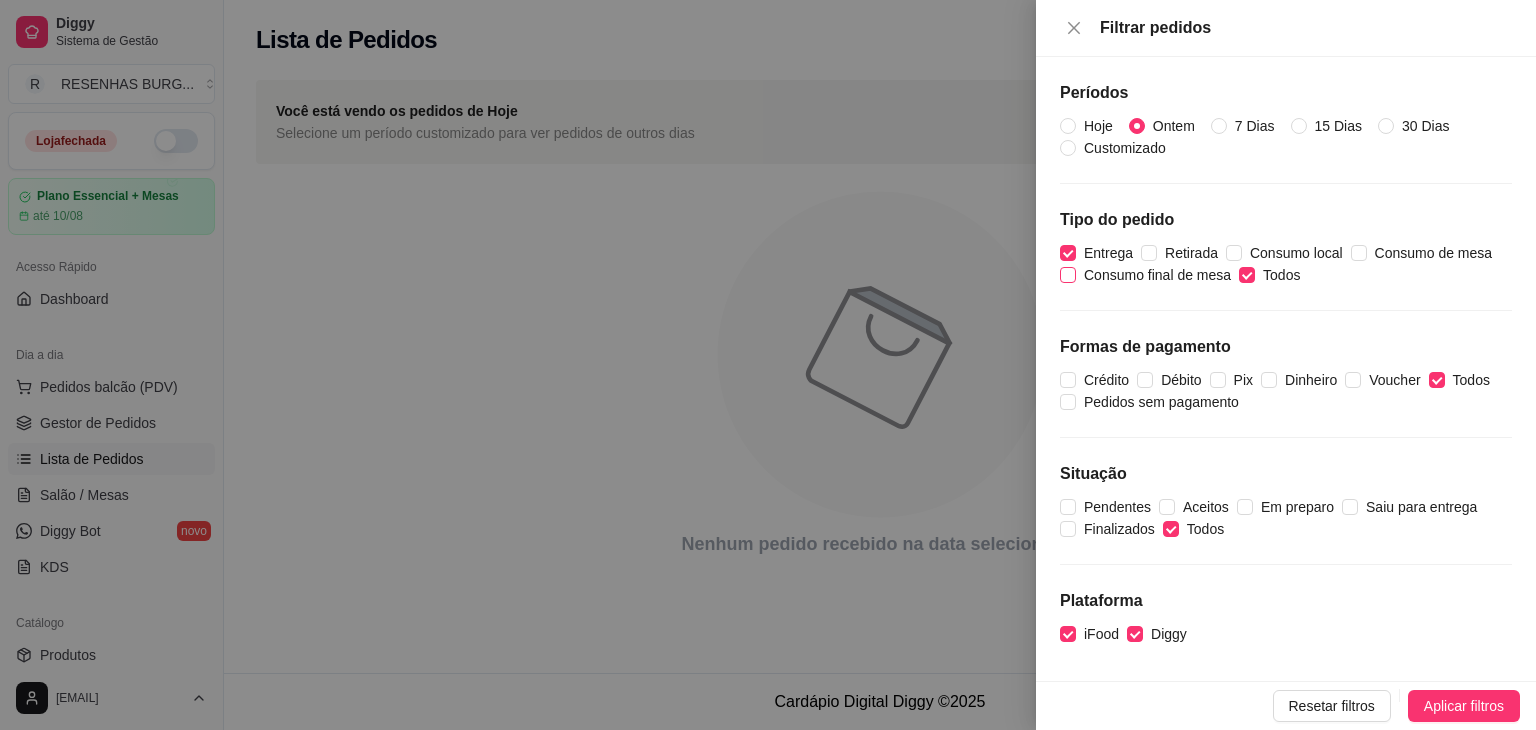click on "Períodos Hoje Ontem 7 Dias 15 Dias 30 Dias Customizado Tipo do pedido Entrega Retirada Consumo local Consumo de mesa Consumo final de mesa Todos Formas de pagamento Crédito Débito Pix Dinheiro Voucher Todos Pedidos sem pagamento Situação Pendentes Aceitos Em preparo Saiu para entrega Finalizados Todos Plataforma iFood Diggy" at bounding box center [1286, 369] 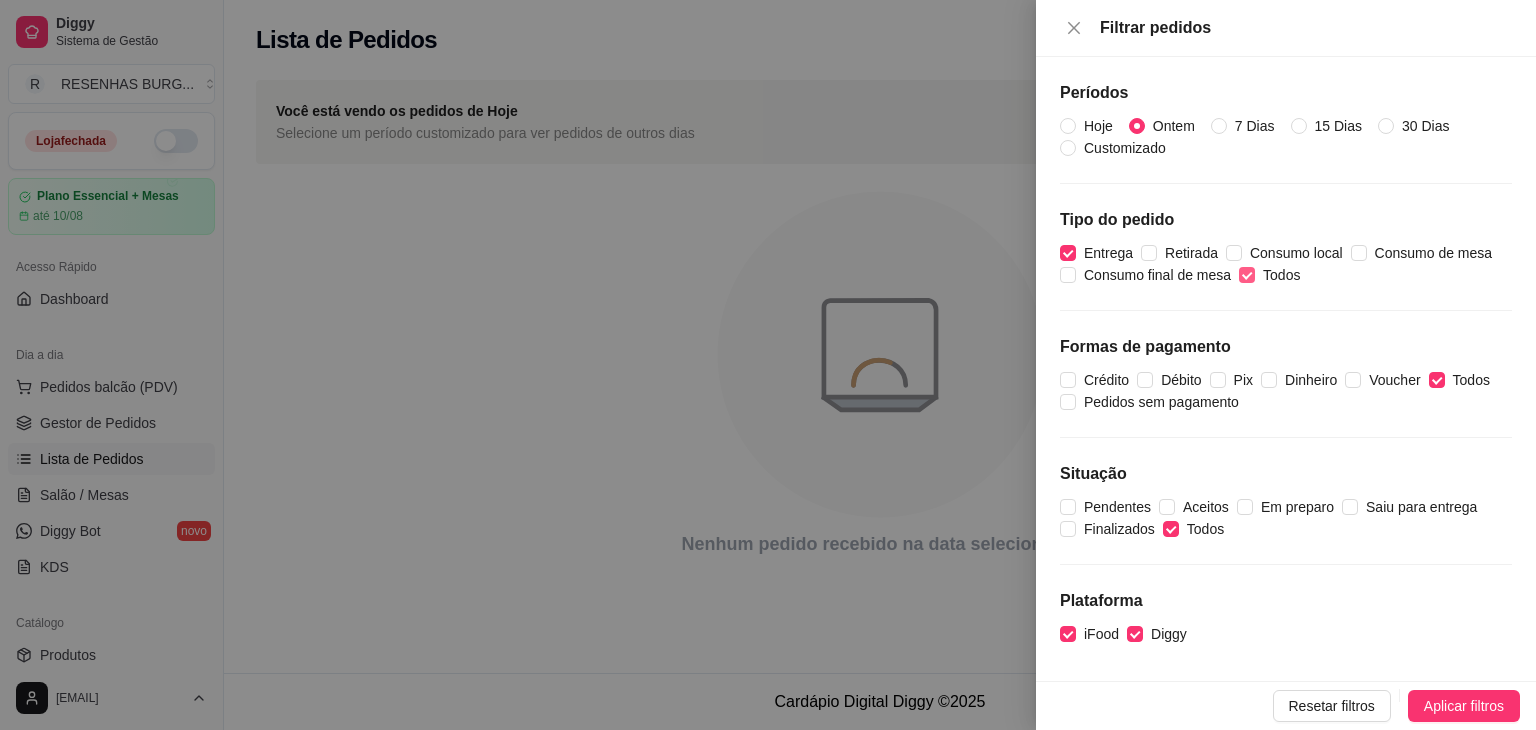 click on "Todos" at bounding box center (1247, 275) 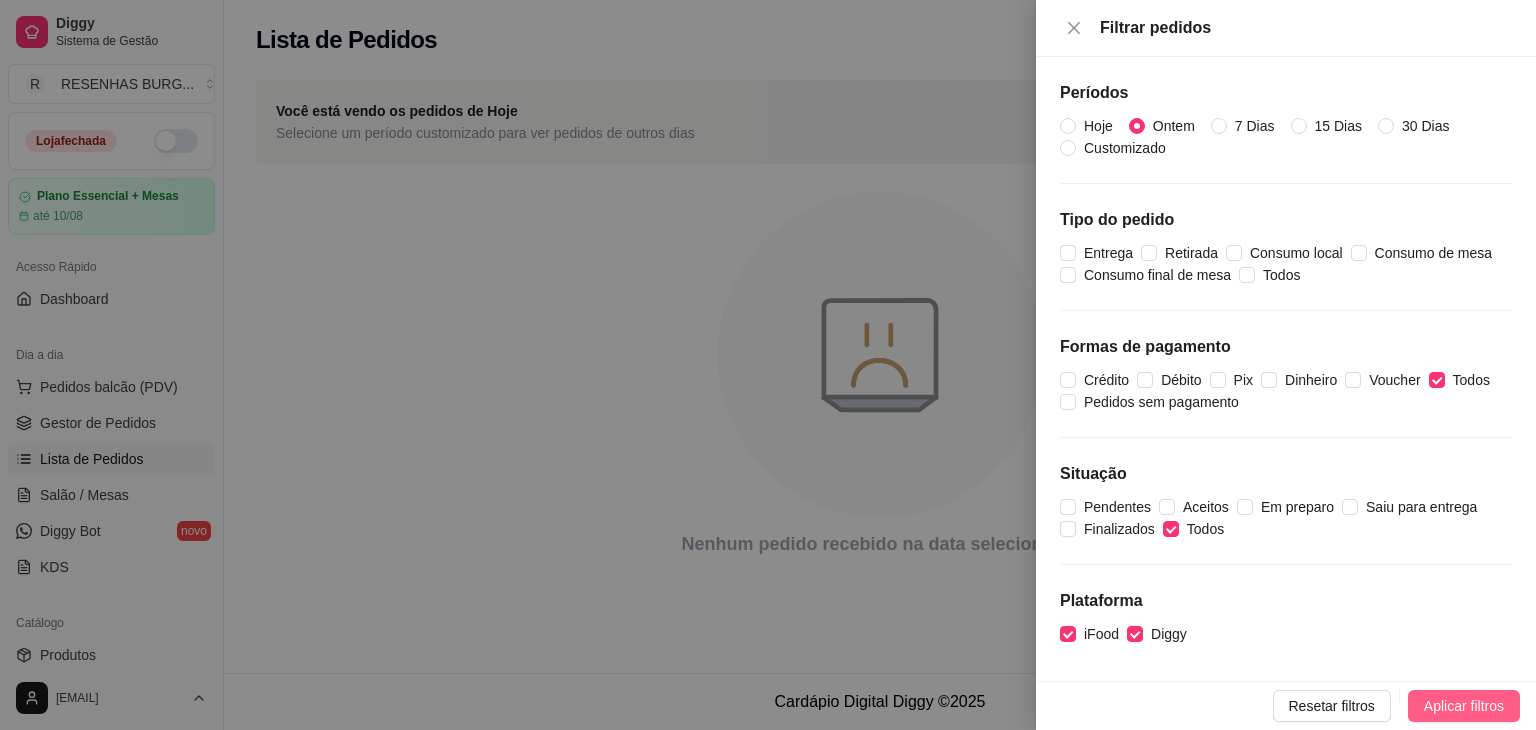 click on "Aplicar filtros" at bounding box center [1464, 706] 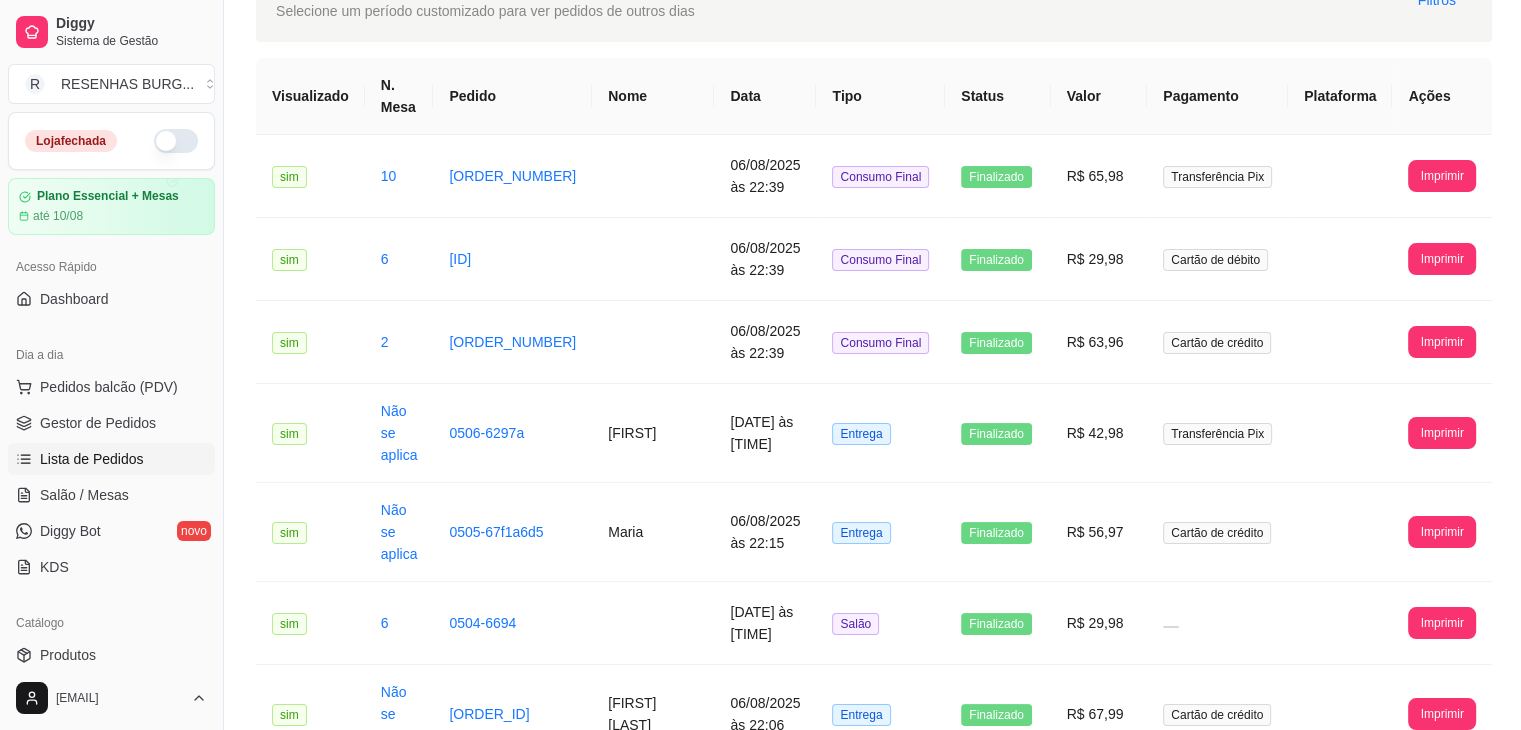 scroll, scrollTop: 0, scrollLeft: 0, axis: both 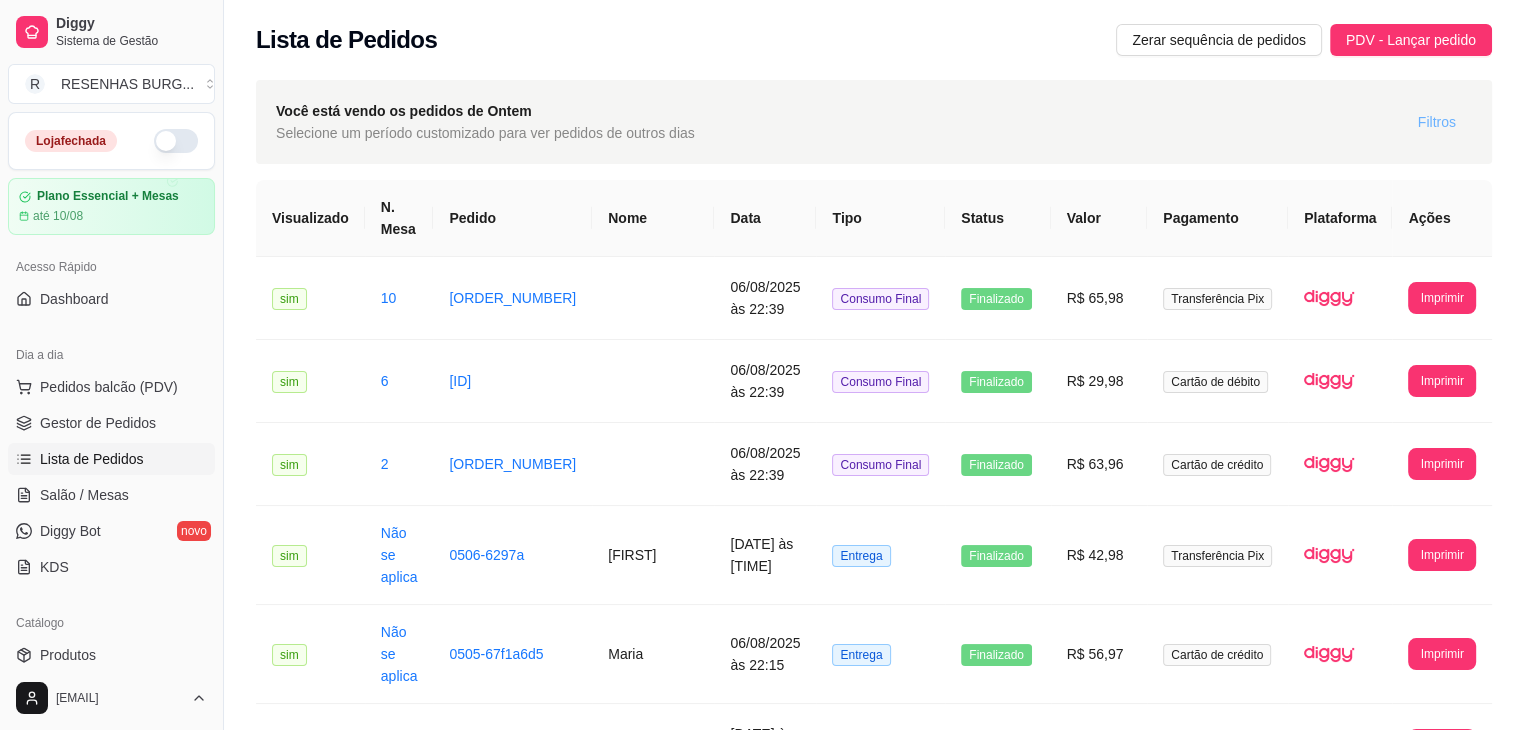 click on "Filtros" at bounding box center (1437, 122) 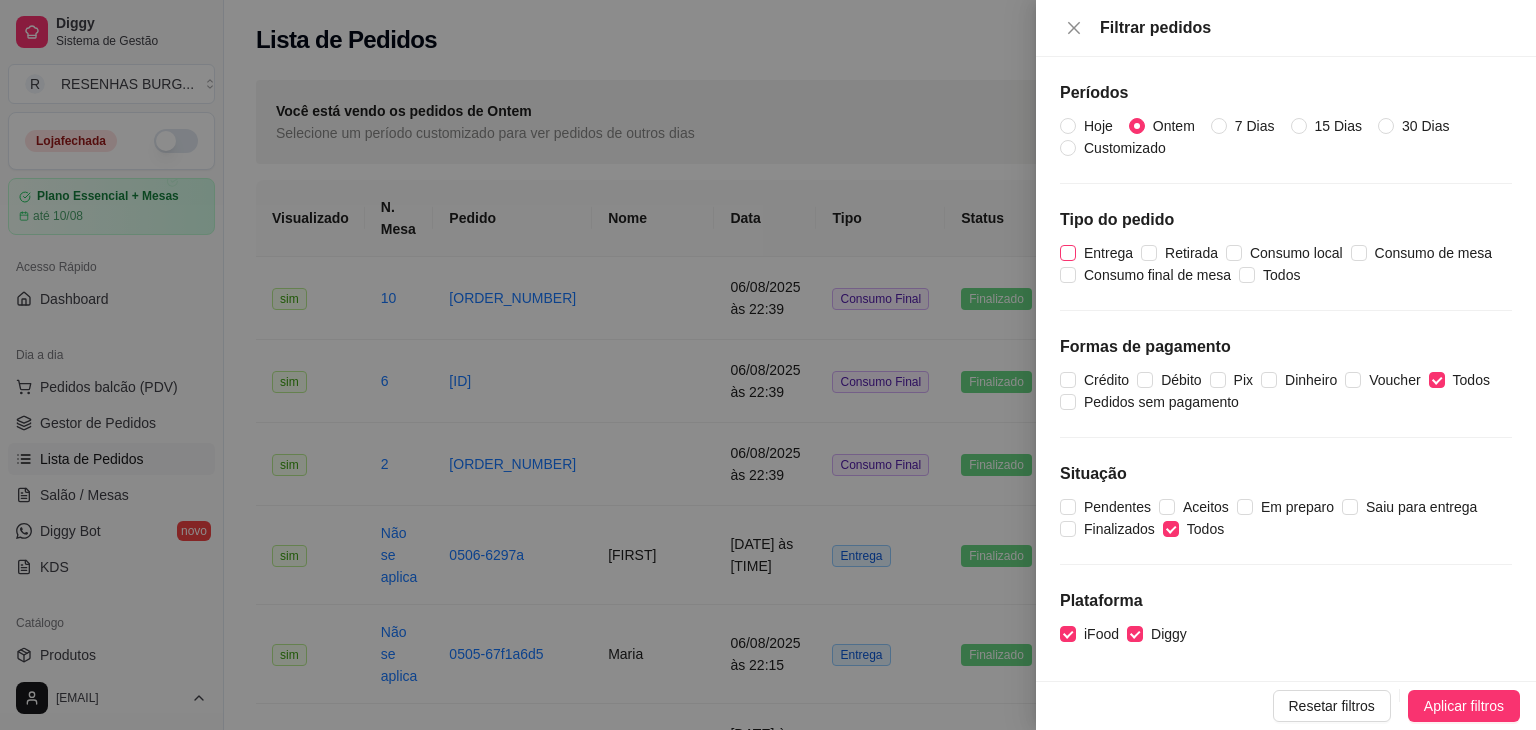 click on "Entrega" at bounding box center (1068, 253) 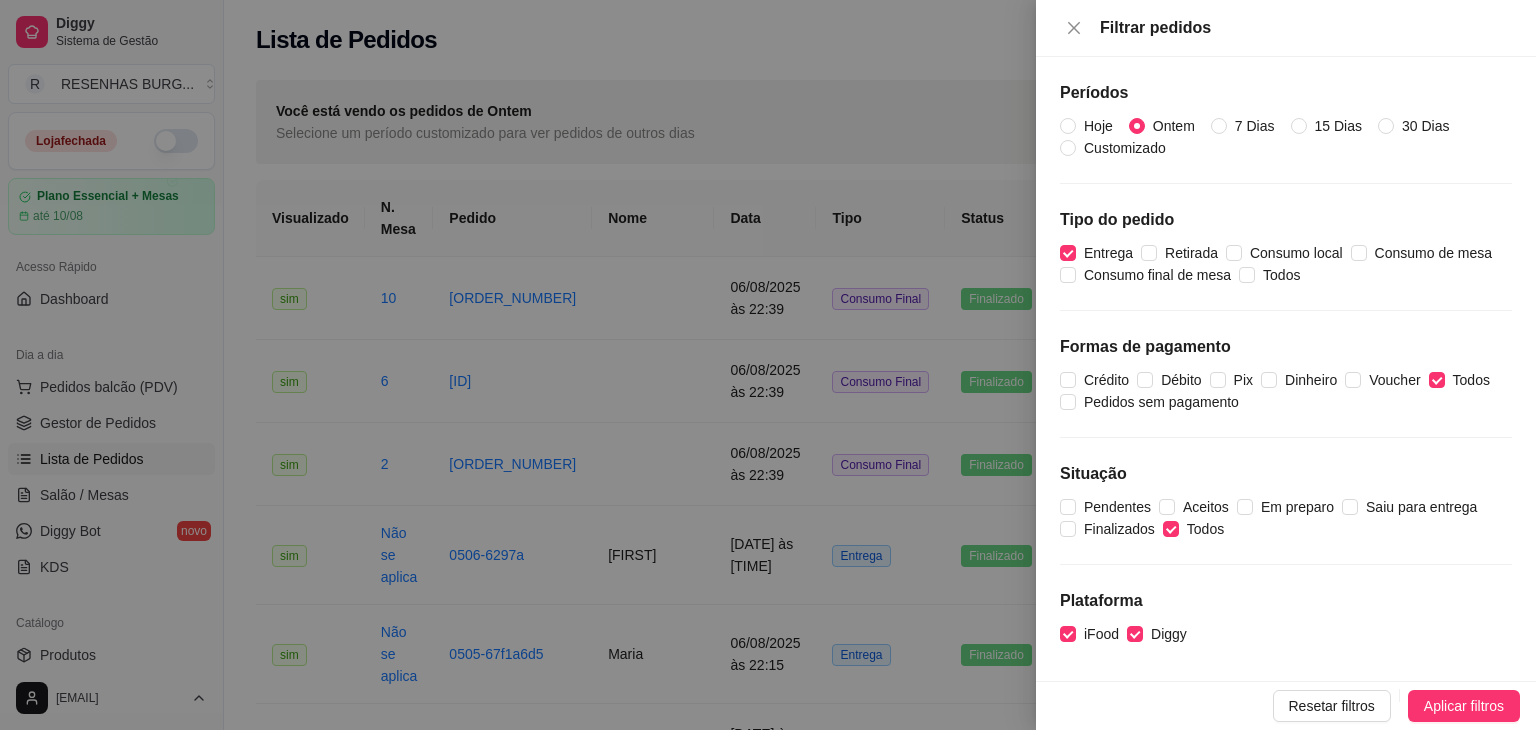 click on "Aplicar filtros" at bounding box center [1464, 706] 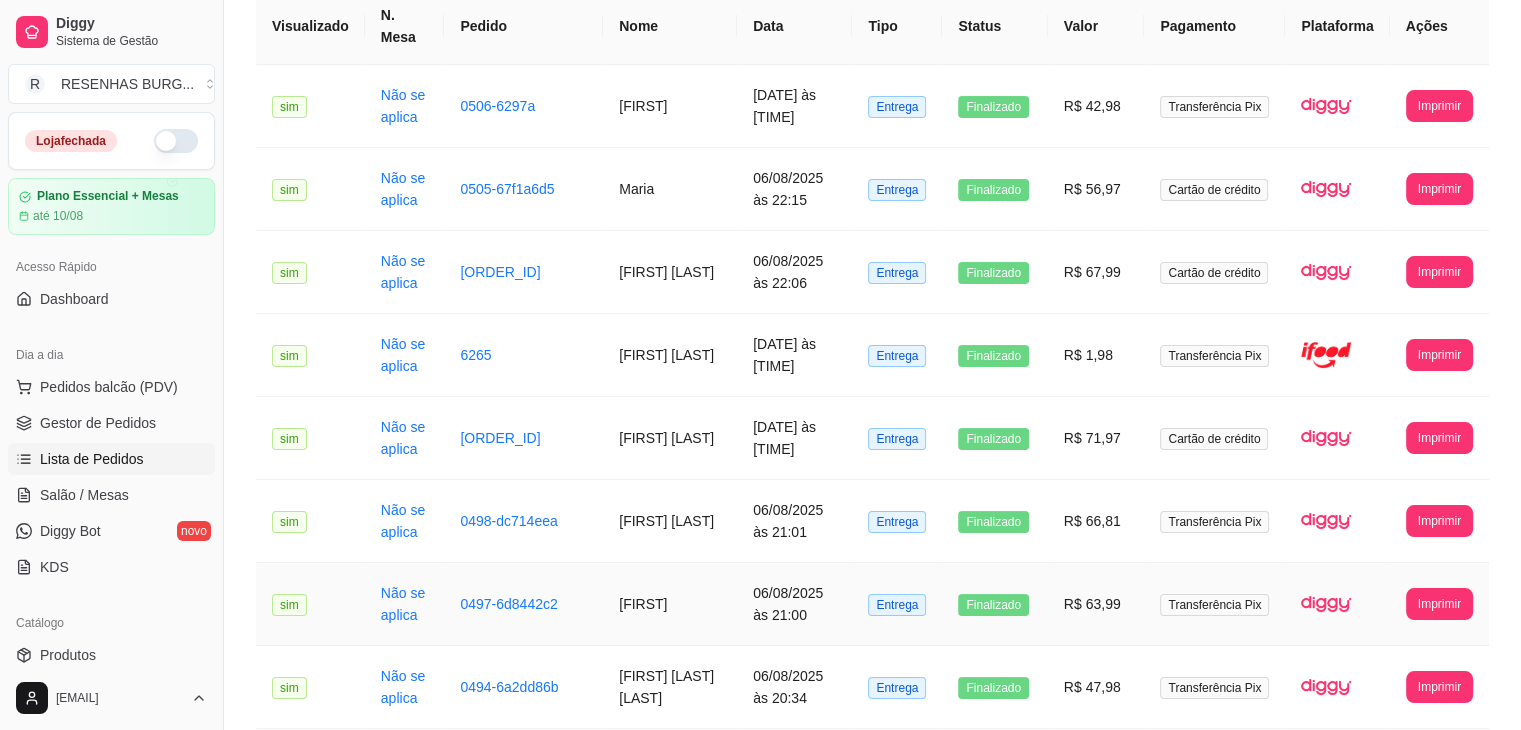 scroll, scrollTop: 157, scrollLeft: 0, axis: vertical 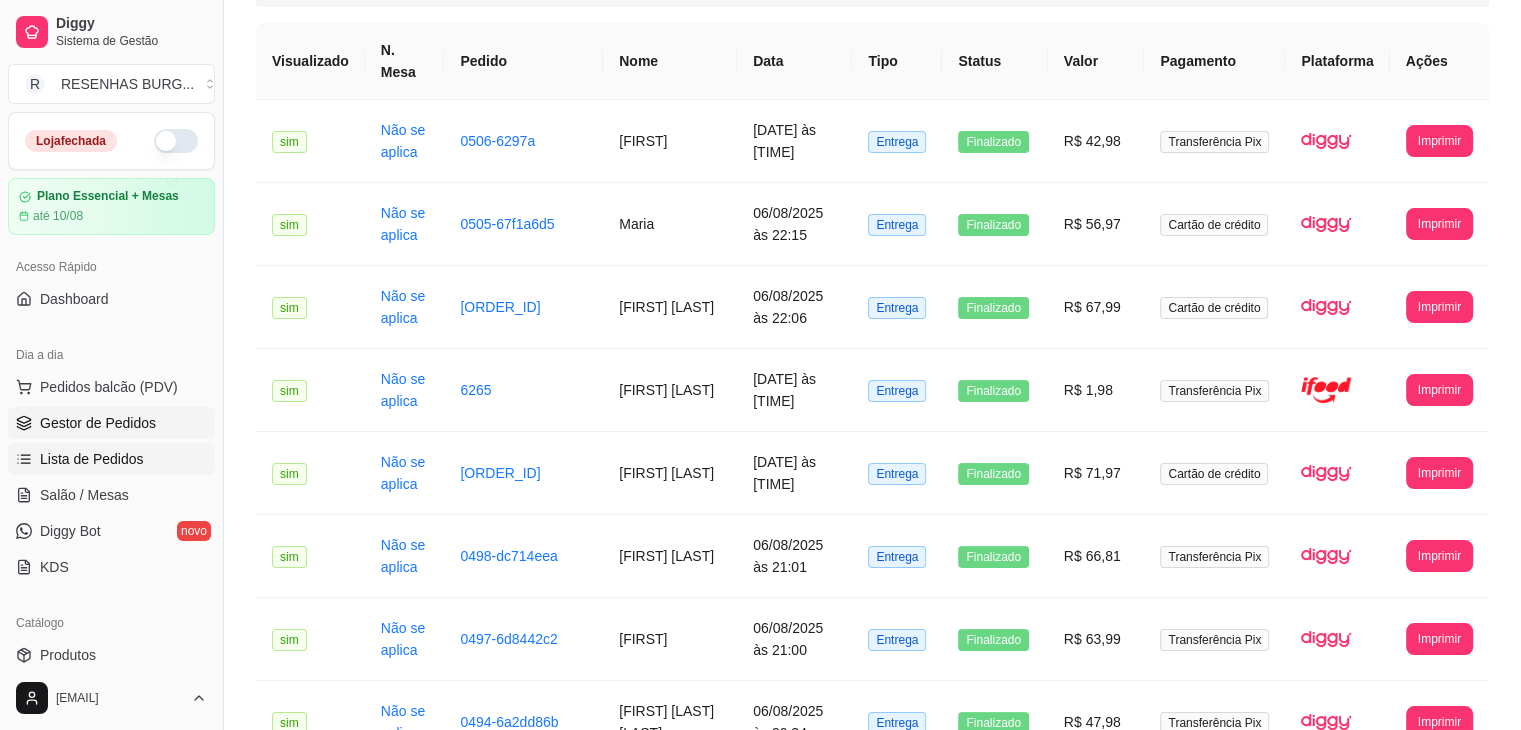 click on "Gestor de Pedidos" at bounding box center (98, 423) 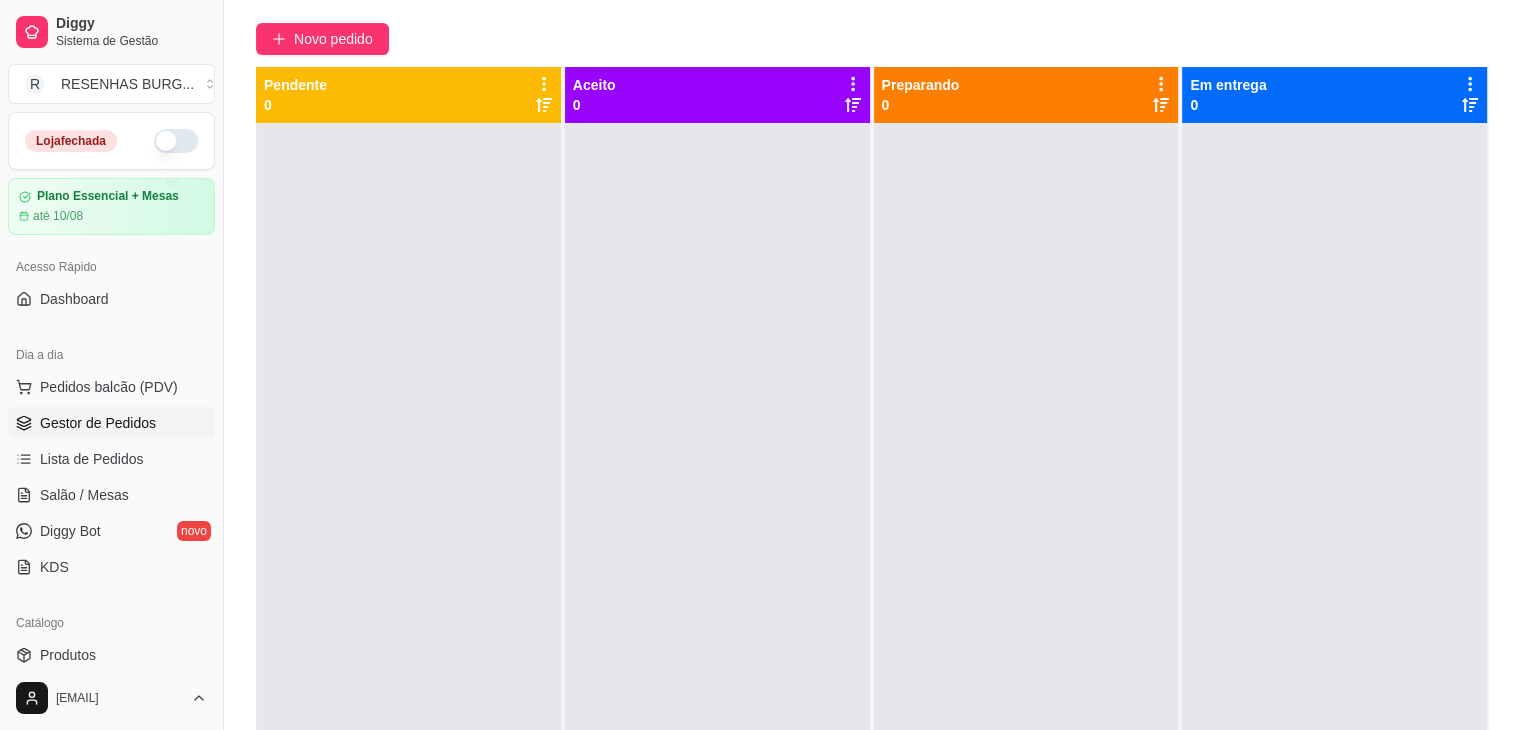 scroll, scrollTop: 0, scrollLeft: 0, axis: both 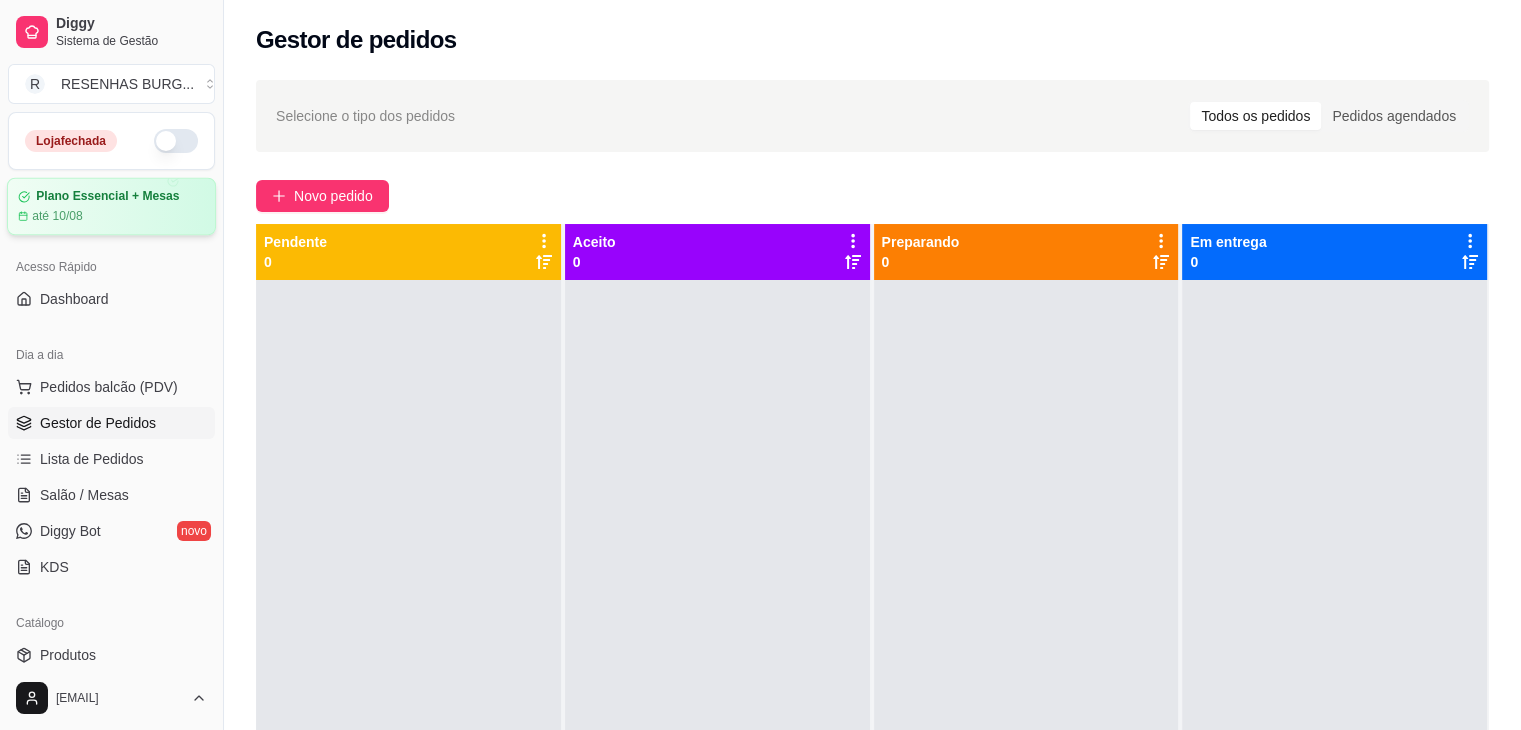 click on "até 10/08" at bounding box center (111, 216) 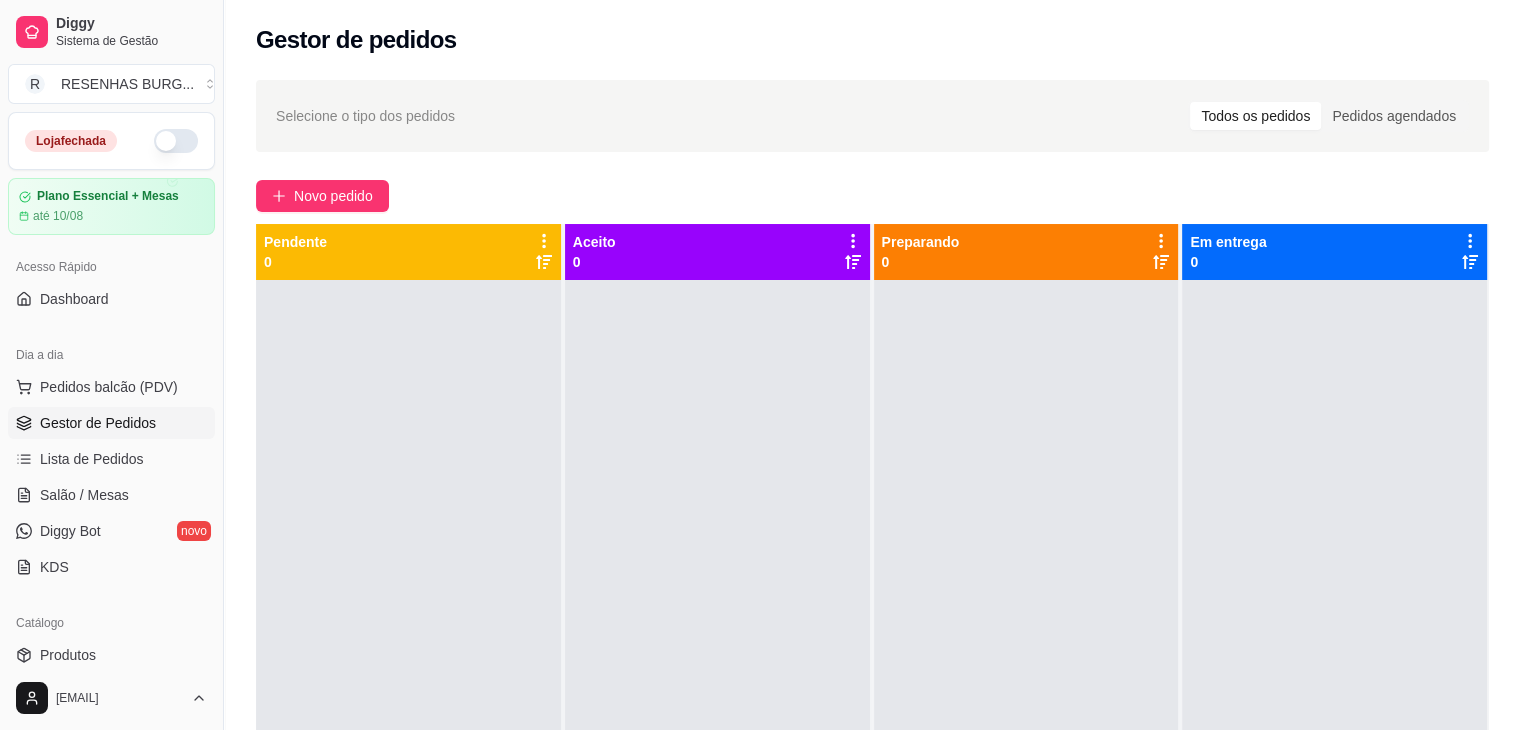 click at bounding box center [176, 141] 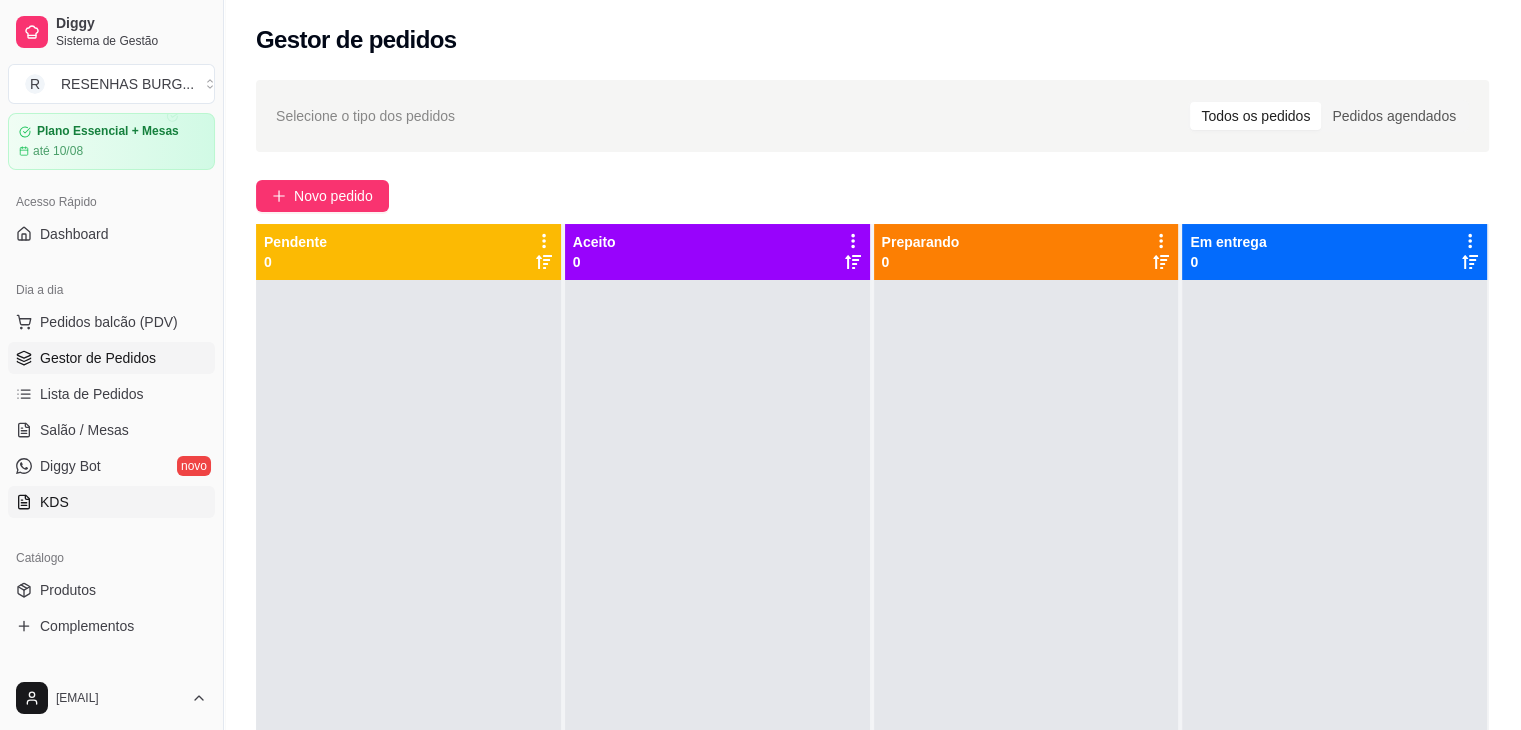 scroll, scrollTop: 200, scrollLeft: 0, axis: vertical 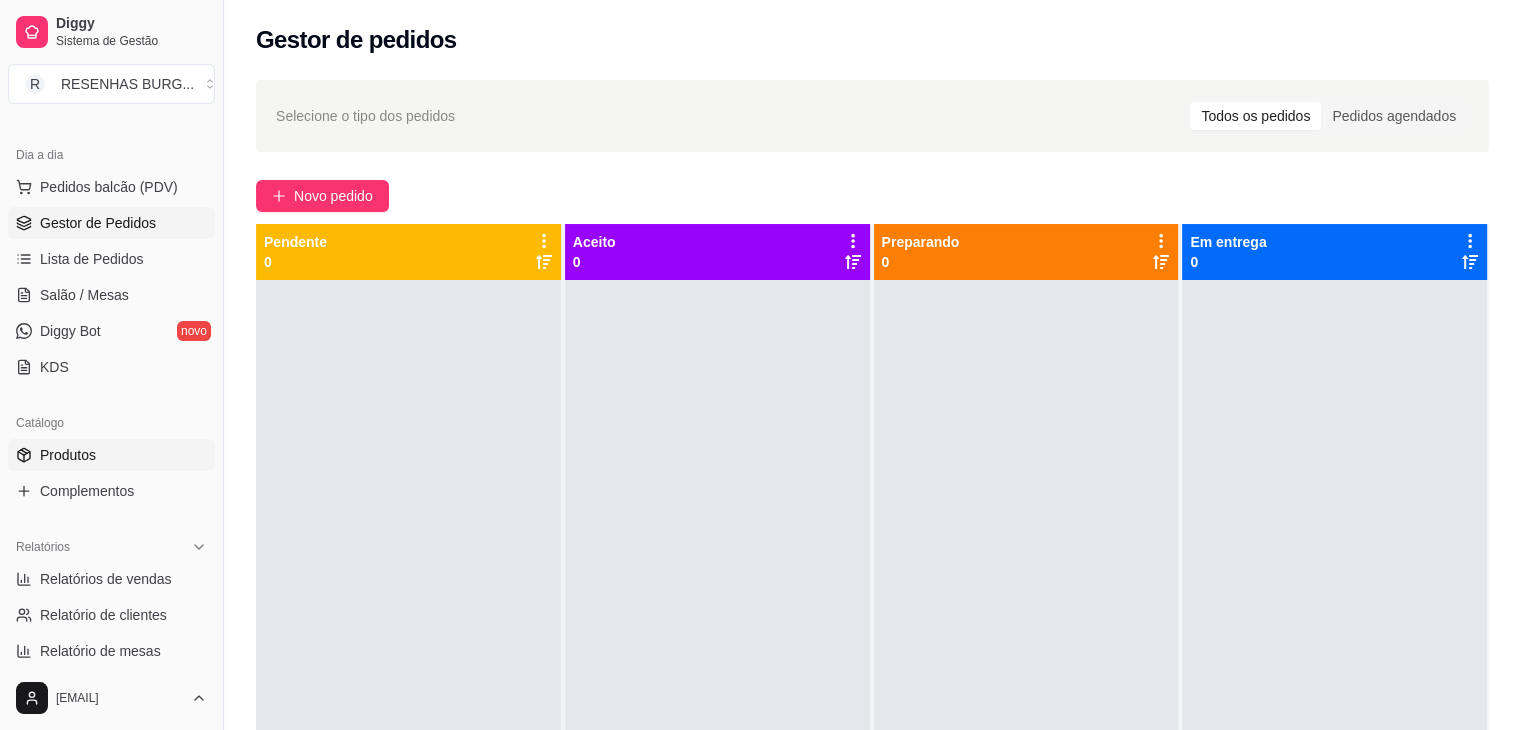 click on "Produtos" at bounding box center [111, 455] 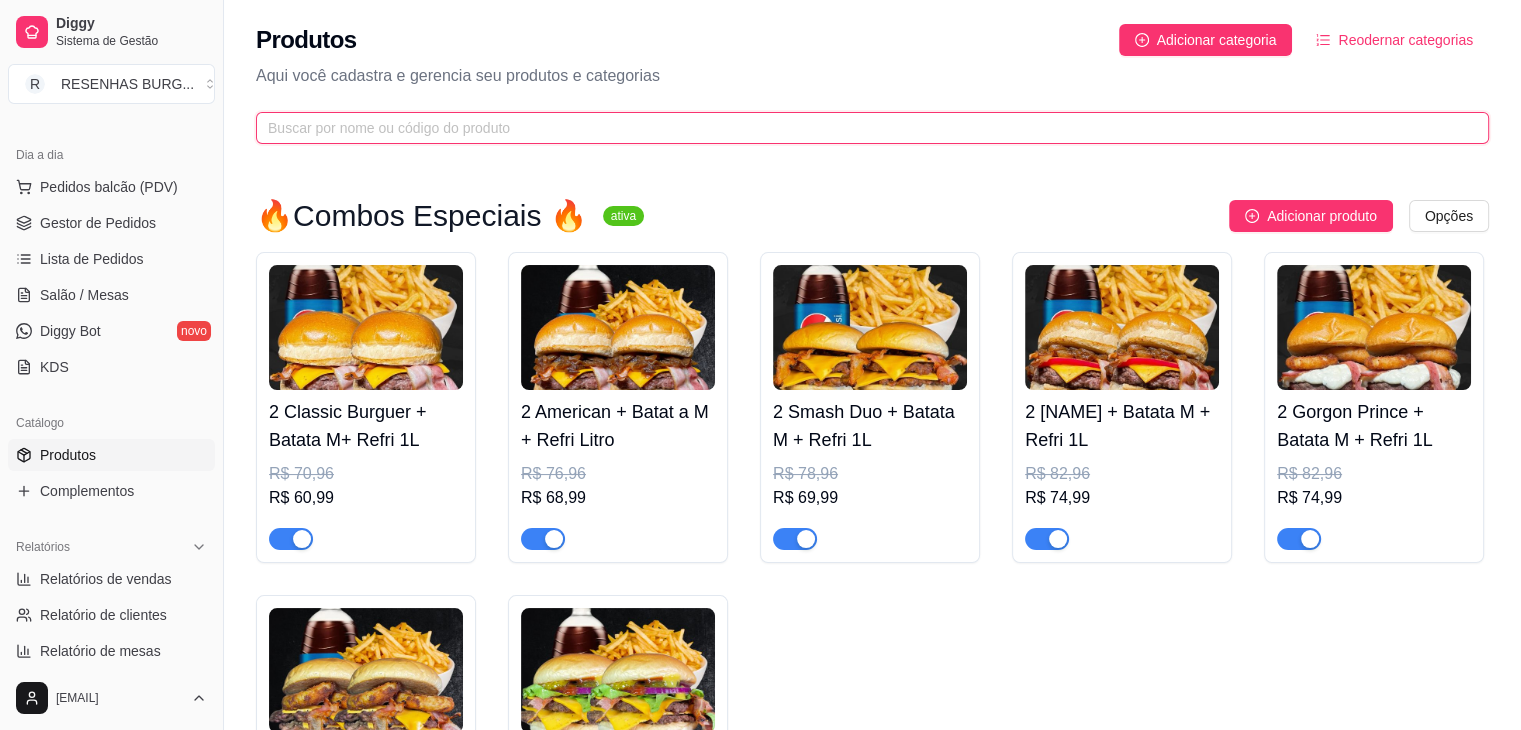 click at bounding box center (864, 128) 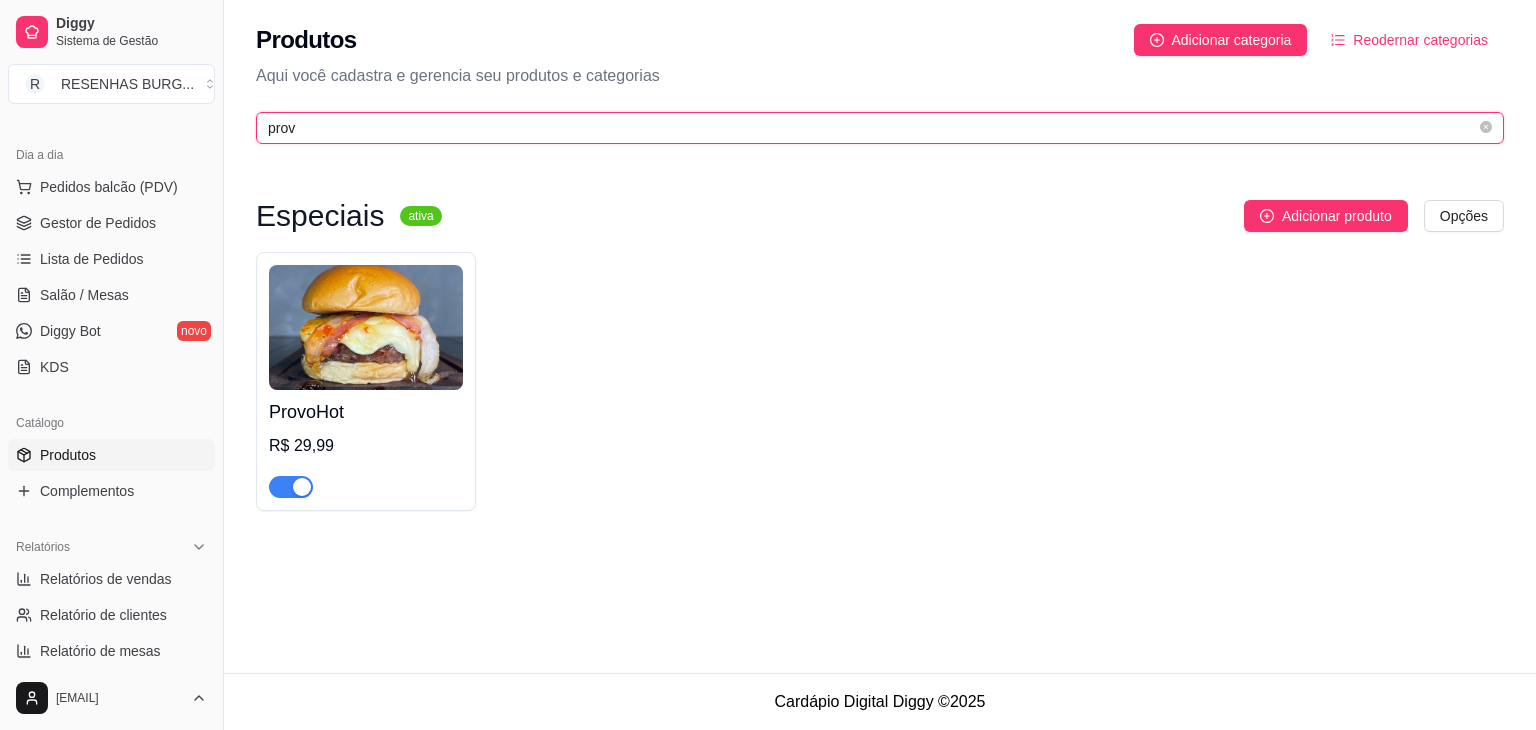 type on "prov" 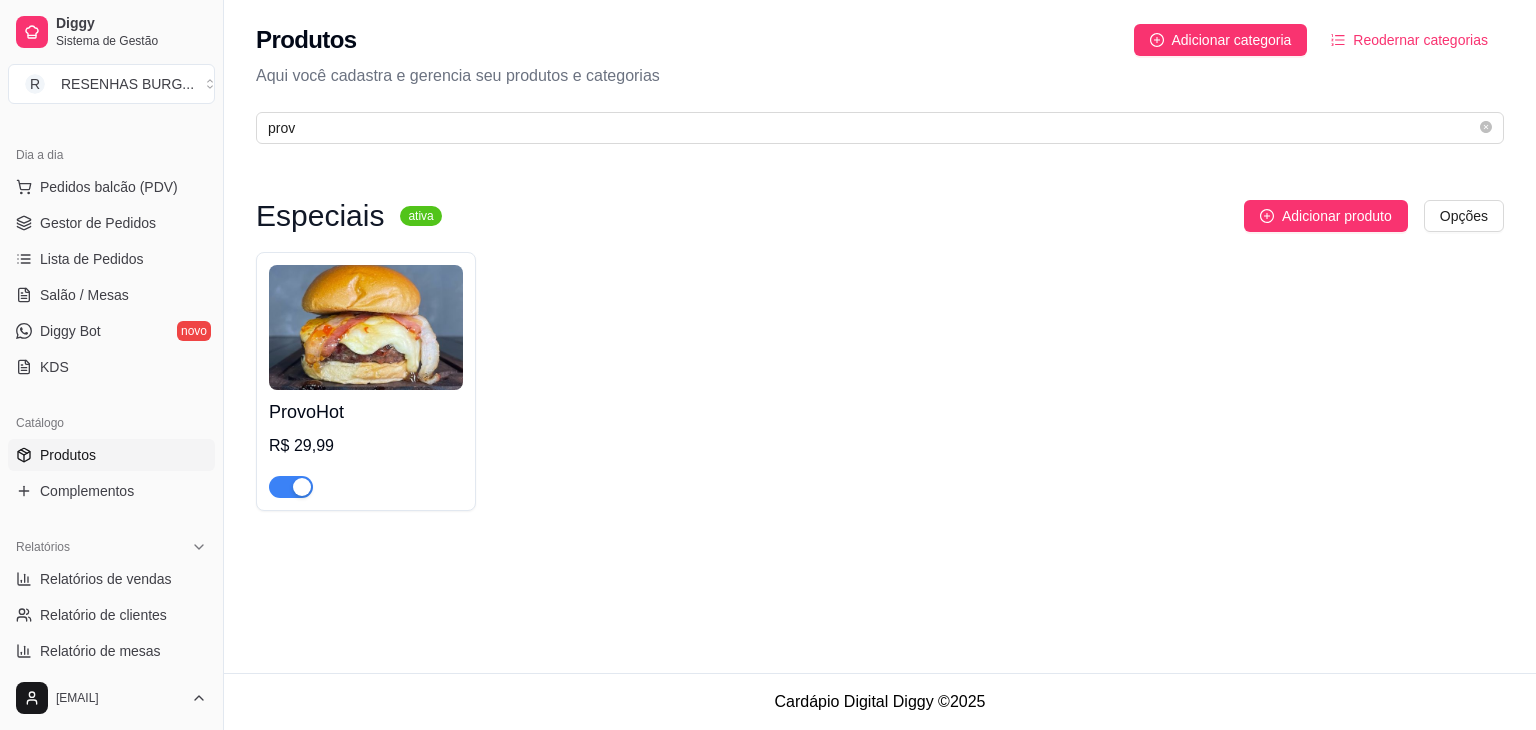 click at bounding box center [302, 487] 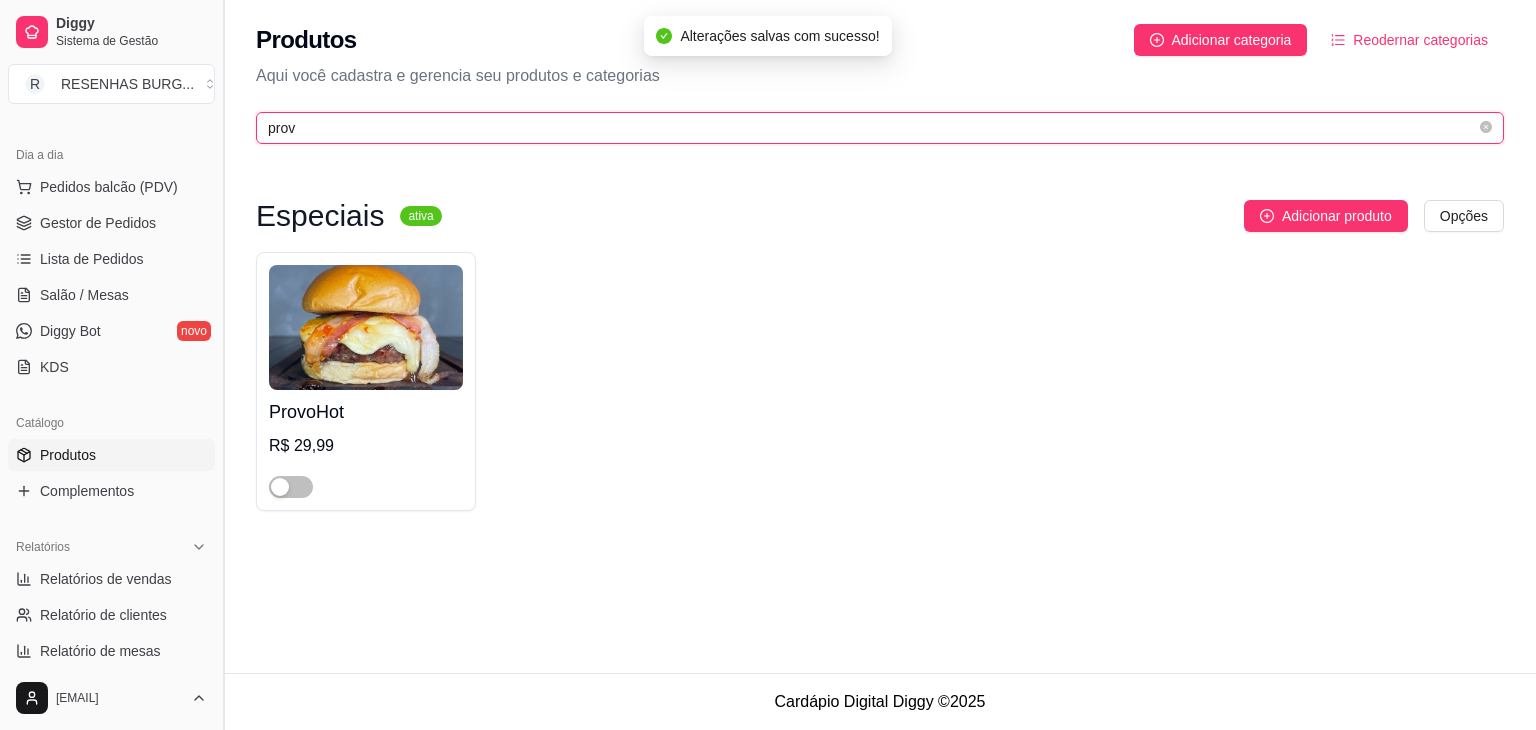 drag, startPoint x: 331, startPoint y: 120, endPoint x: 225, endPoint y: 110, distance: 106.47065 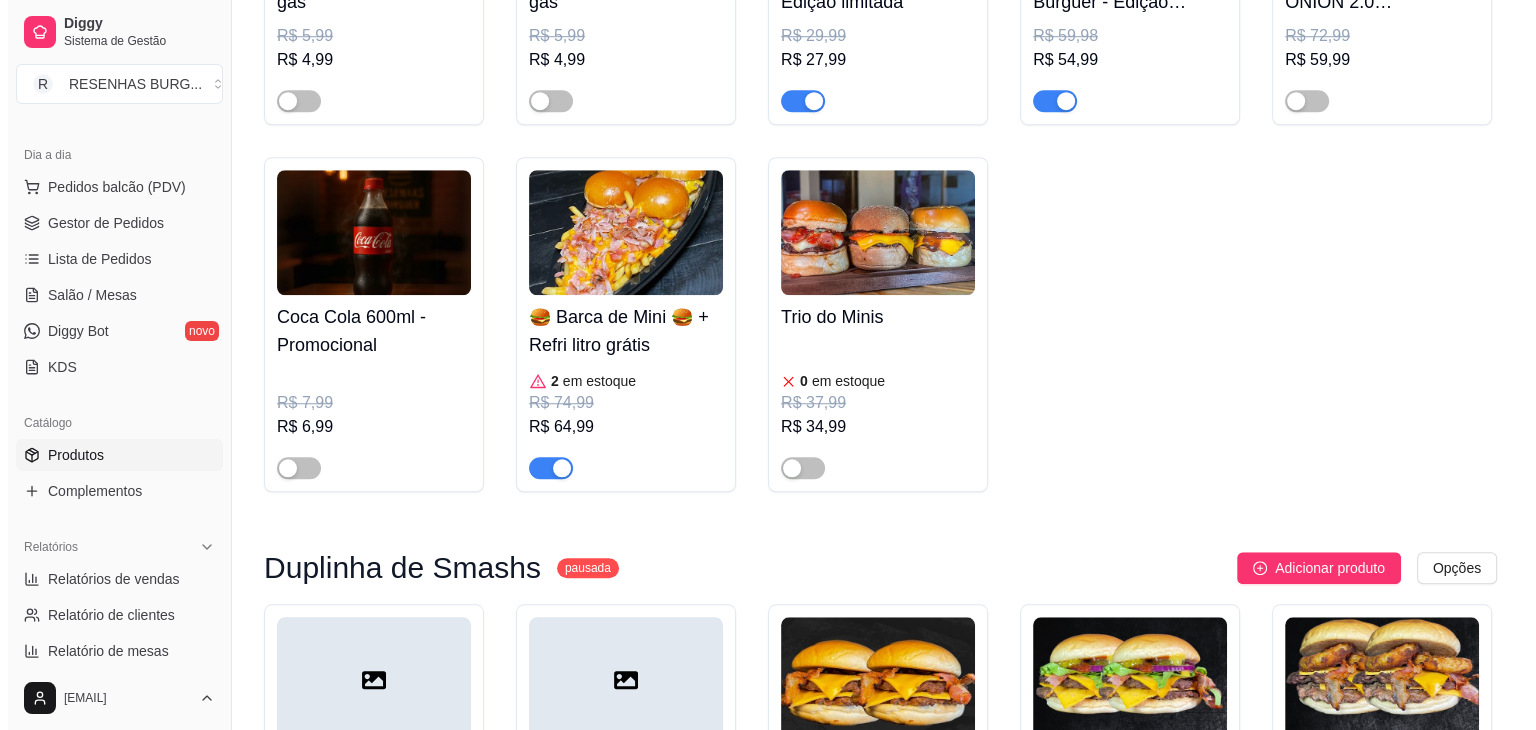 scroll, scrollTop: 1600, scrollLeft: 0, axis: vertical 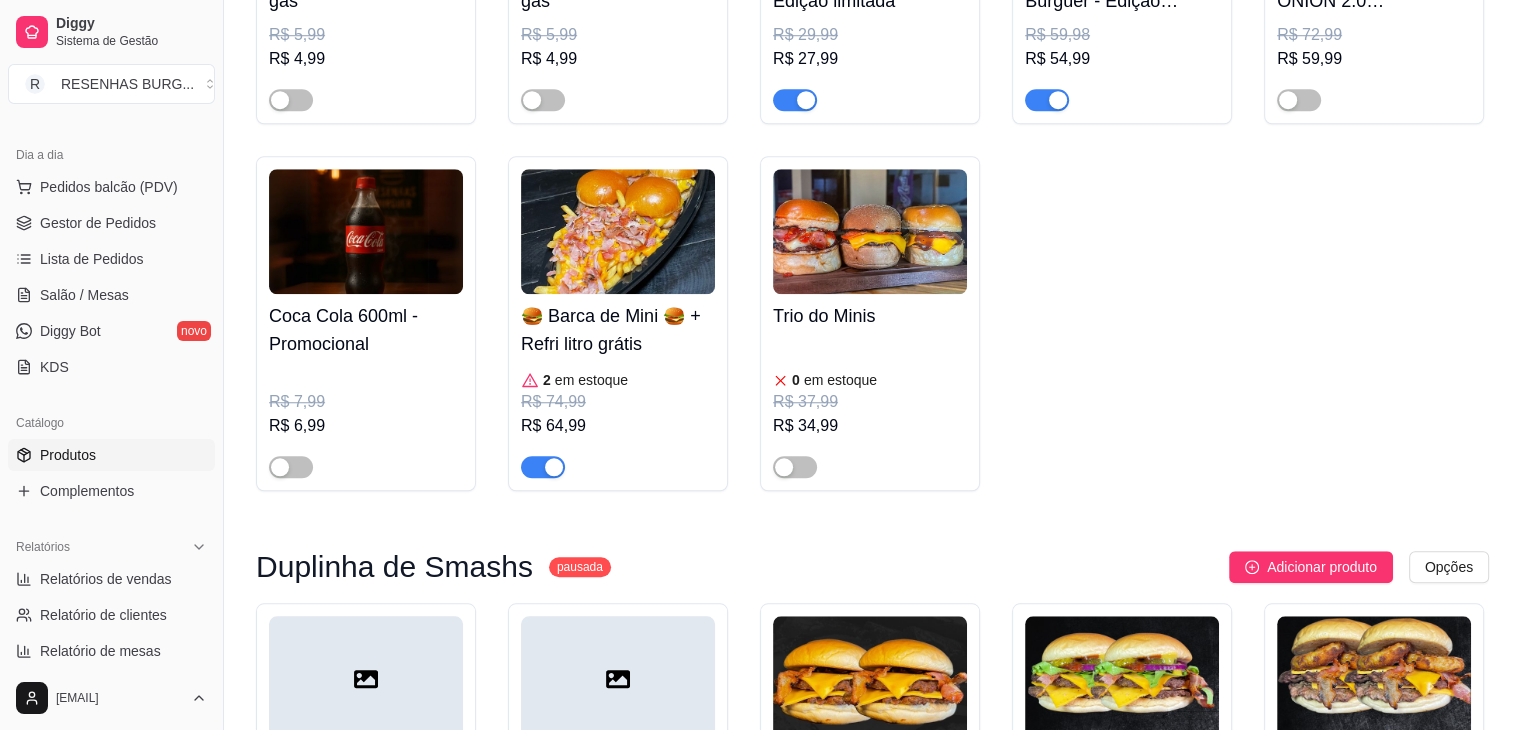 type 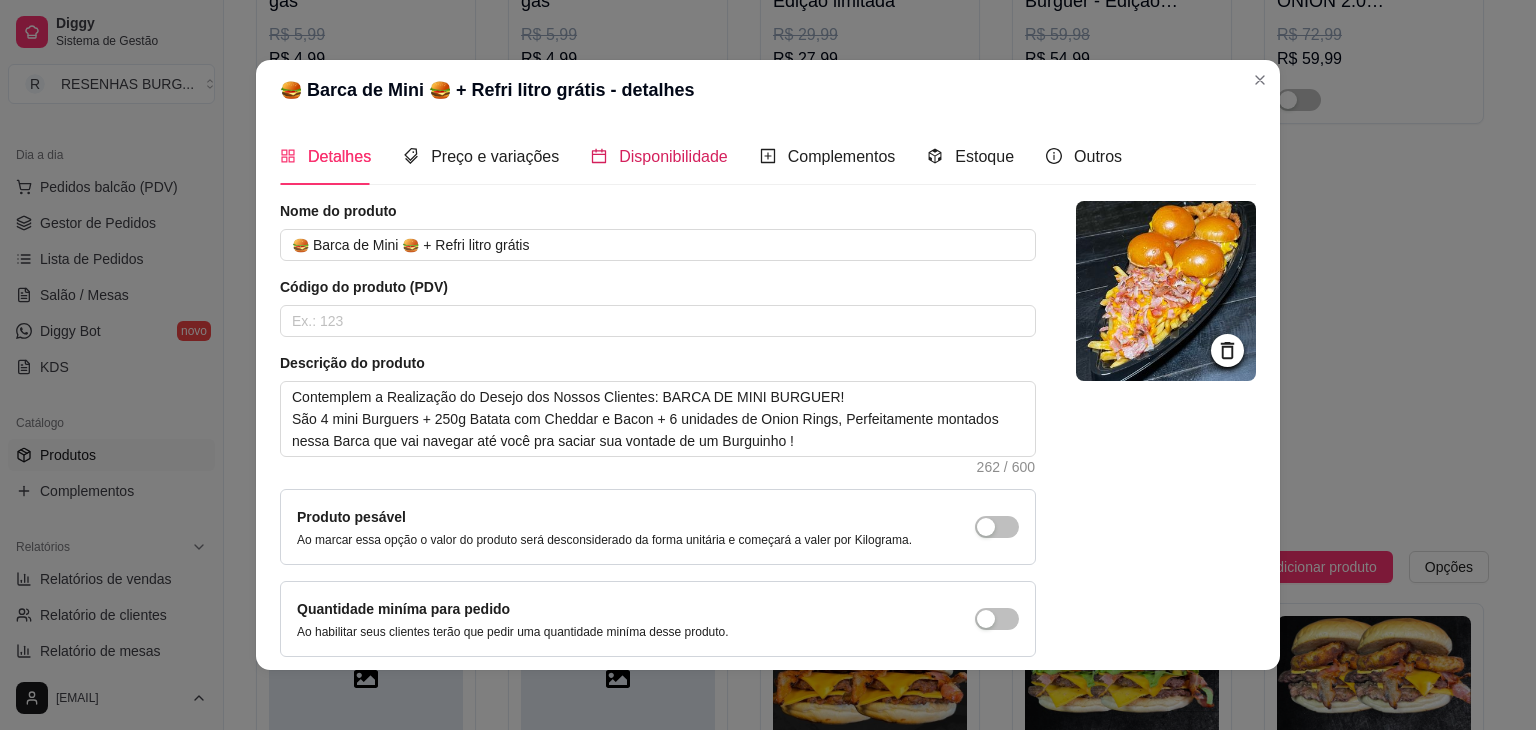 click on "Disponibilidade" at bounding box center (673, 156) 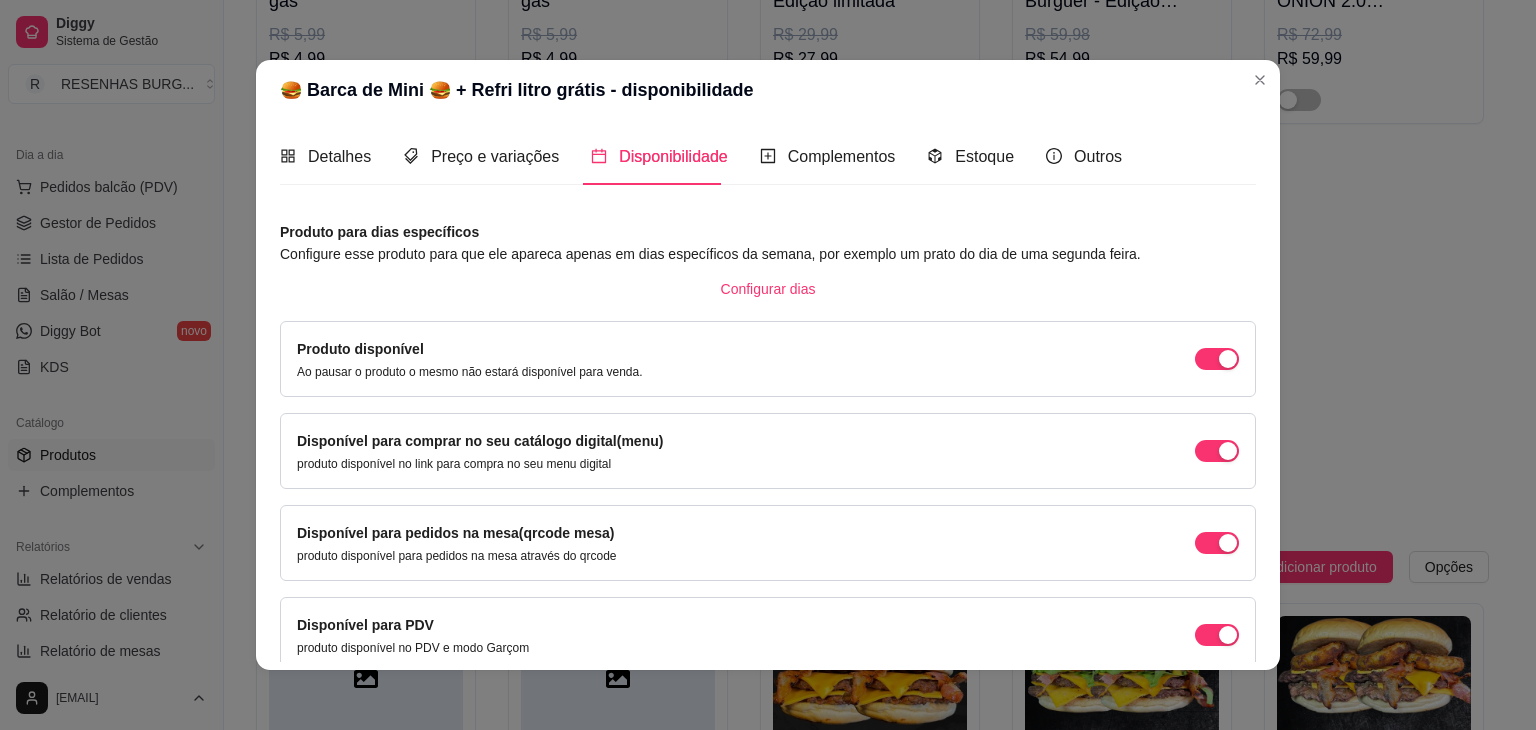 type 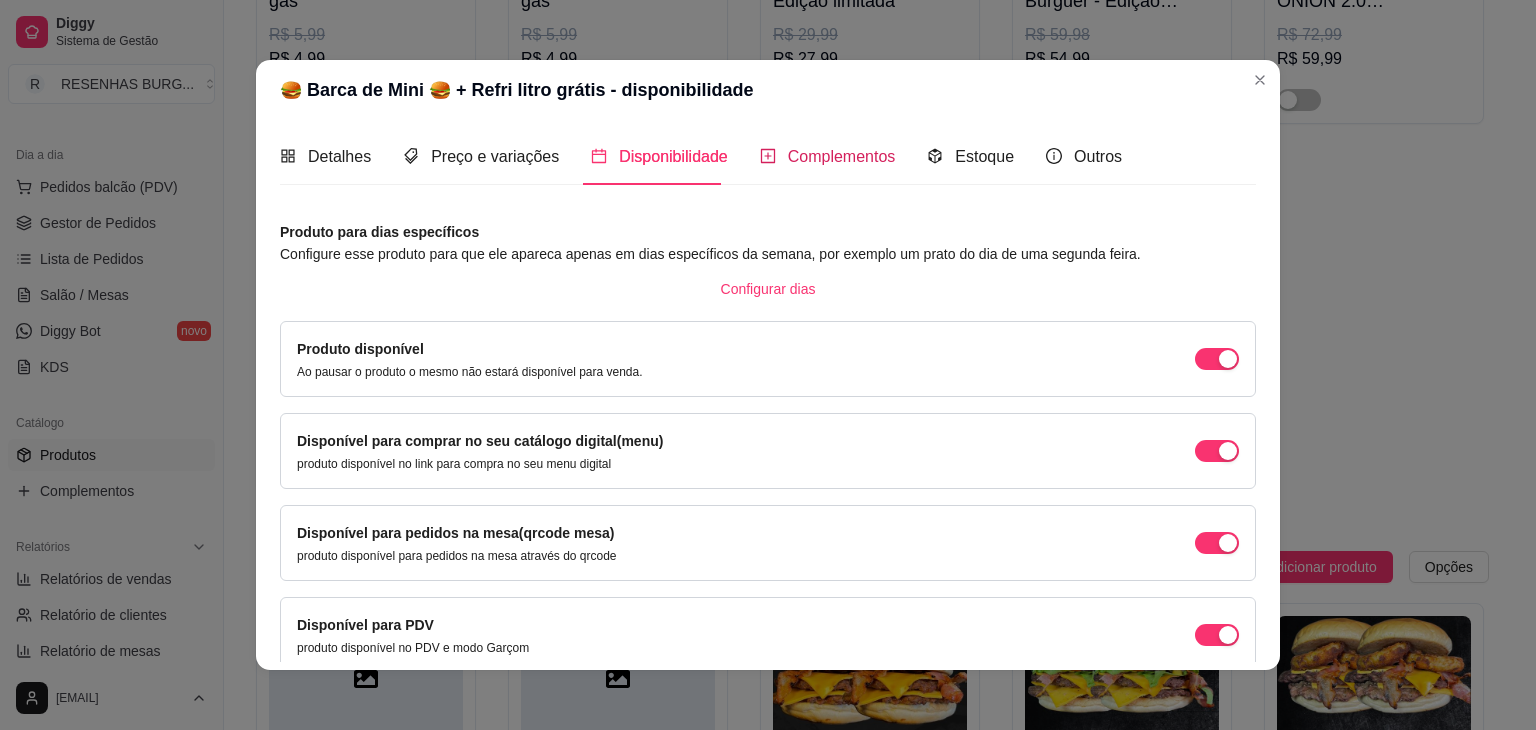click on "Complementos" at bounding box center [842, 156] 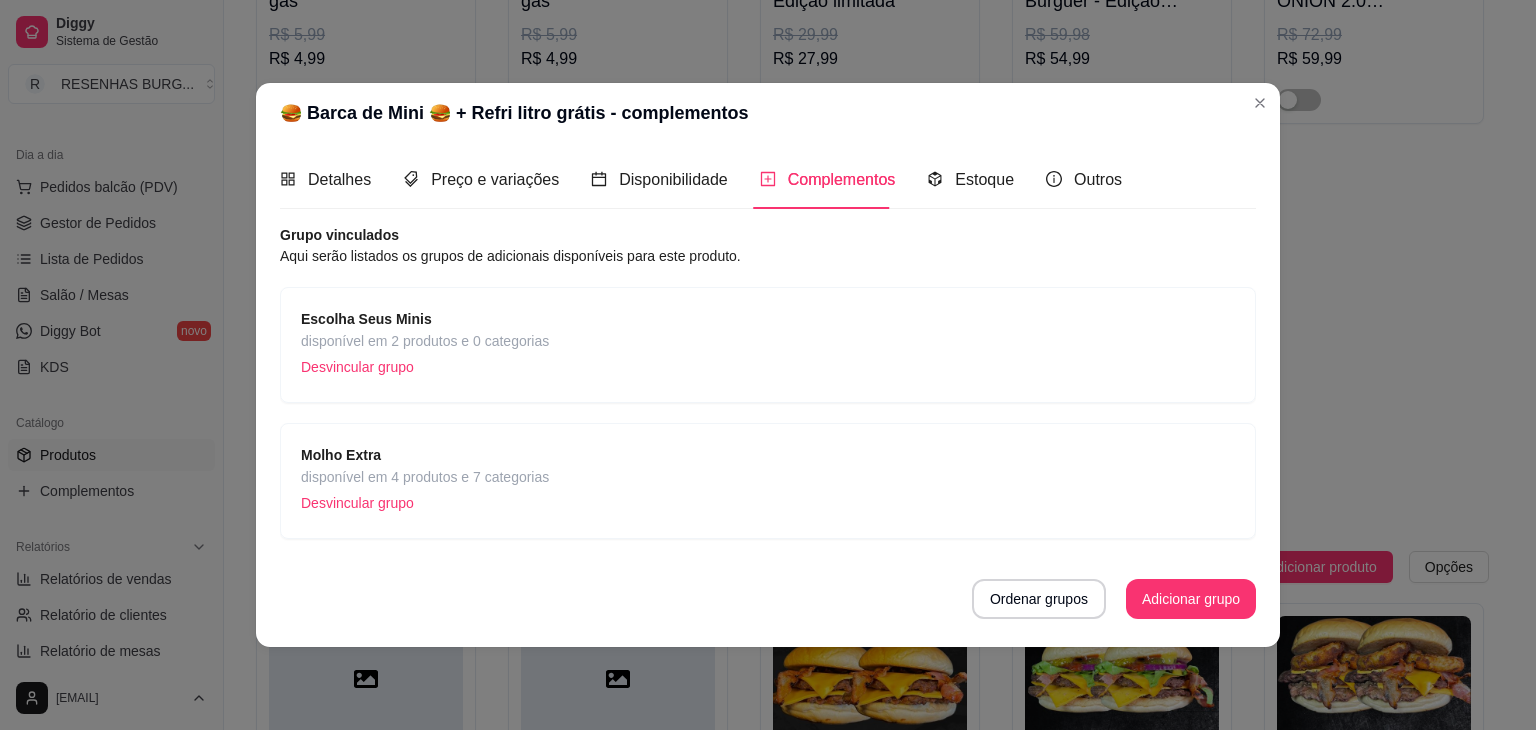 click on "disponível em 2 produtos e 0 categorias" at bounding box center (425, 341) 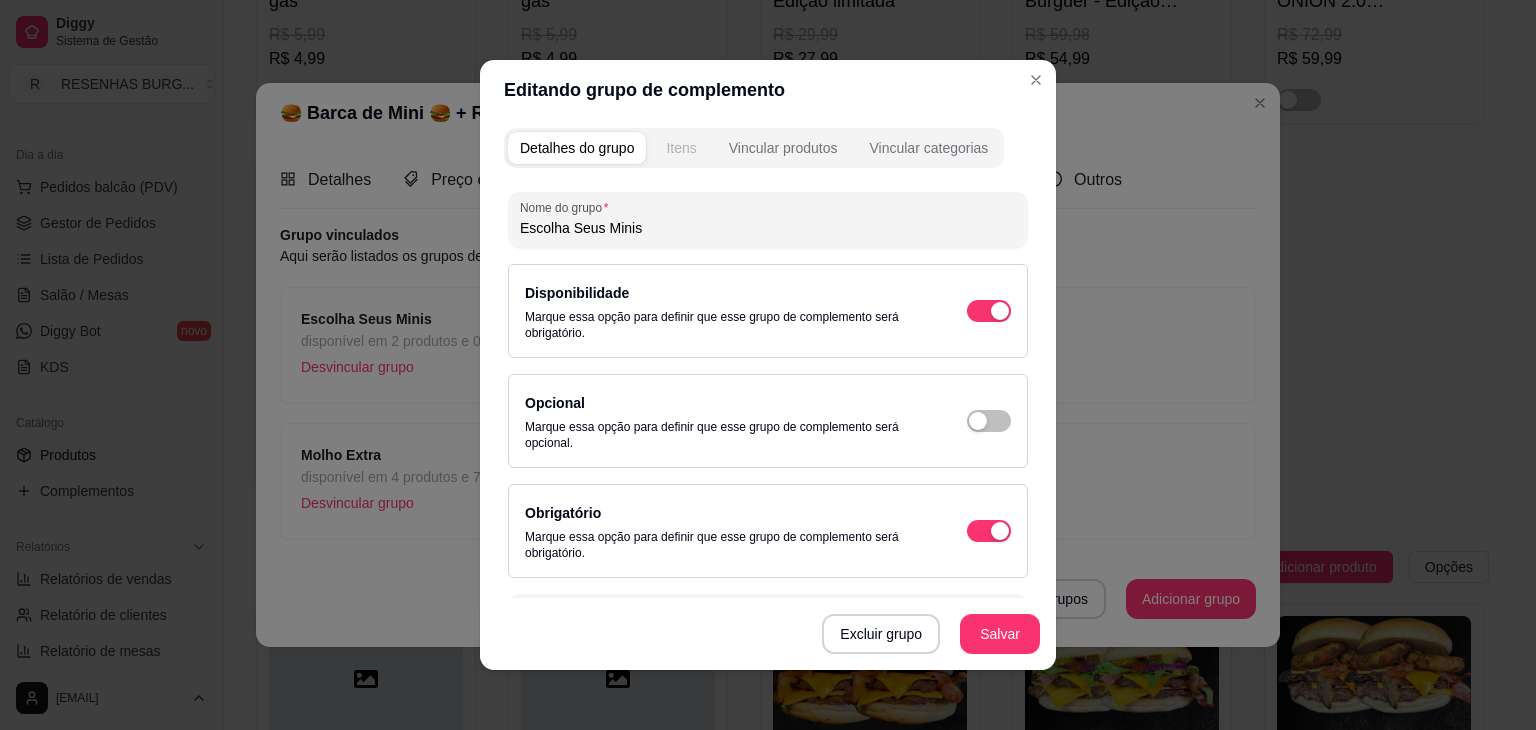 click on "Itens" at bounding box center [681, 148] 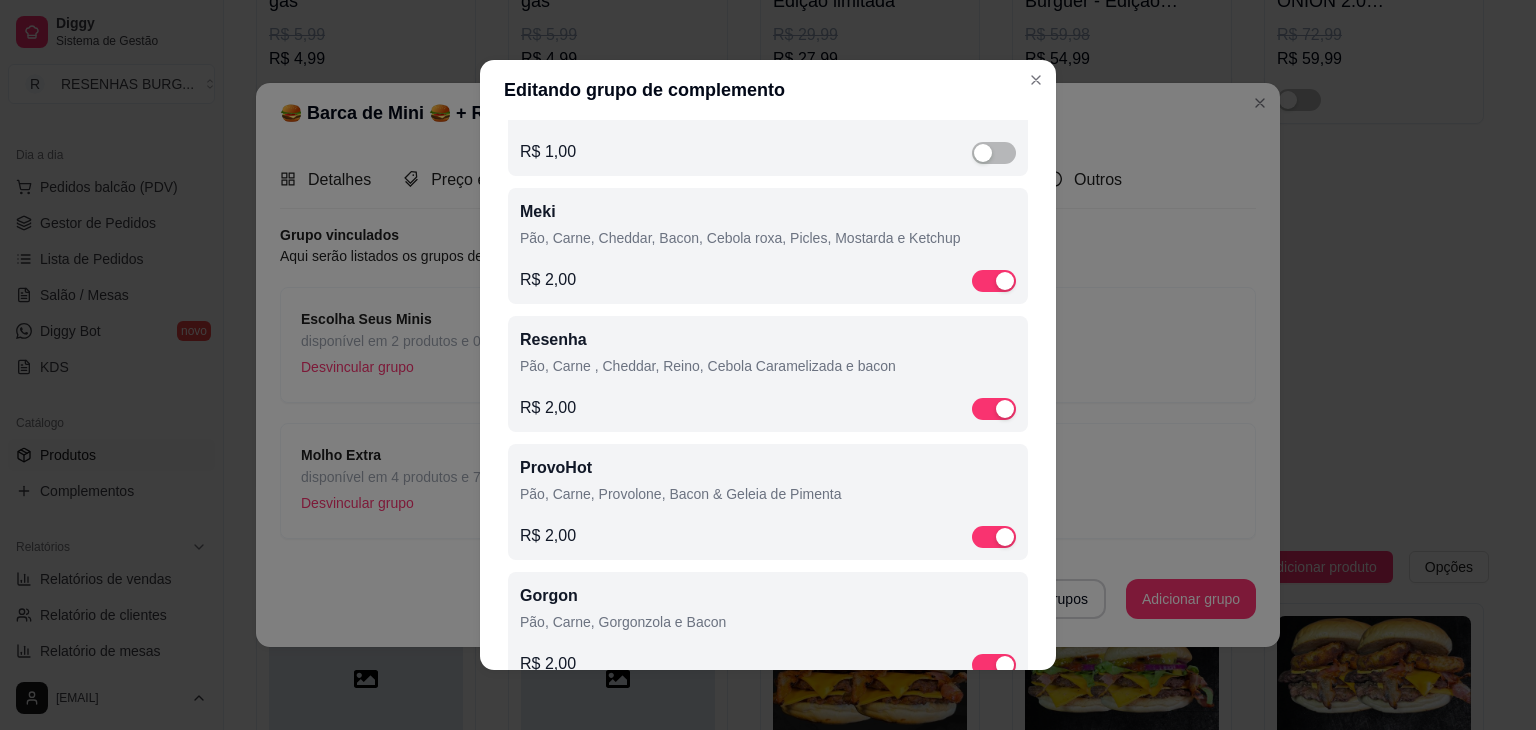 scroll, scrollTop: 763, scrollLeft: 0, axis: vertical 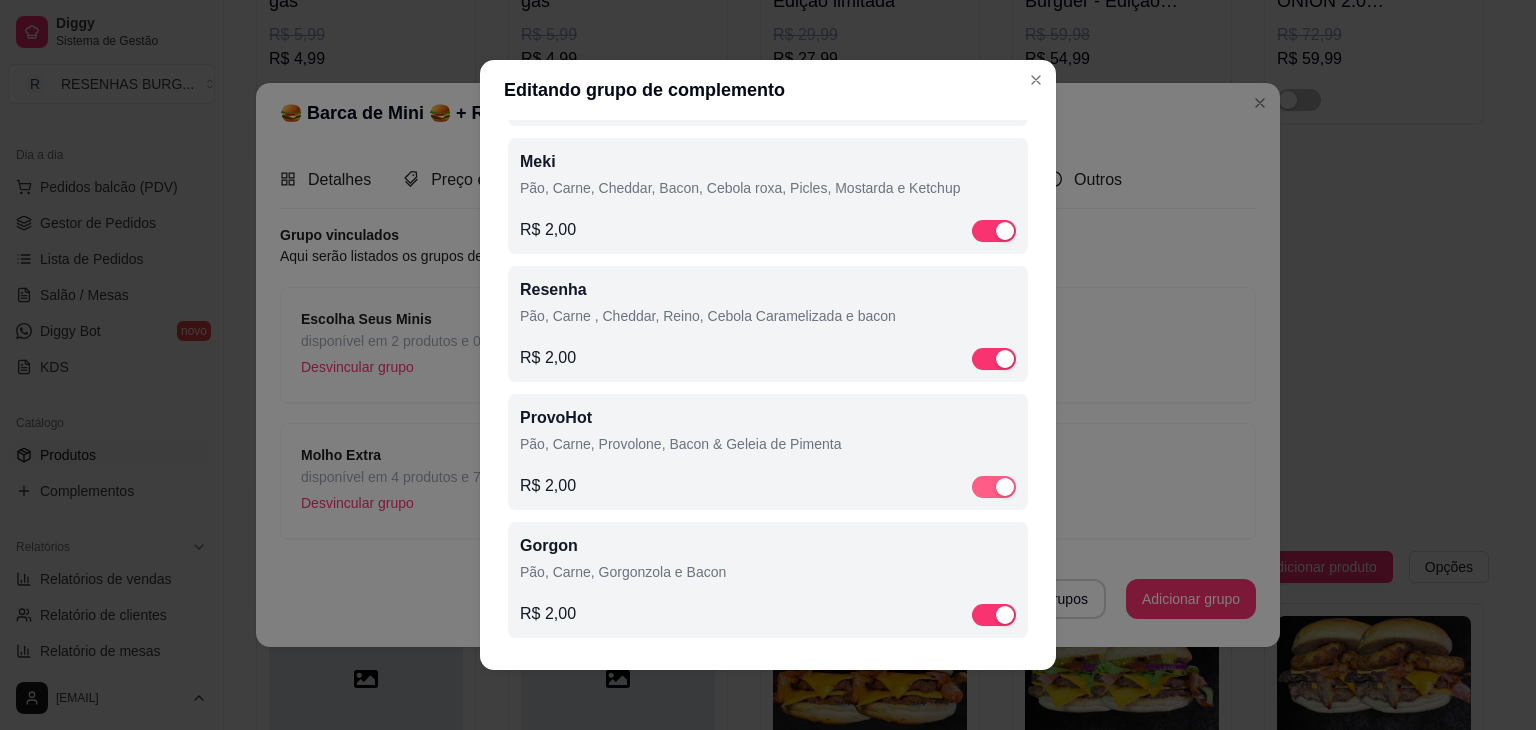 click at bounding box center (994, 487) 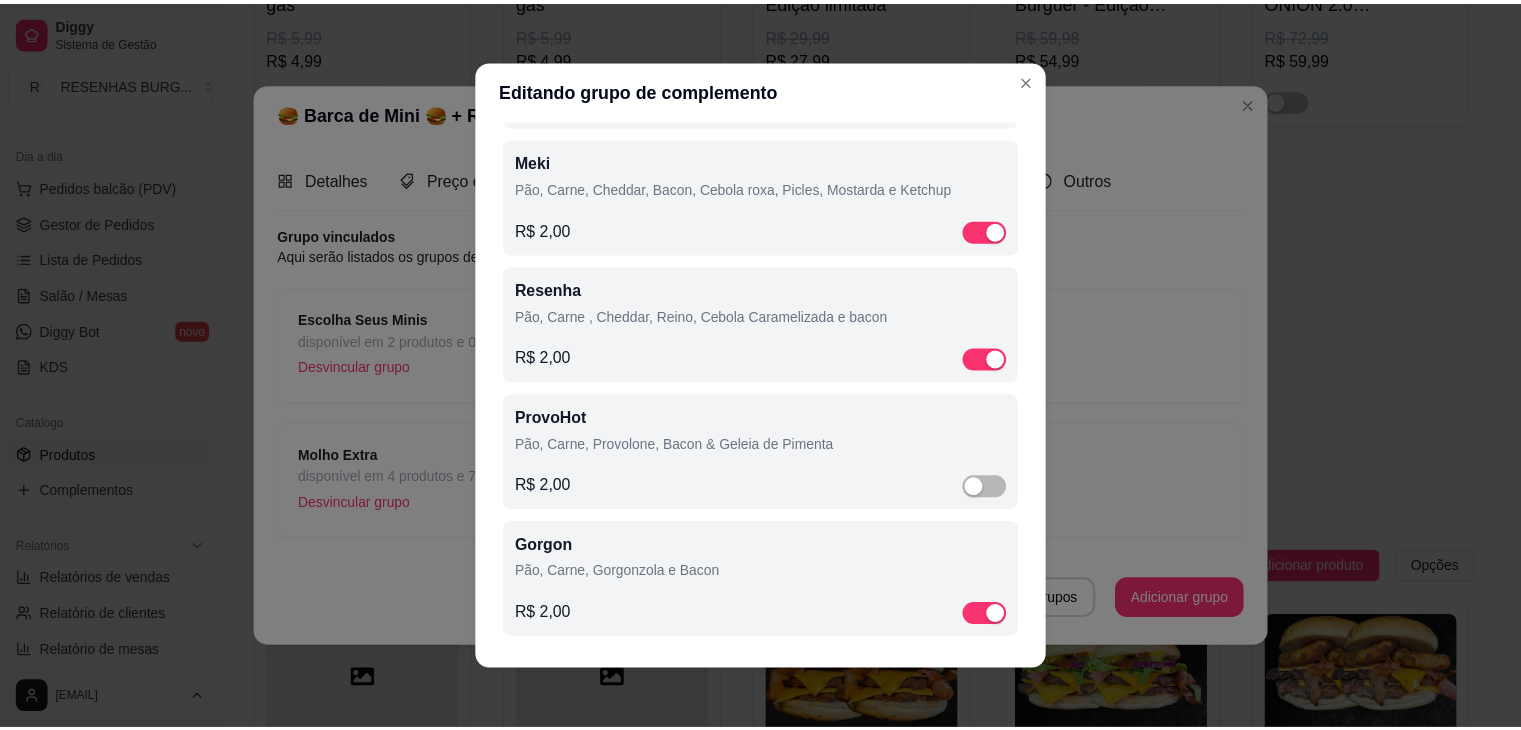 scroll, scrollTop: 4, scrollLeft: 0, axis: vertical 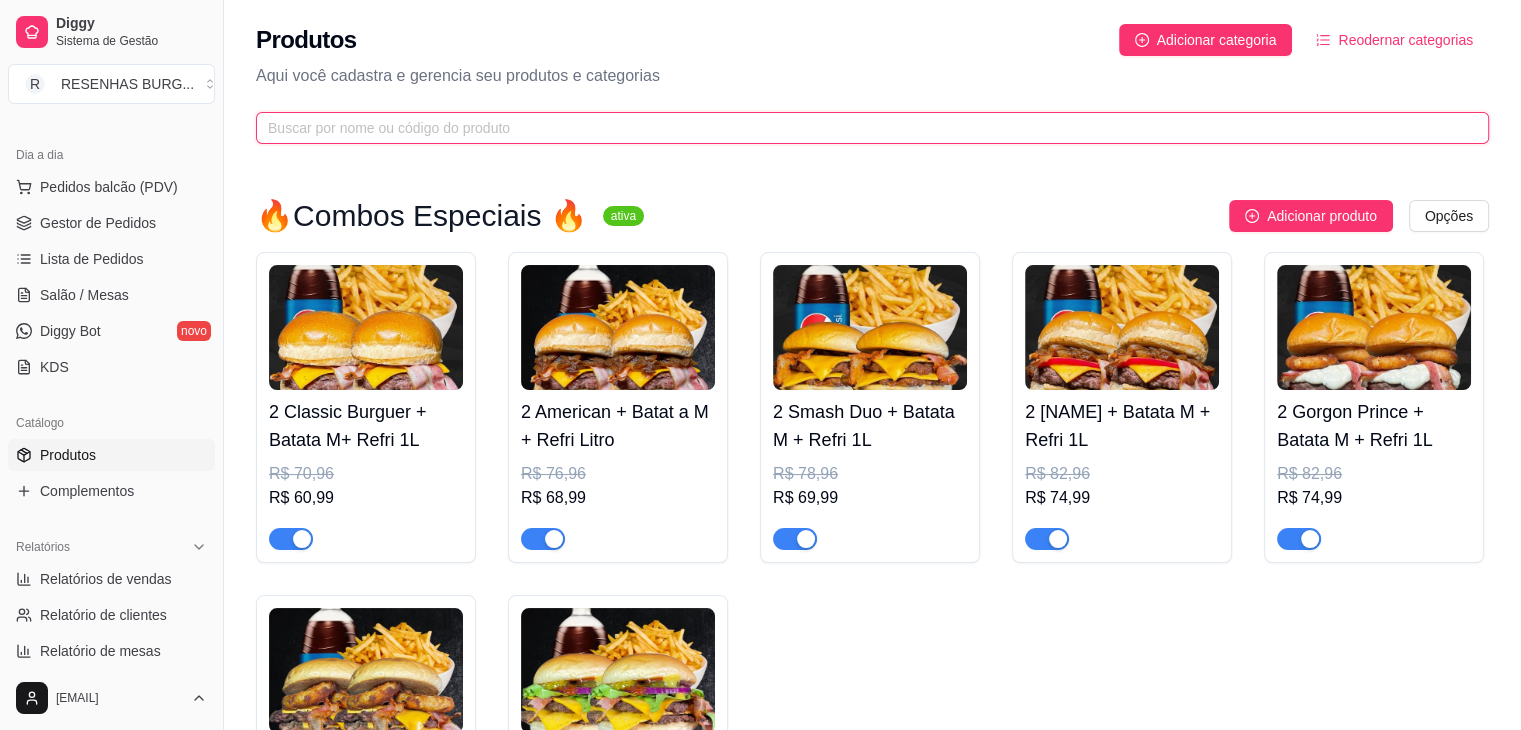 click at bounding box center [864, 128] 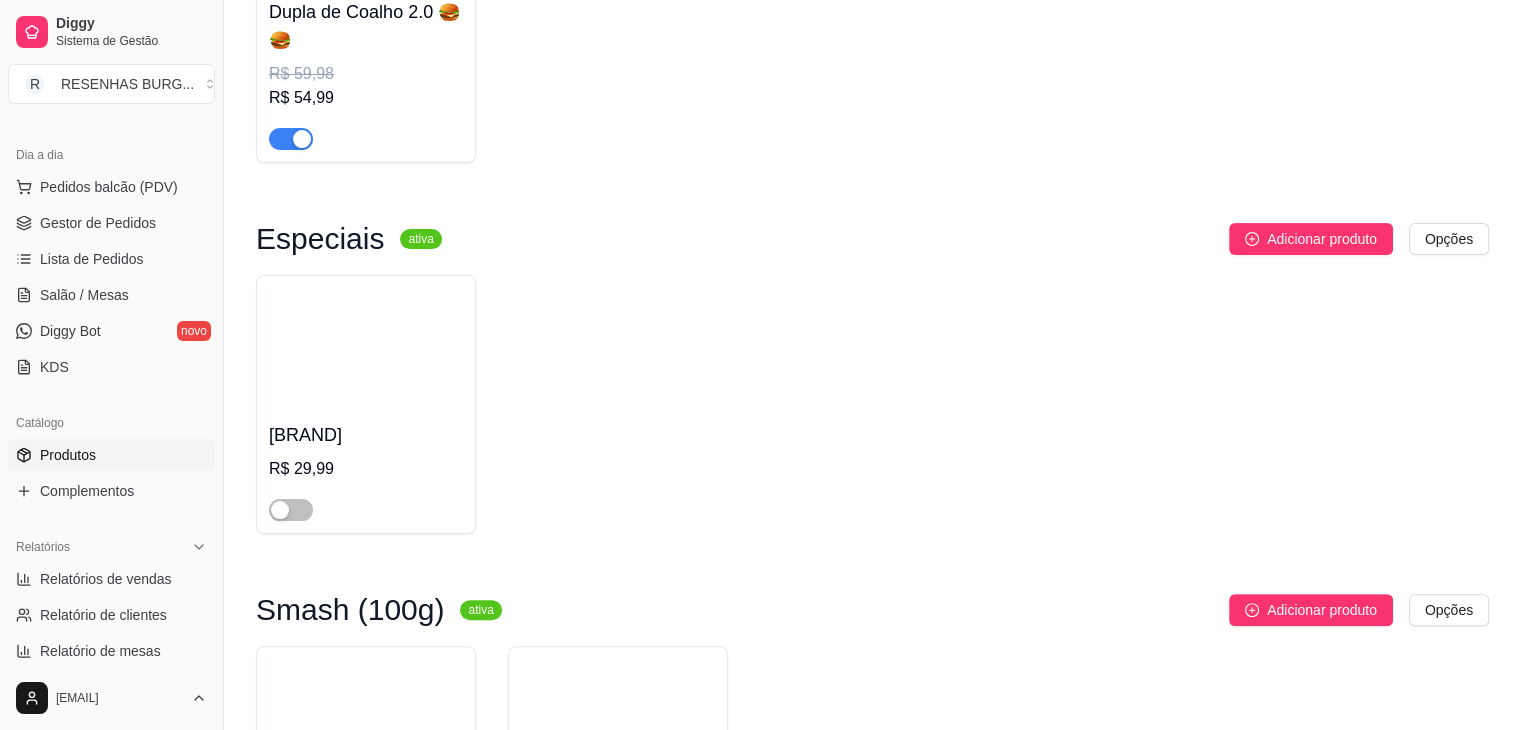 scroll, scrollTop: 679, scrollLeft: 0, axis: vertical 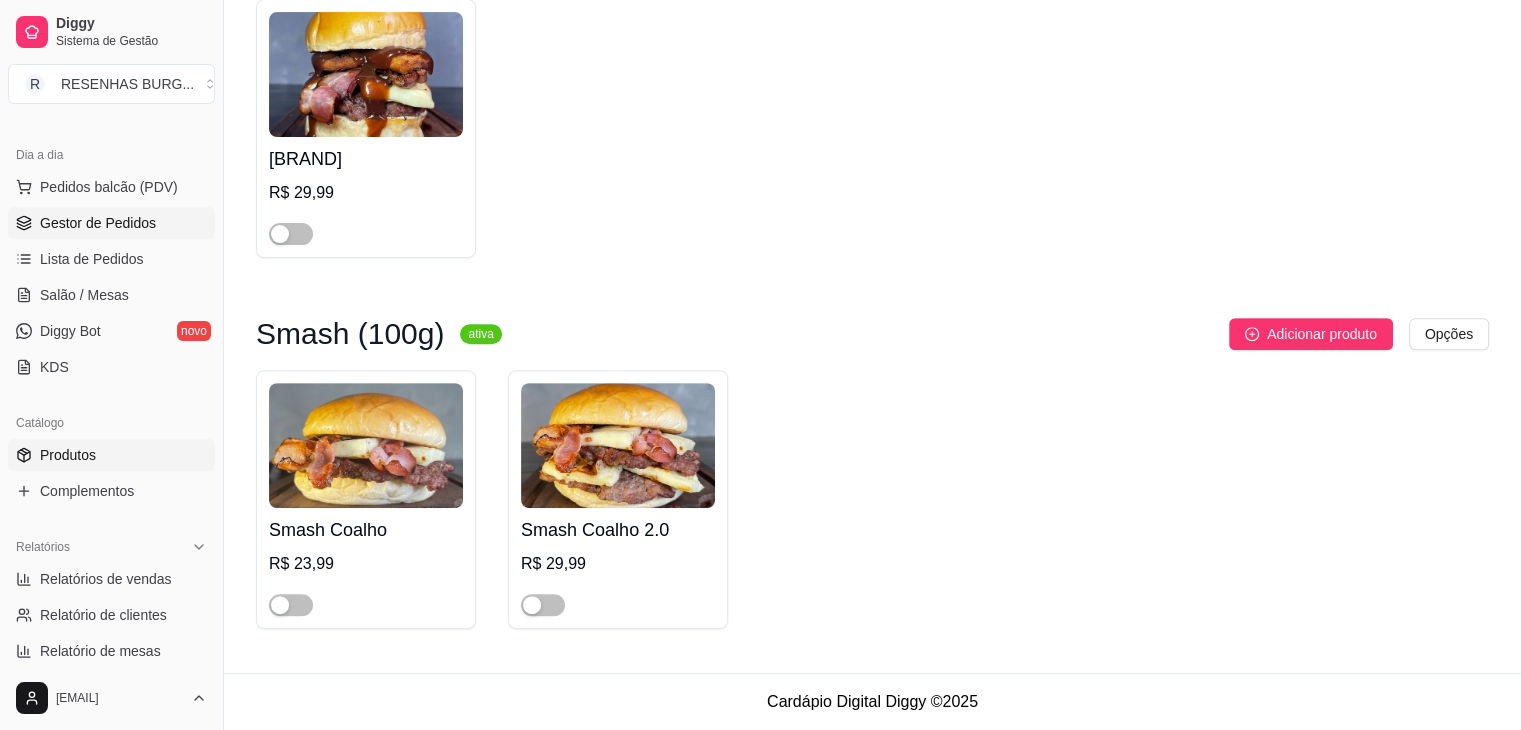 type on "coalho" 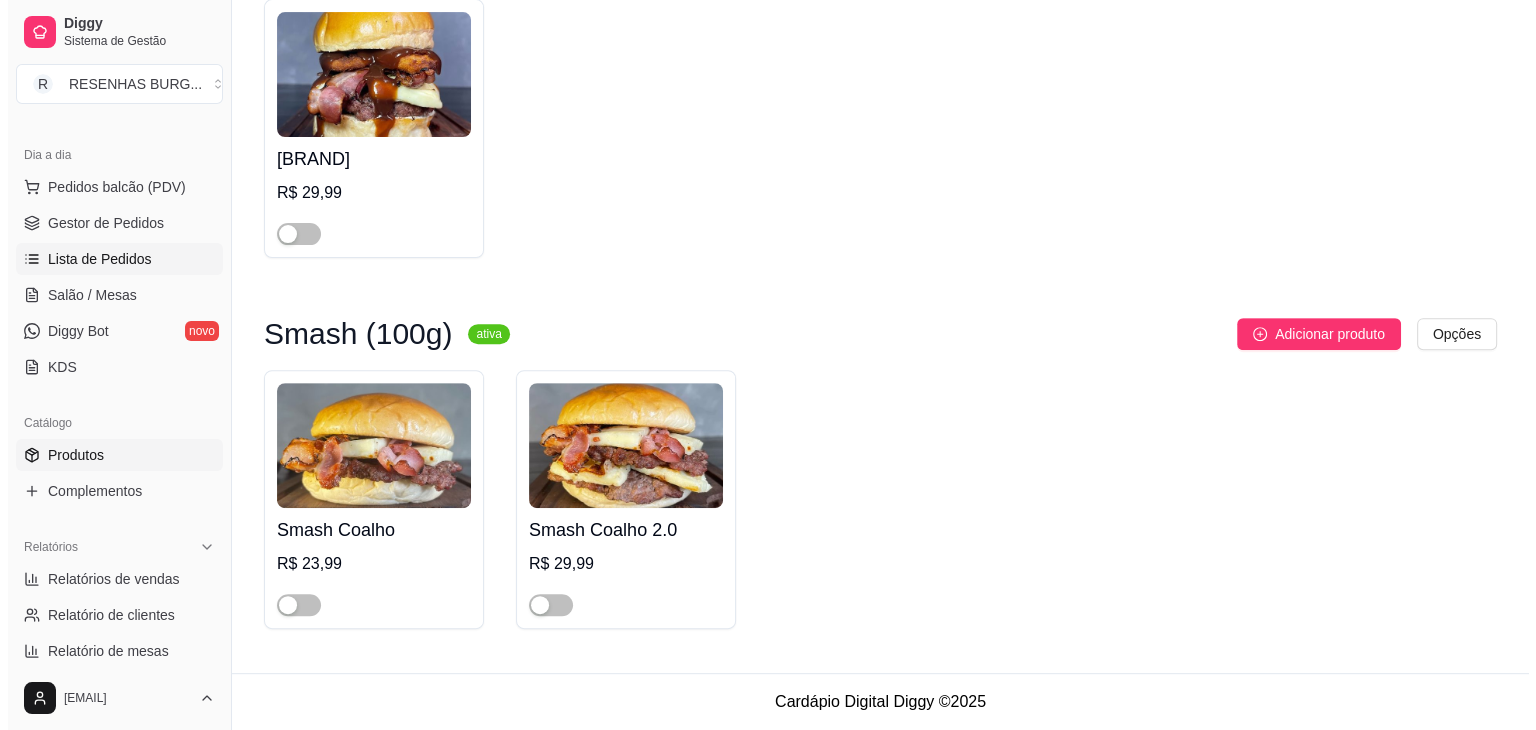 scroll, scrollTop: 0, scrollLeft: 0, axis: both 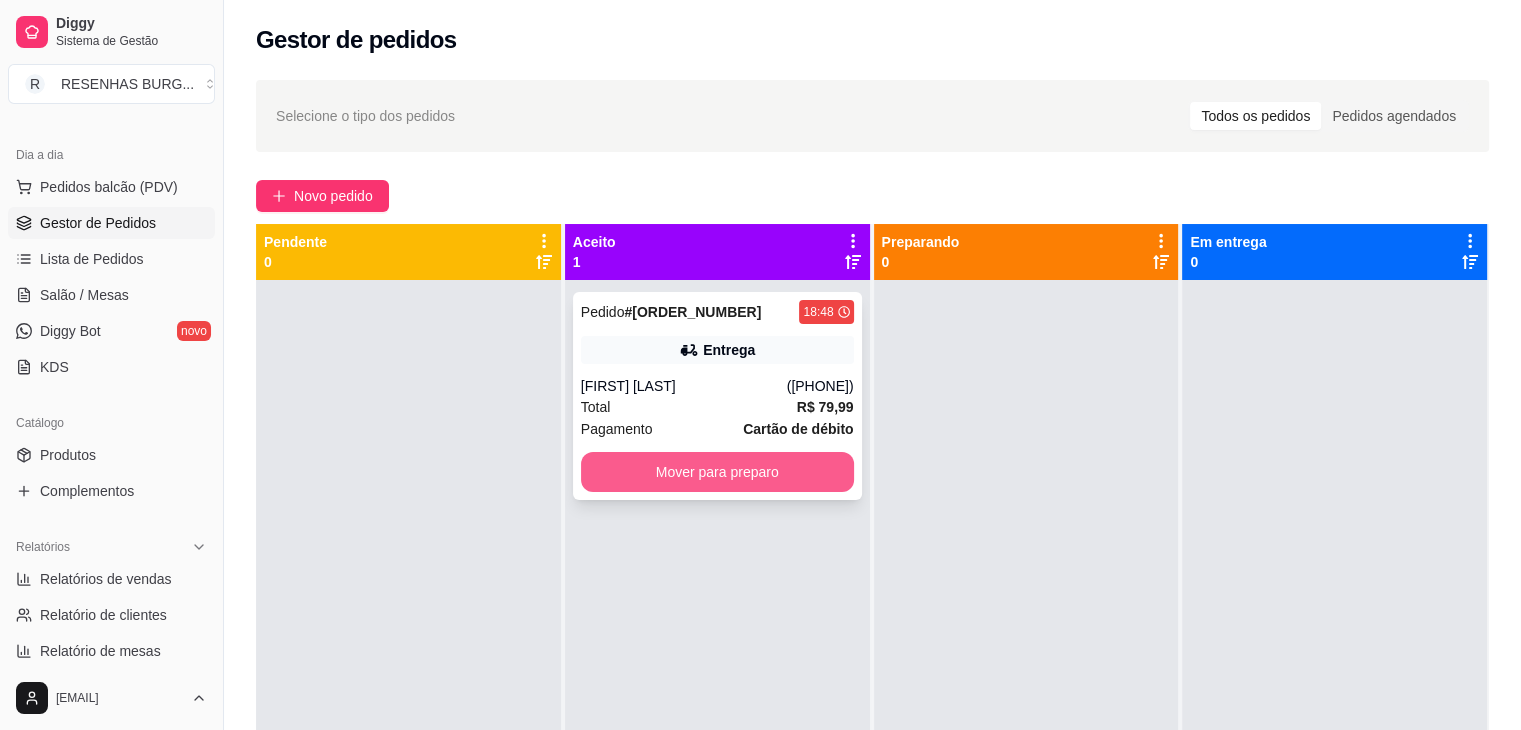 click on "Mover para preparo" at bounding box center [717, 472] 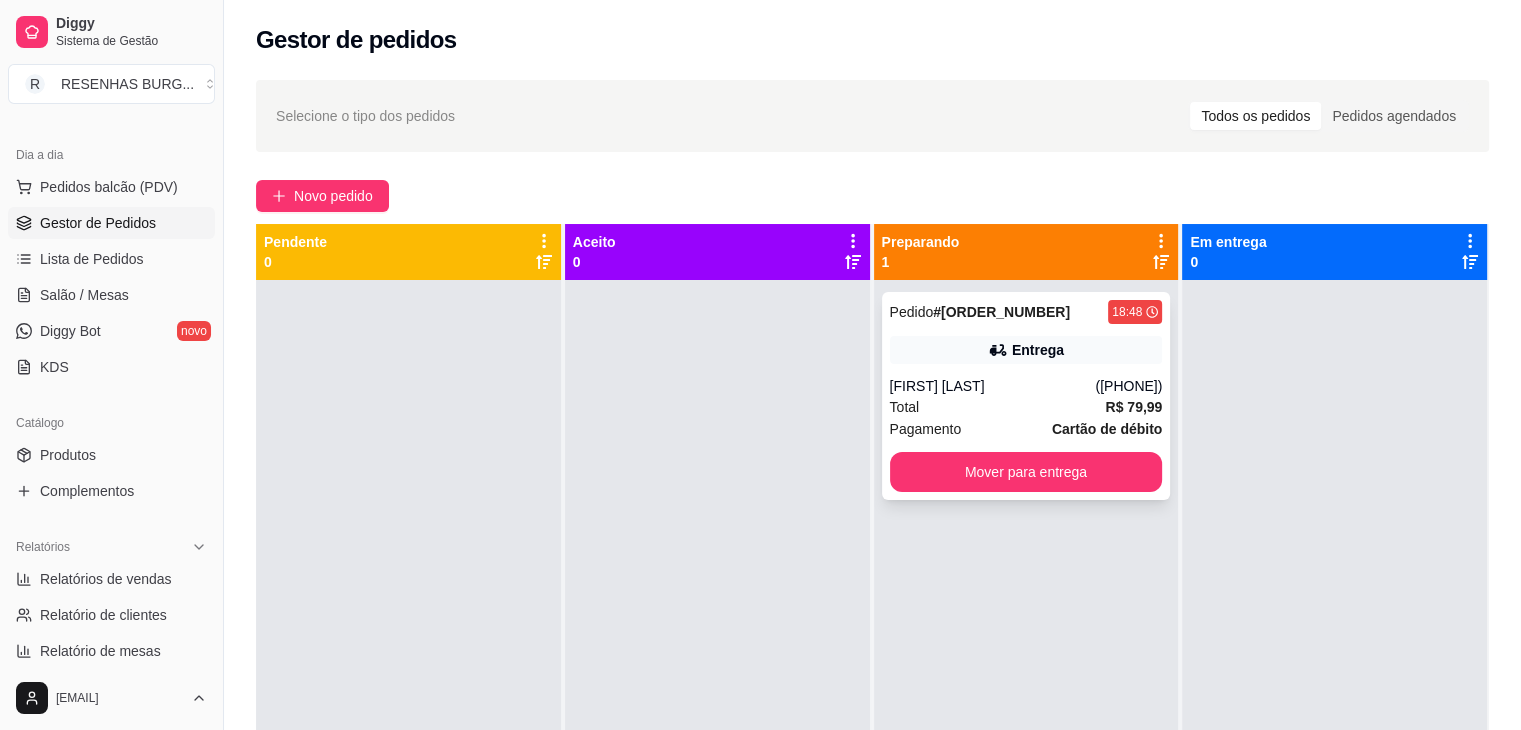 click on "Pedido  # [ORDER_ID] [TIME] Entrega [FIRST] [LAST]  ([PHONE]) Total R$ 79,99 Pagamento Cartão de débito Mover para entrega" at bounding box center [1026, 396] 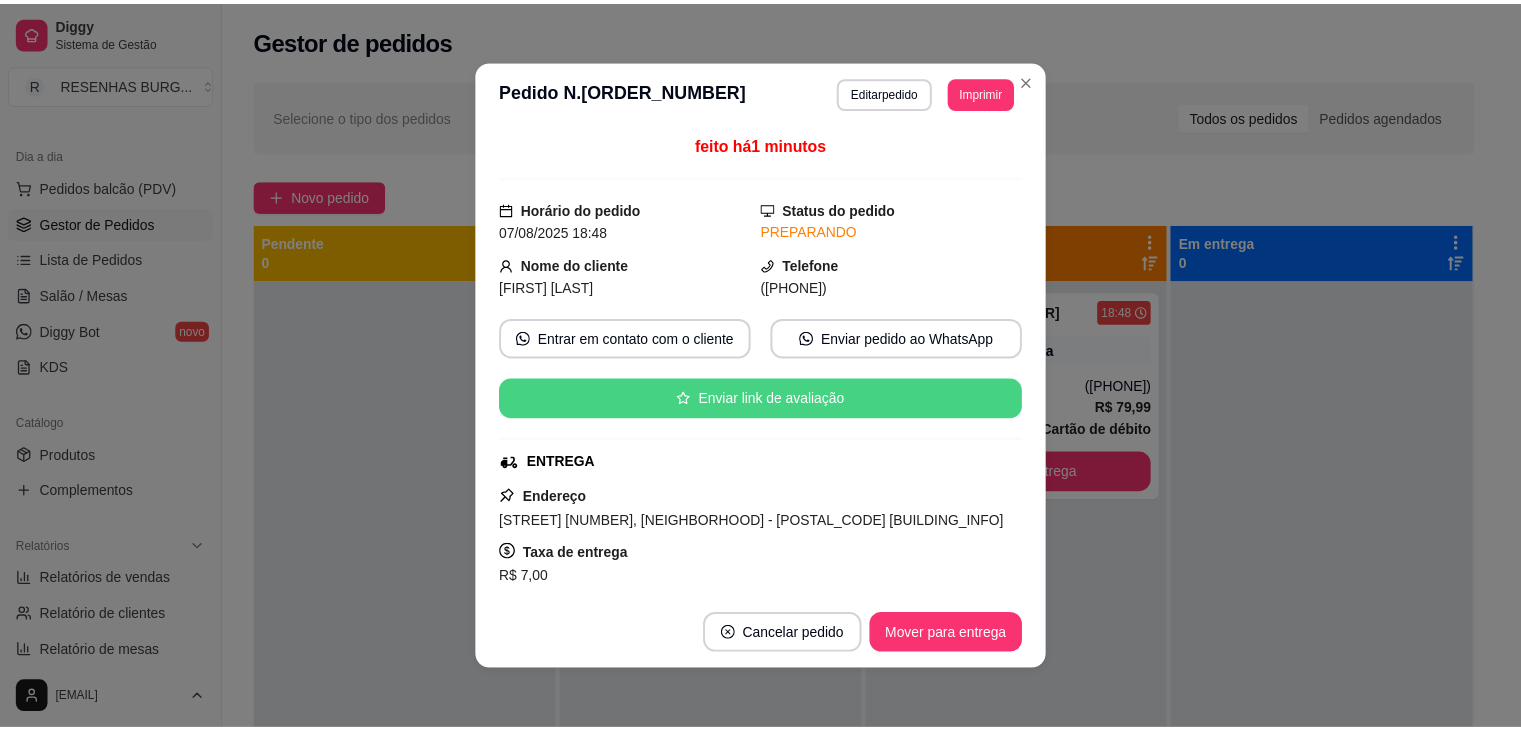 scroll, scrollTop: 100, scrollLeft: 0, axis: vertical 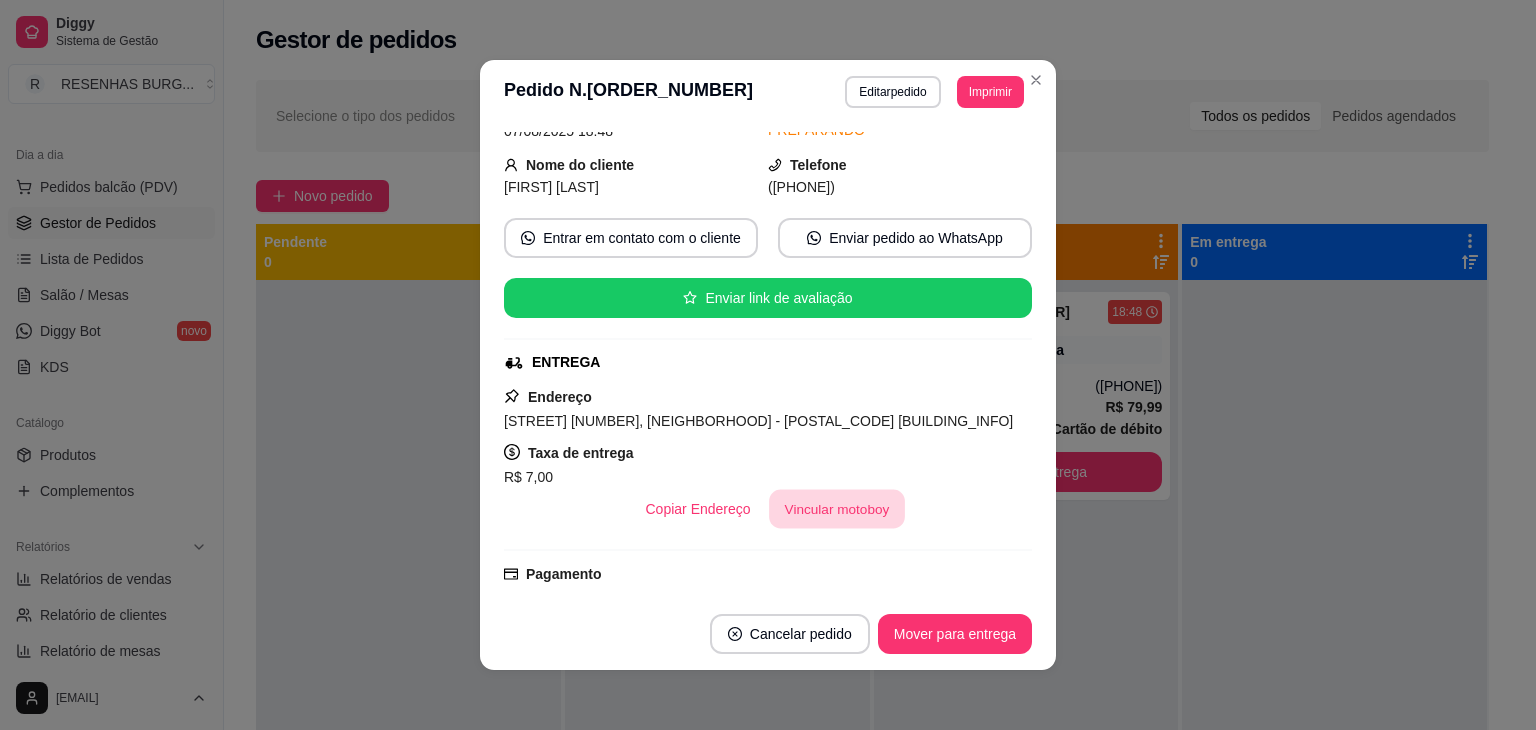 click on "Vincular motoboy" at bounding box center (837, 509) 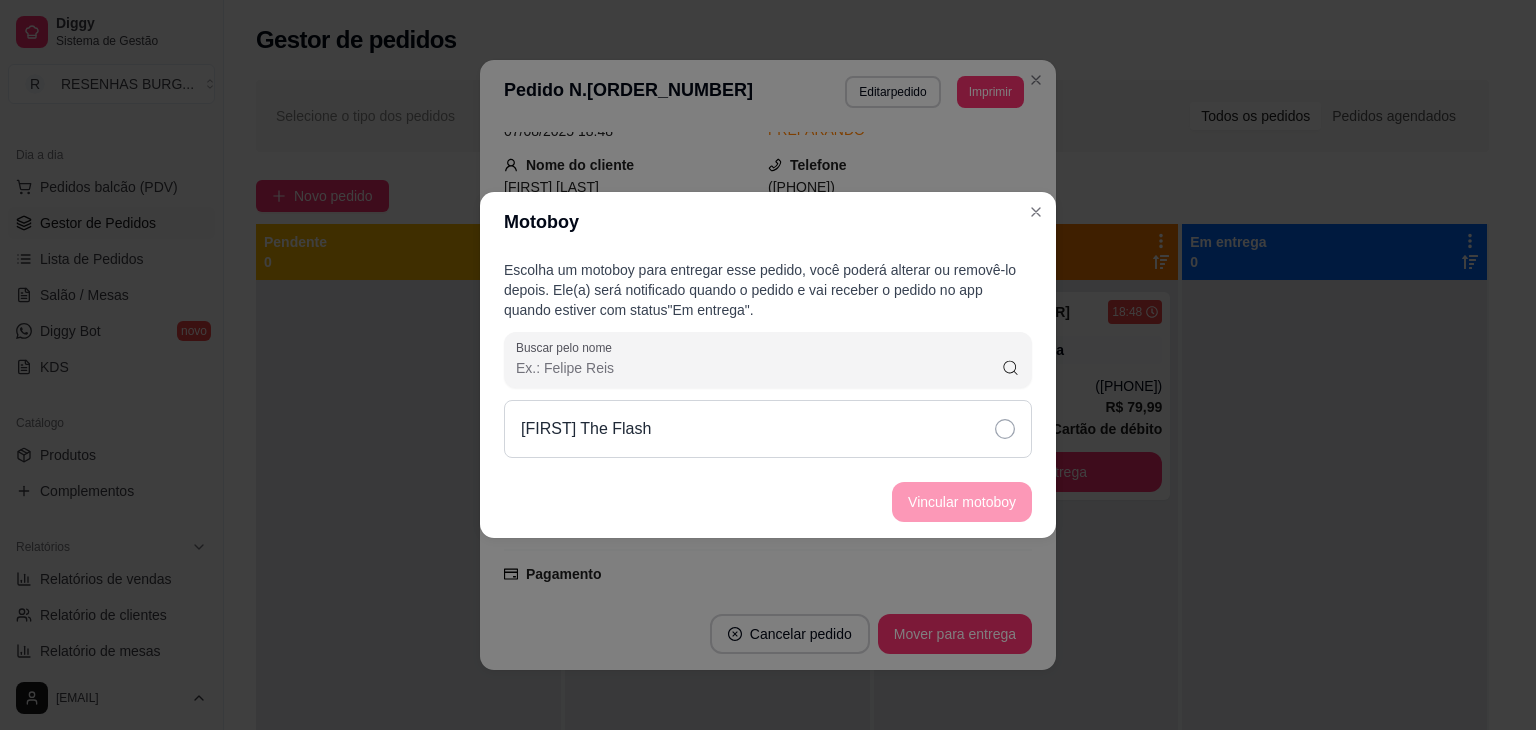 click on "[FIRST] The Flash" at bounding box center (768, 429) 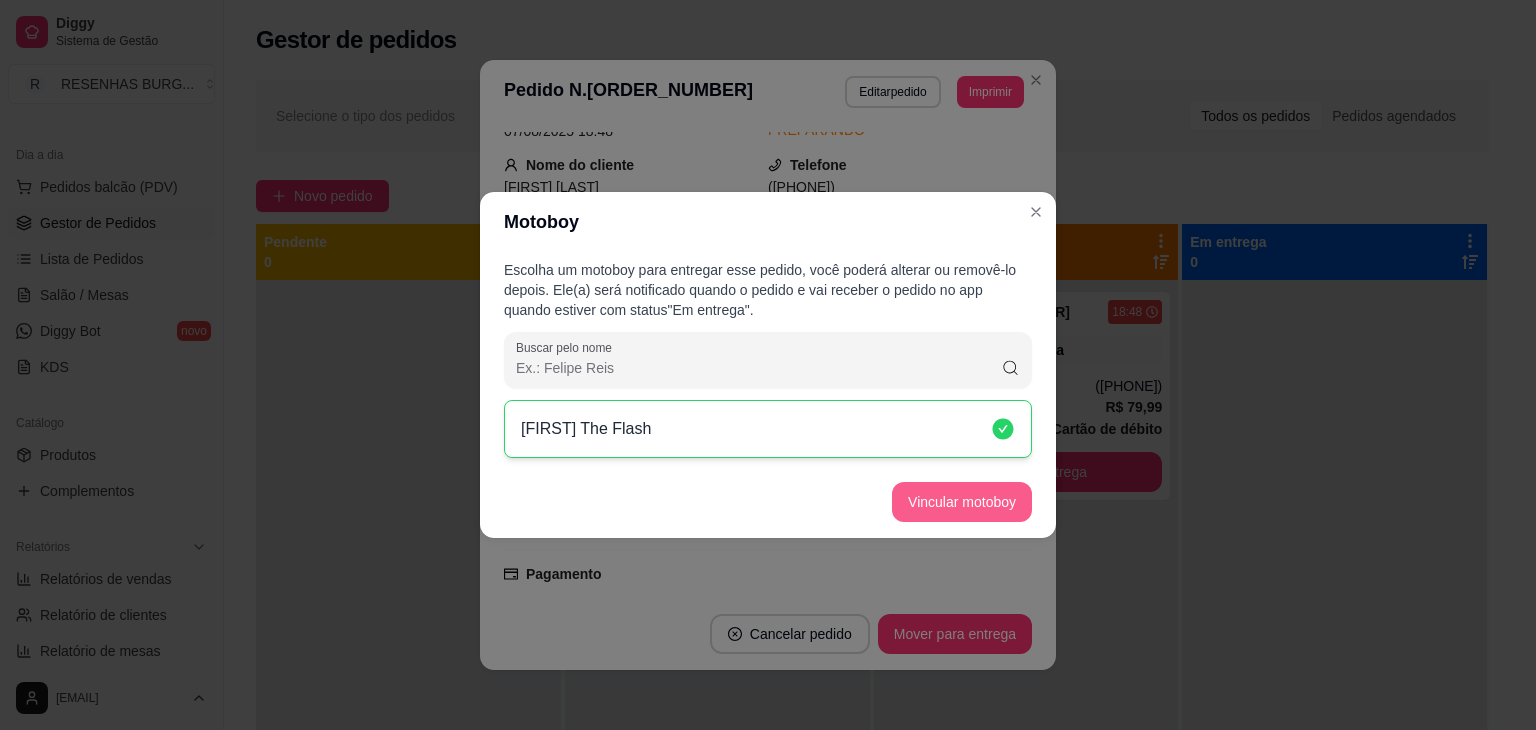 click on "Vincular motoboy" at bounding box center [962, 502] 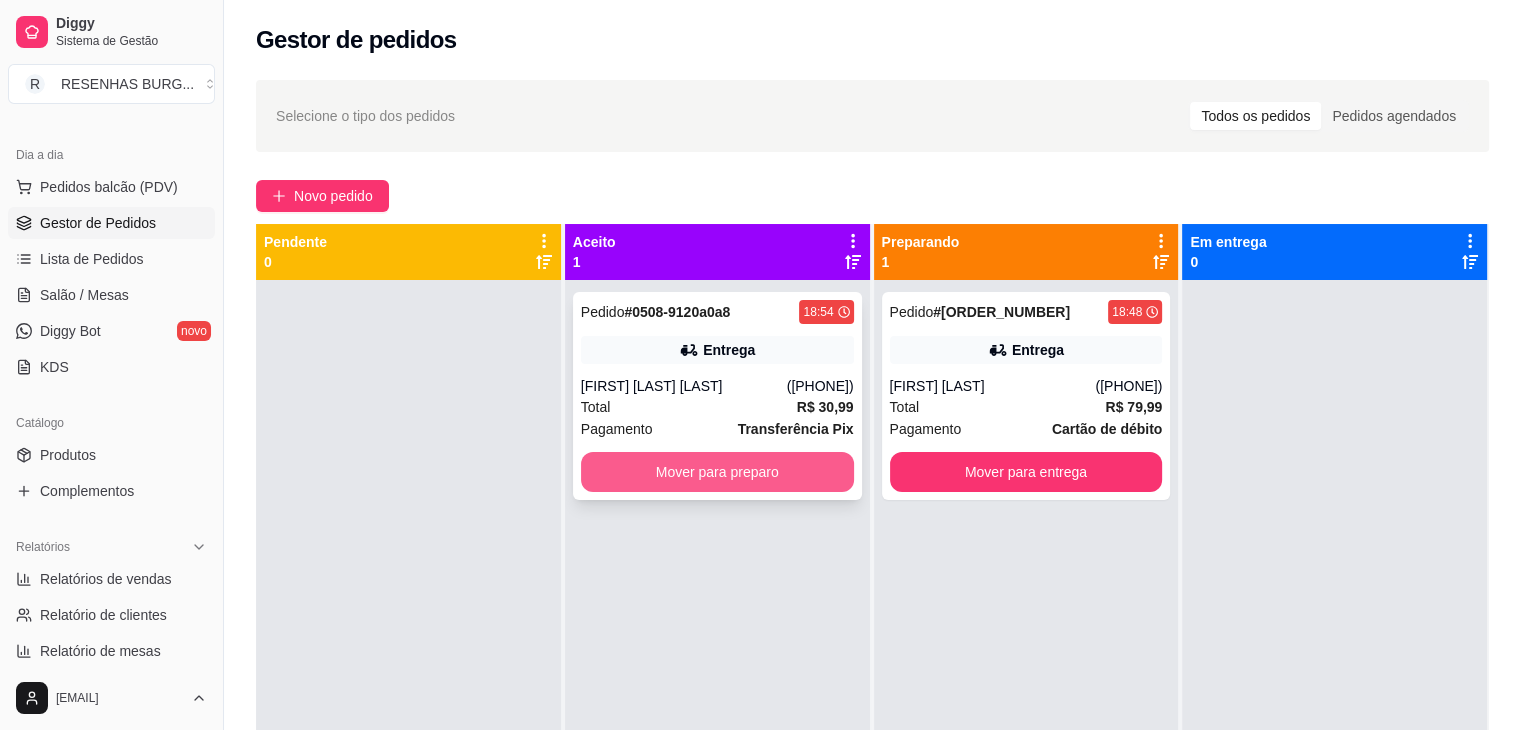 click on "Mover para preparo" at bounding box center (717, 472) 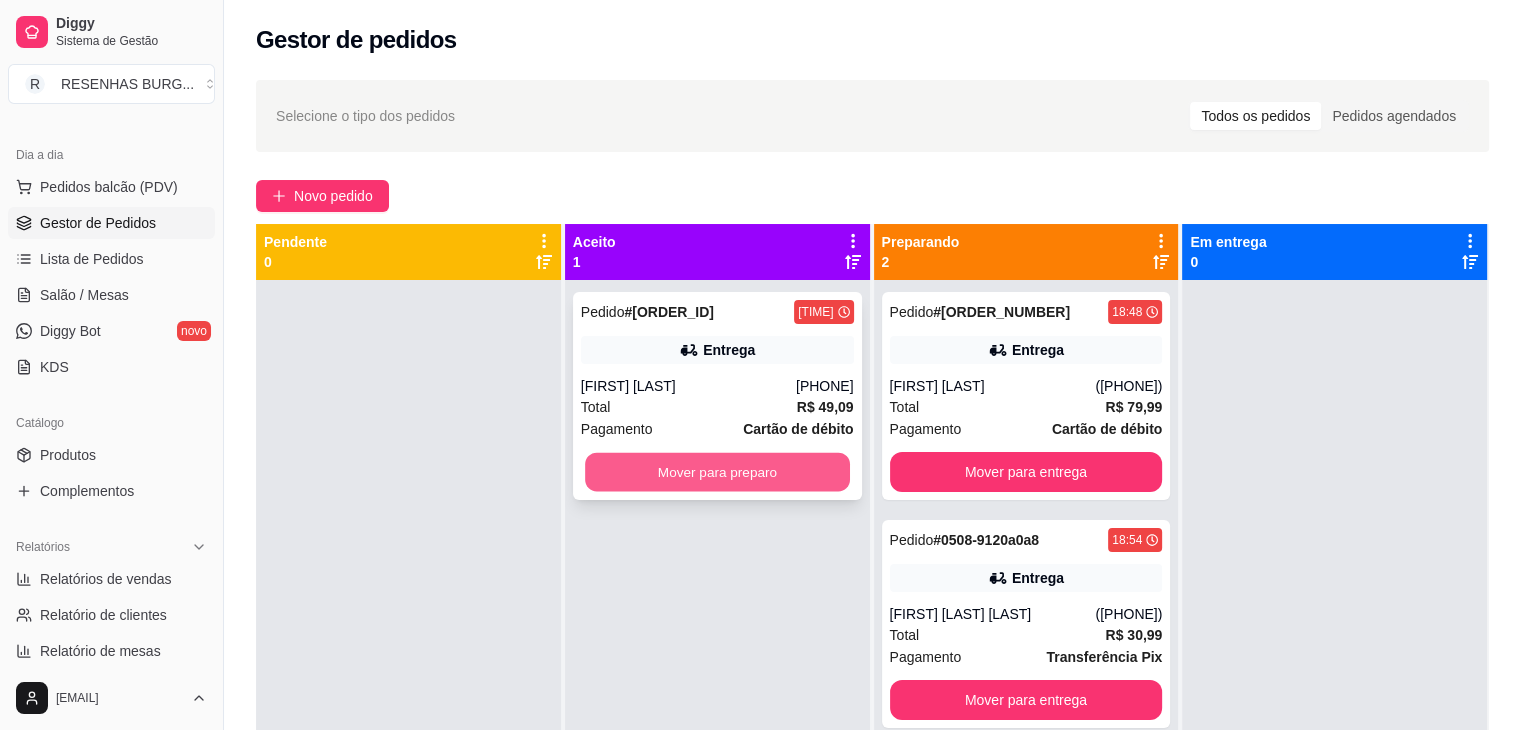 click on "Mover para preparo" at bounding box center (717, 472) 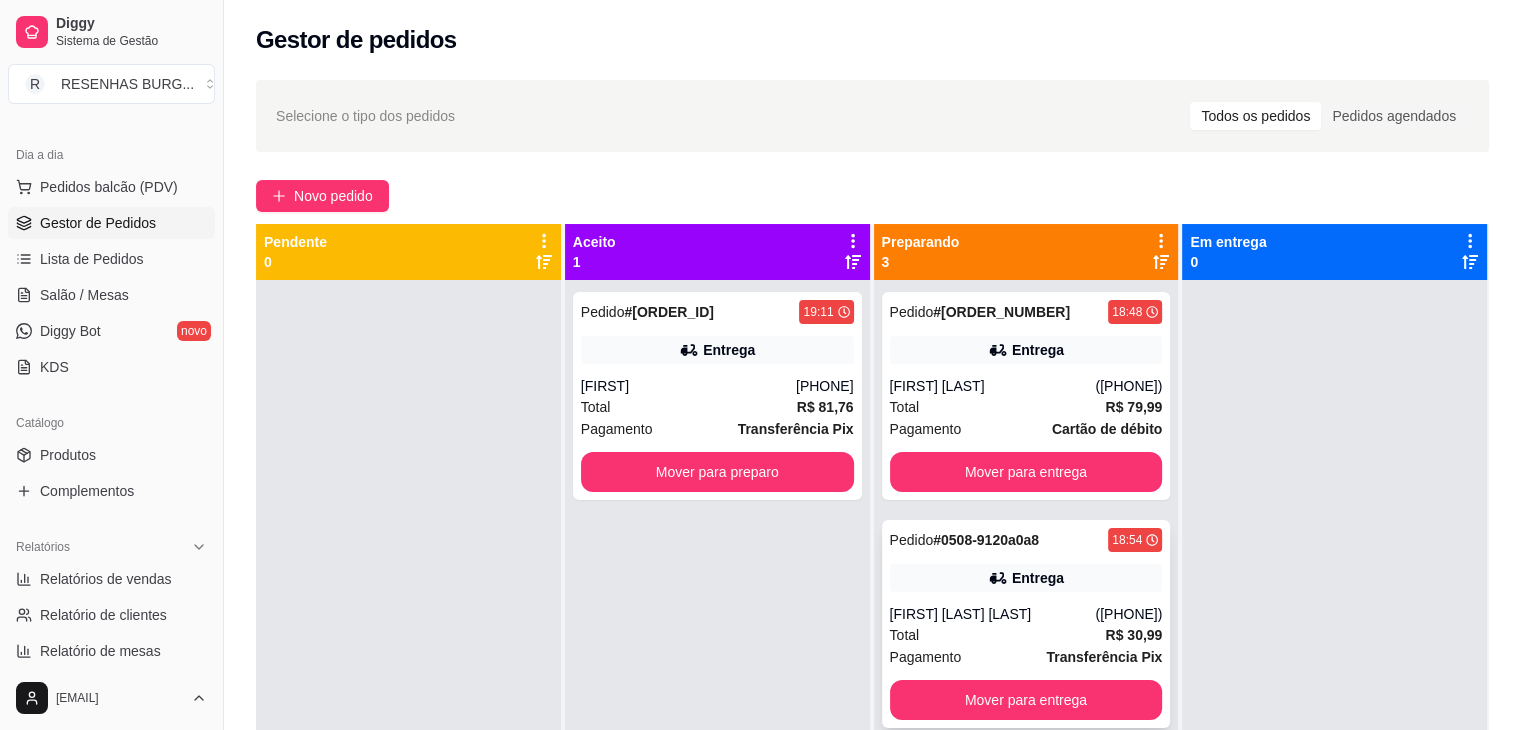 scroll, scrollTop: 56, scrollLeft: 0, axis: vertical 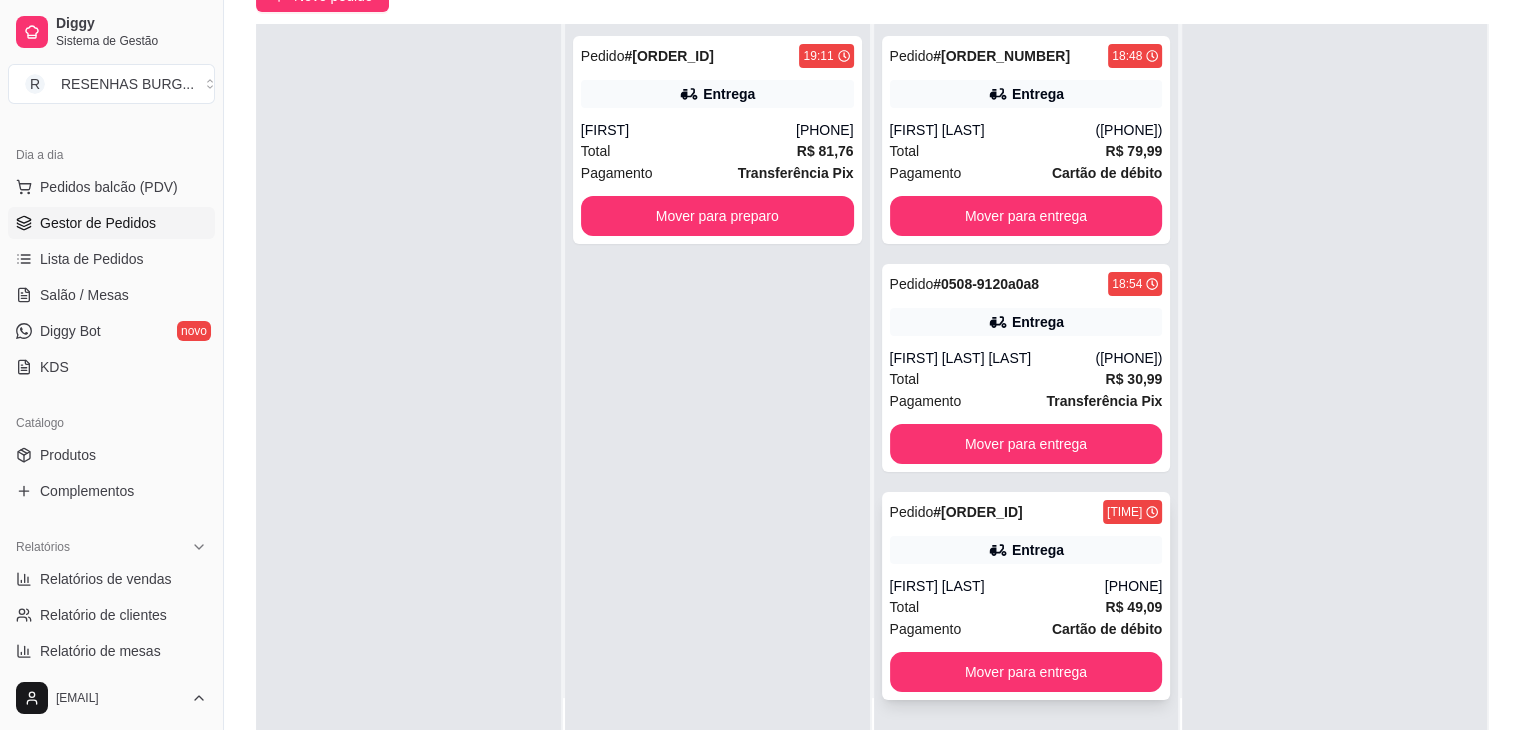 click on "[FIRST] [LAST]" at bounding box center [997, 586] 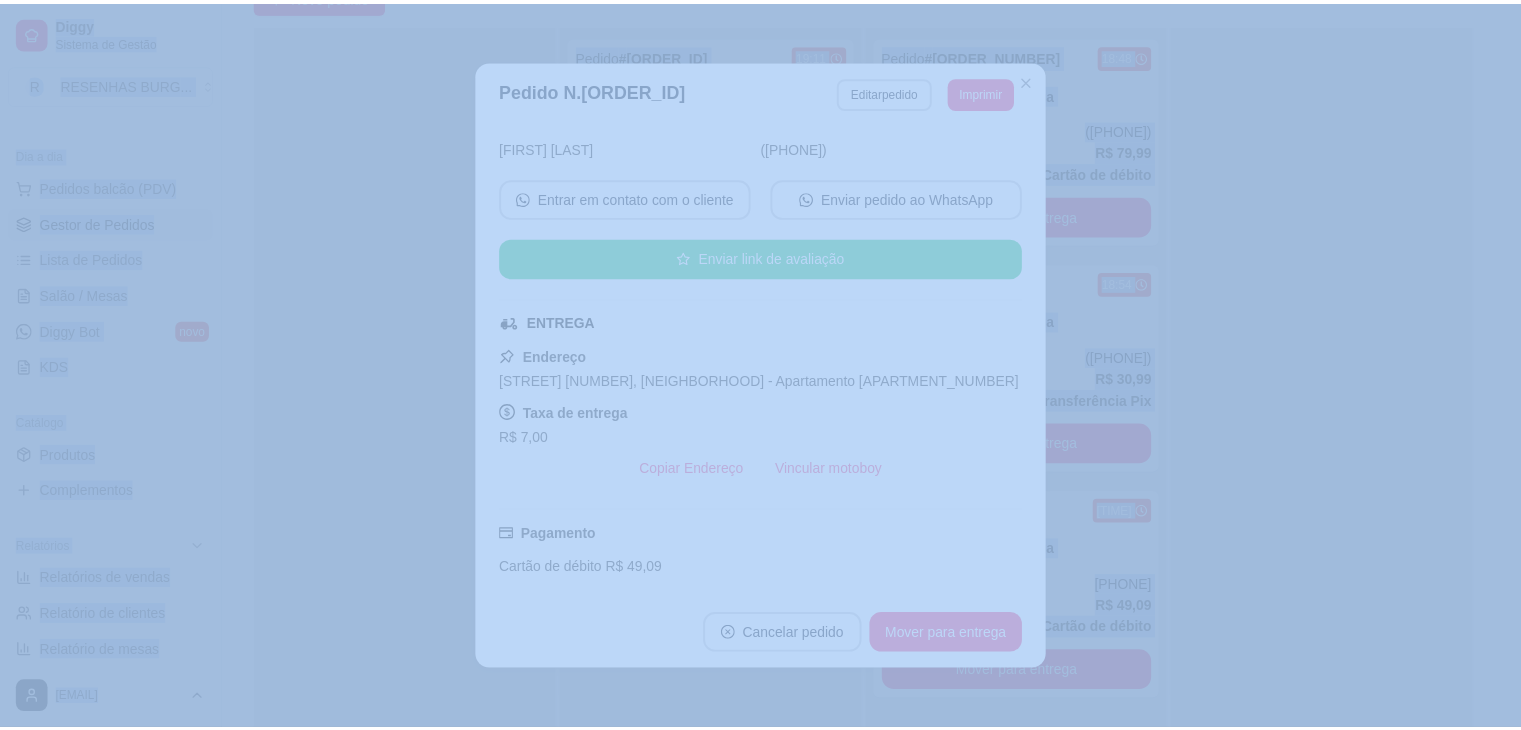 scroll, scrollTop: 200, scrollLeft: 0, axis: vertical 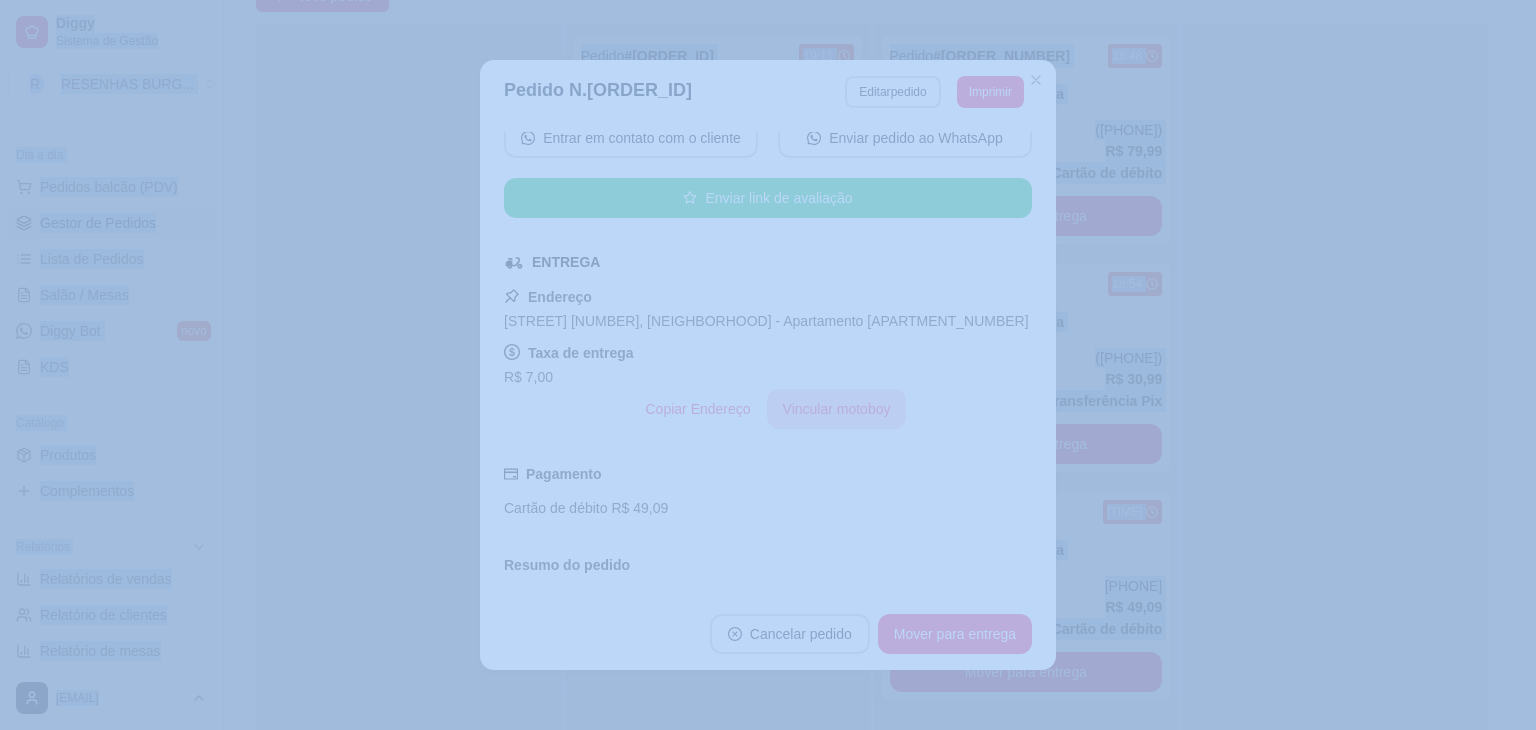 click on "Vincular motoboy" at bounding box center (837, 409) 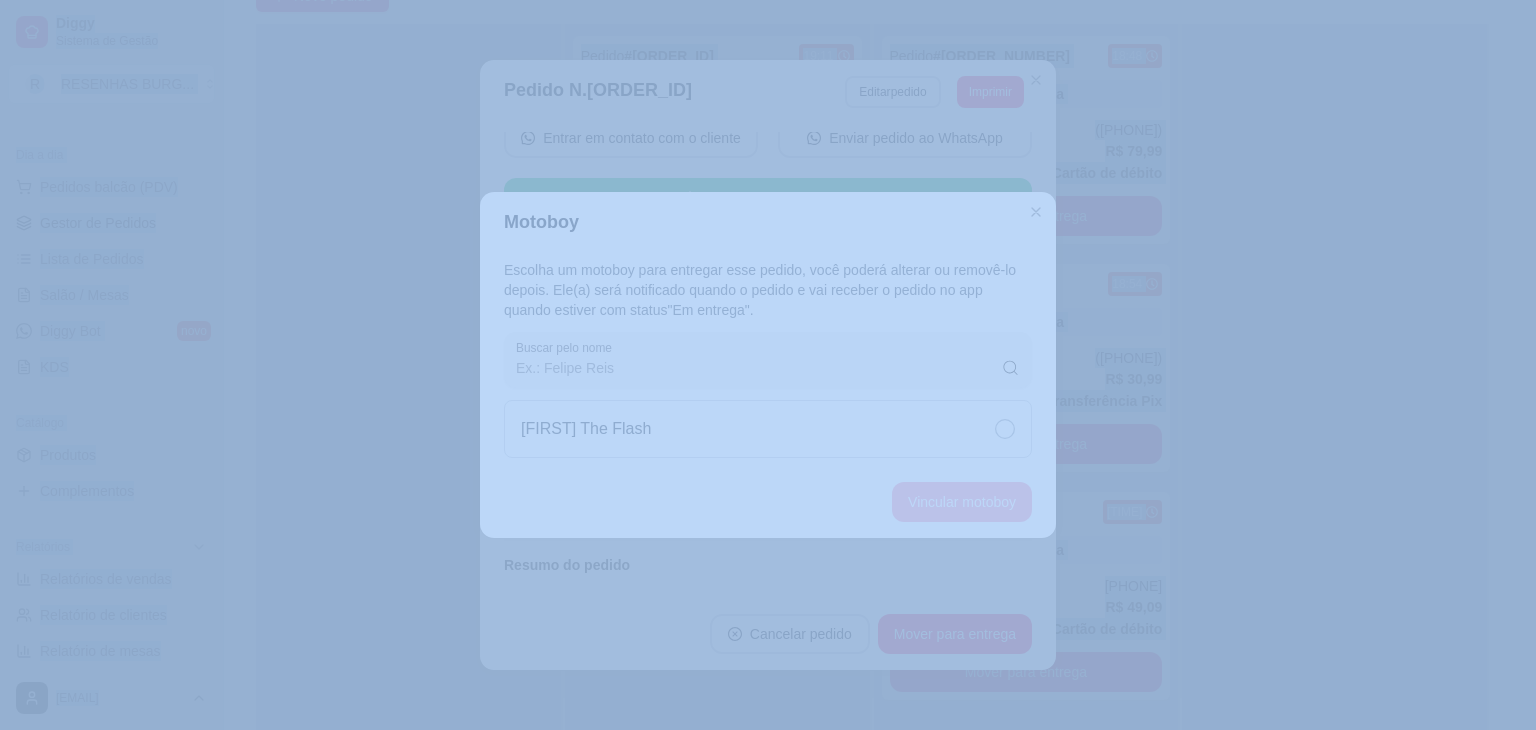 click on "[FIRST] The Flash" at bounding box center [768, 429] 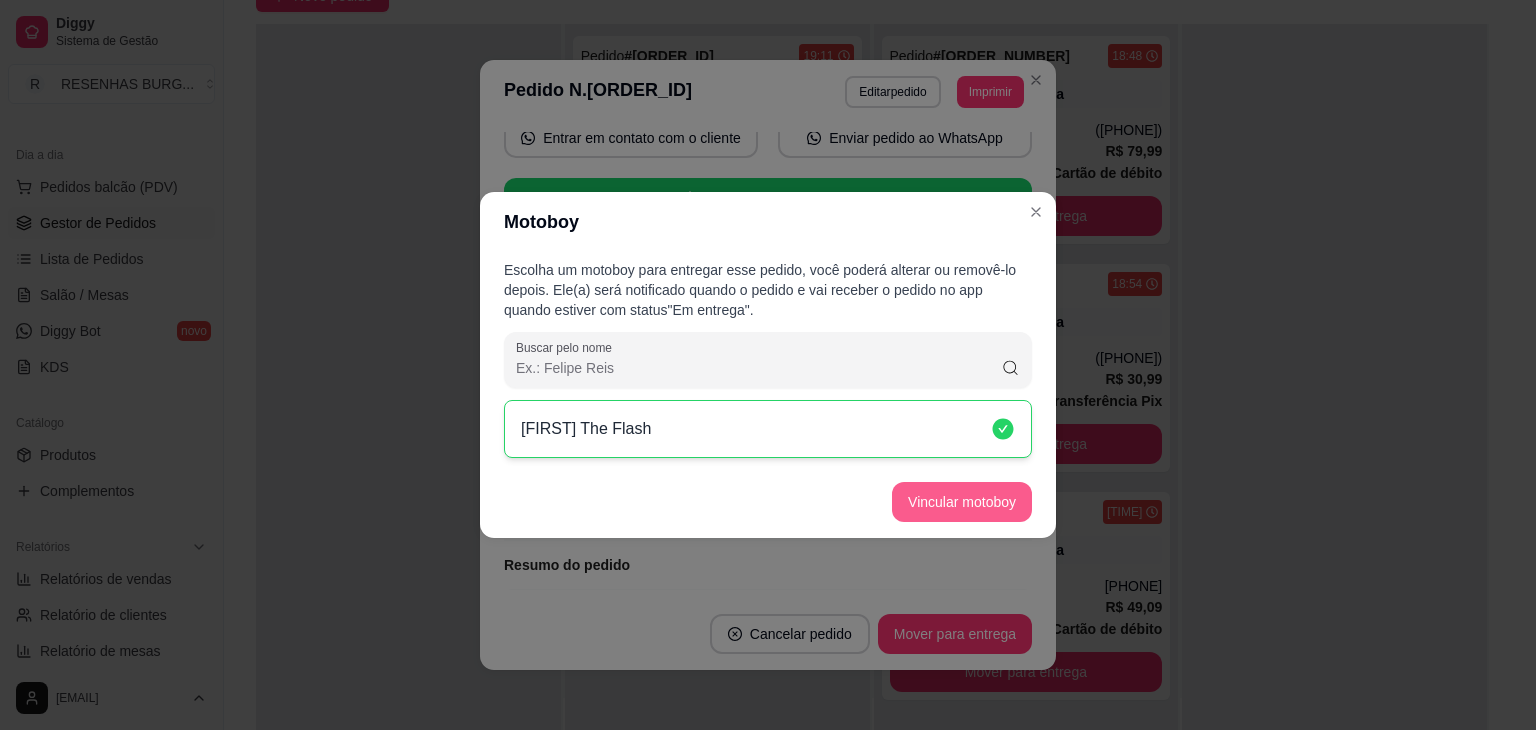 click on "Vincular motoboy" at bounding box center [962, 502] 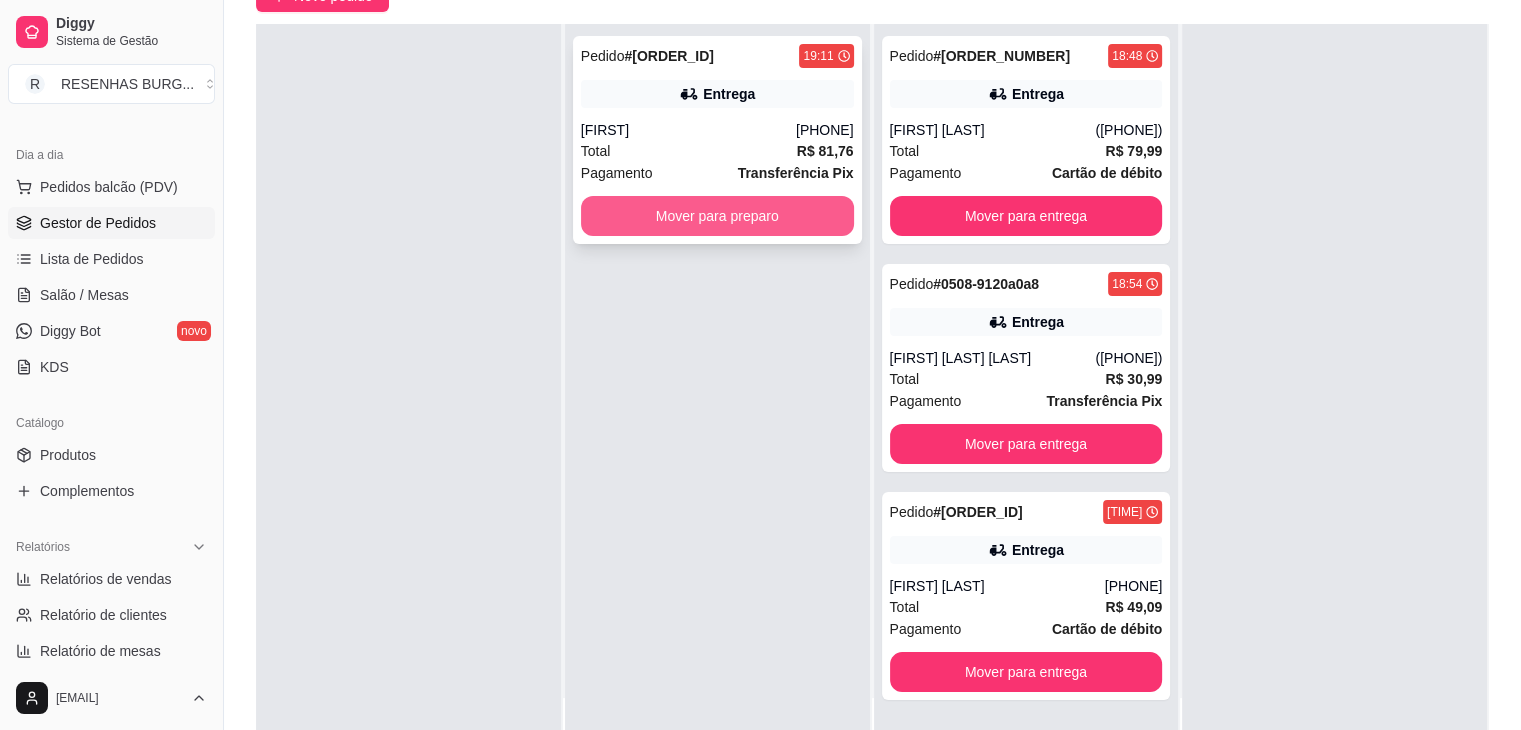 click on "Mover para preparo" at bounding box center (717, 216) 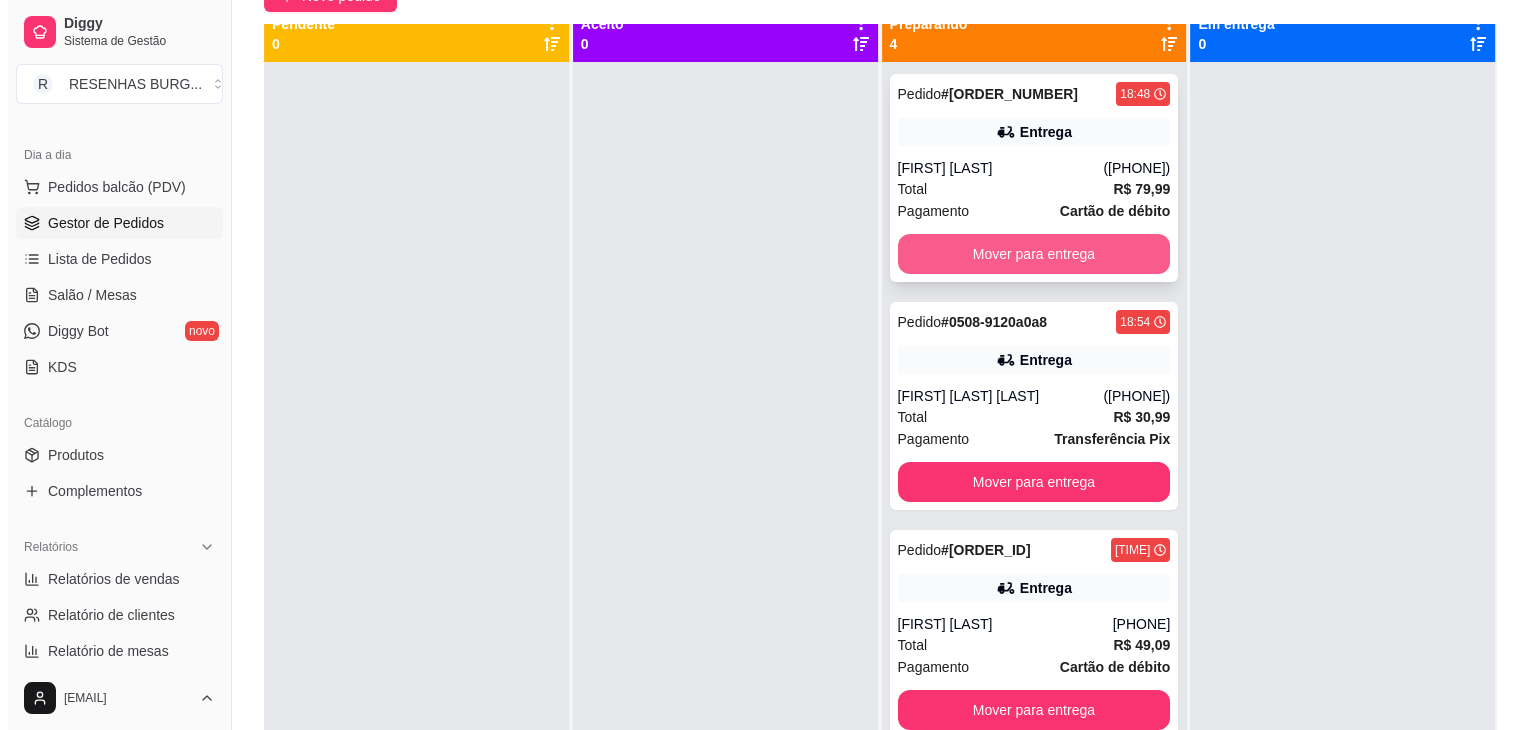 scroll, scrollTop: 0, scrollLeft: 0, axis: both 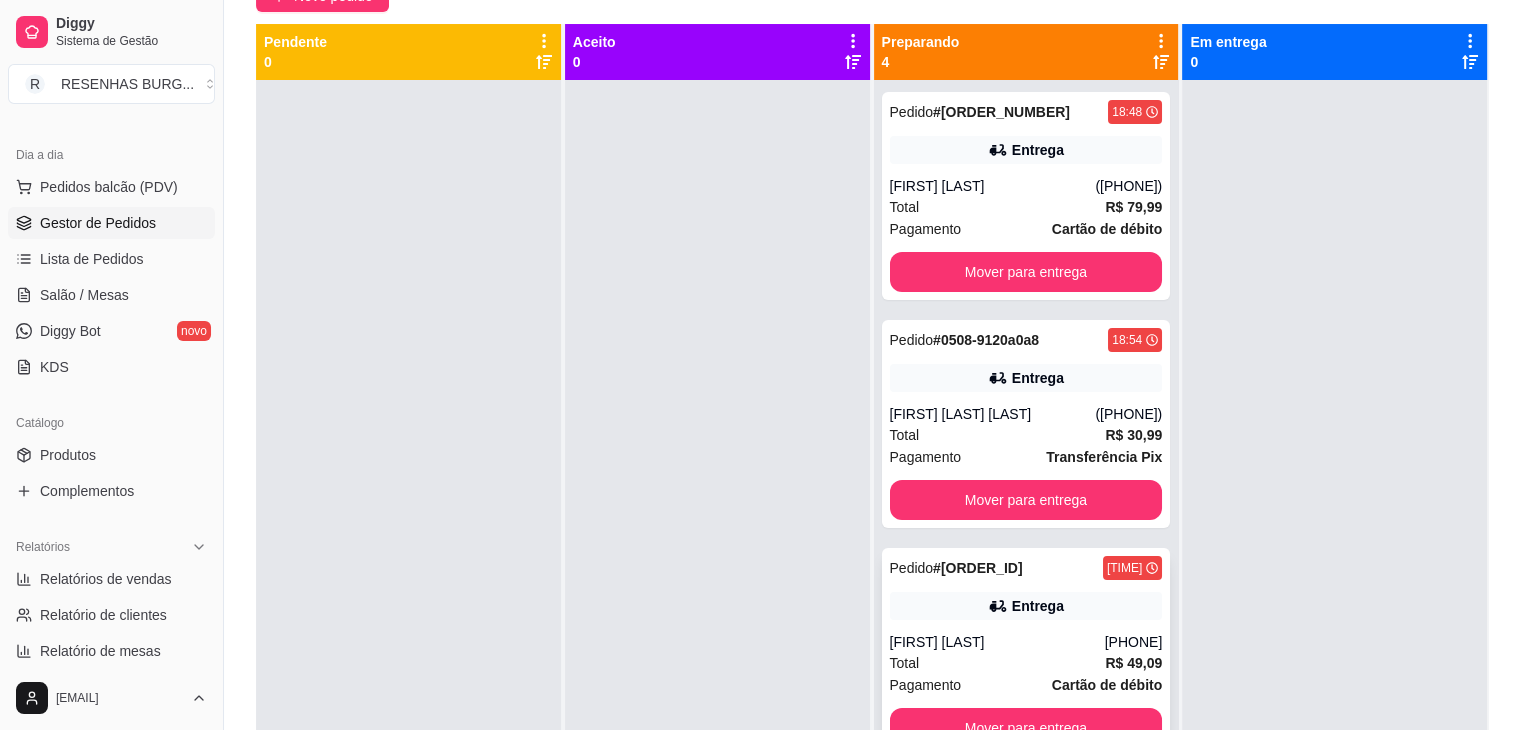 click on "Entrega" at bounding box center [1038, 606] 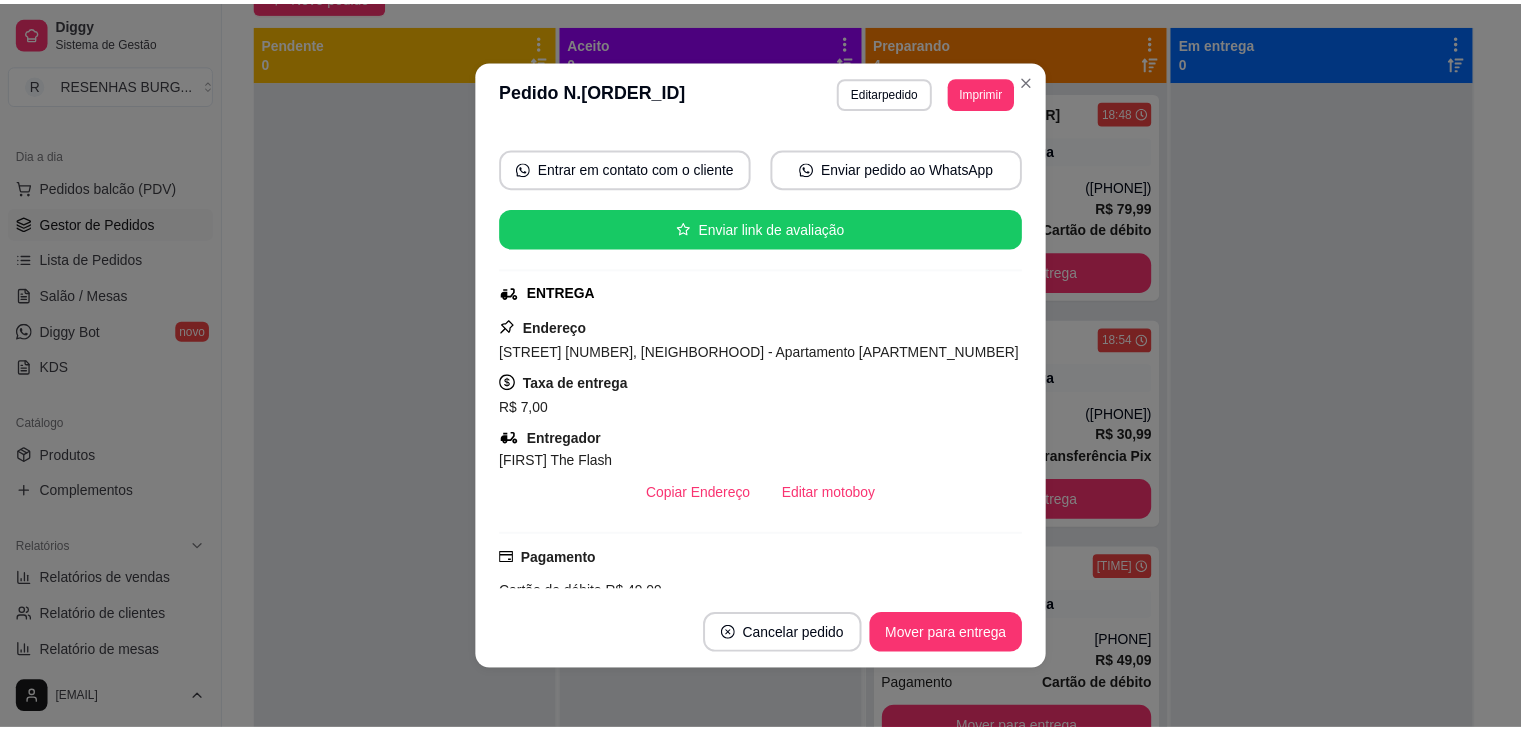 scroll, scrollTop: 200, scrollLeft: 0, axis: vertical 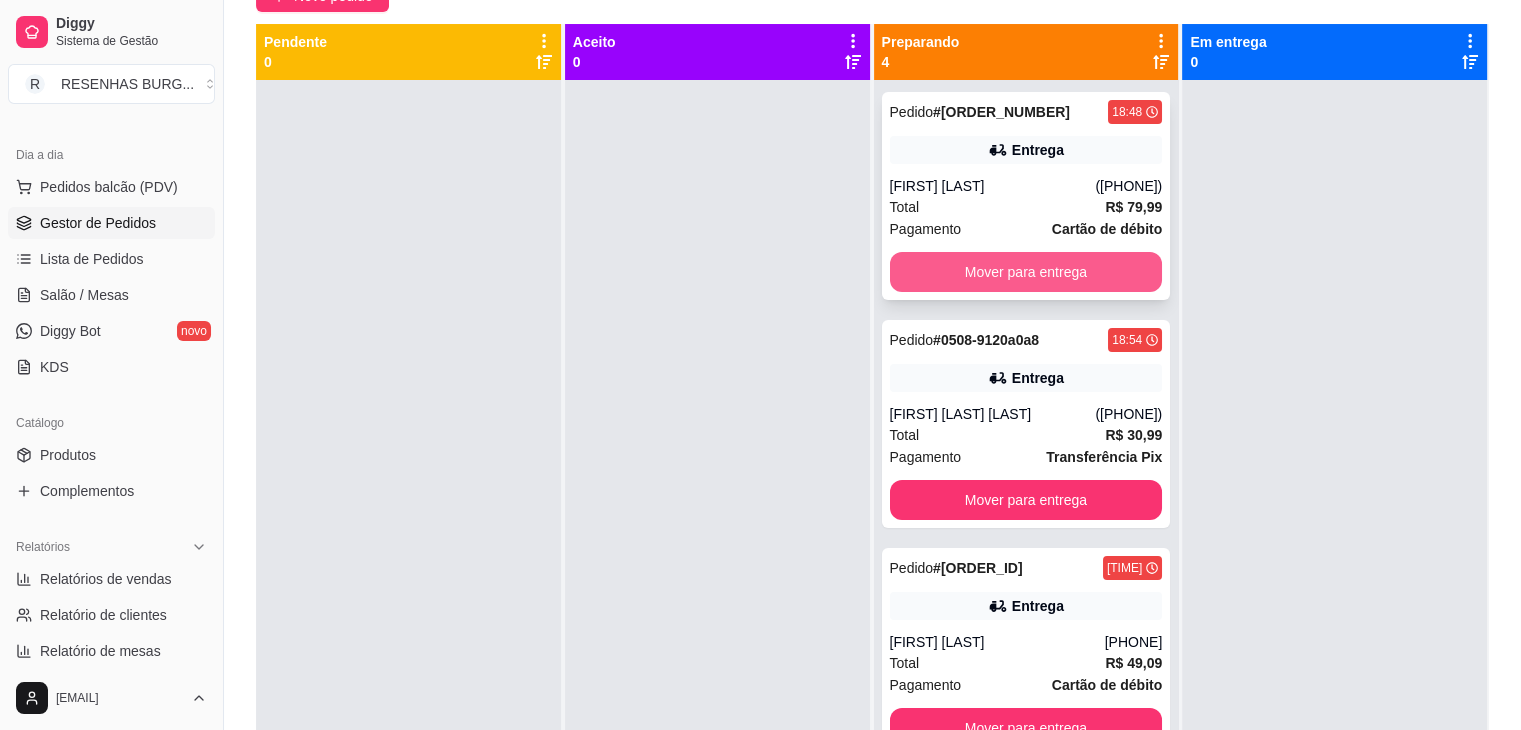 click on "Mover para entrega" at bounding box center [1026, 272] 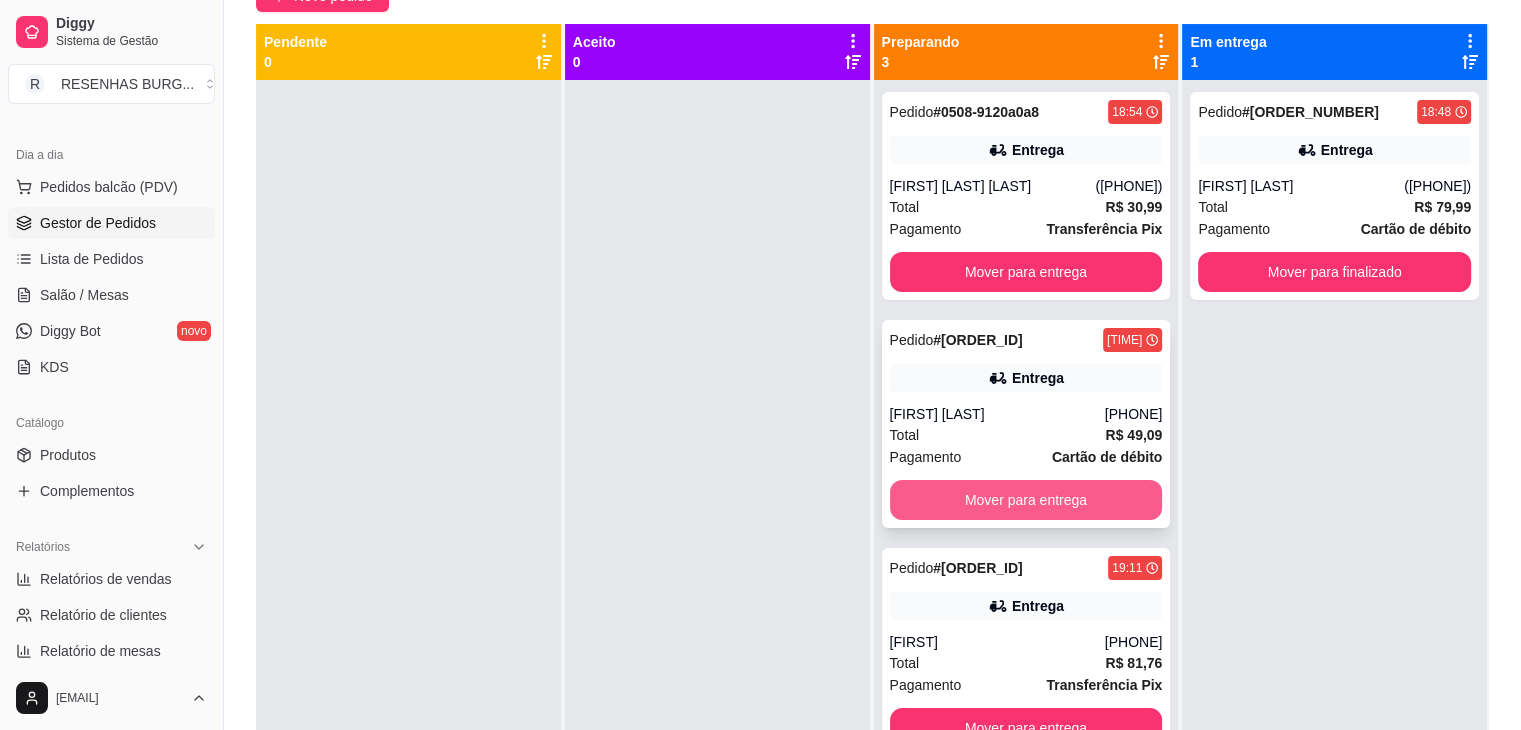 click on "Mover para entrega" at bounding box center [1026, 500] 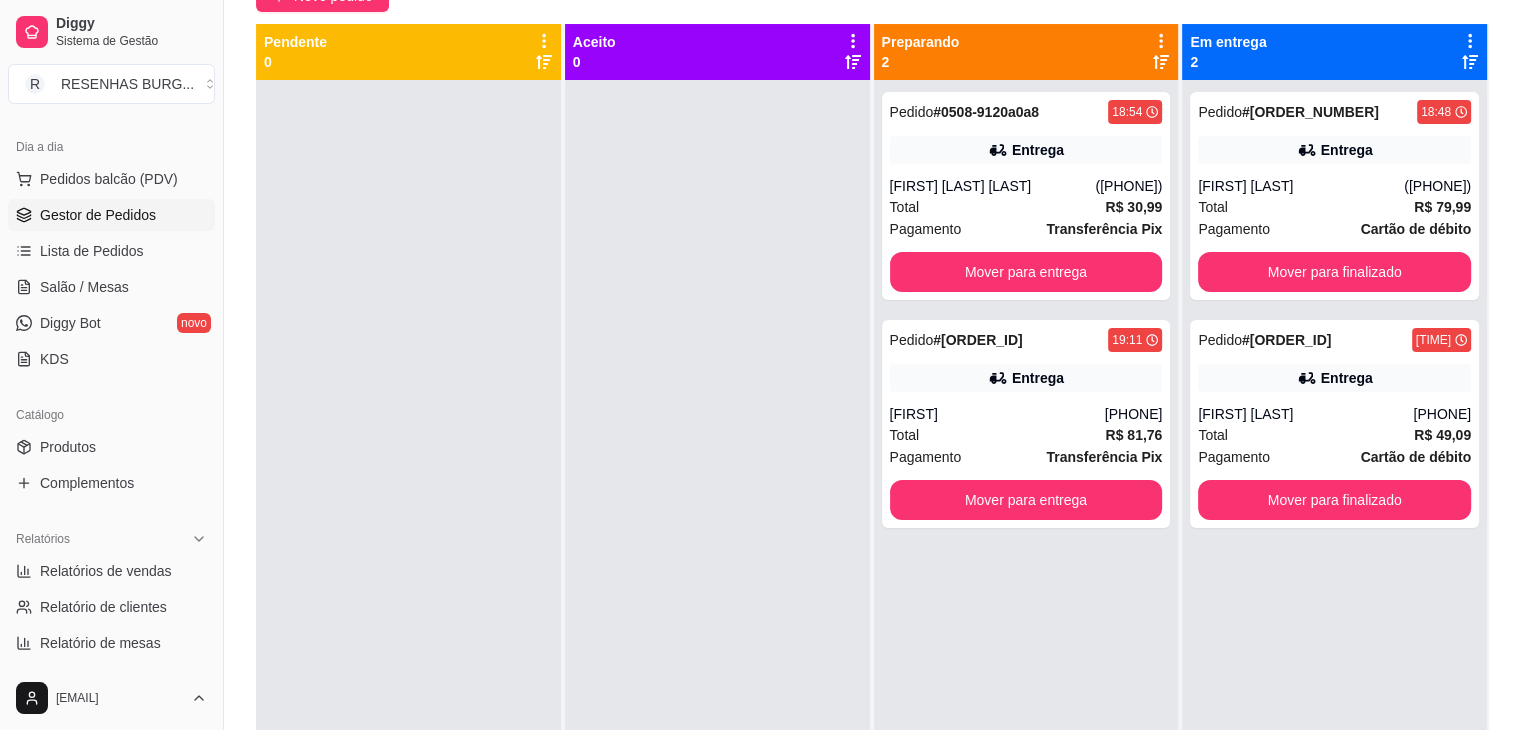 scroll, scrollTop: 108, scrollLeft: 0, axis: vertical 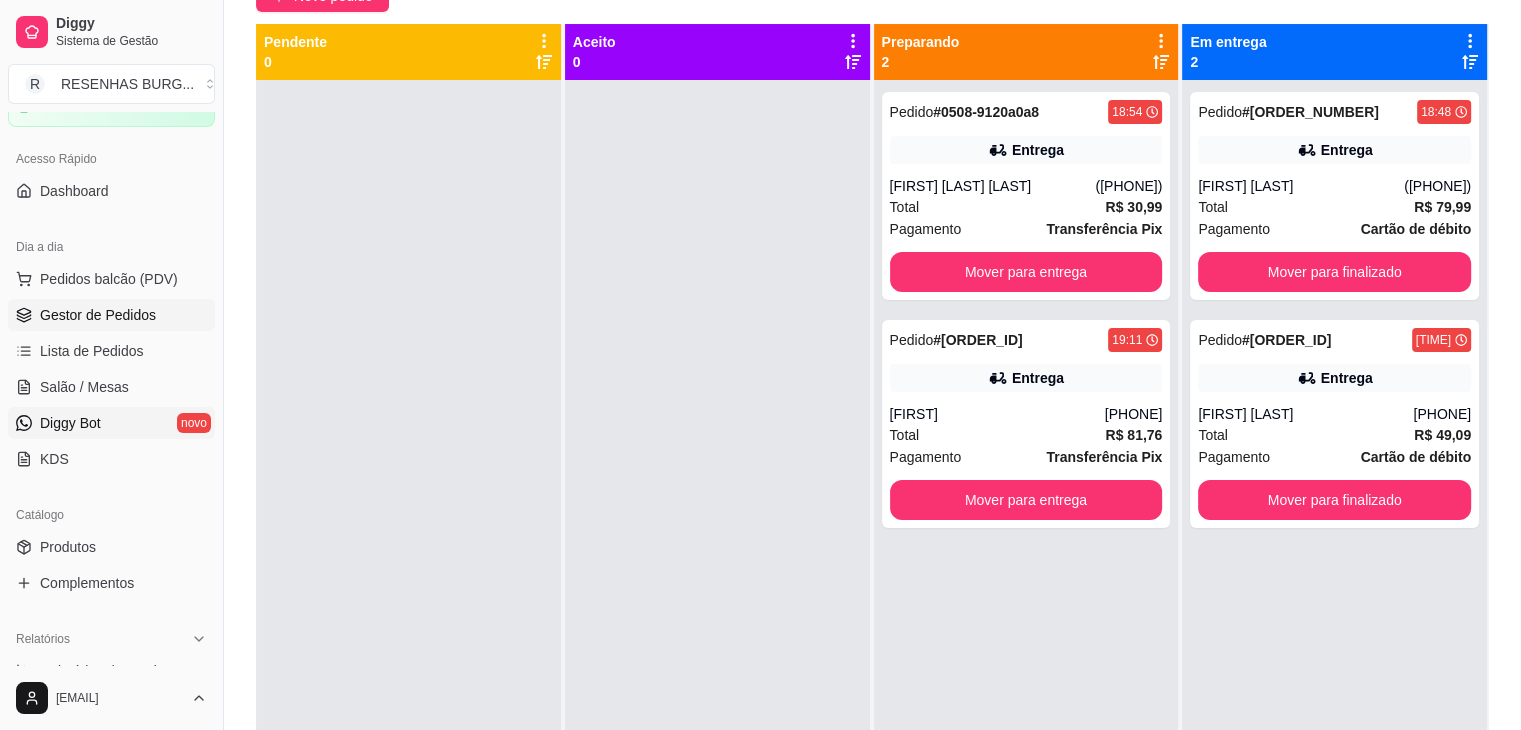 click on "Diggy Bot novo" at bounding box center [111, 423] 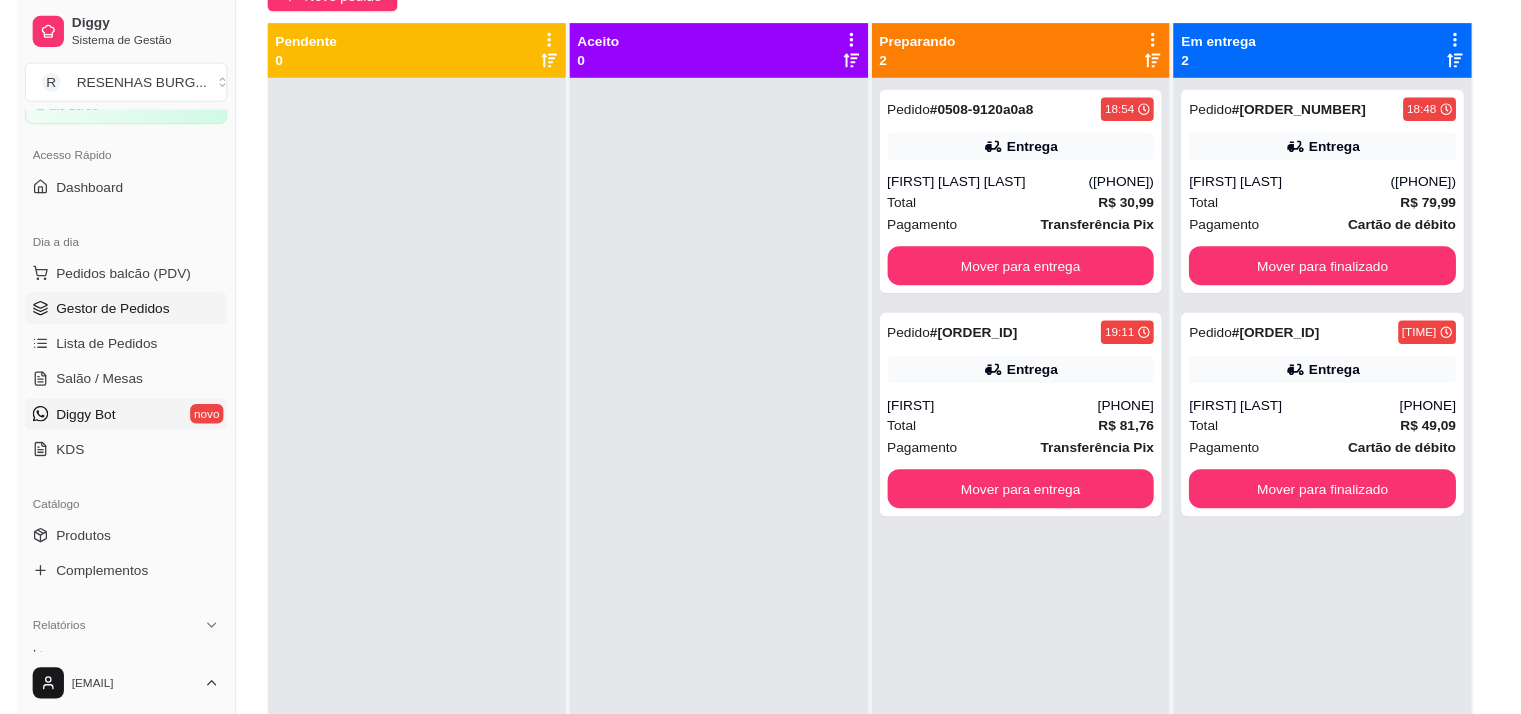 scroll, scrollTop: 0, scrollLeft: 0, axis: both 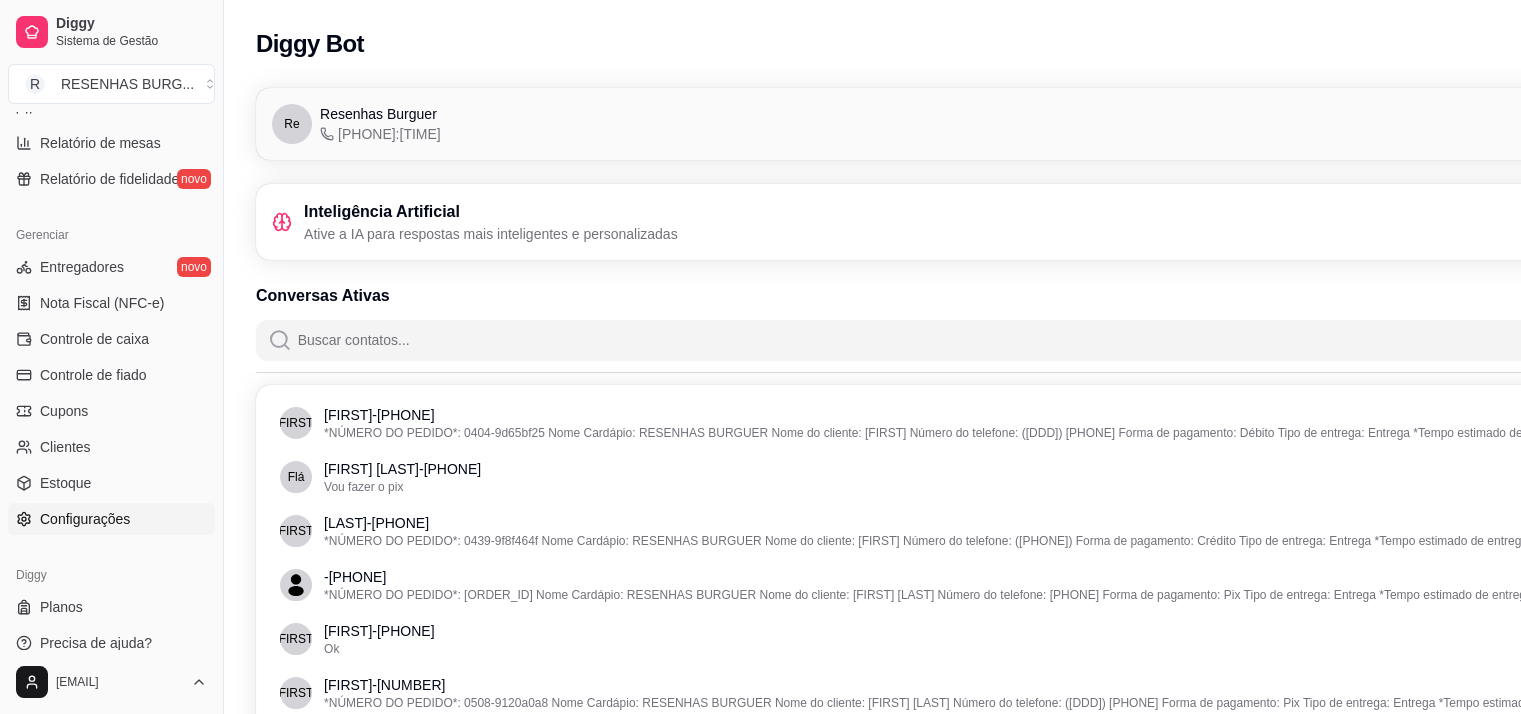 click on "Configurações" at bounding box center (85, 519) 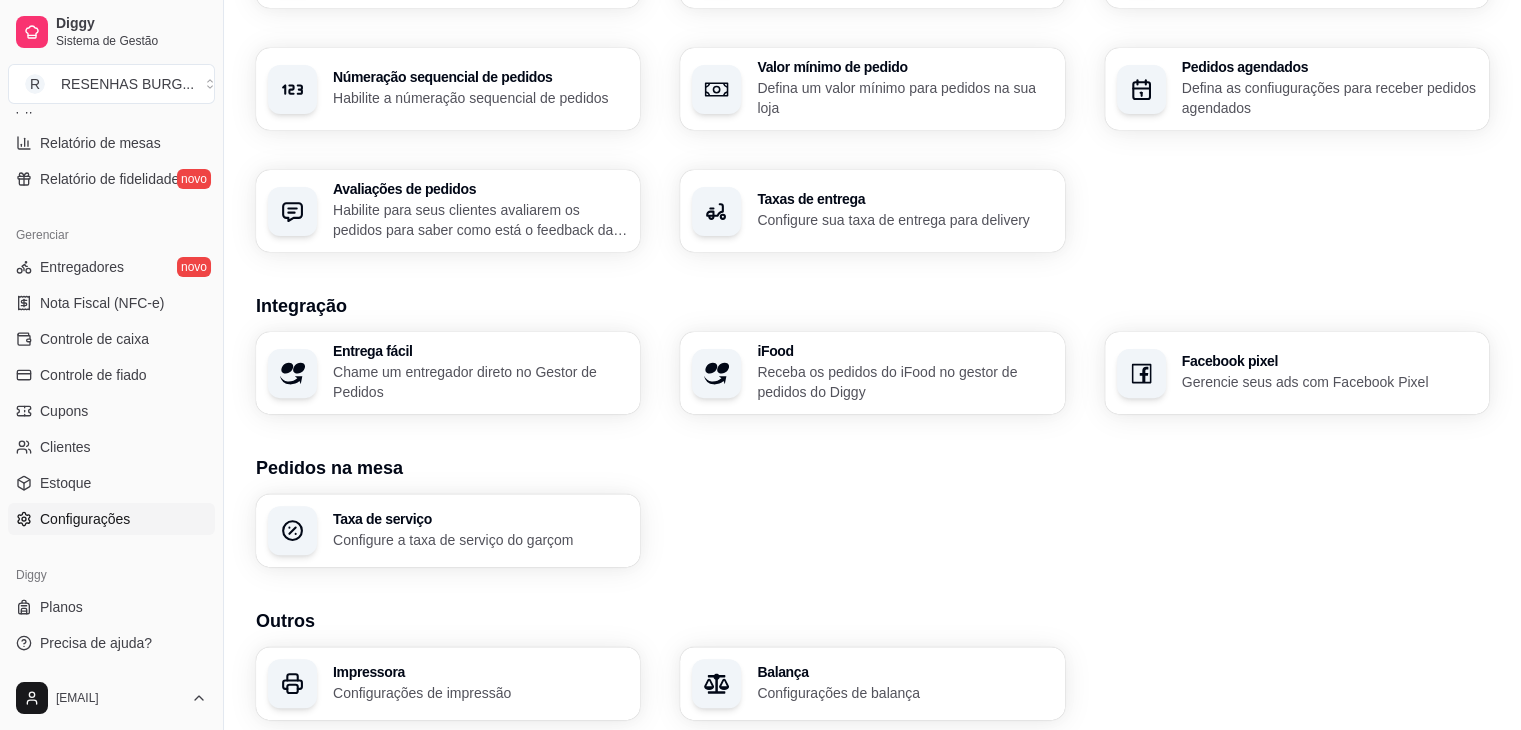 scroll, scrollTop: 671, scrollLeft: 0, axis: vertical 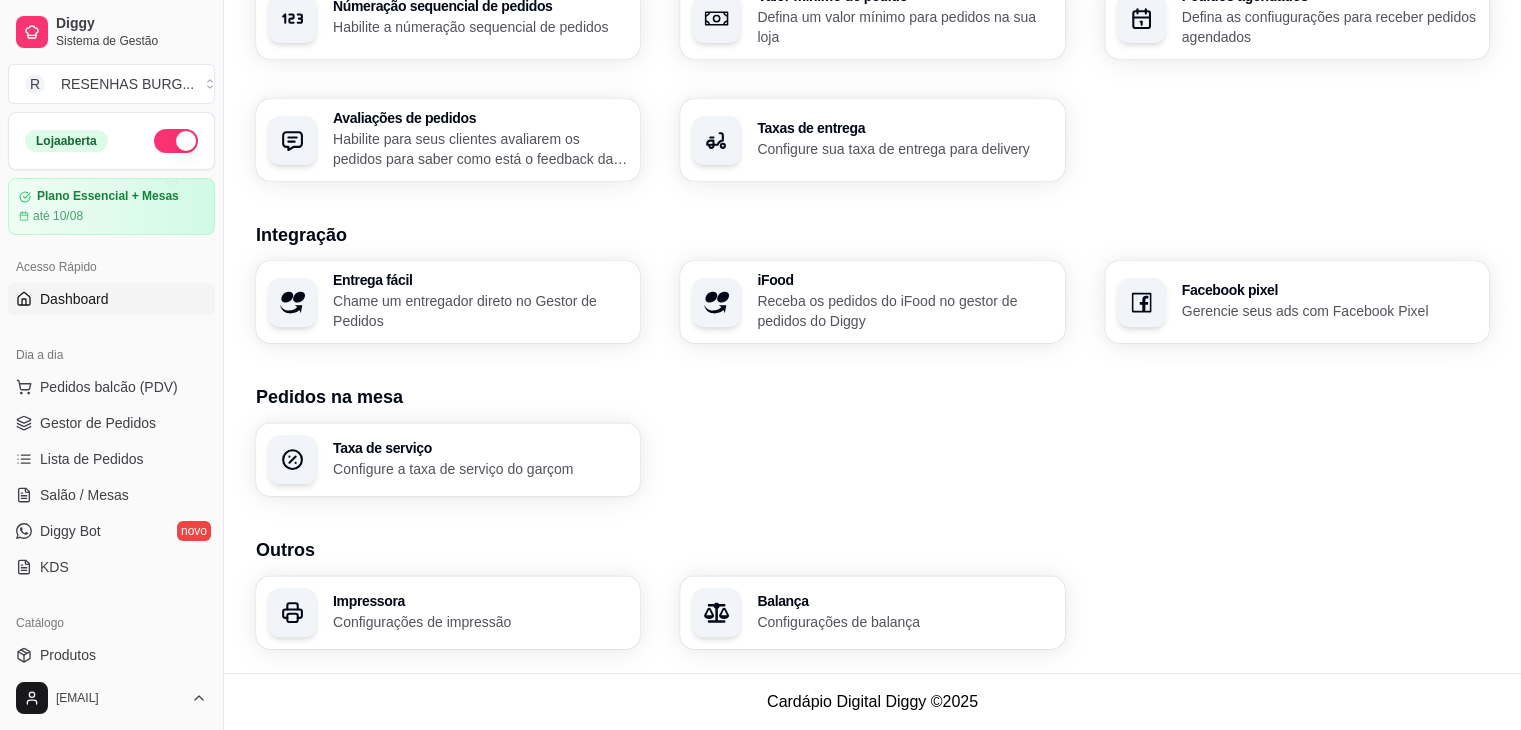 click on "Dashboard" at bounding box center (111, 299) 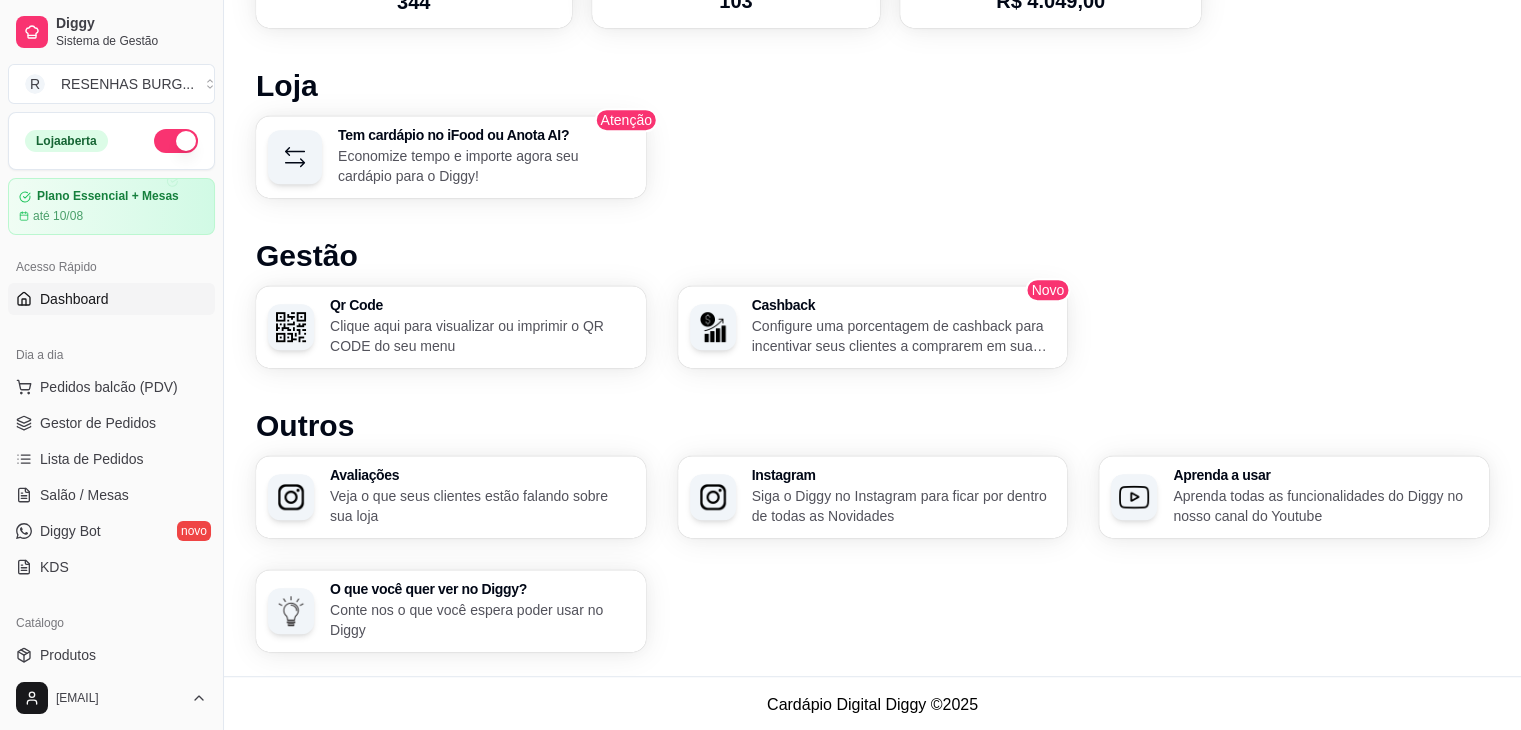 scroll, scrollTop: 1050, scrollLeft: 0, axis: vertical 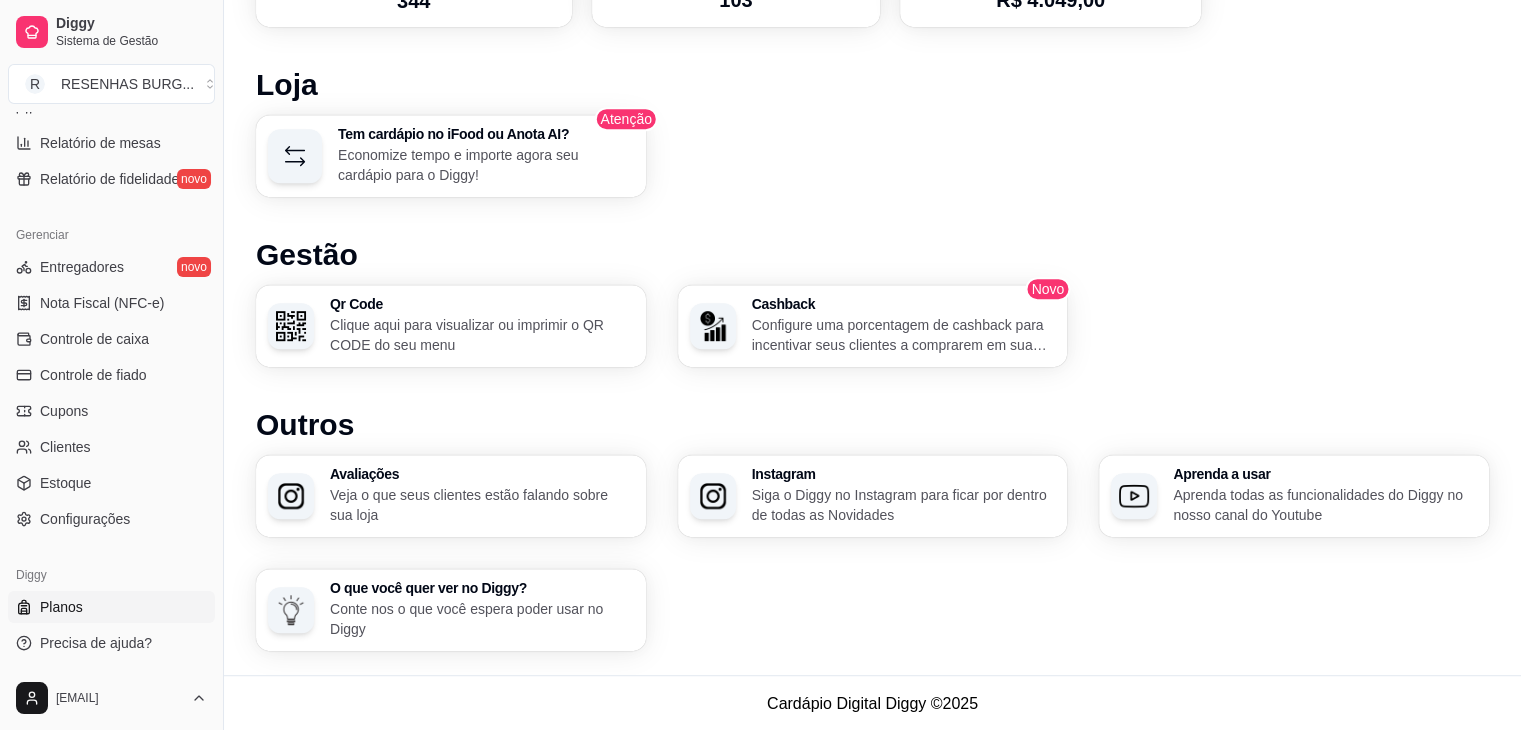 click on "Planos" at bounding box center (61, 607) 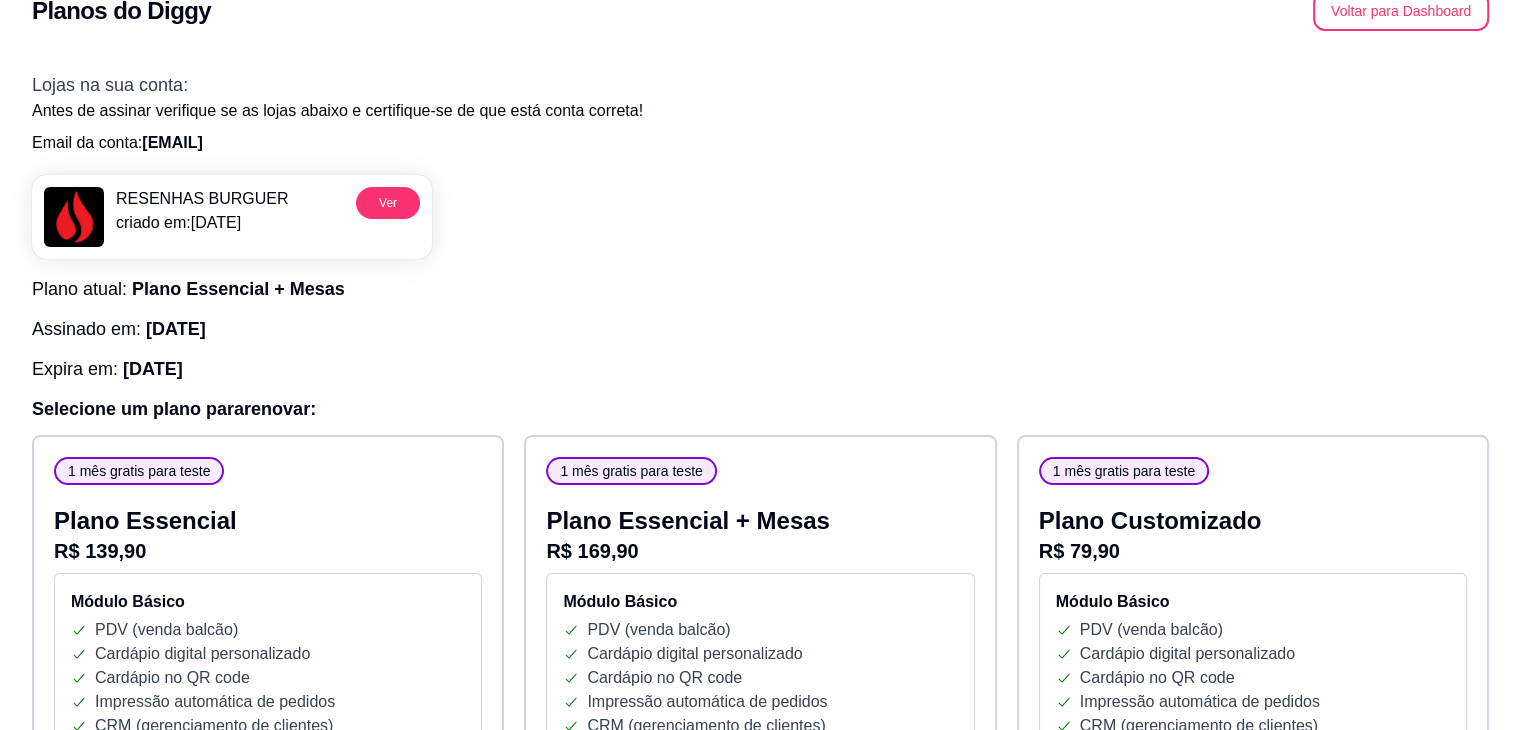 scroll, scrollTop: 0, scrollLeft: 0, axis: both 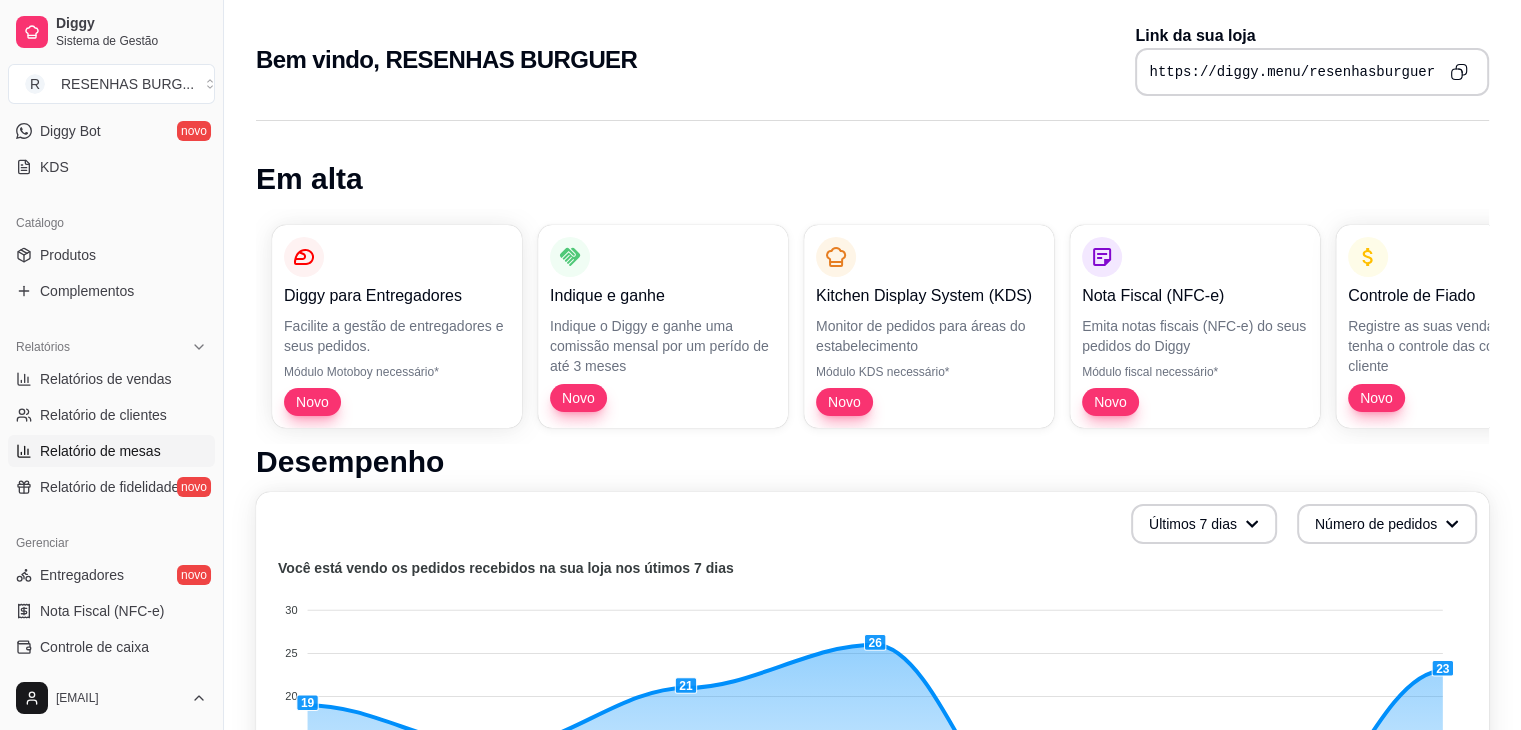 click on "Relatório de mesas" at bounding box center (100, 451) 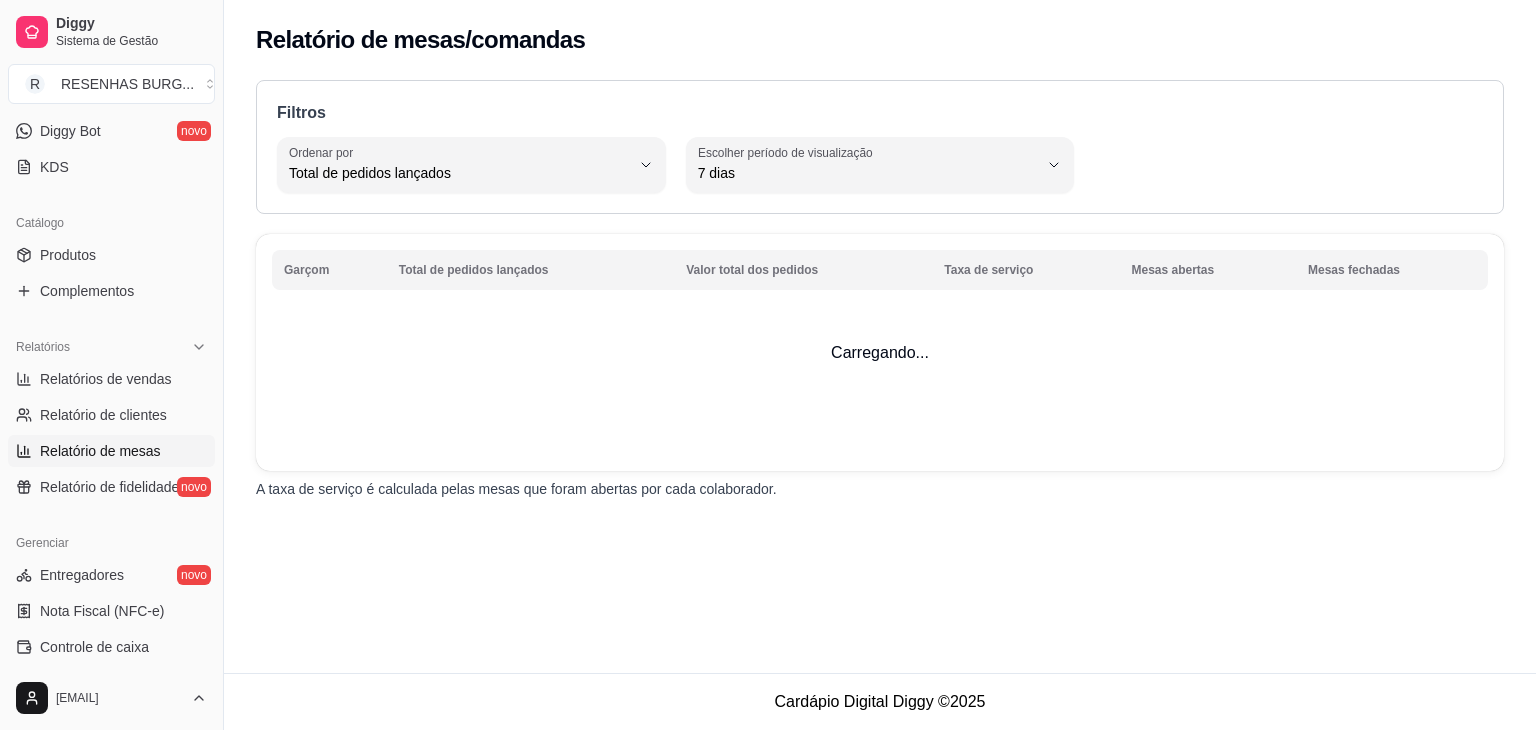 click on "Relatório de mesas" at bounding box center [100, 451] 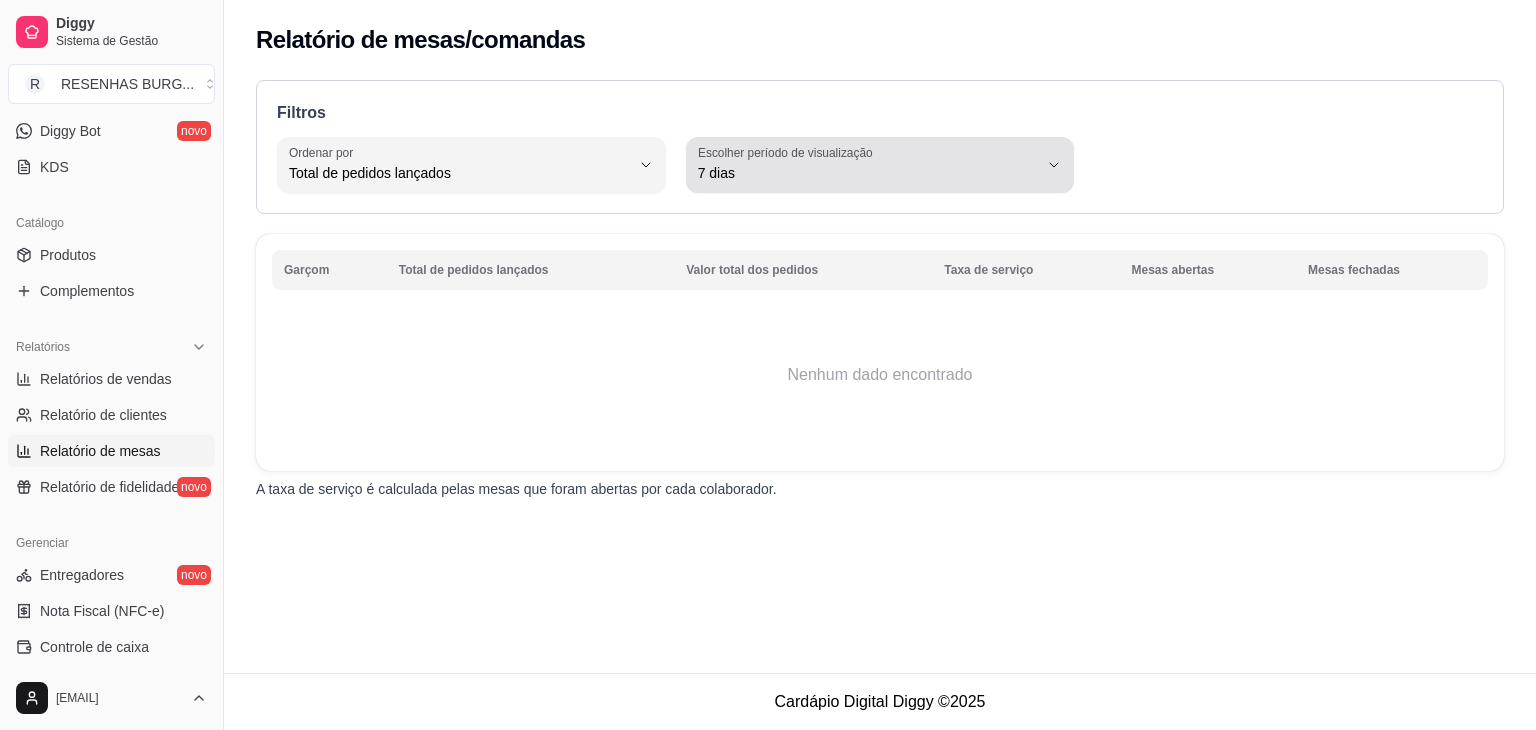 click 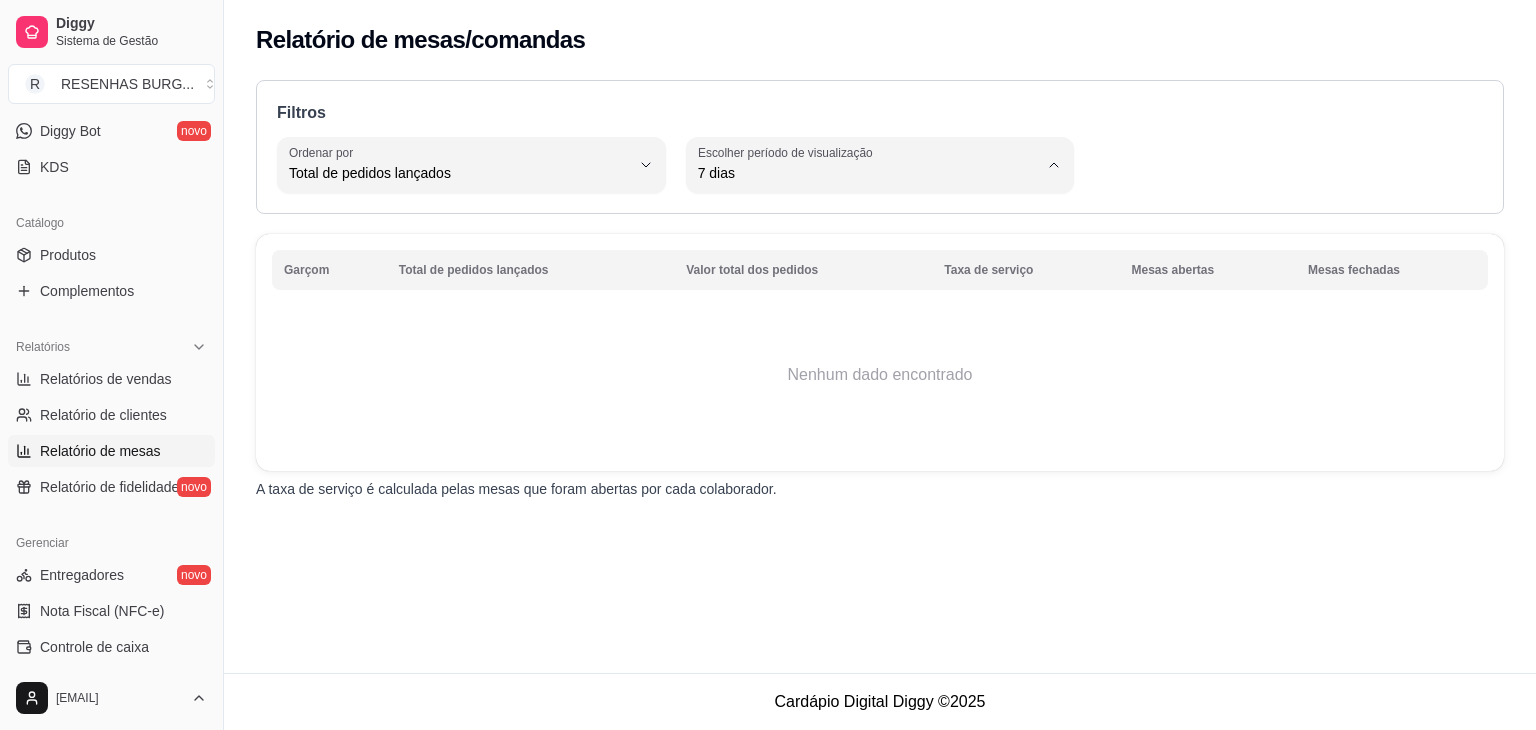 click on "Ontem" at bounding box center [870, 252] 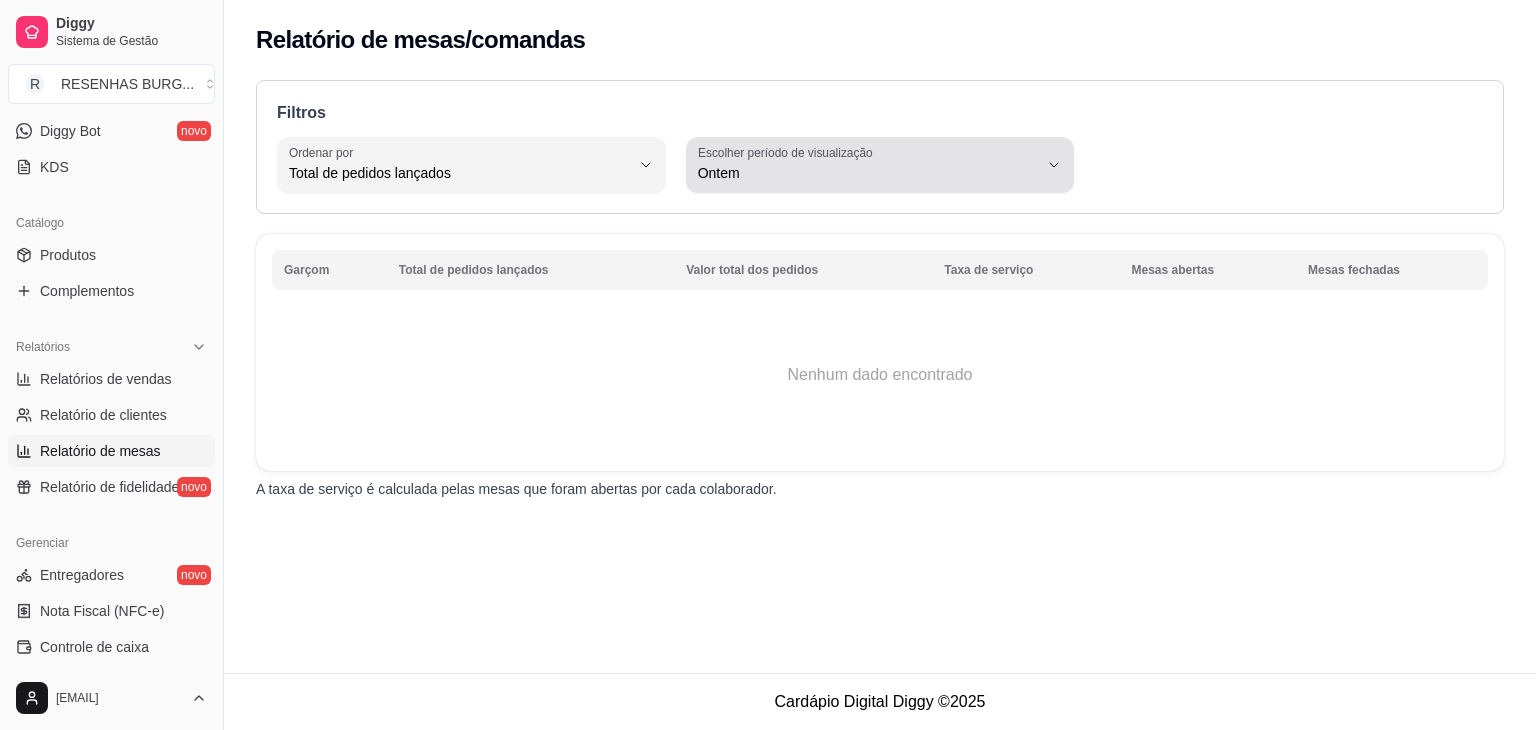 click on "Ontem" at bounding box center [868, 173] 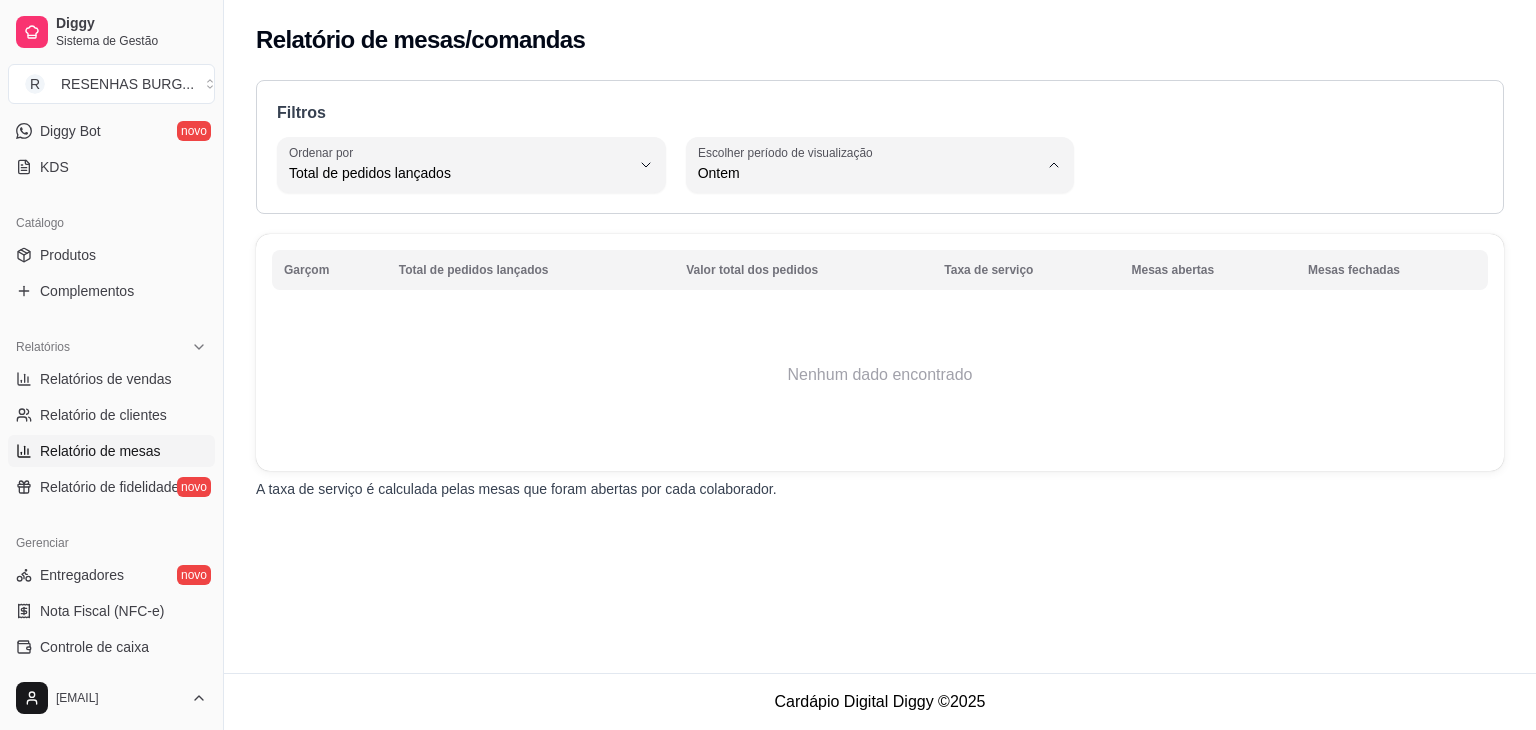 click on "Hoje" at bounding box center (870, 219) 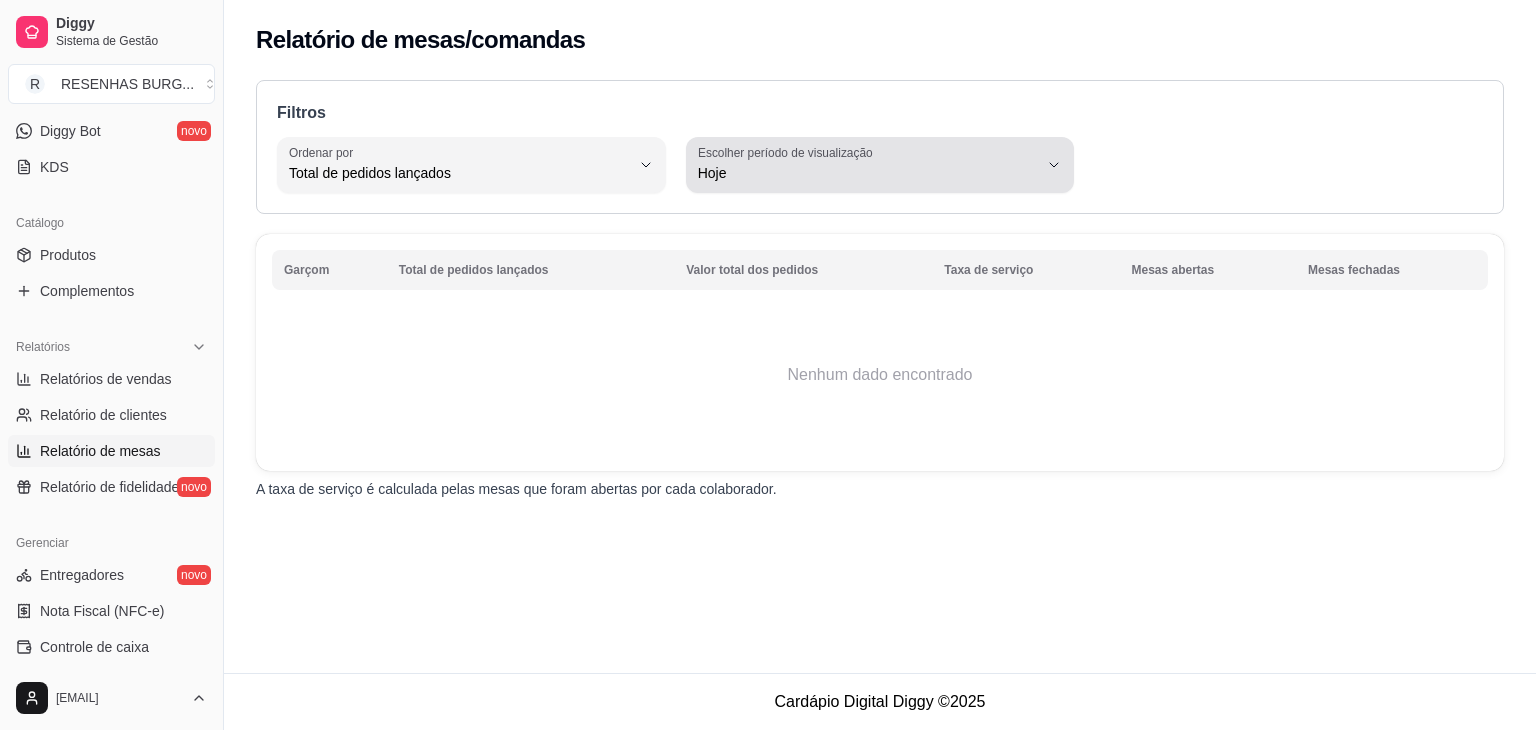 click on "Hoje" at bounding box center (868, 173) 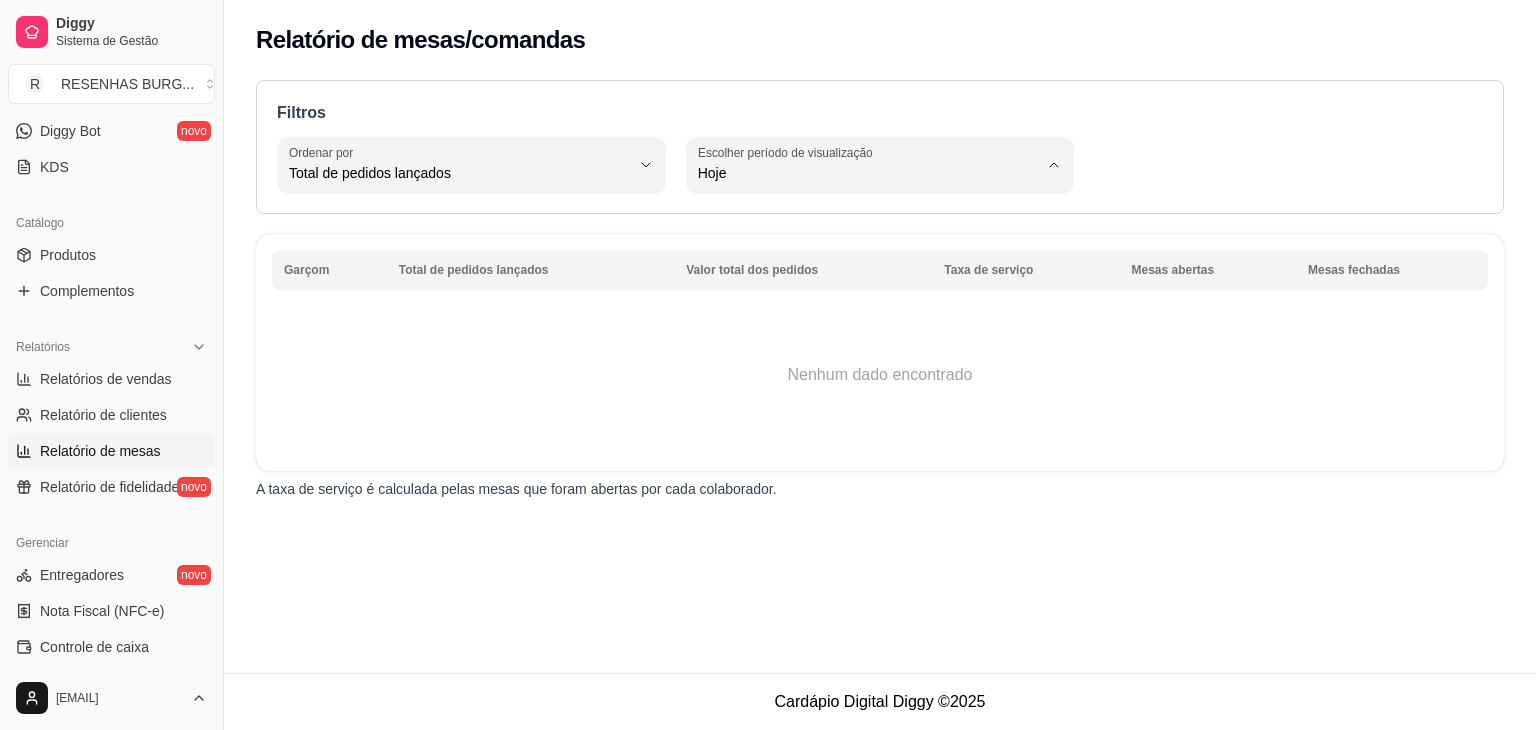 click on "15 dias" at bounding box center (870, 317) 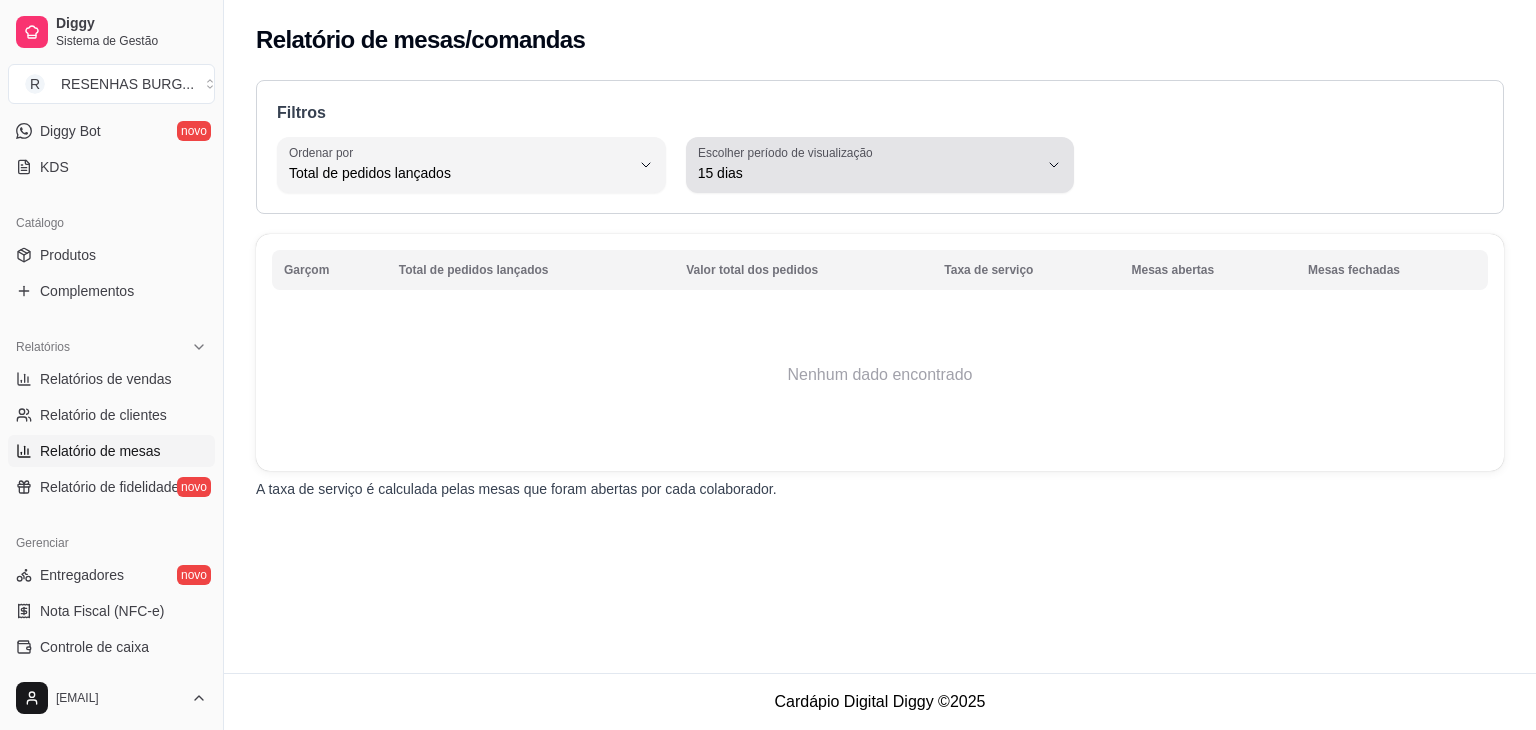 click on "15 dias" at bounding box center (868, 173) 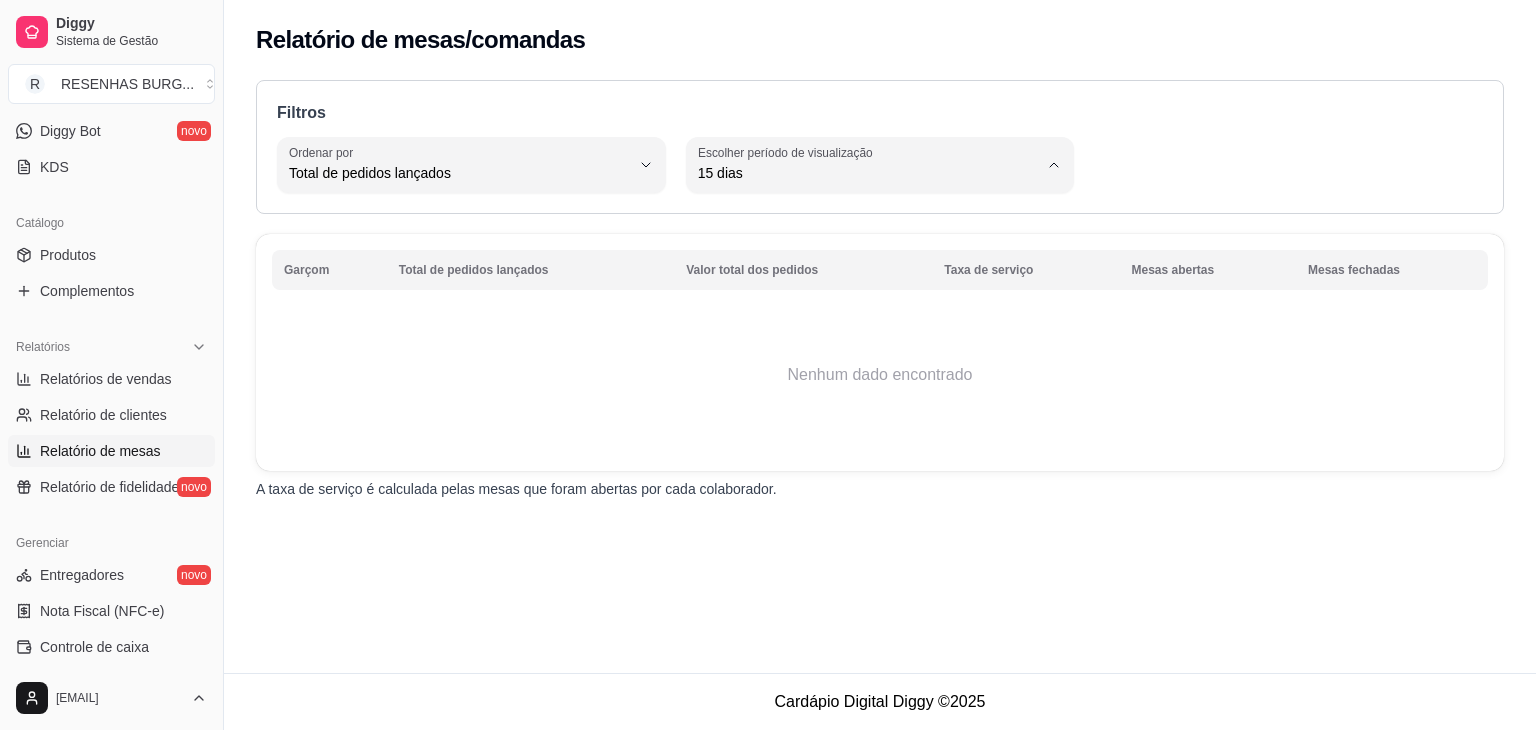 click on "45 dias" at bounding box center [870, 383] 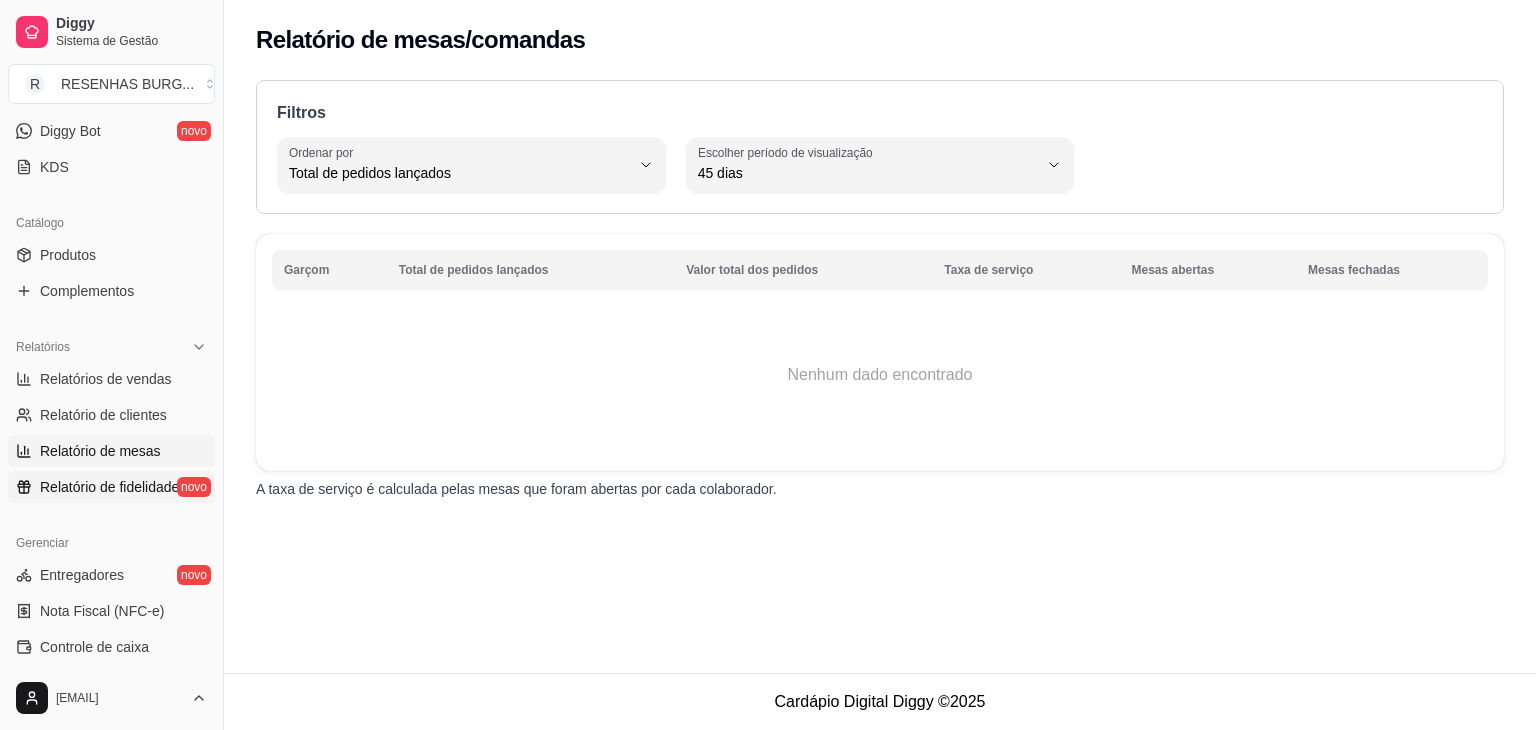 click on "Relatório de fidelidade" at bounding box center (109, 487) 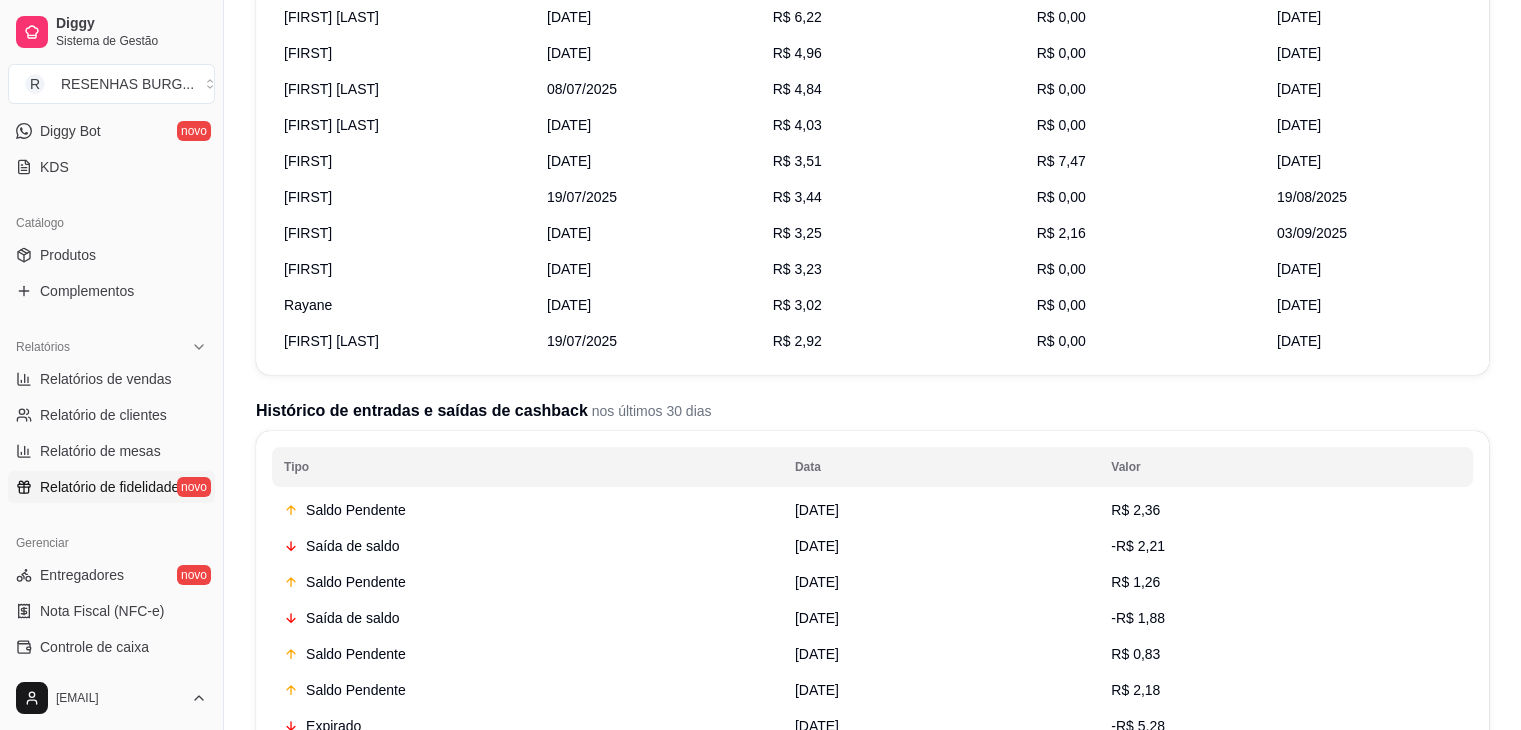scroll, scrollTop: 0, scrollLeft: 0, axis: both 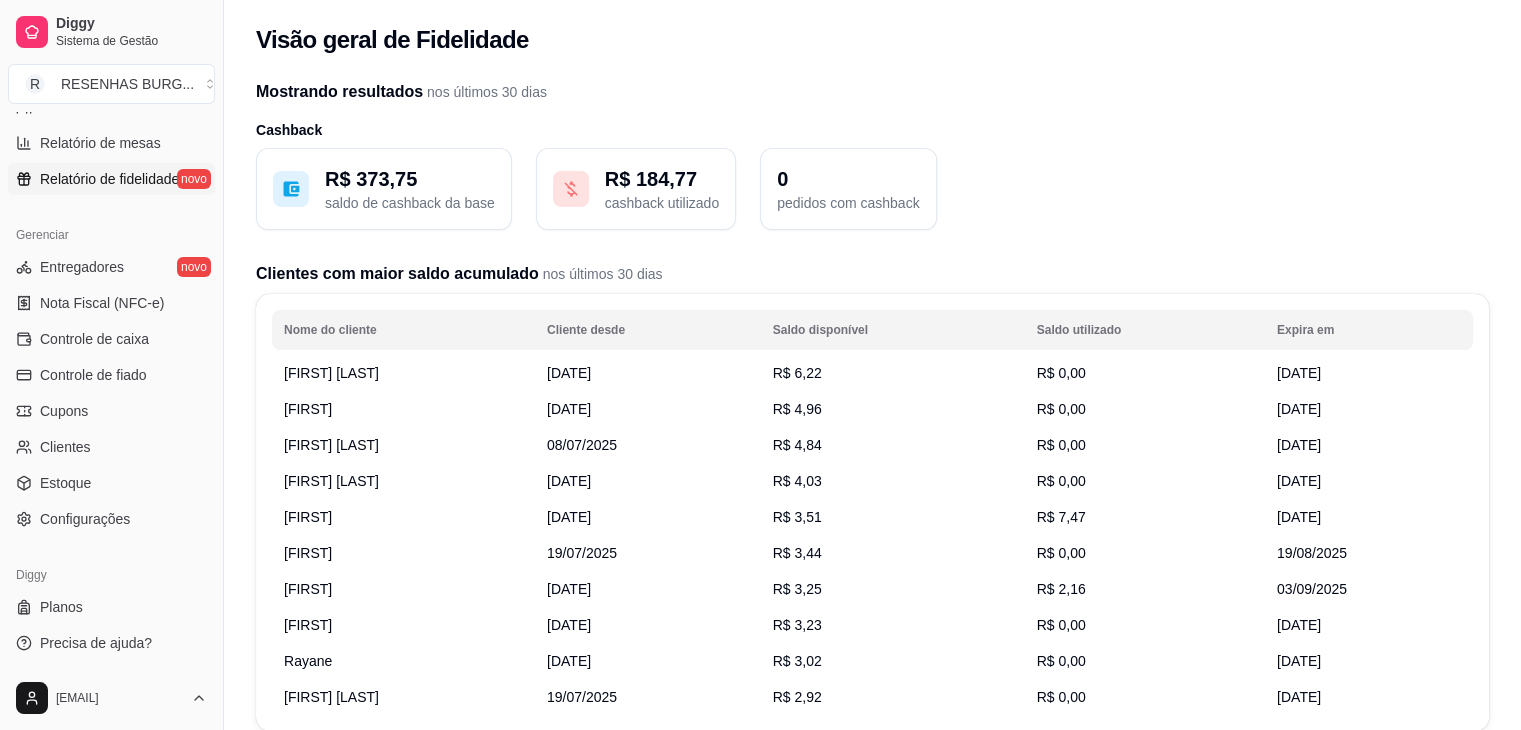 click on "Configurações" at bounding box center (111, 519) 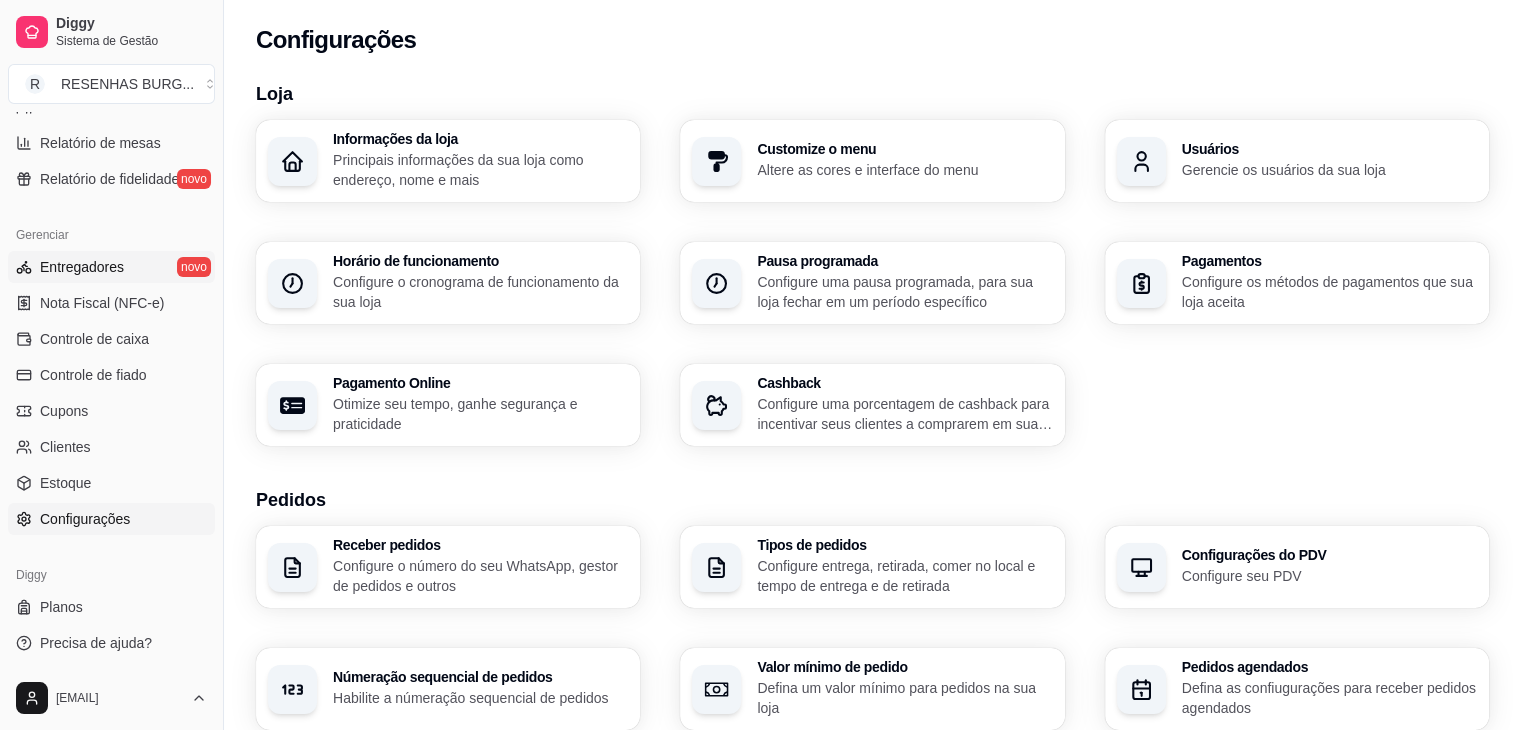 click on "Entregadores novo" at bounding box center [111, 267] 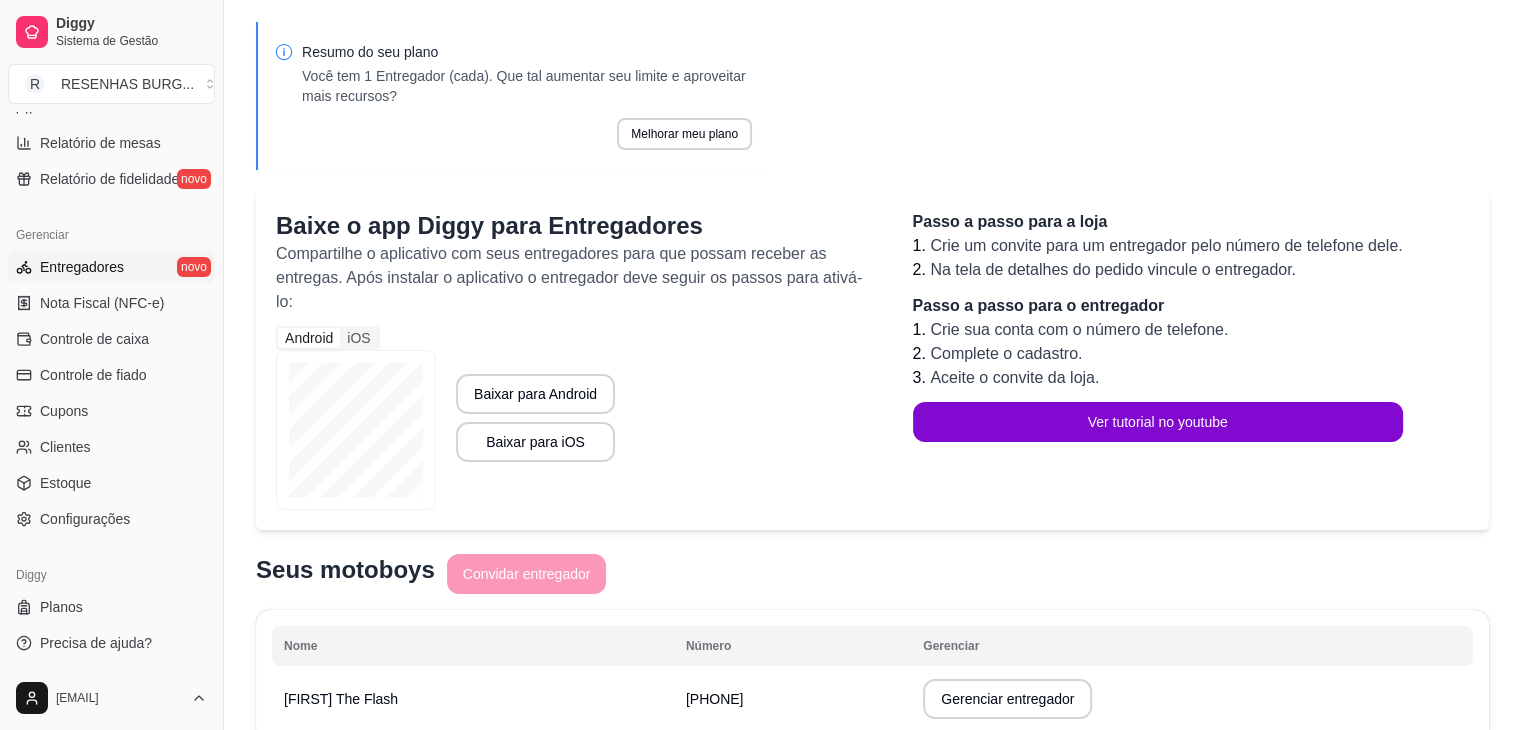 scroll, scrollTop: 0, scrollLeft: 0, axis: both 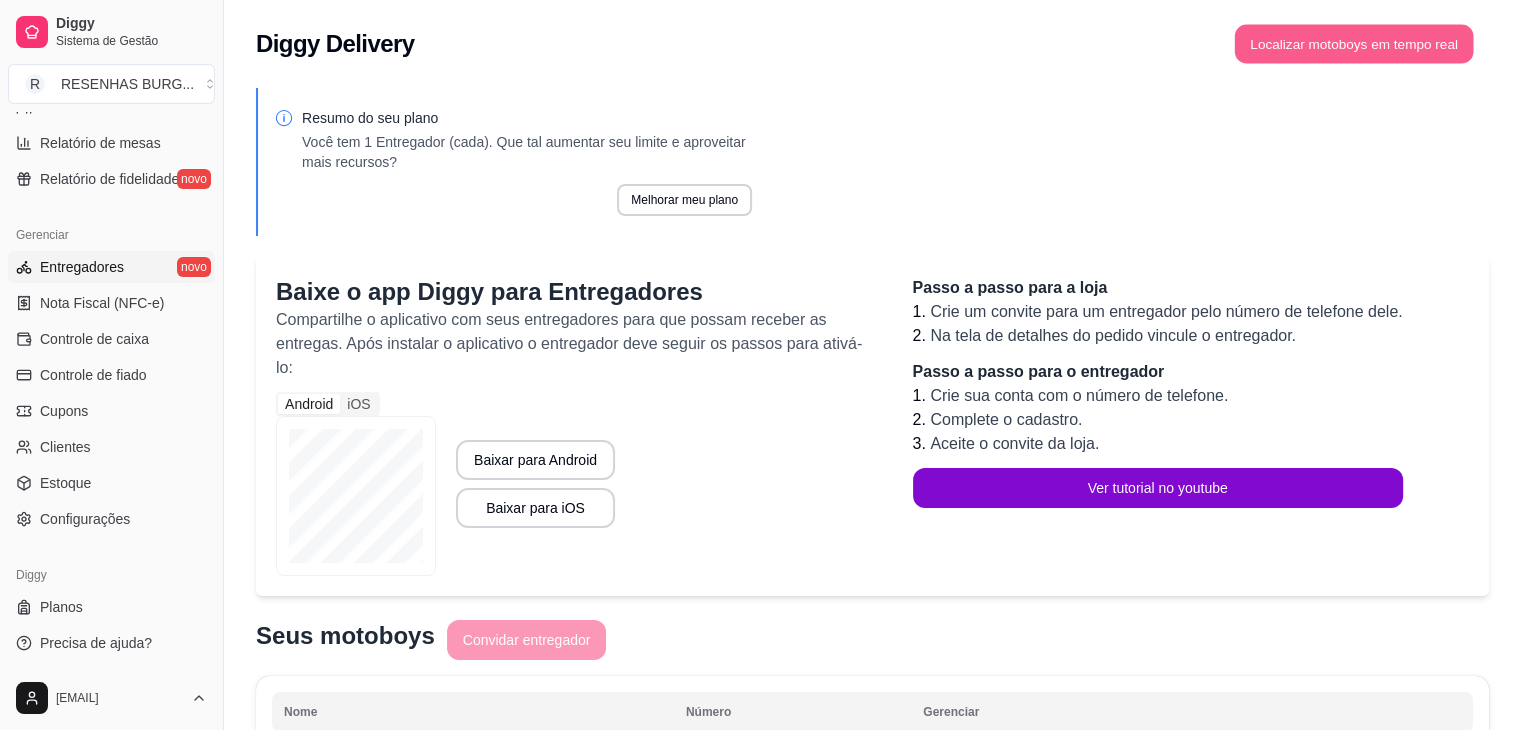 click on "Localizar motoboys em tempo real" at bounding box center [1354, 44] 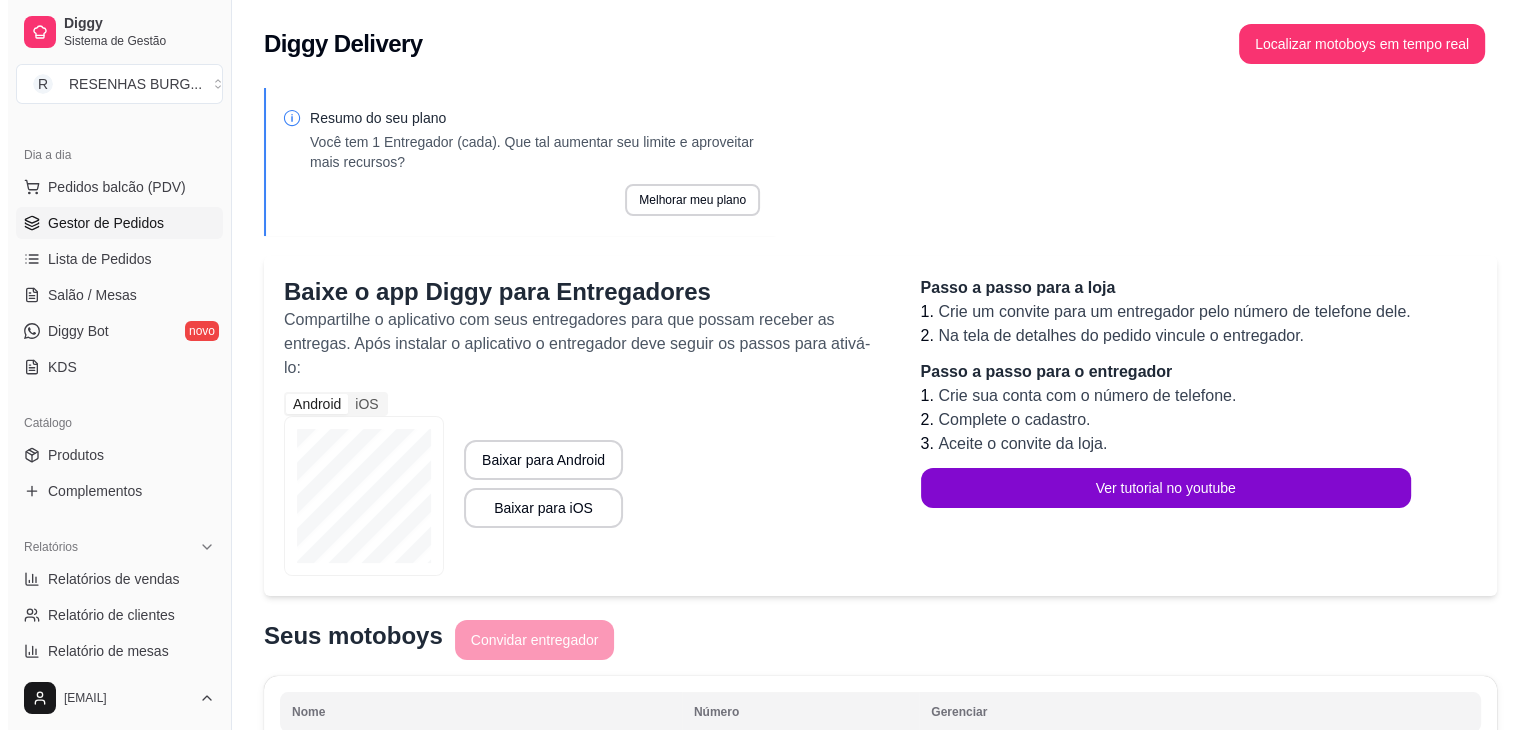 scroll, scrollTop: 0, scrollLeft: 0, axis: both 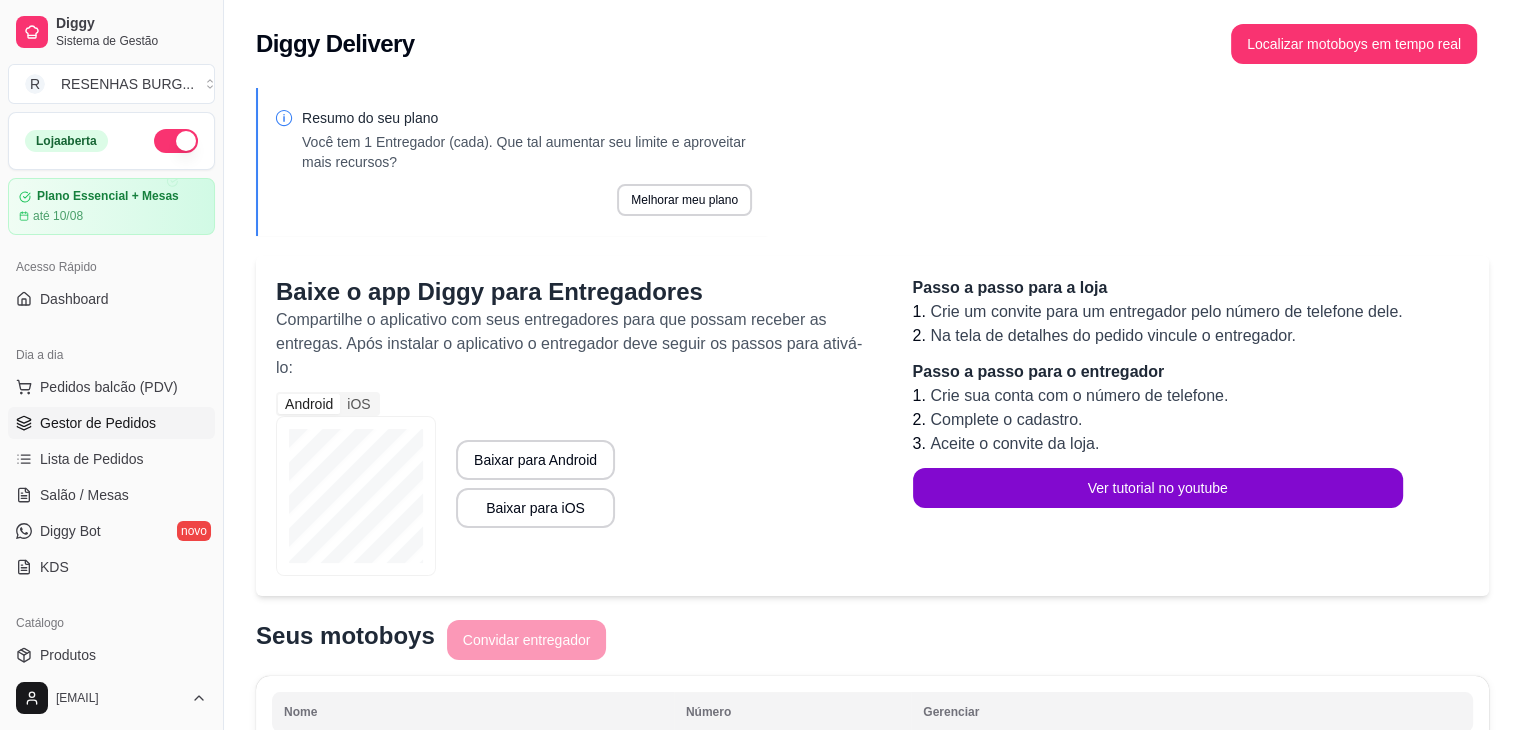 click on "Gestor de Pedidos" at bounding box center [111, 423] 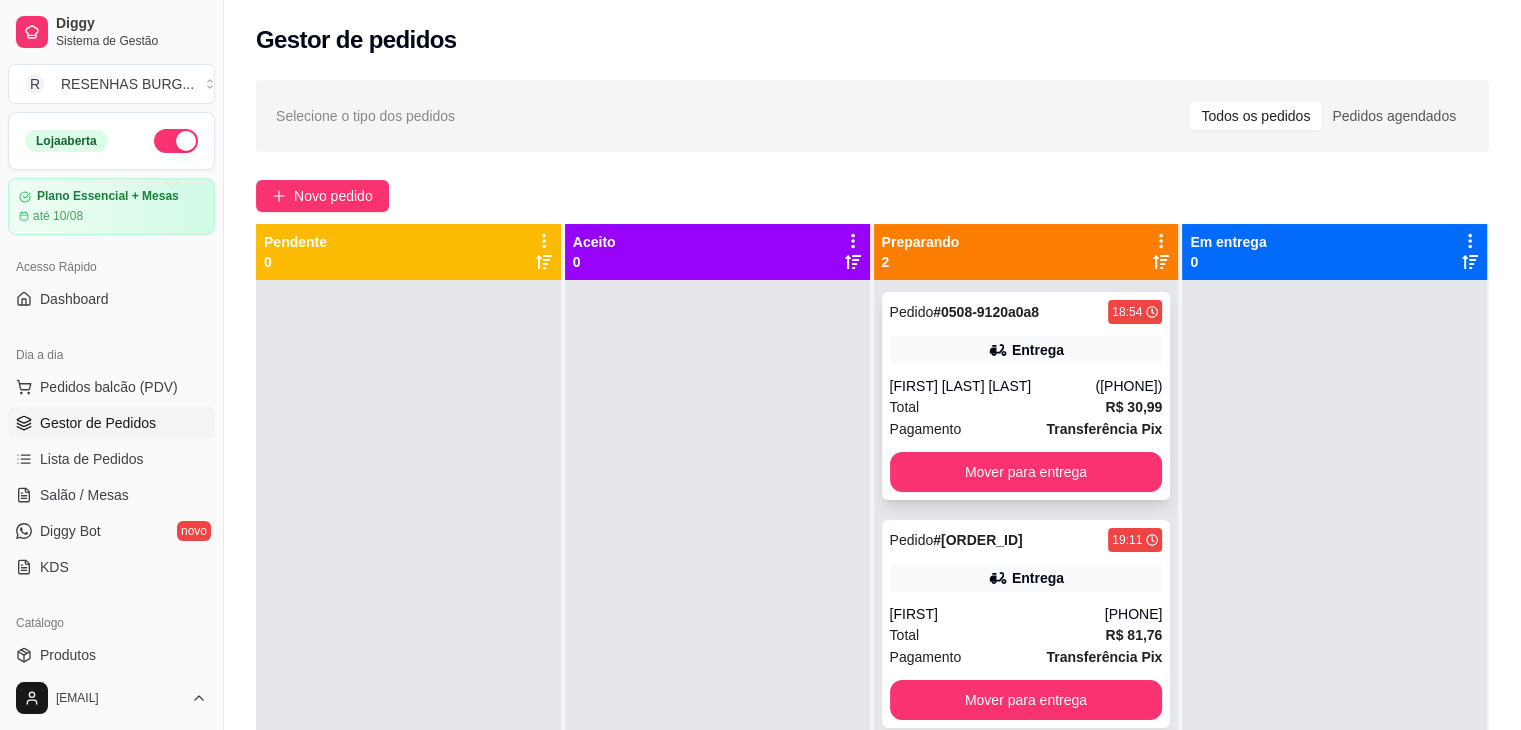 click on "Entrega" at bounding box center (1038, 350) 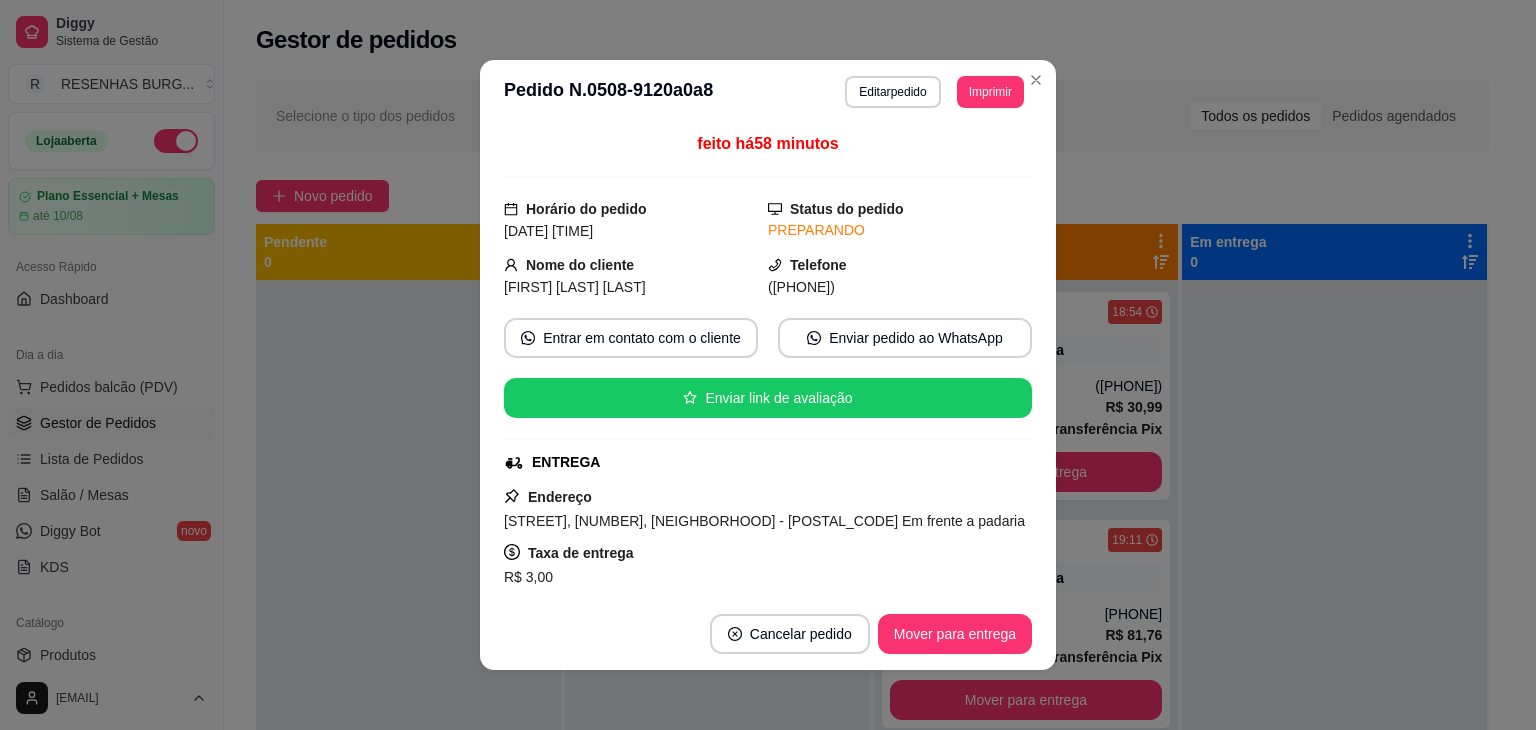 scroll, scrollTop: 100, scrollLeft: 0, axis: vertical 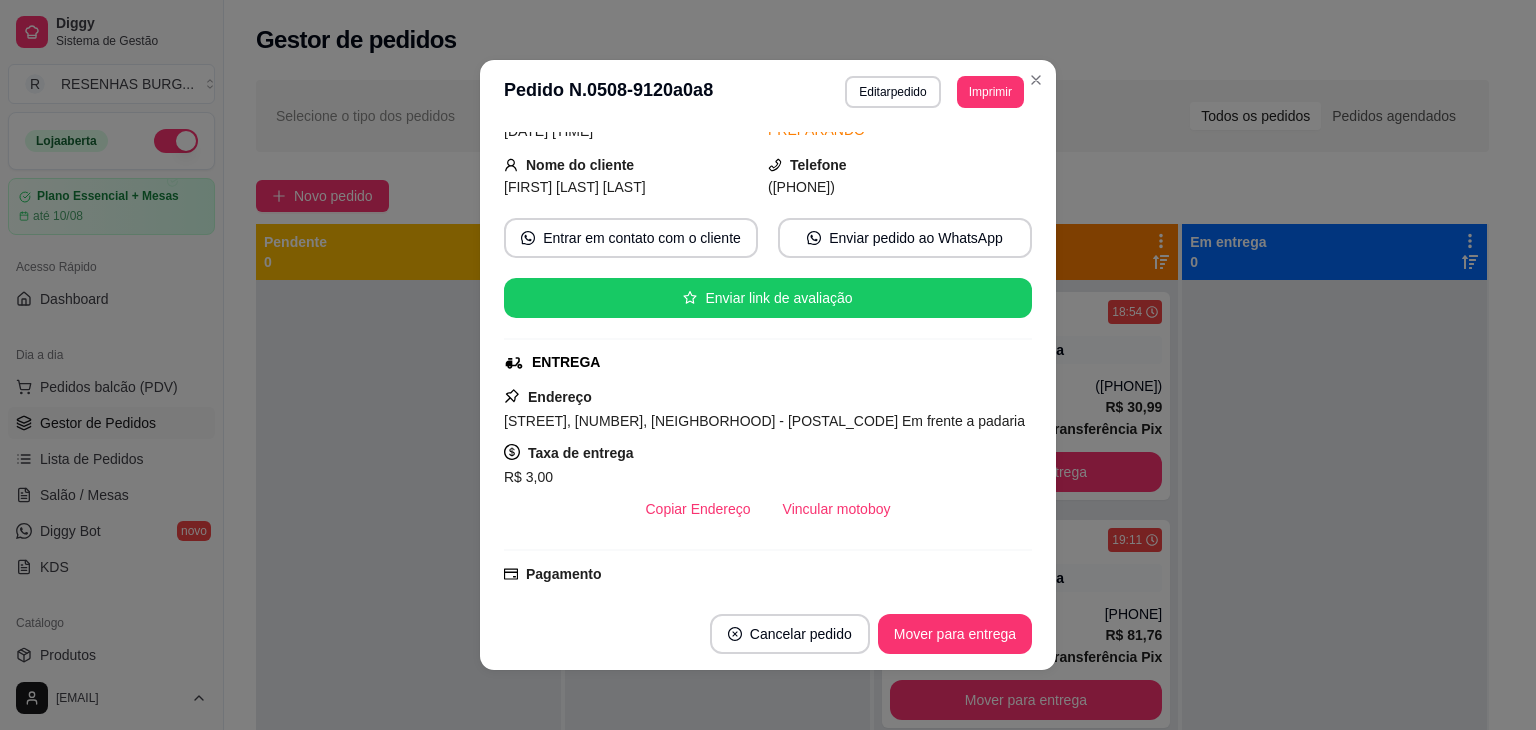 click on "Vincular motoboy" at bounding box center (837, 509) 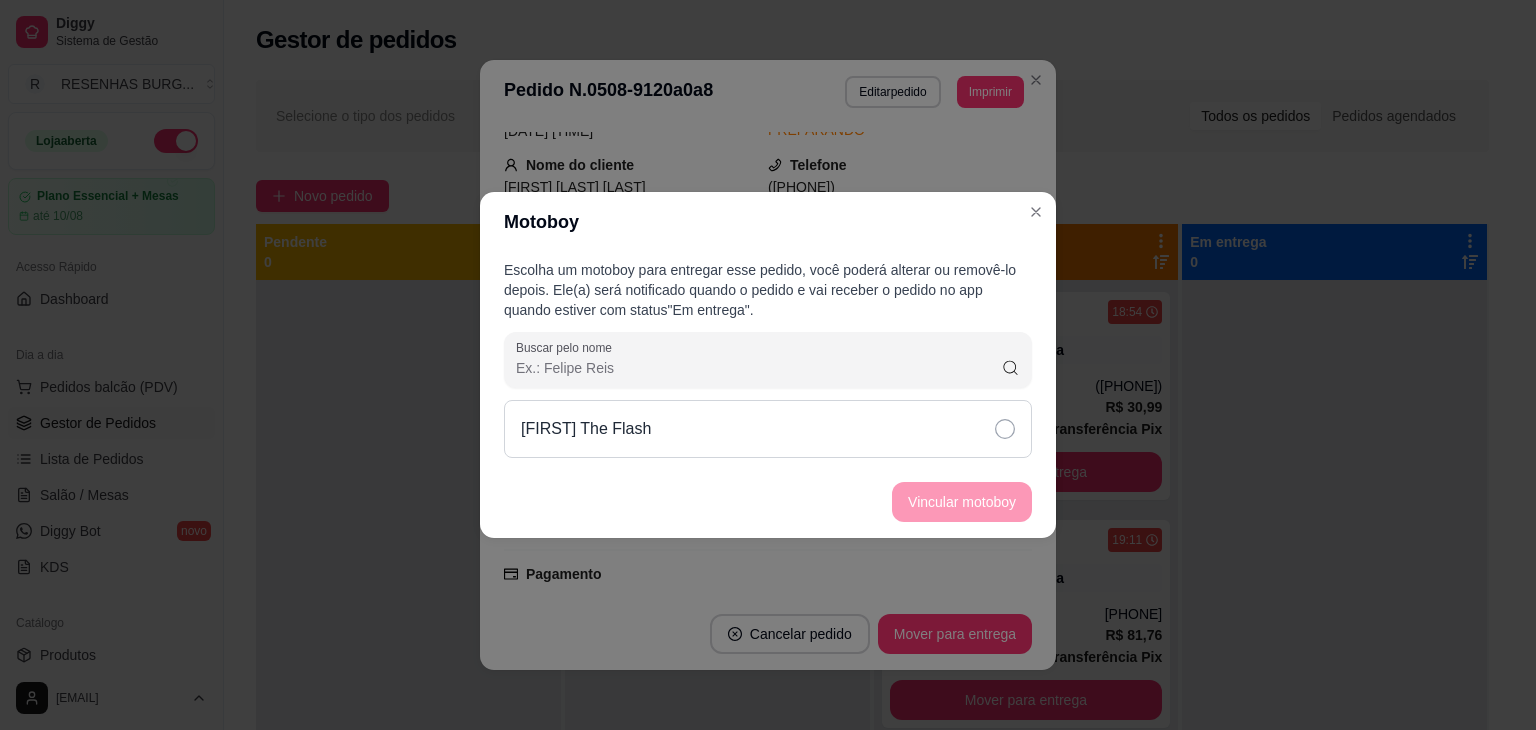 click on "[FIRST] The Flash" at bounding box center (768, 429) 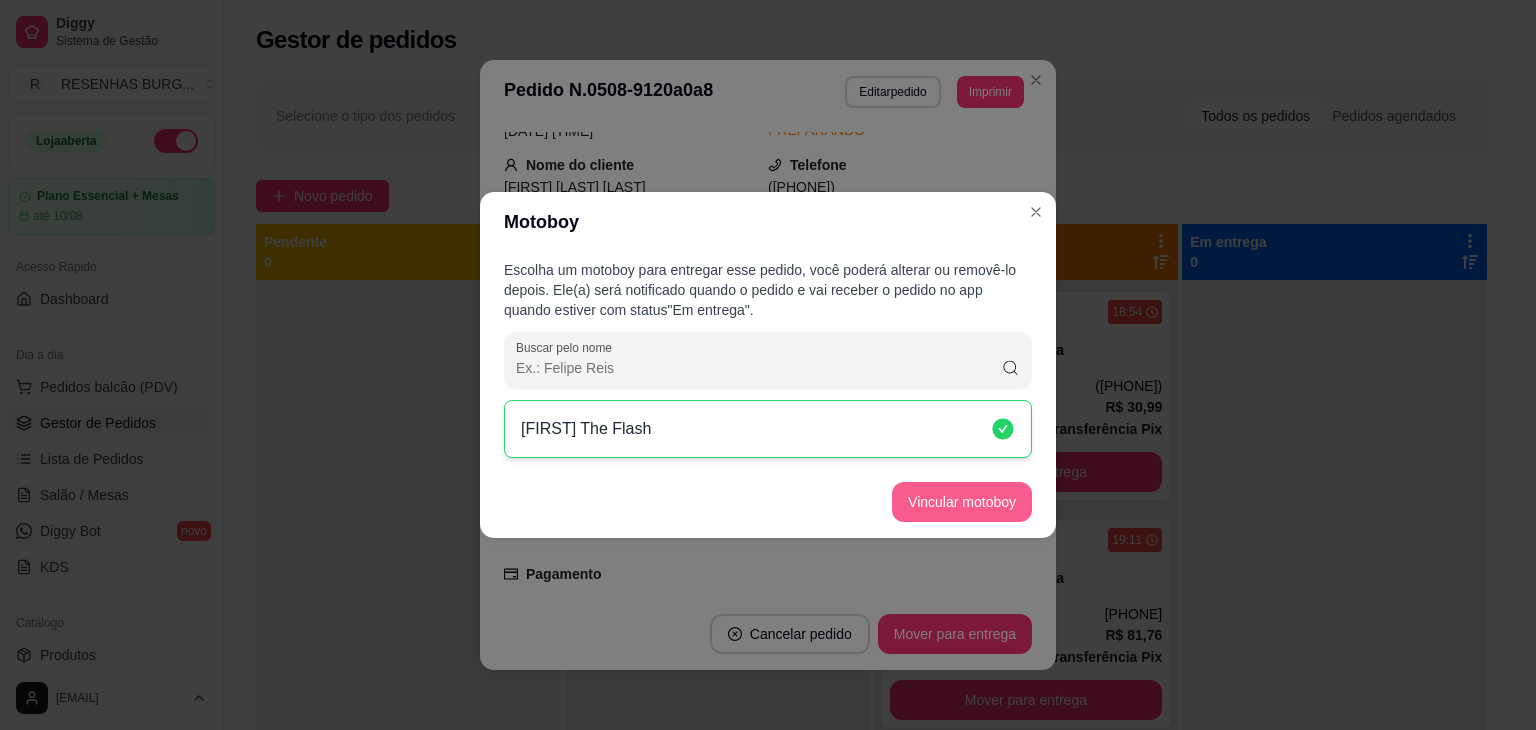 click on "Vincular motoboy" at bounding box center [962, 502] 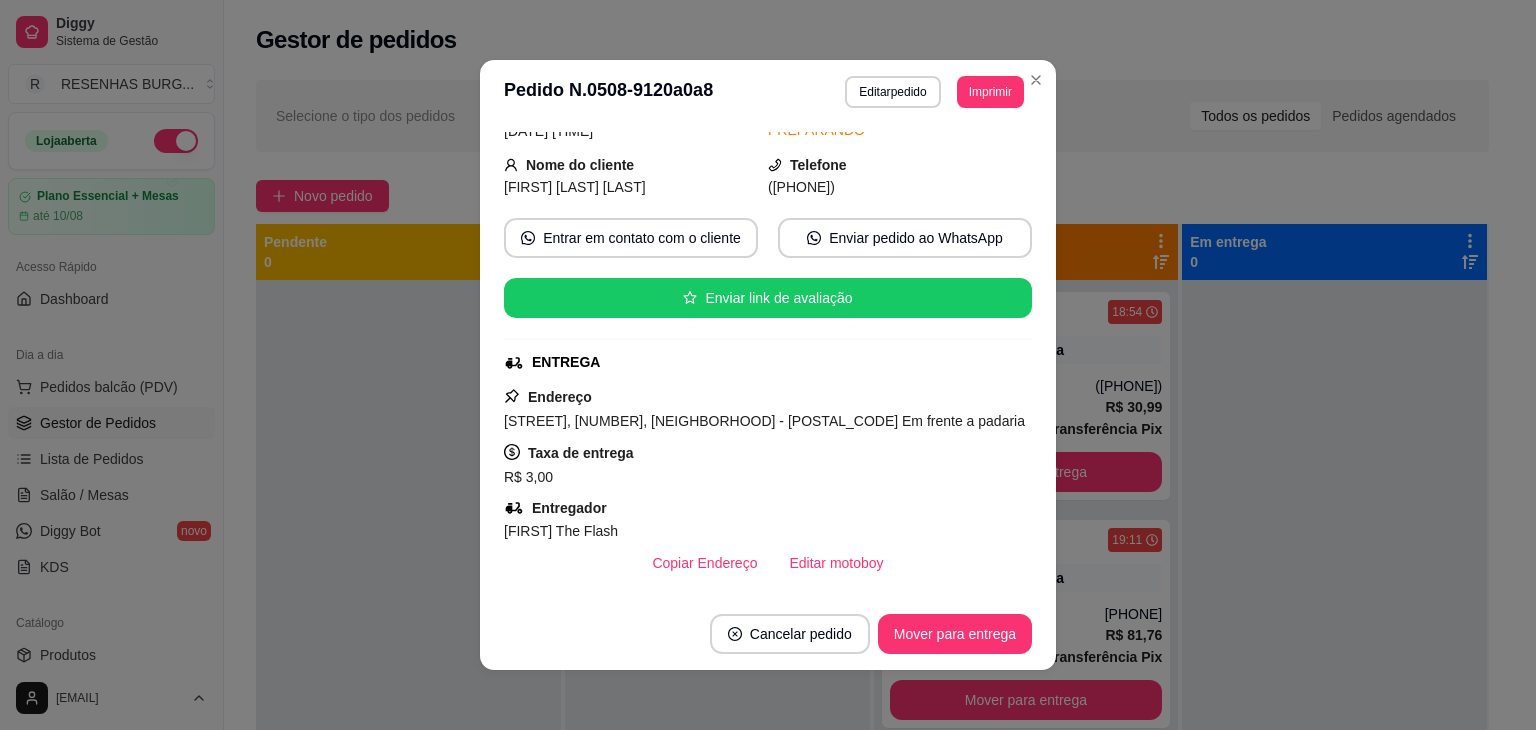 click on "**********" at bounding box center (768, 92) 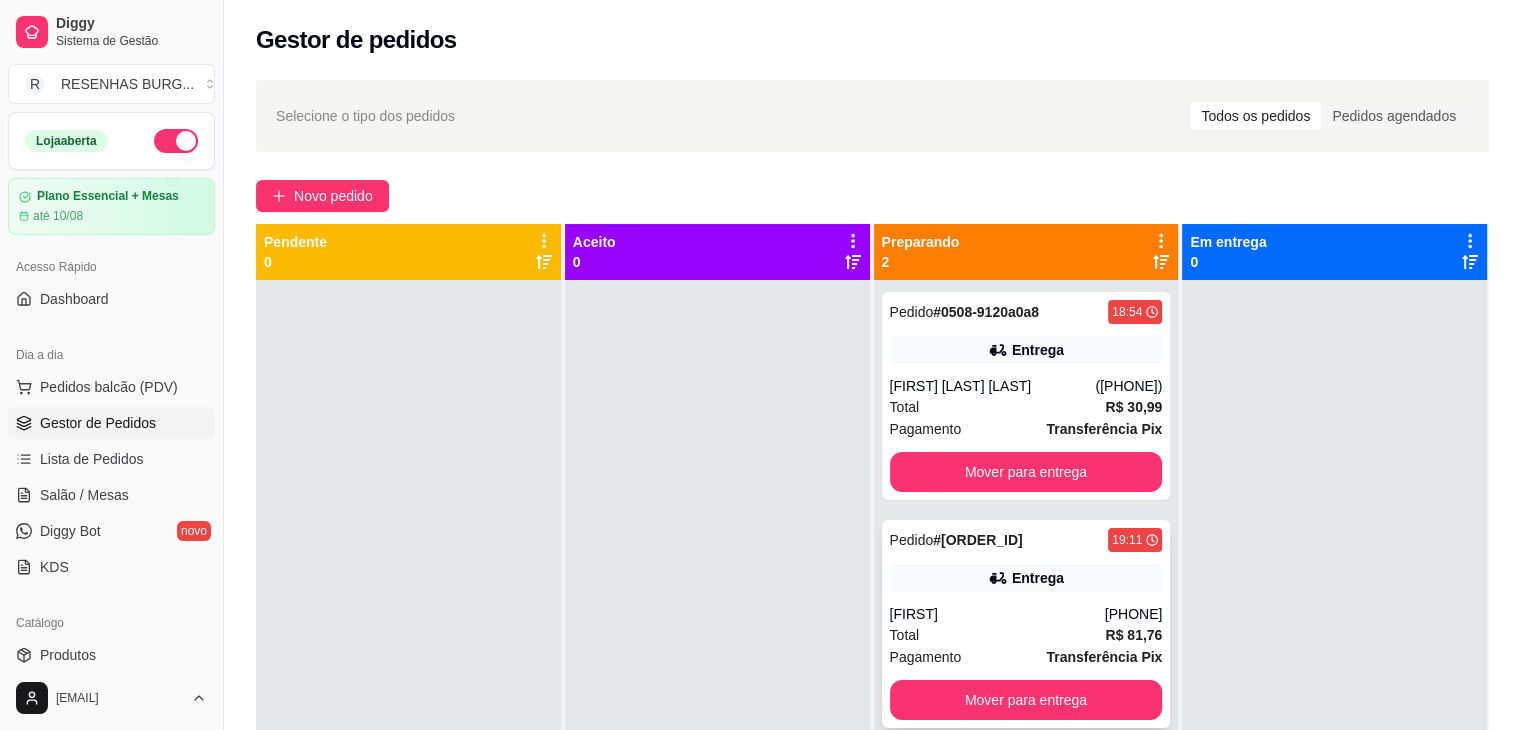 click on "Pedido # [ORDER_NUMBER] [TIME] Entrega [FIRST] ([PHONE]) Total R$ 81,76 Pagamento Transferência Pix Mover para entrega" at bounding box center (1026, 624) 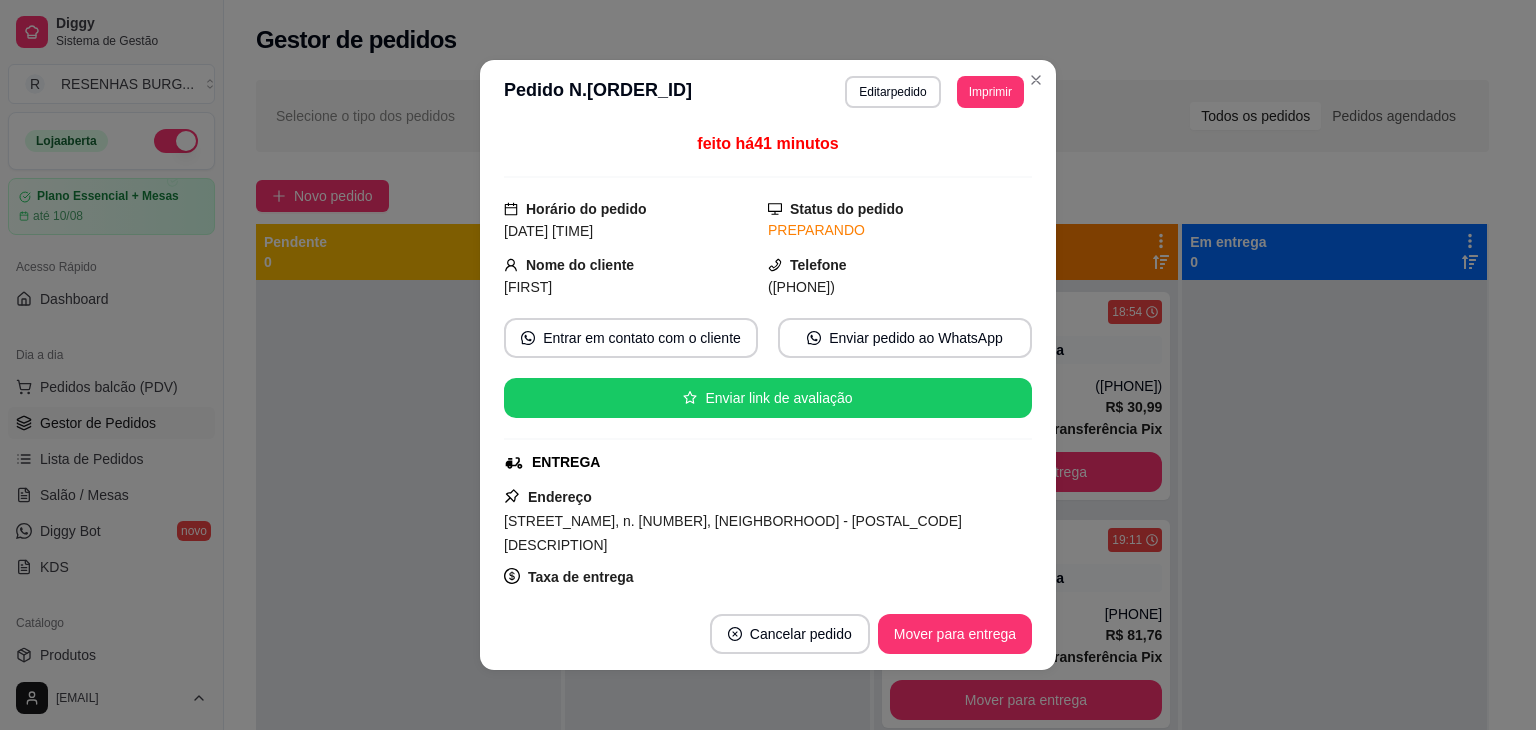scroll, scrollTop: 200, scrollLeft: 0, axis: vertical 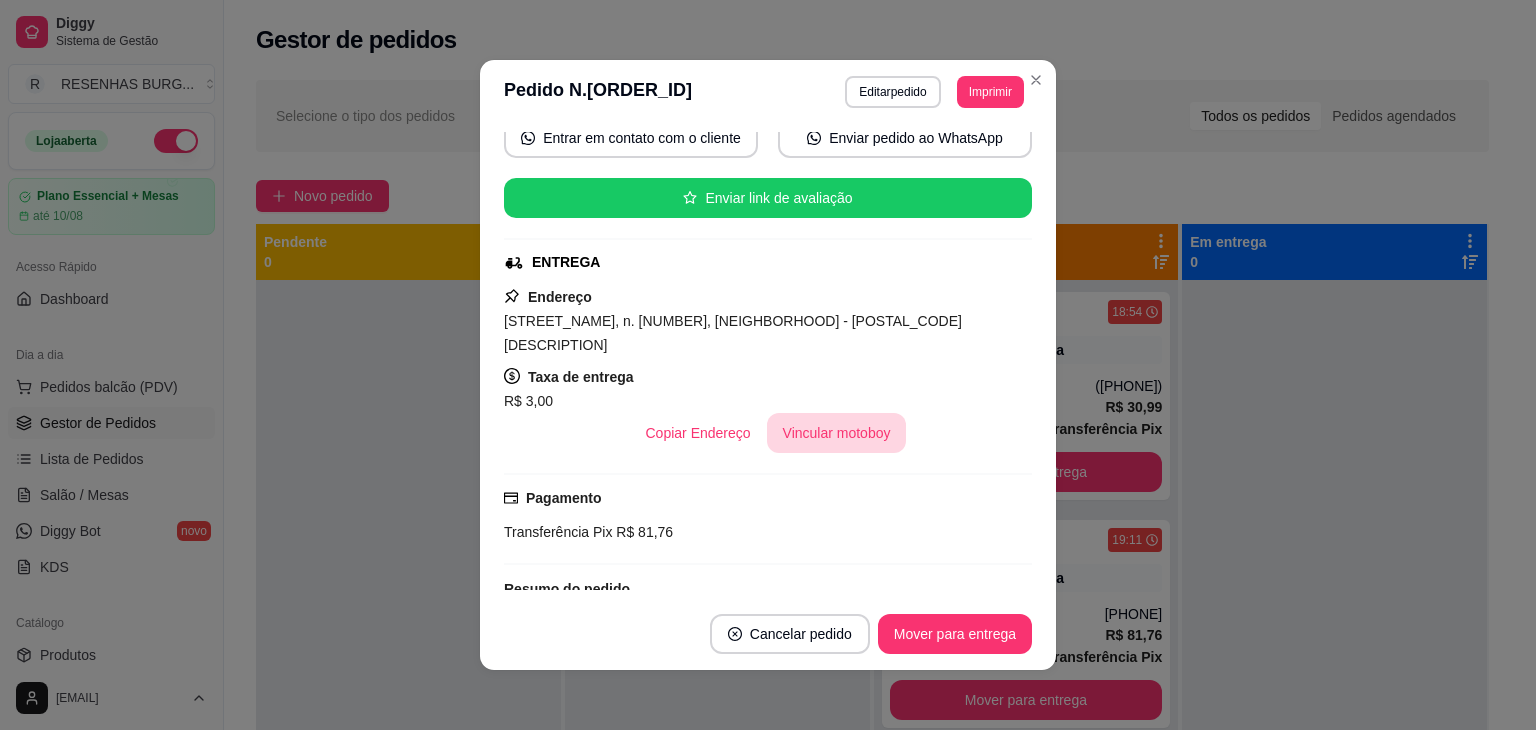 click on "Vincular motoboy" at bounding box center [837, 433] 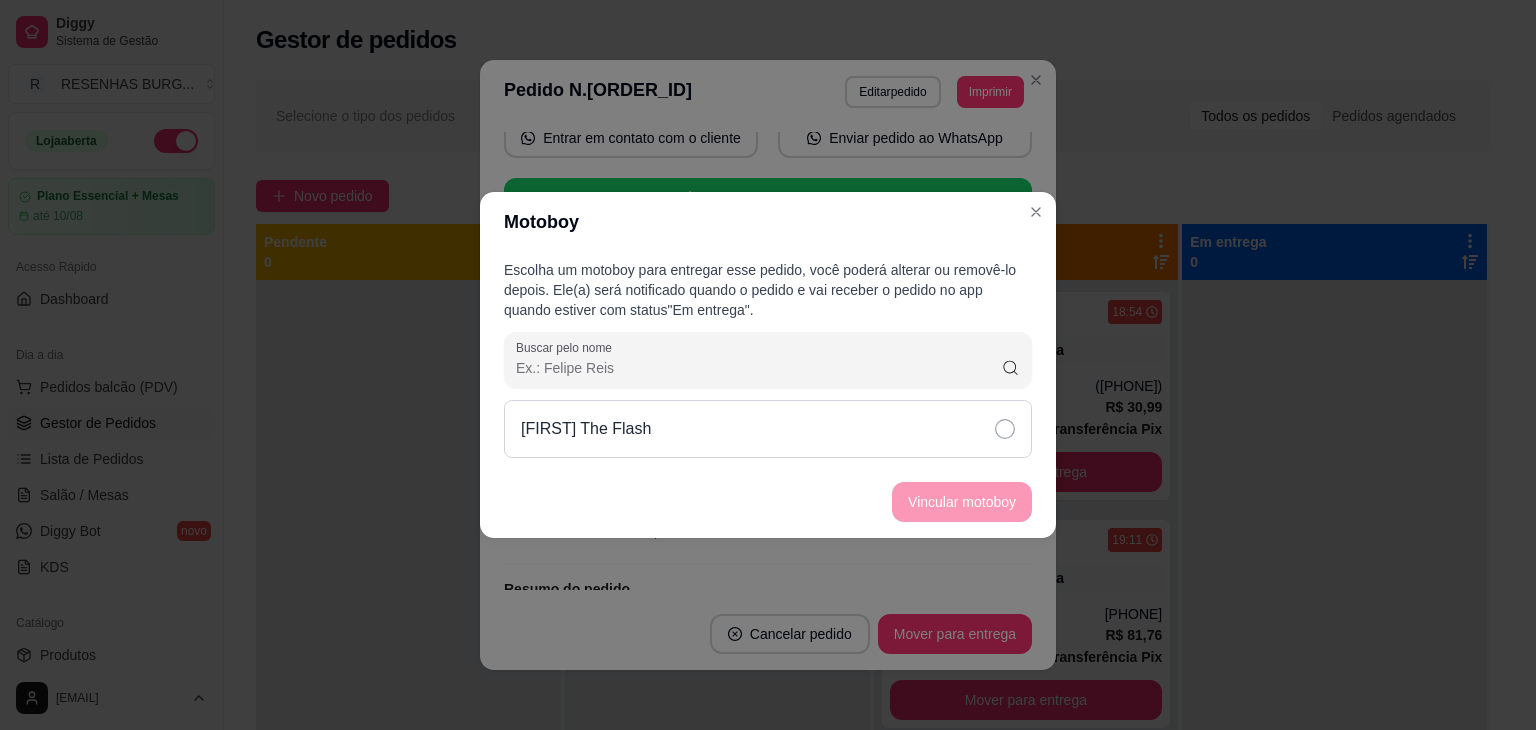 click on "[FIRST] The Flash" at bounding box center [768, 429] 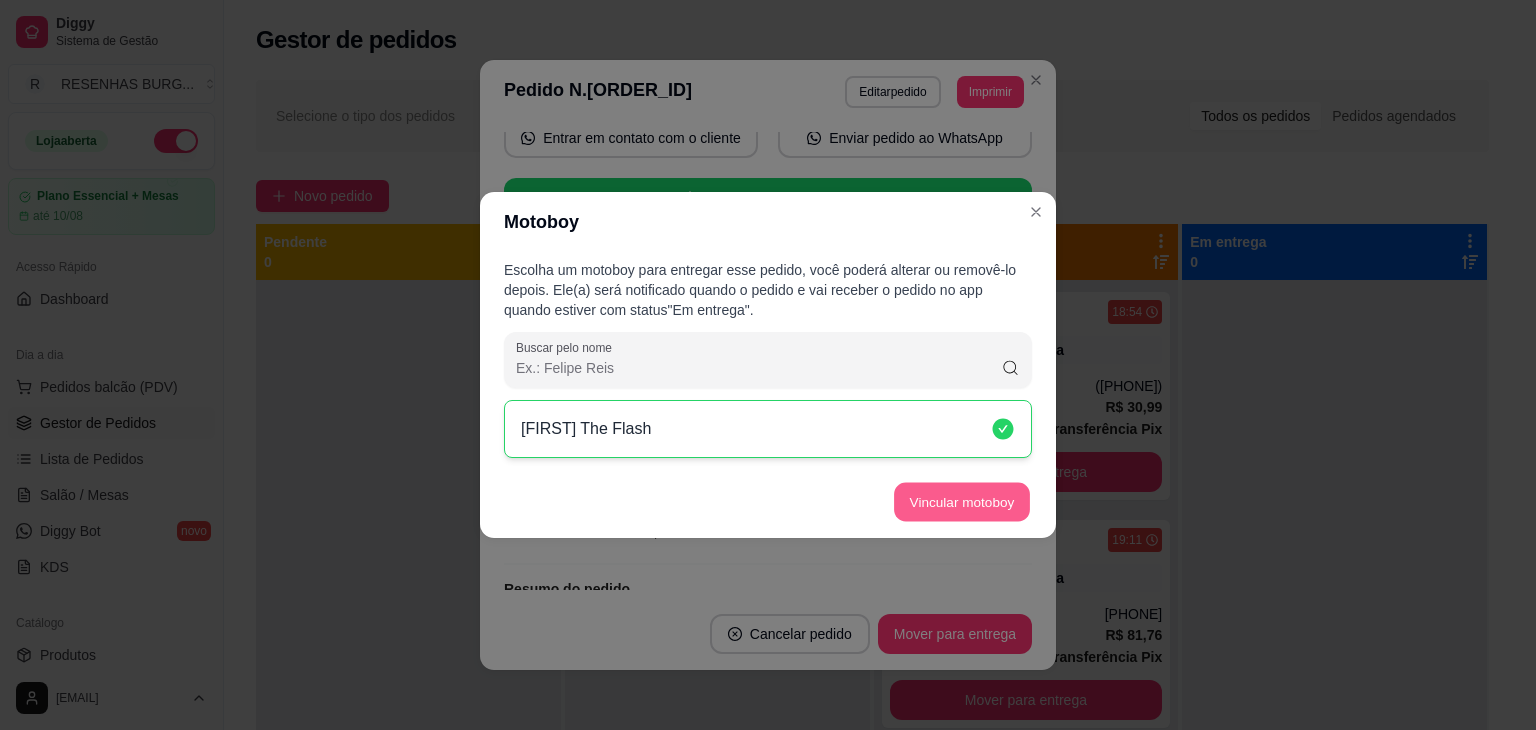 click on "Vincular motoboy" at bounding box center [962, 502] 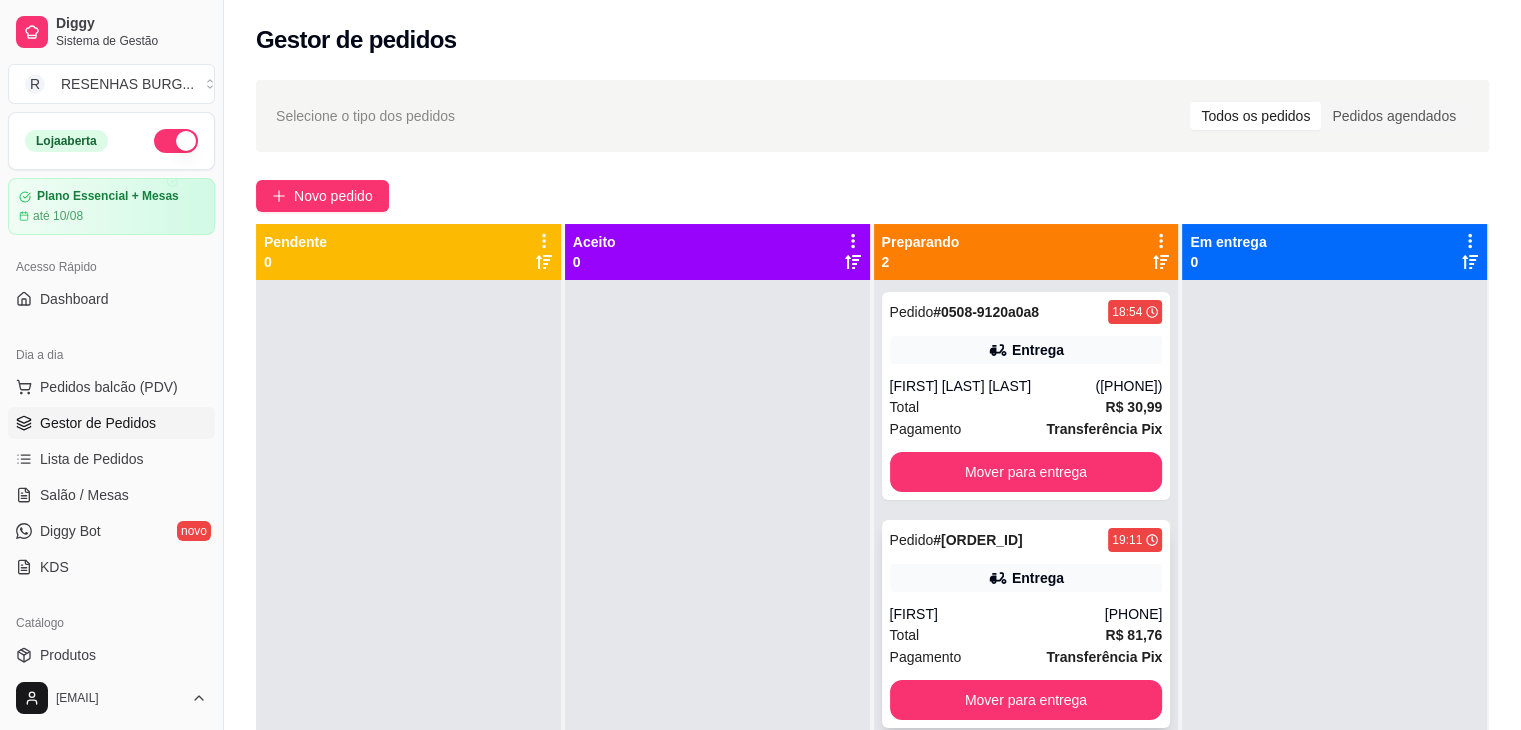 click on "Pedido # [ORDER_NUMBER] [TIME] Entrega [FIRST] ([PHONE]) Total R$ 81,76 Pagamento Transferência Pix Mover para entrega" at bounding box center [1026, 624] 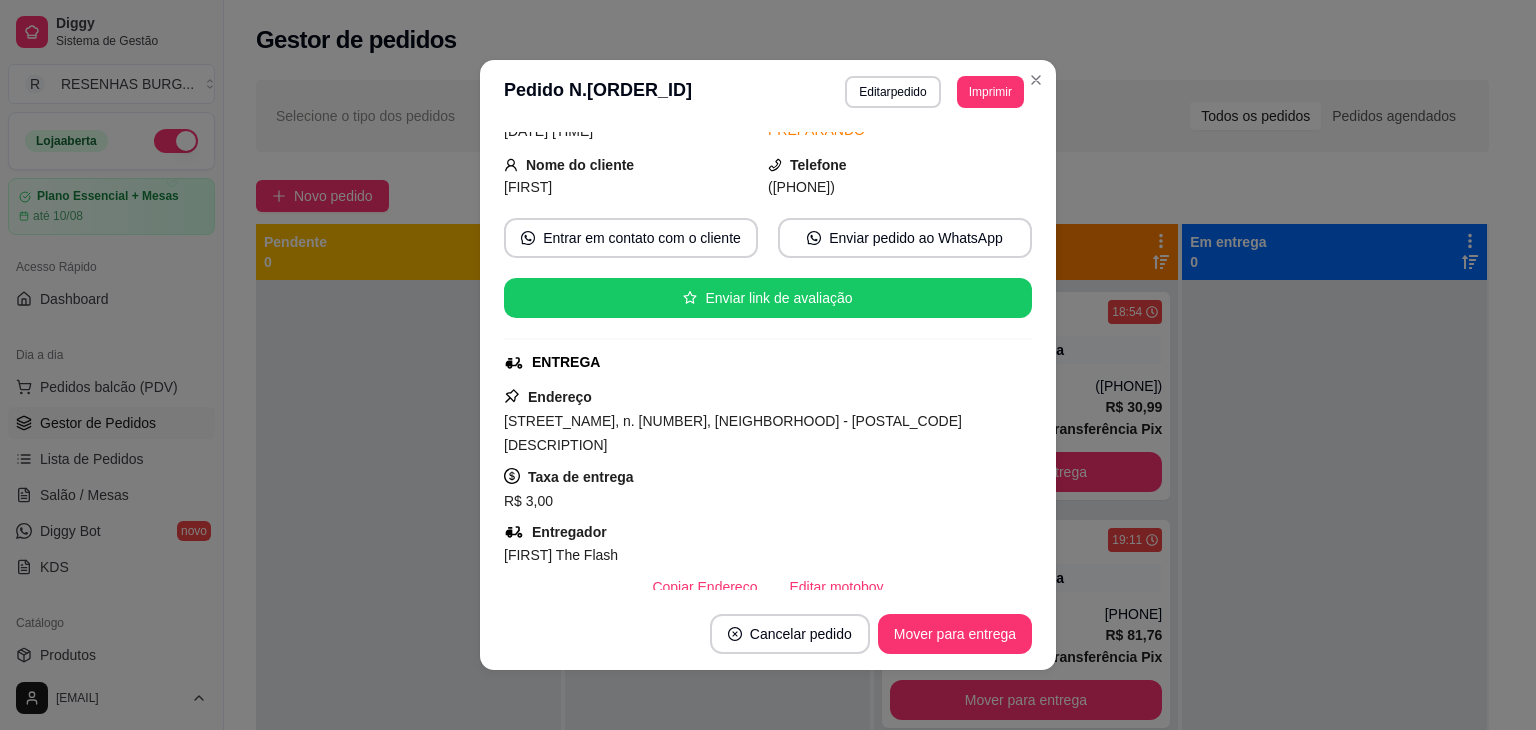 scroll, scrollTop: 200, scrollLeft: 0, axis: vertical 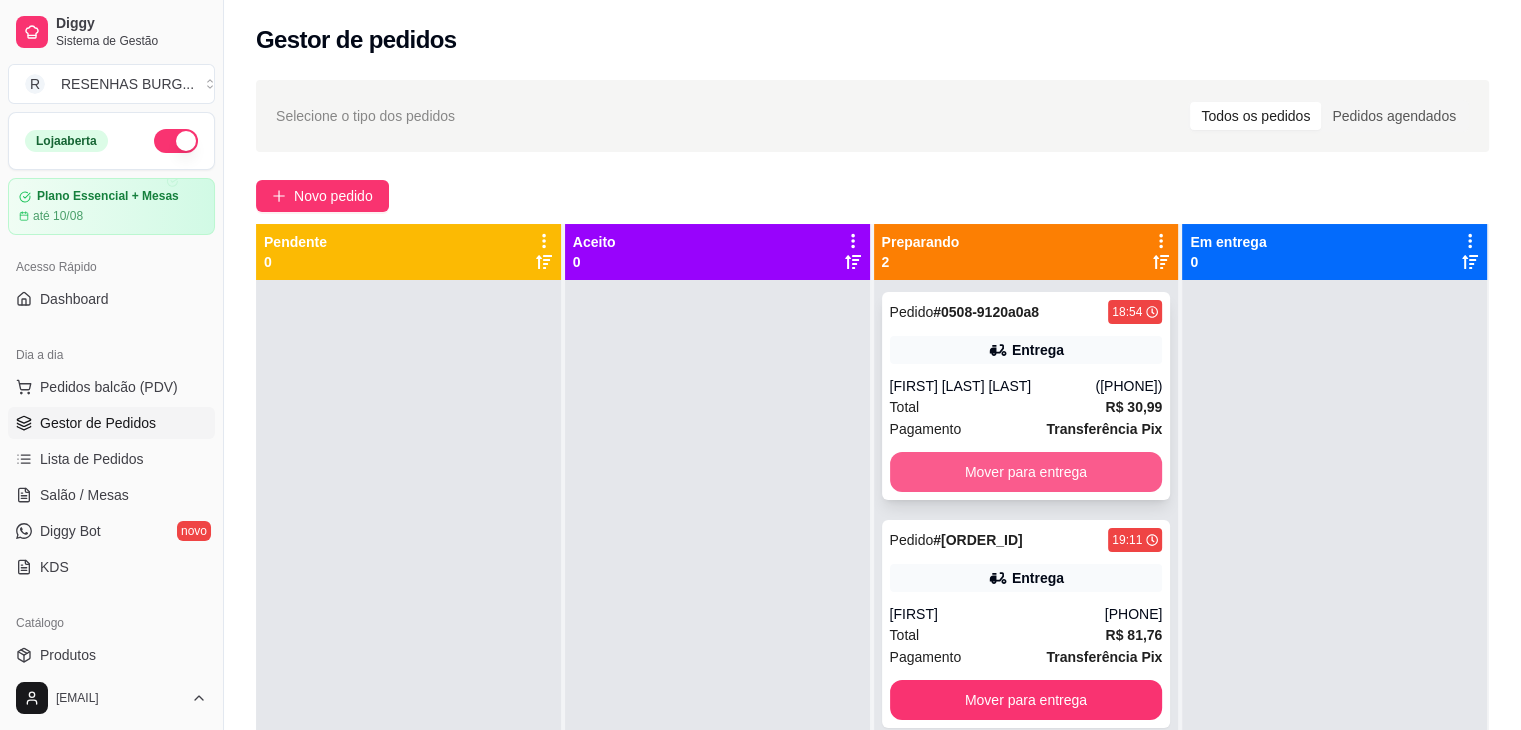click on "Mover para entrega" at bounding box center [1026, 472] 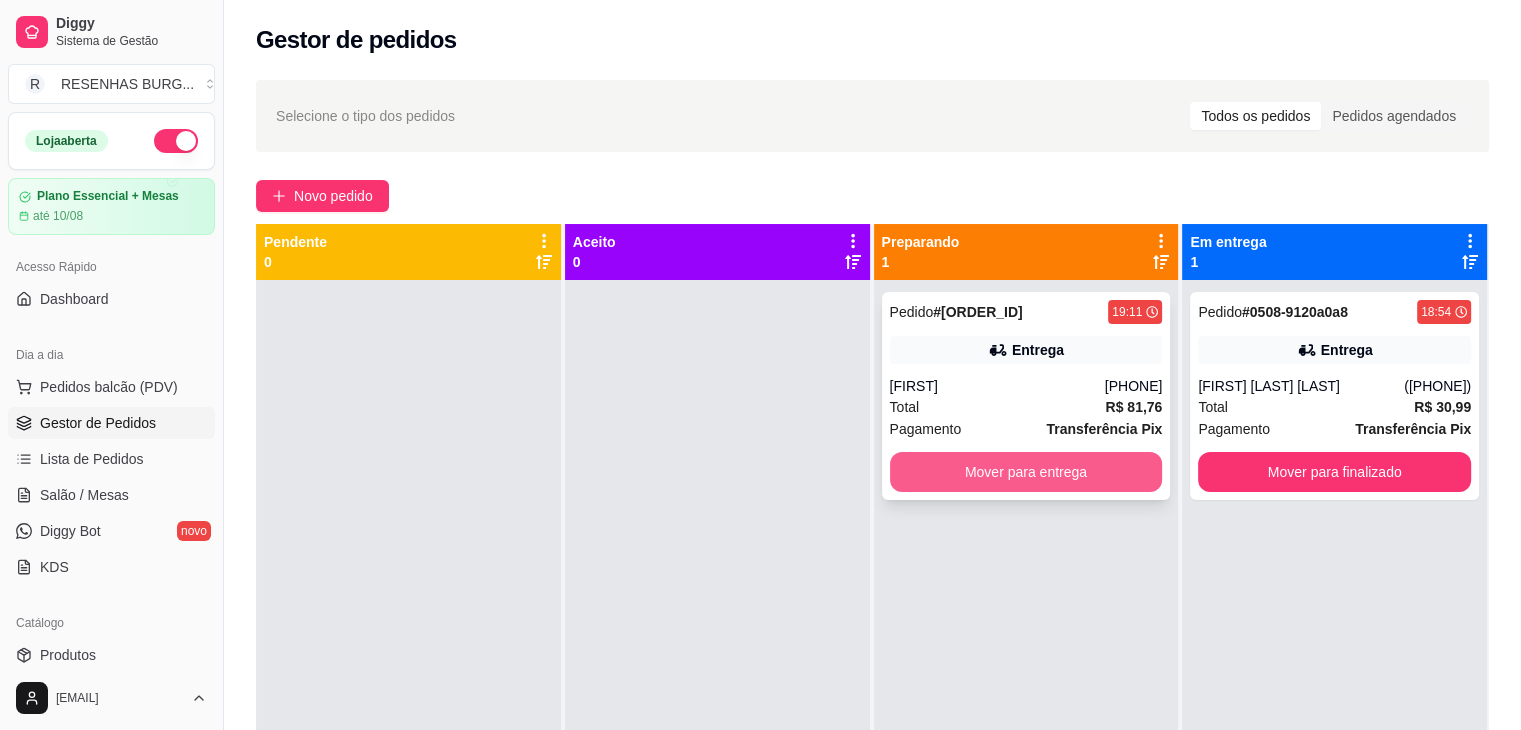 click on "Mover para entrega" at bounding box center [1026, 472] 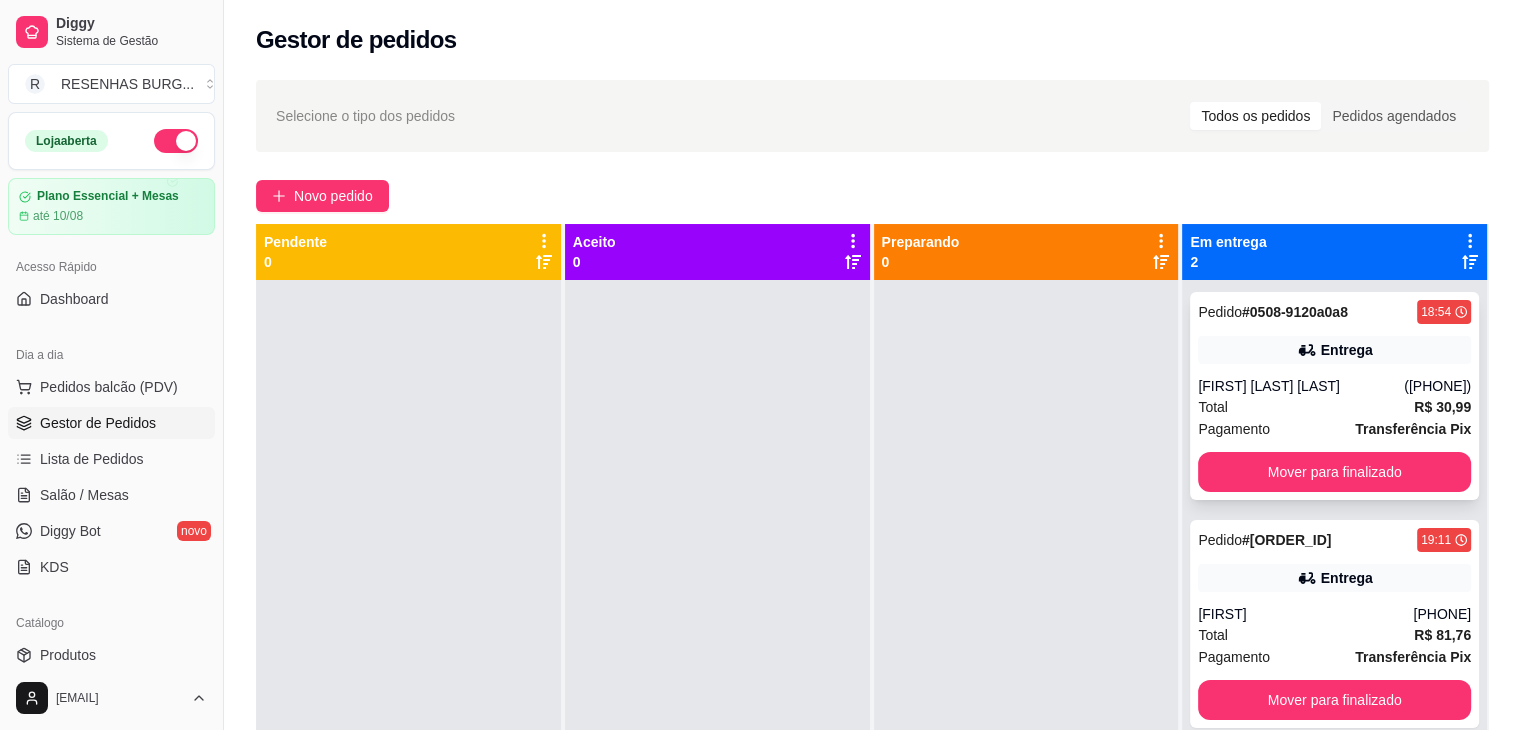 click on "[FIRST] [LAST] [LAST]" at bounding box center (1301, 386) 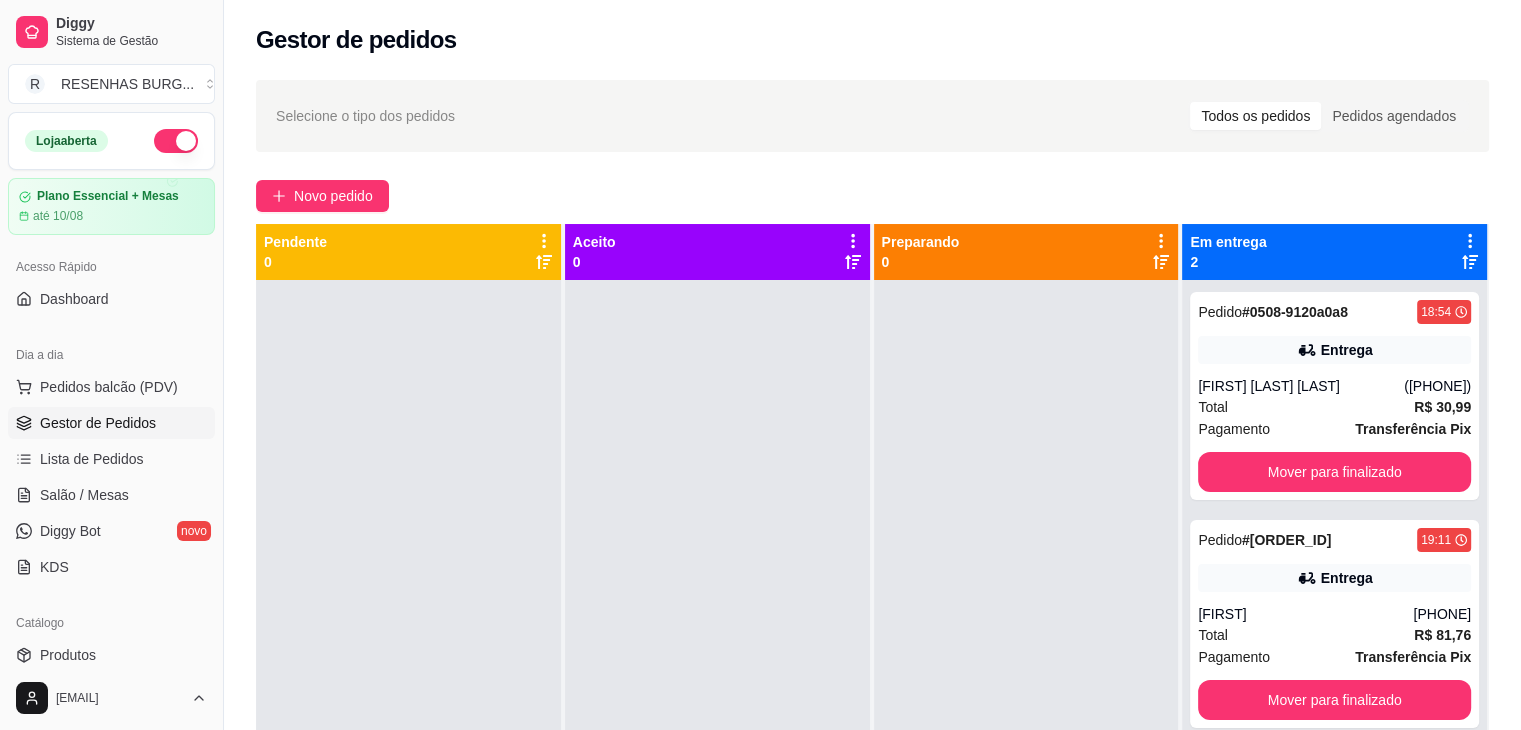 click 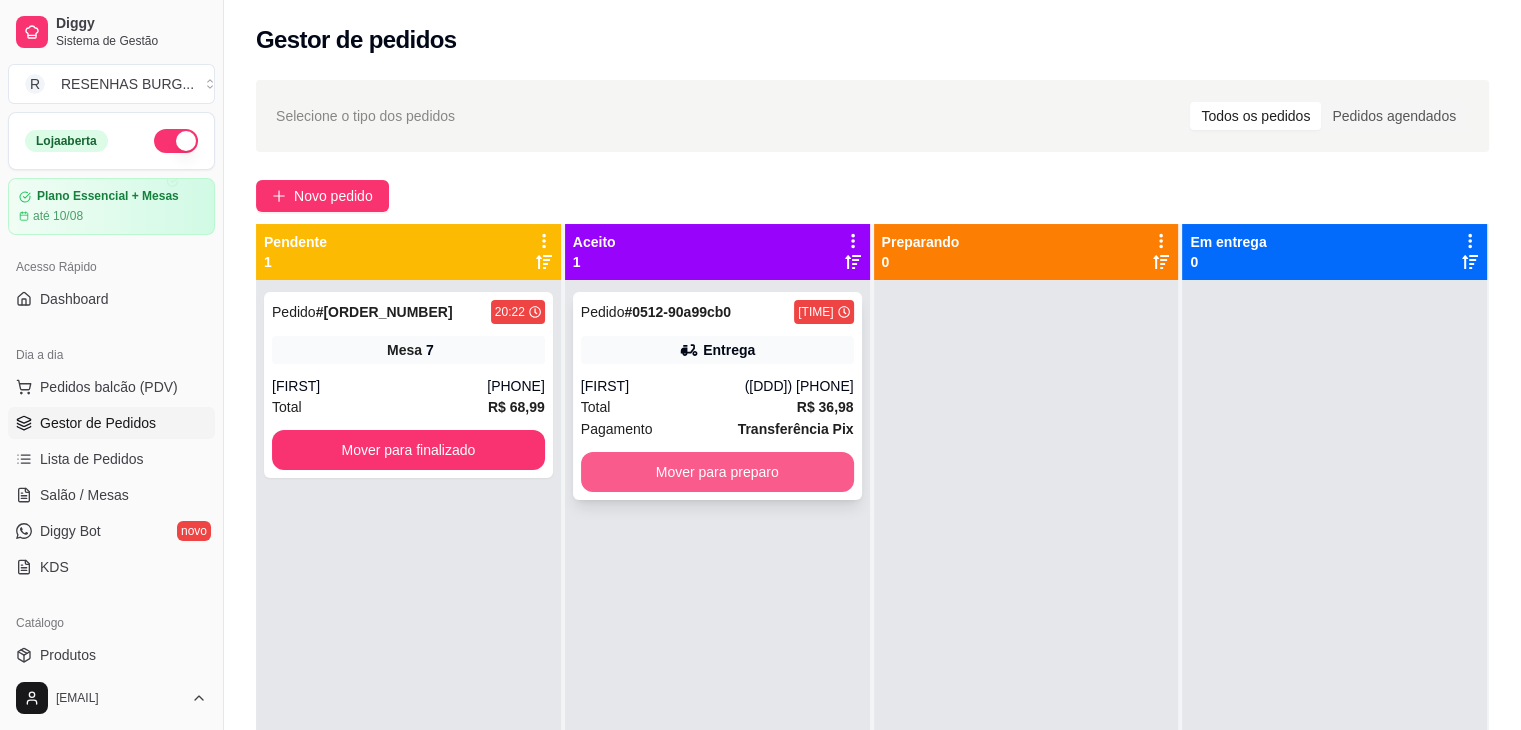 click on "Mover para preparo" at bounding box center (717, 472) 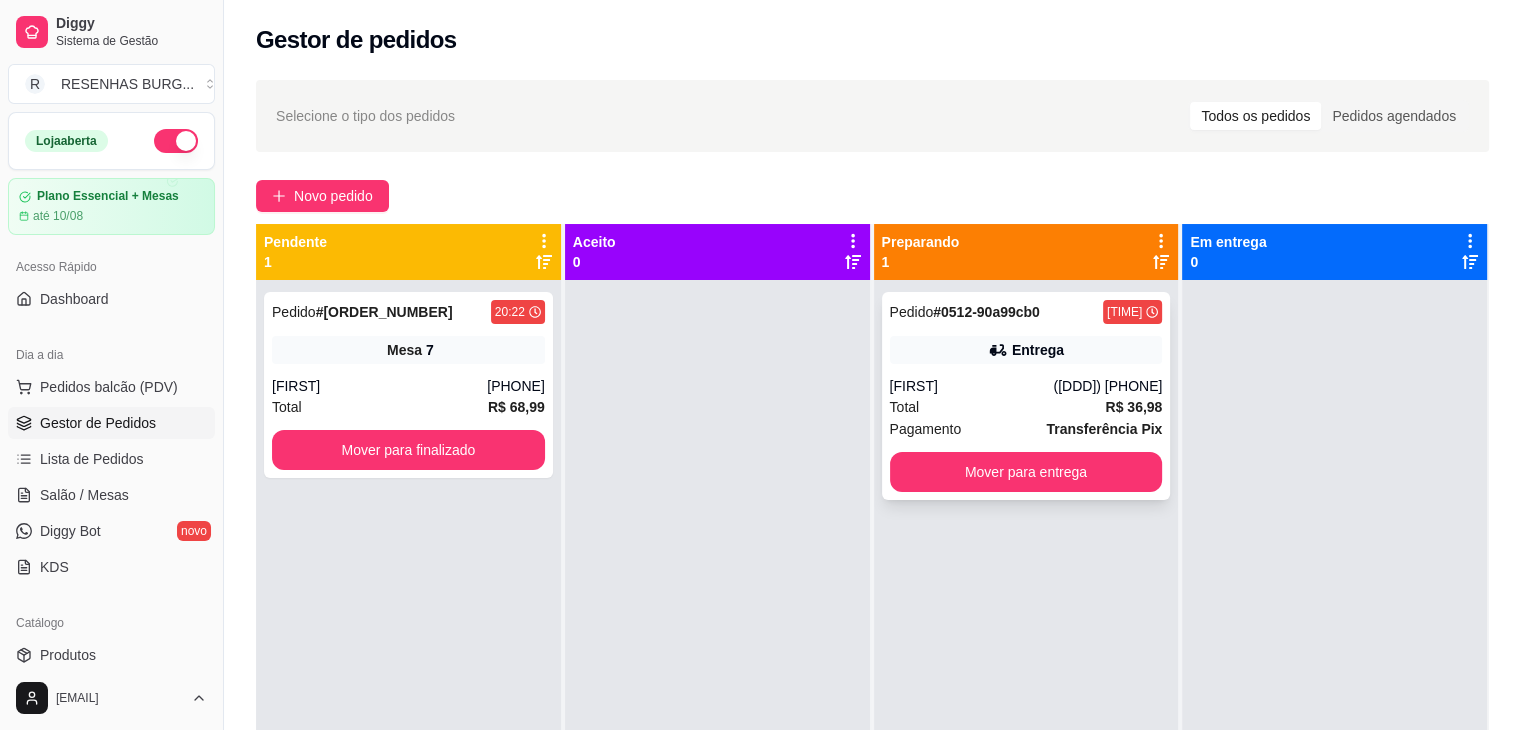 click on "[FIRST]" at bounding box center [972, 386] 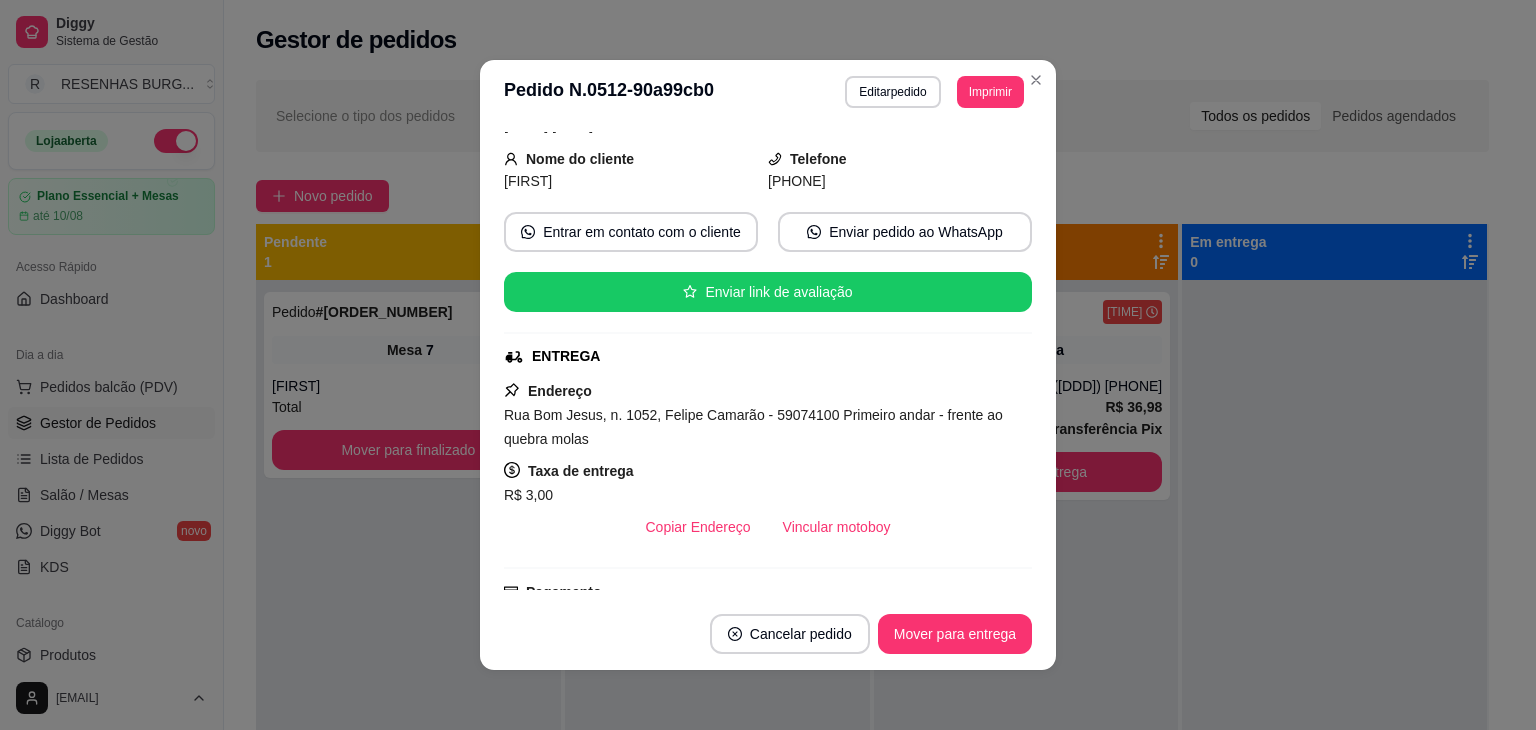 scroll, scrollTop: 200, scrollLeft: 0, axis: vertical 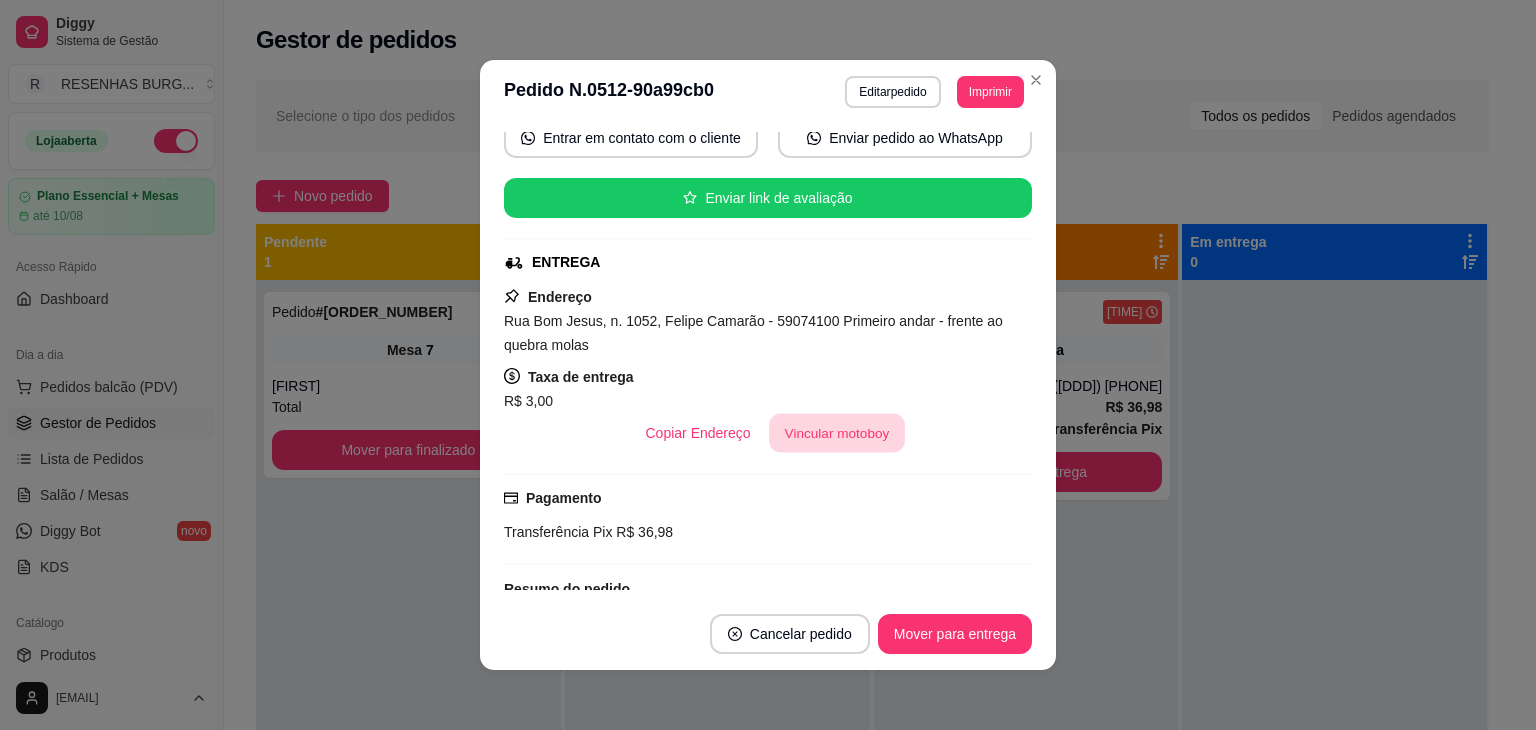 click on "Vincular motoboy" at bounding box center [837, 433] 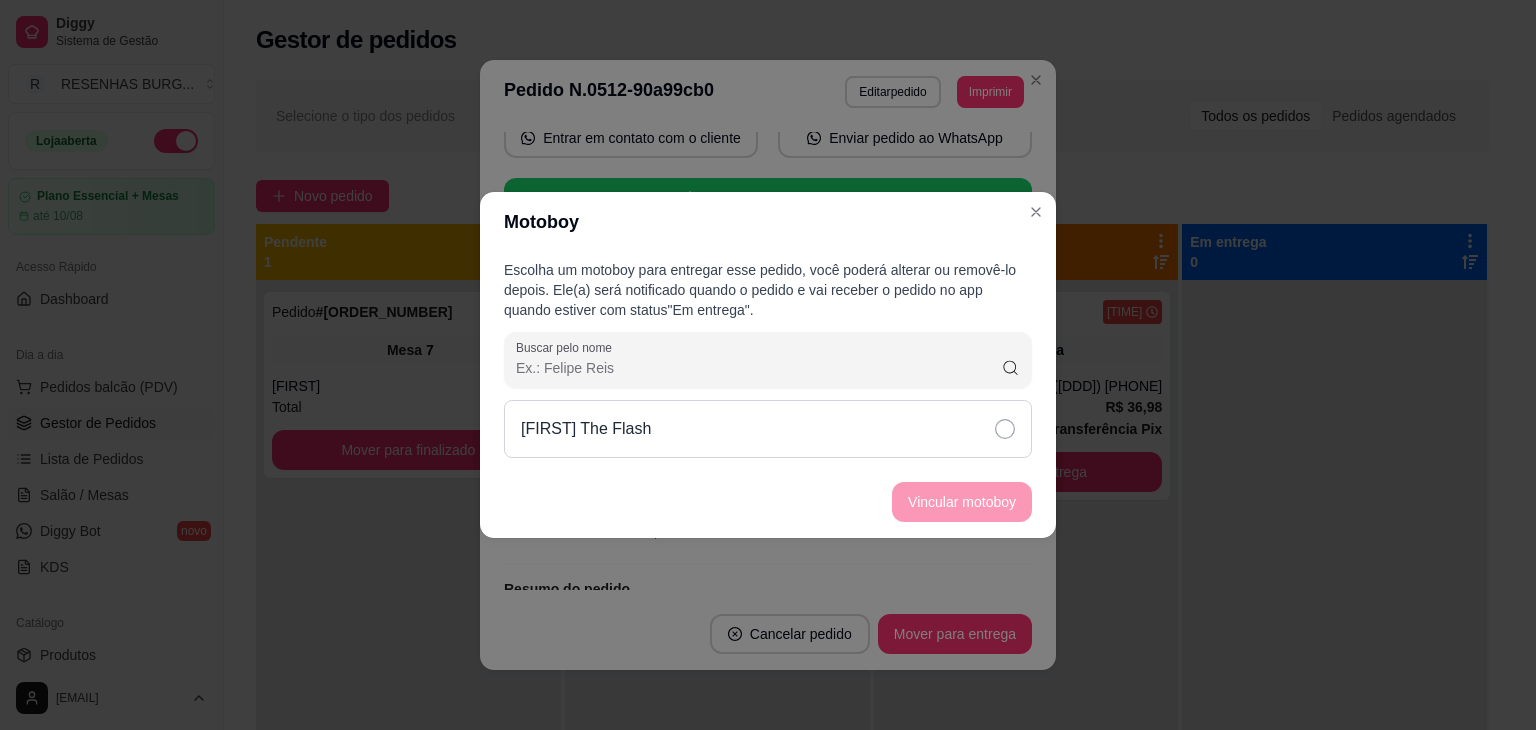 click 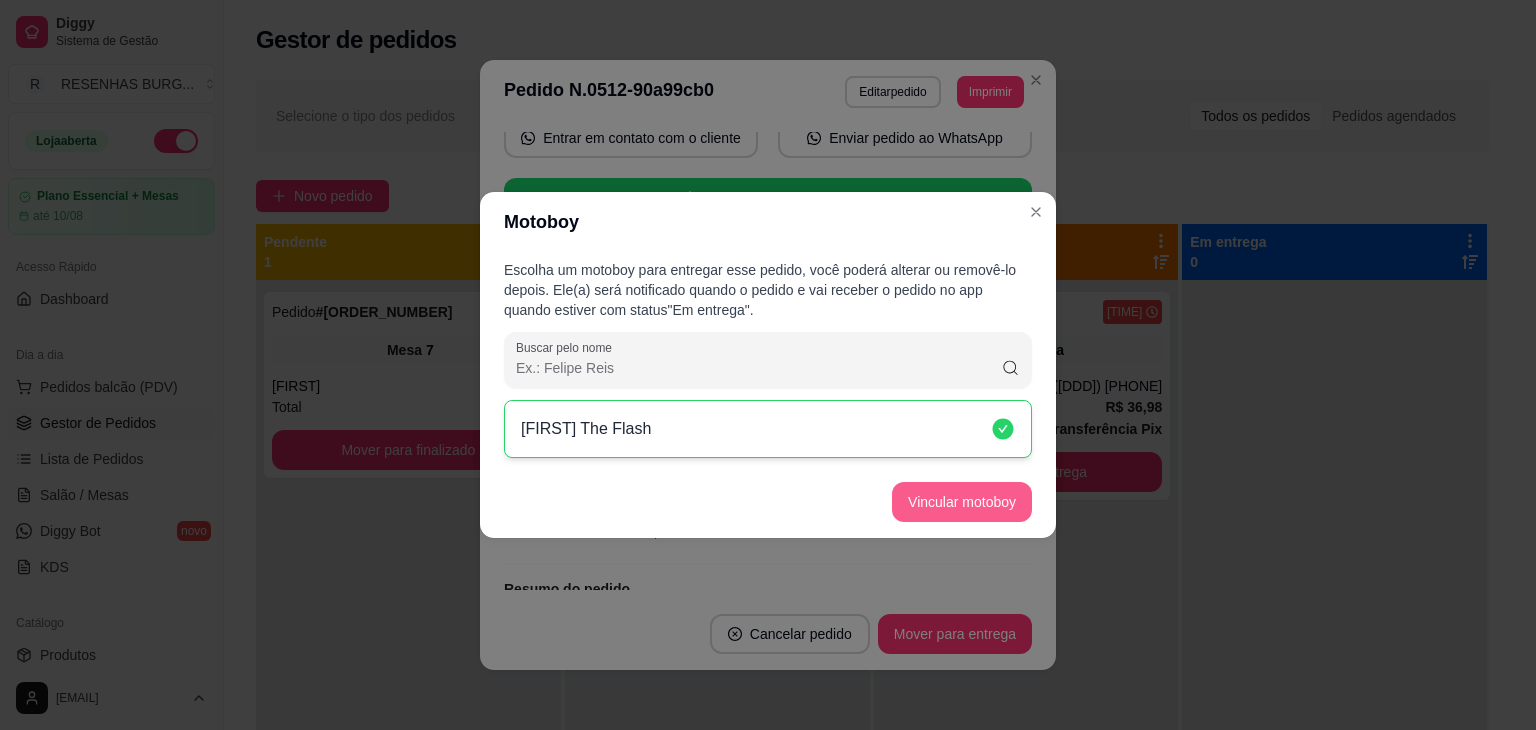 click on "Vincular motoboy" at bounding box center [962, 502] 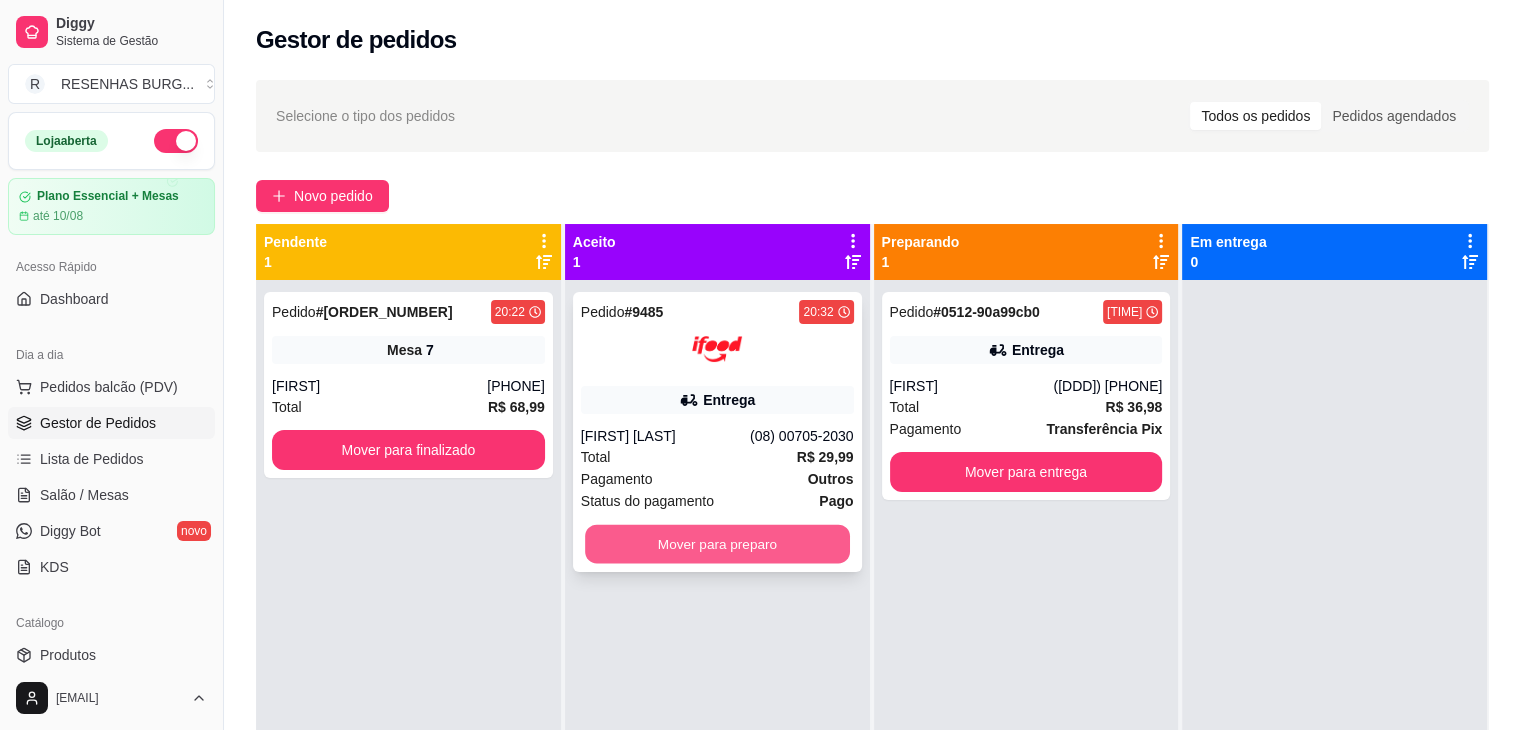 click on "Mover para preparo" at bounding box center (717, 544) 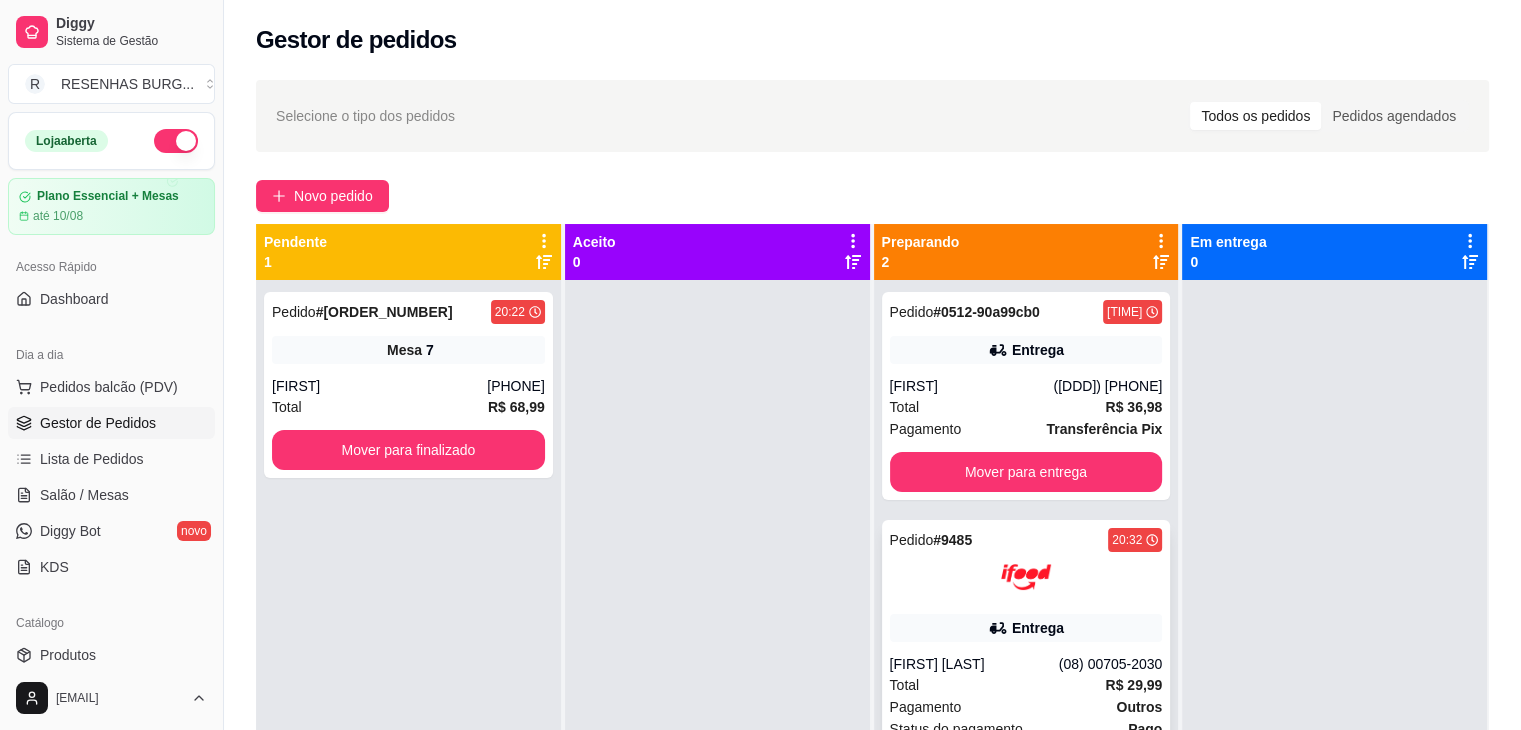 click on "Entrega" at bounding box center [1026, 628] 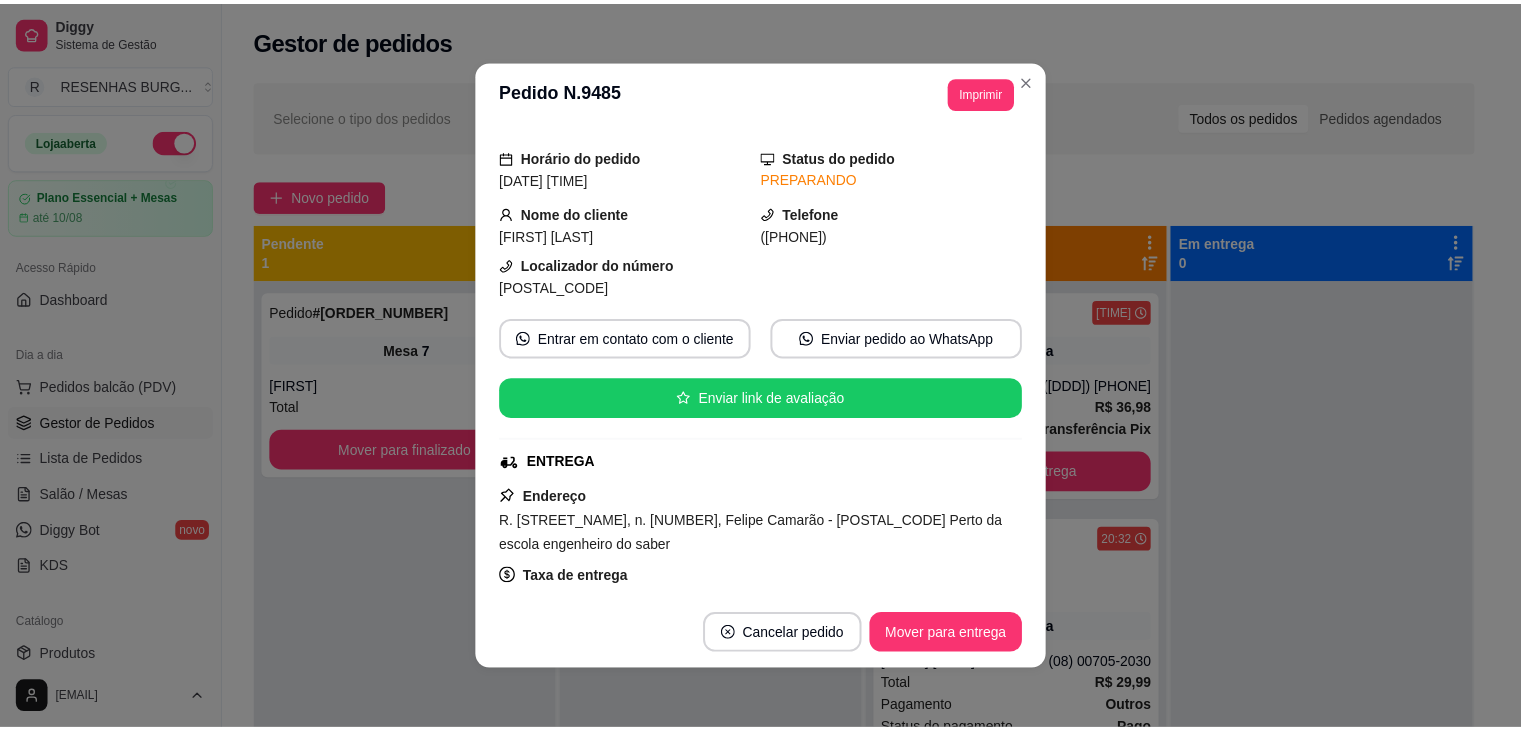 scroll, scrollTop: 100, scrollLeft: 0, axis: vertical 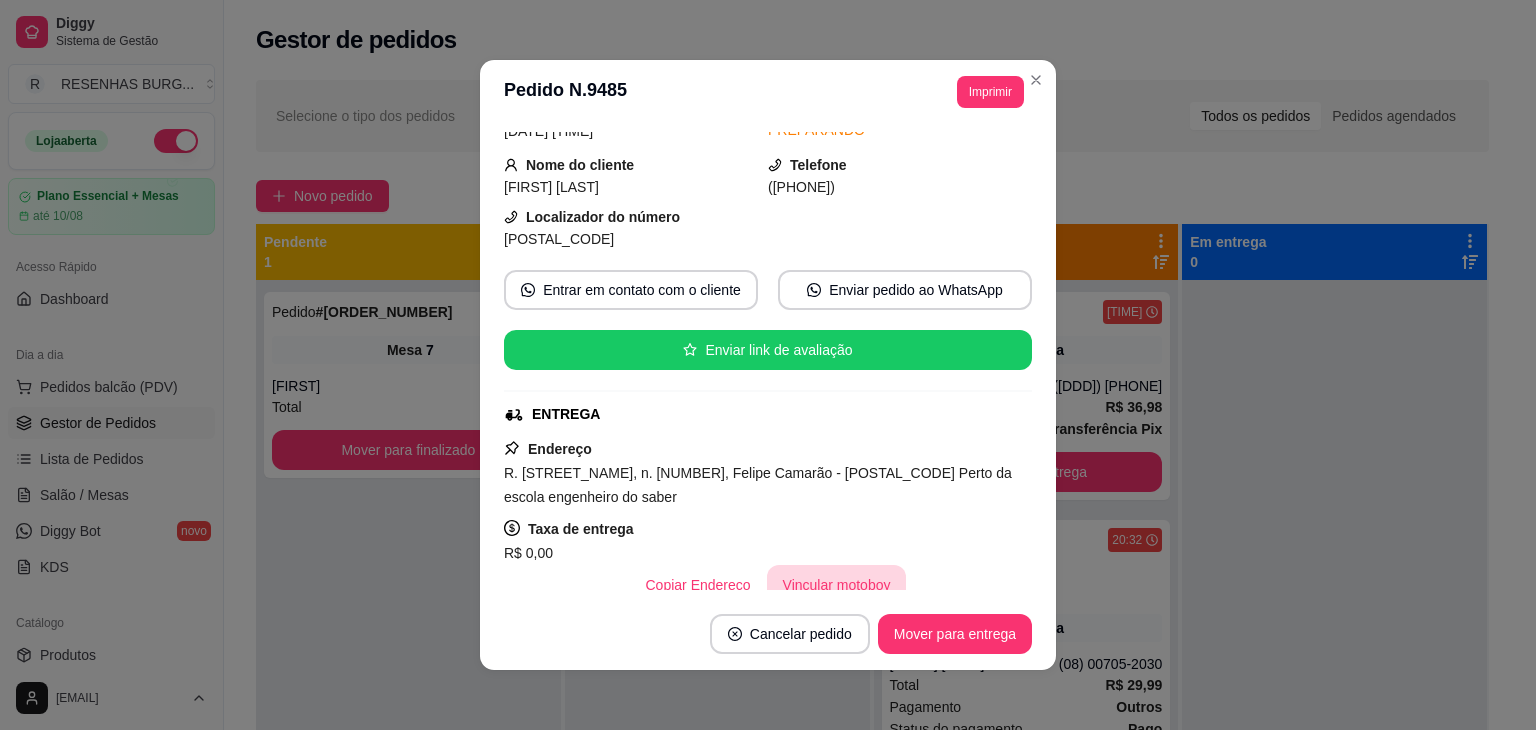 click on "Vincular motoboy" at bounding box center (837, 585) 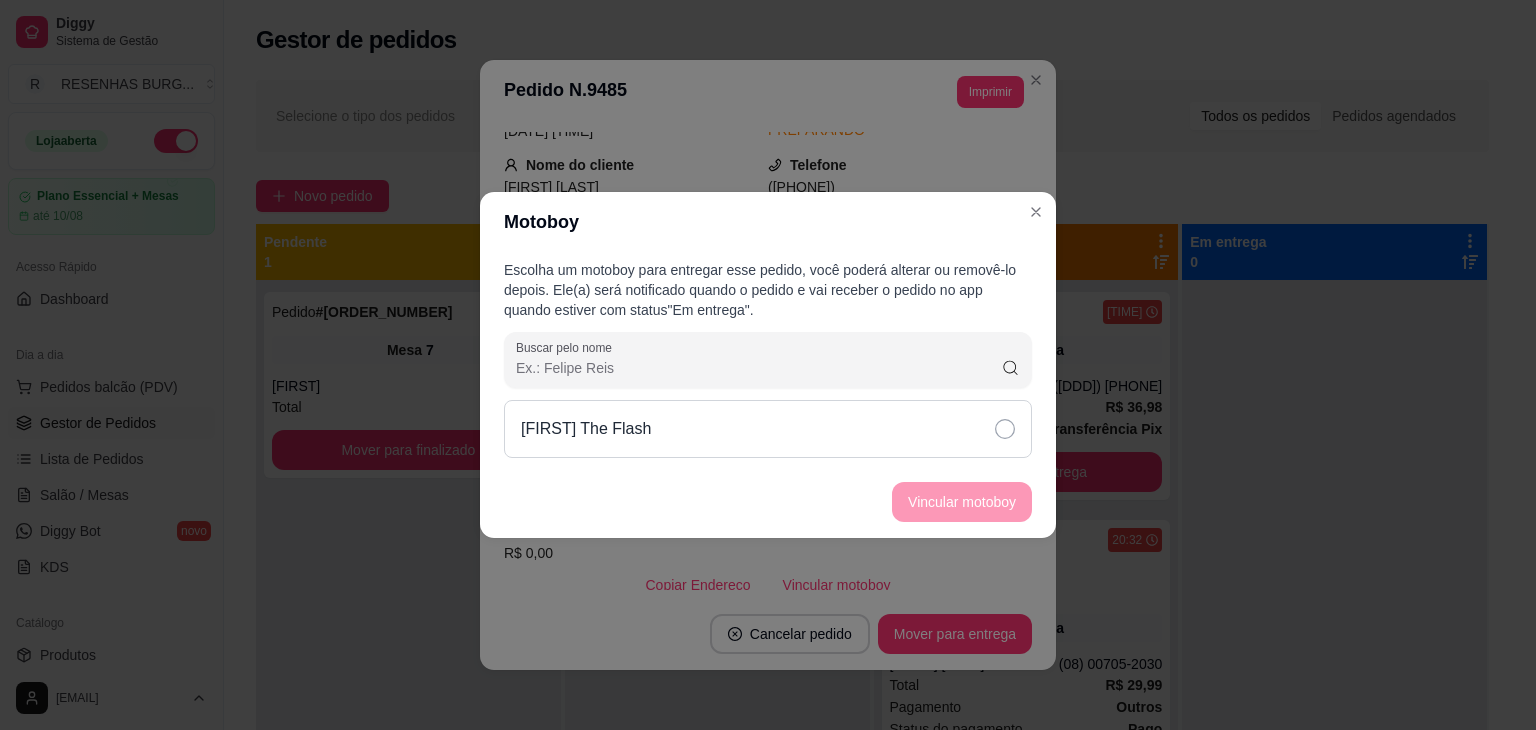 click 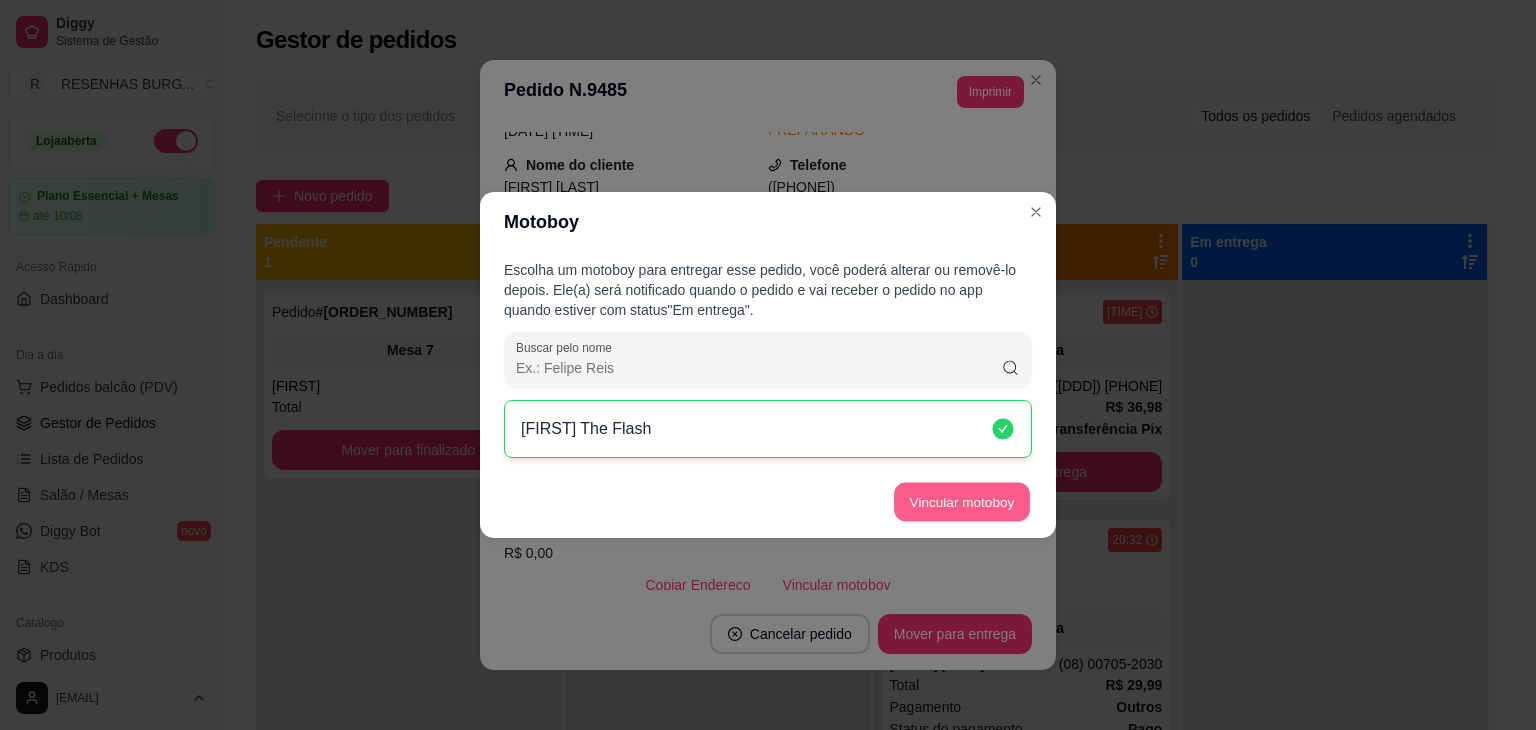click on "Vincular motoboy" at bounding box center [962, 502] 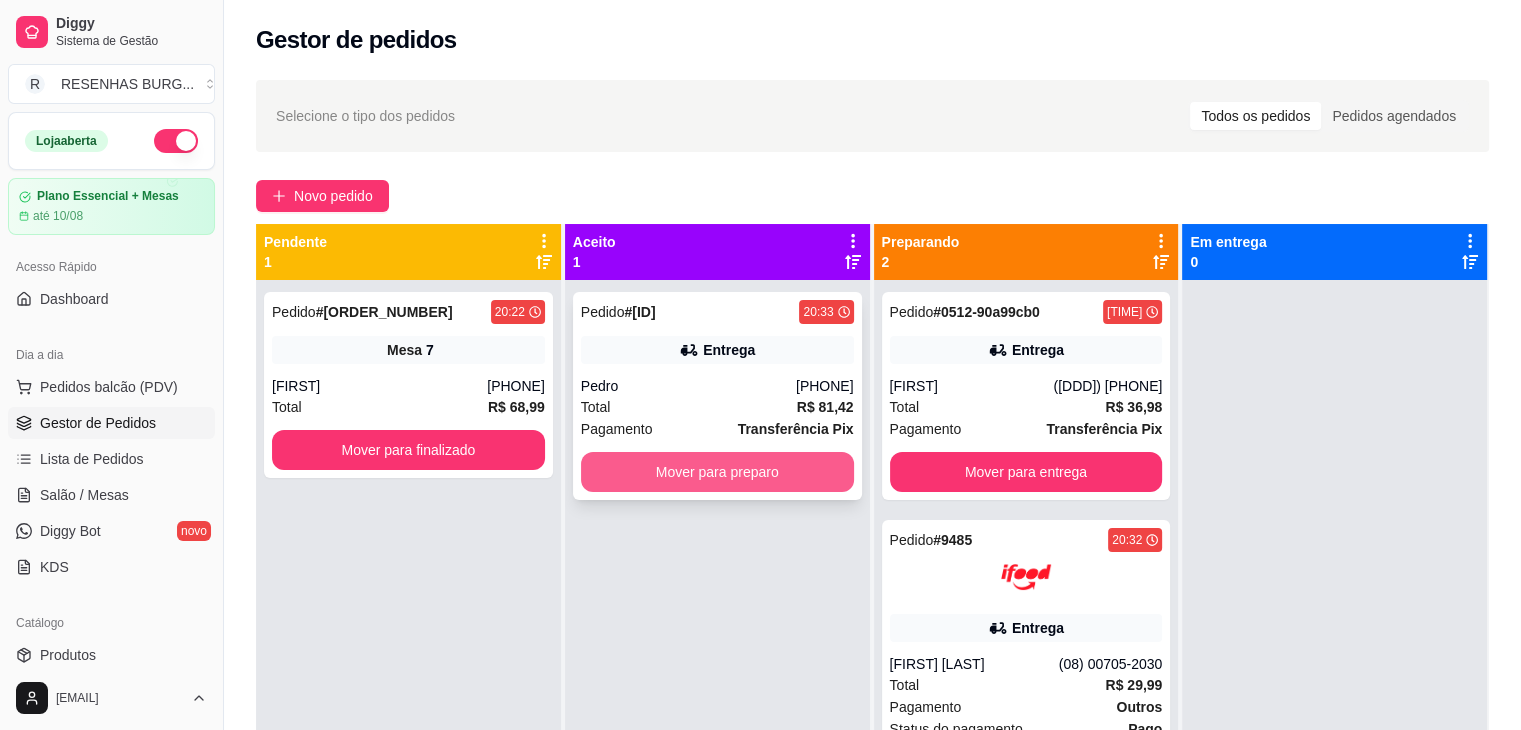 click on "Mover para preparo" at bounding box center (717, 472) 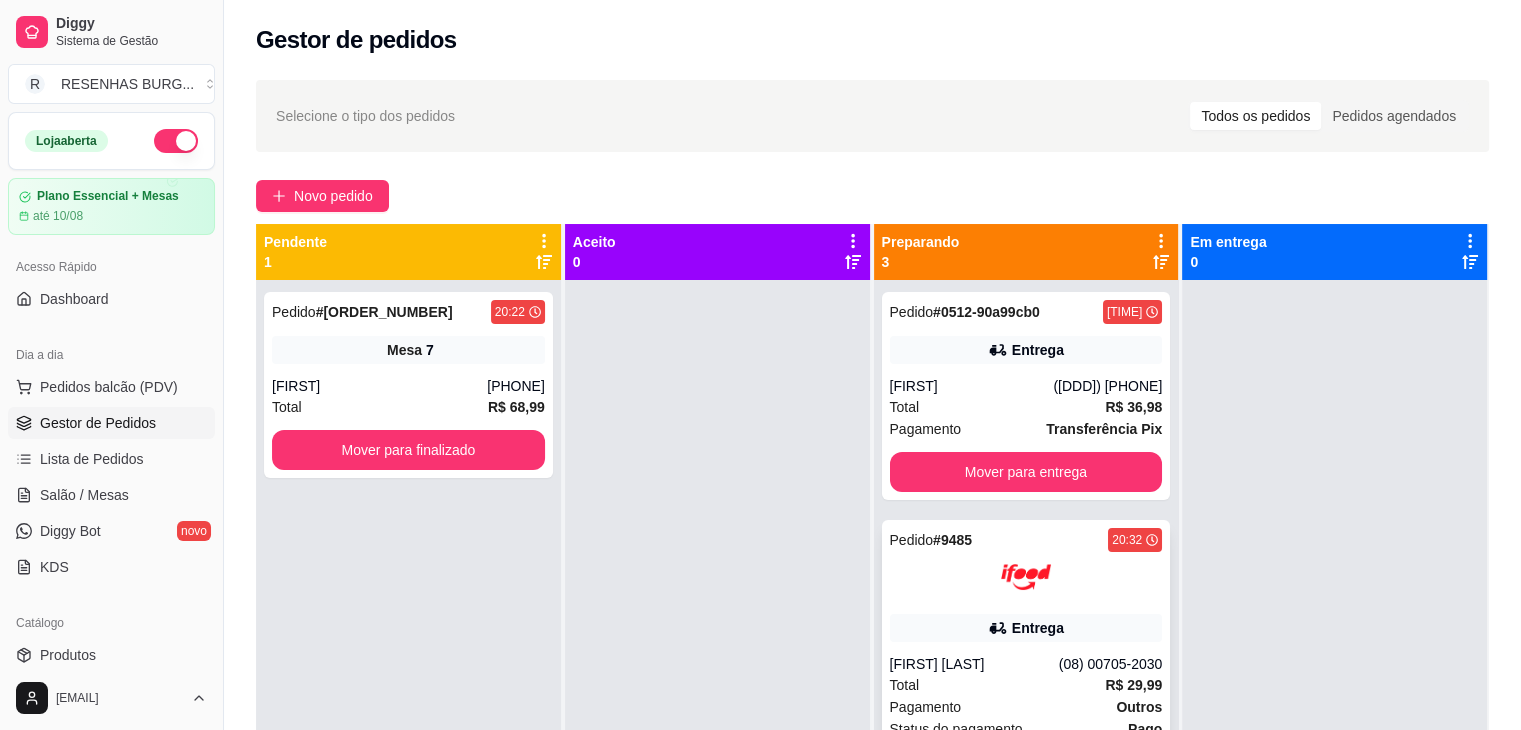 scroll, scrollTop: 46, scrollLeft: 0, axis: vertical 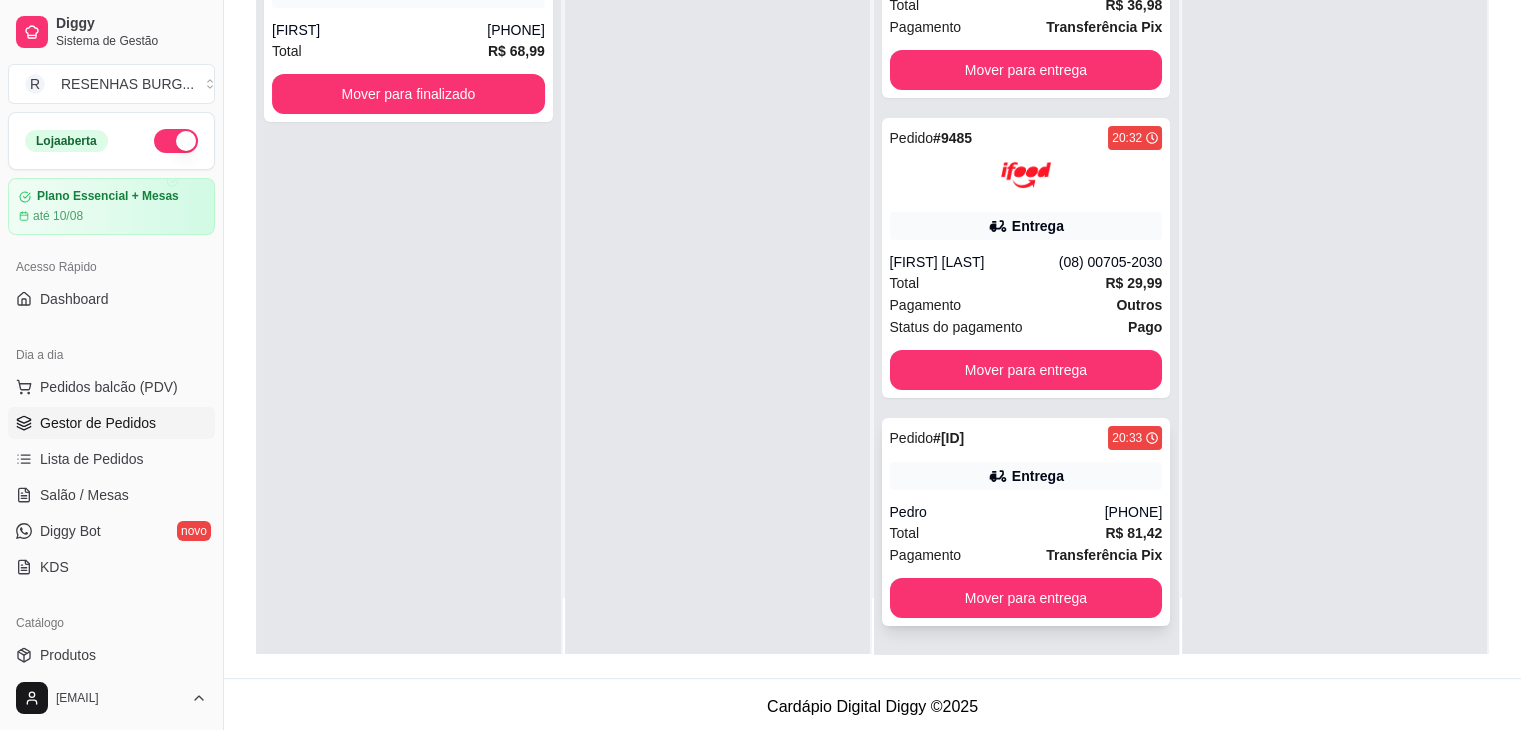 click on "Pedido  # [ORDER_ID] [TIME] Entrega [FIRST] ([PHONE]) Total R$ 81,42 Pagamento Transferência Pix Mover para entrega" at bounding box center (1026, 522) 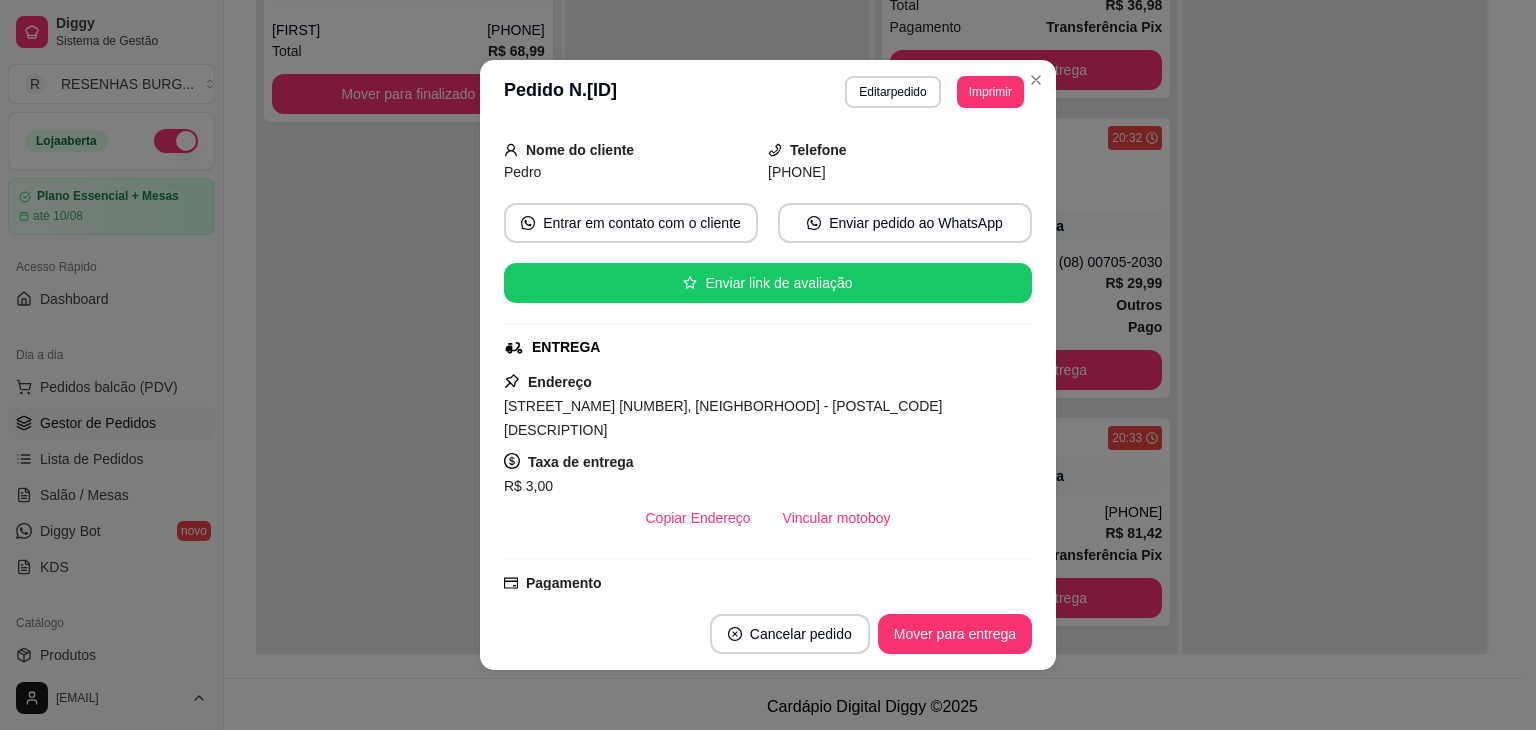 scroll, scrollTop: 200, scrollLeft: 0, axis: vertical 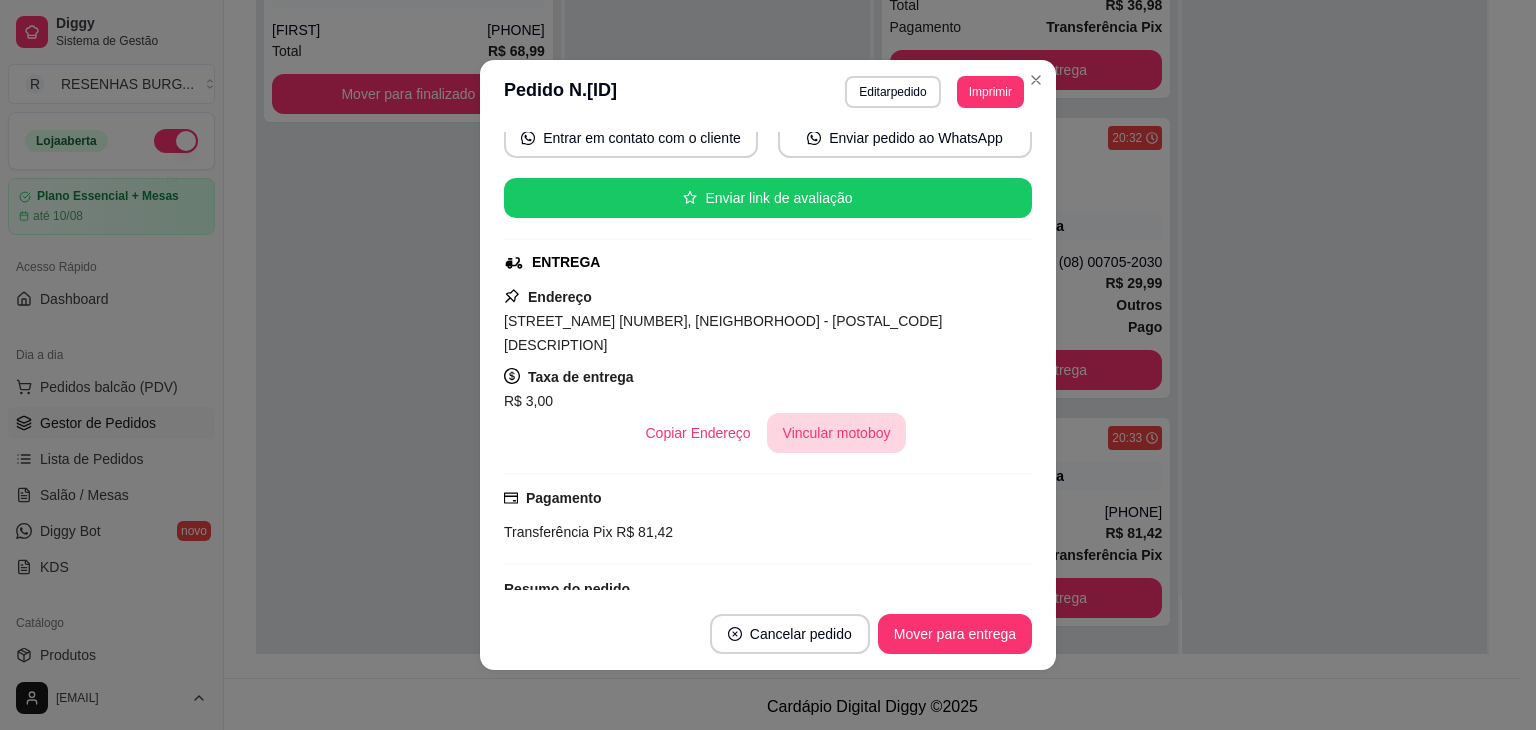 click on "Vincular motoboy" at bounding box center [837, 433] 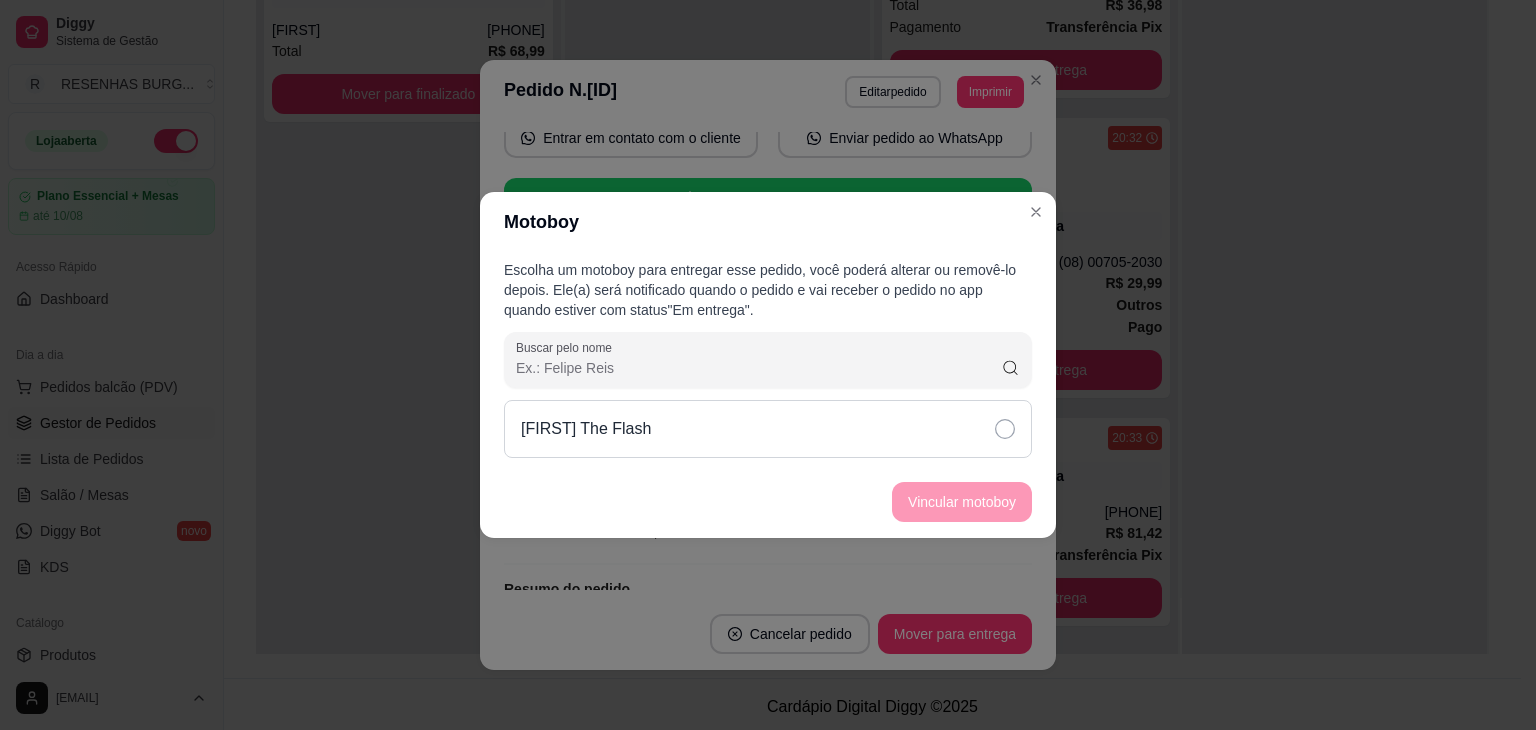 click on "[FIRST] The Flash" at bounding box center [768, 429] 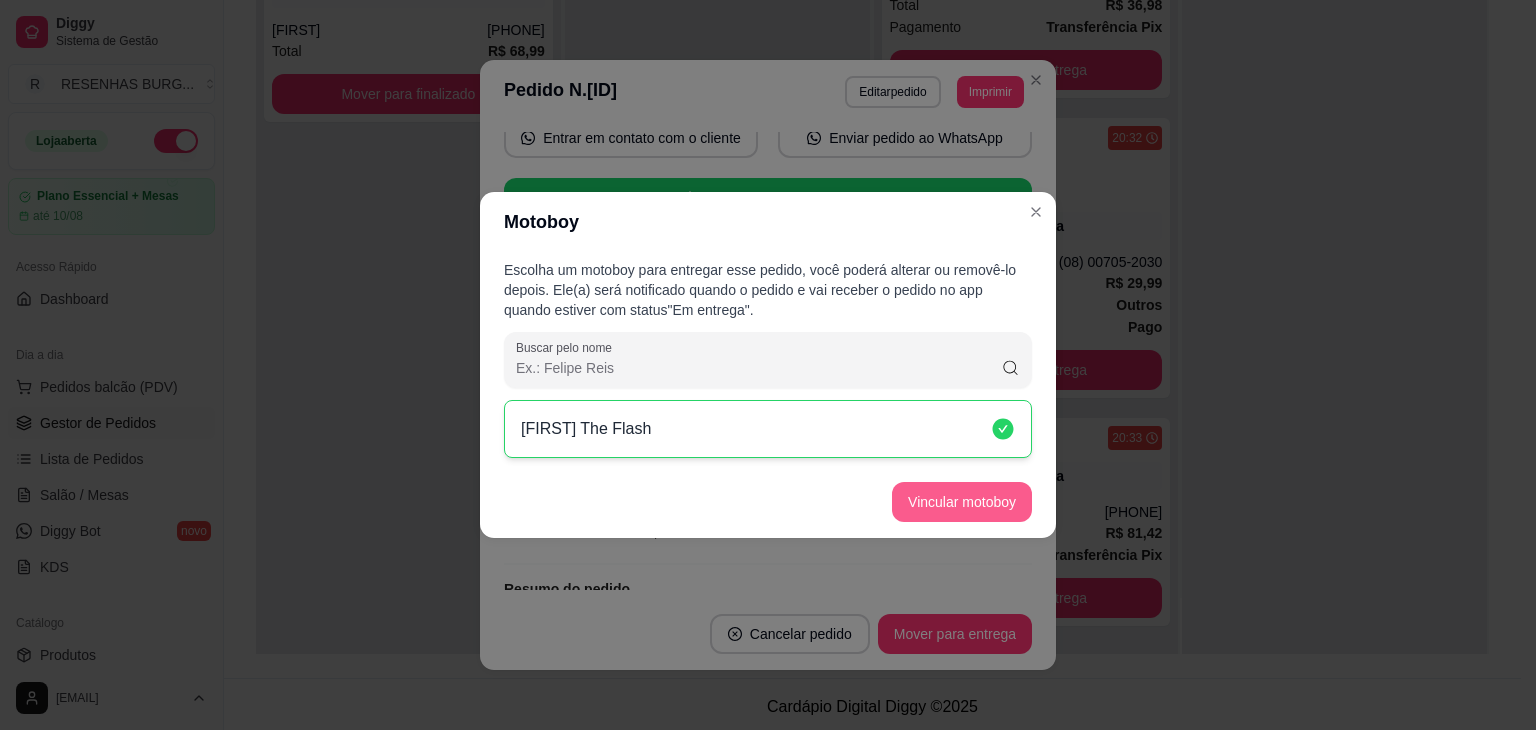 click on "Vincular motoboy" at bounding box center [962, 502] 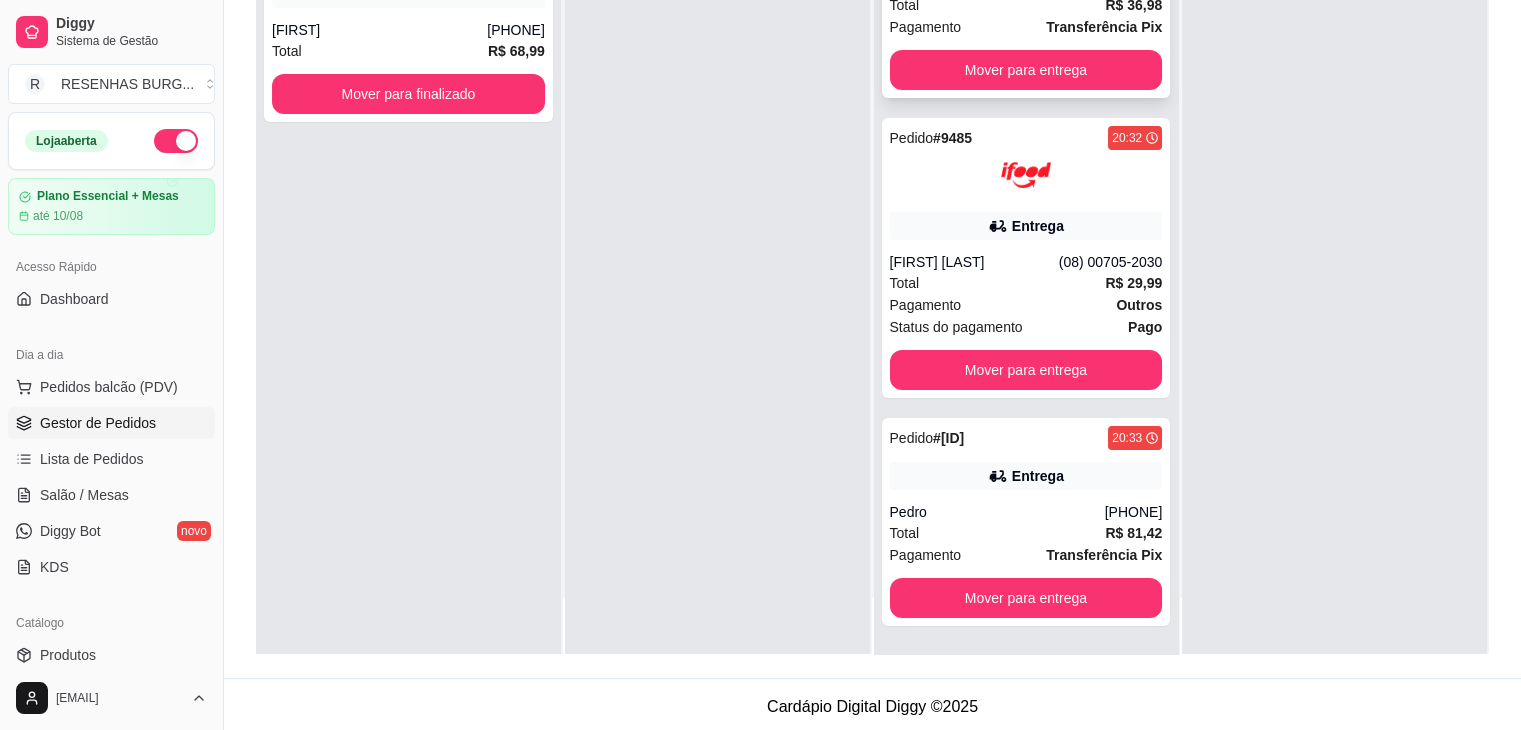 click on "Total R$ 36,98" at bounding box center (1026, 5) 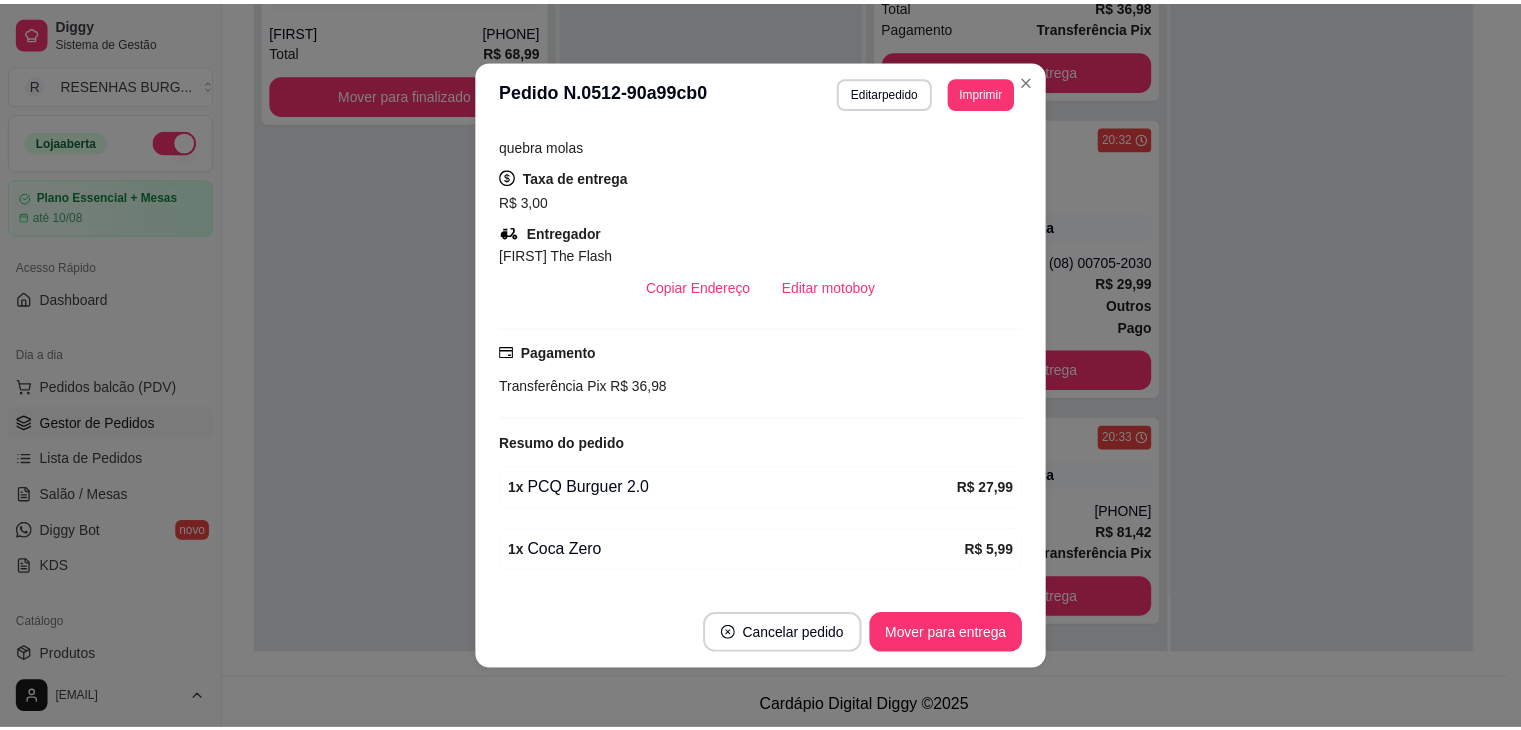 scroll, scrollTop: 478, scrollLeft: 0, axis: vertical 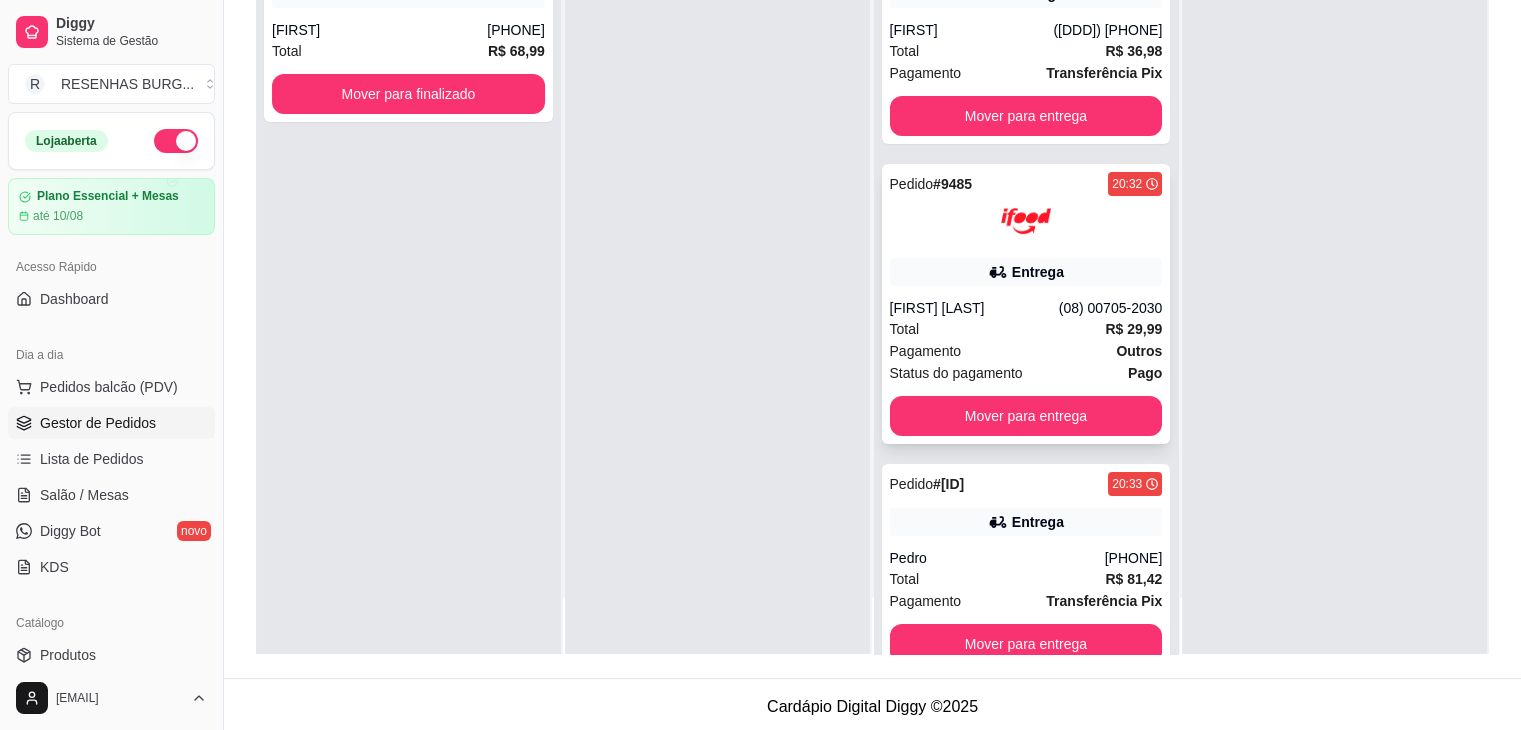 click on "Pedido  # 9485 20:32 Entrega [FIRST] [LAST] ([PHONE]) Total R$ 29,99 Pagamento Outros Status do pagamento Pago Mover para entrega" at bounding box center [1026, 304] 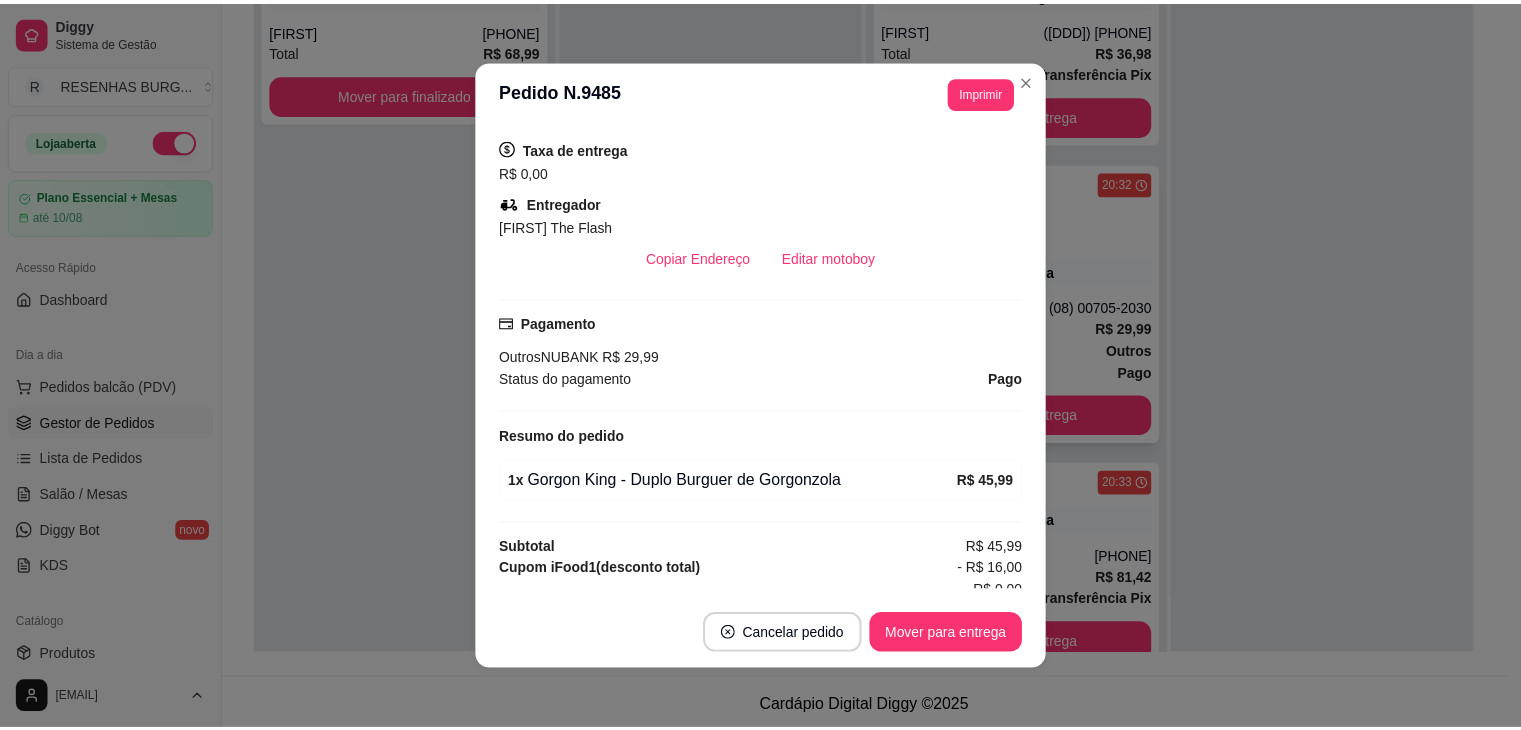 scroll, scrollTop: 500, scrollLeft: 0, axis: vertical 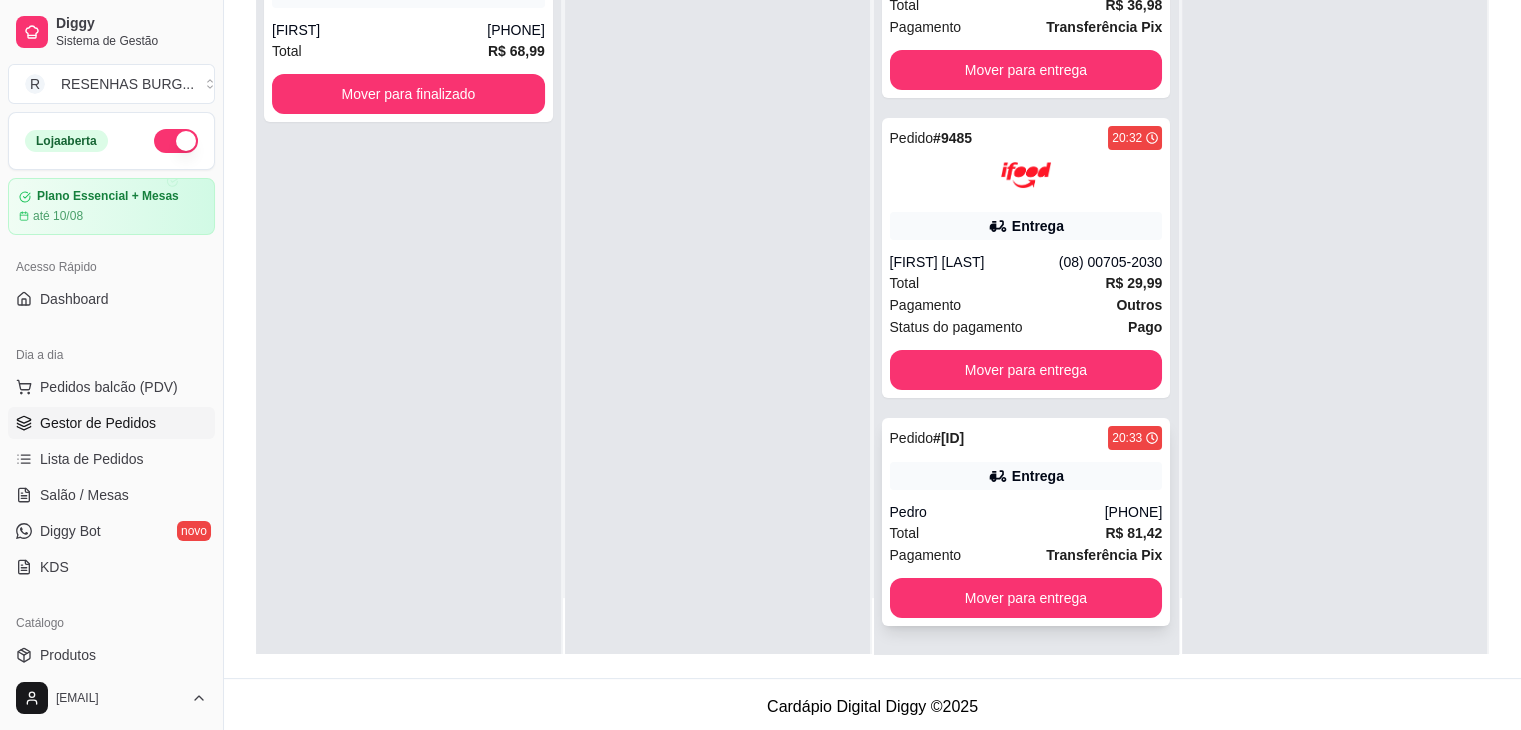 click on "Entrega" at bounding box center (1026, 476) 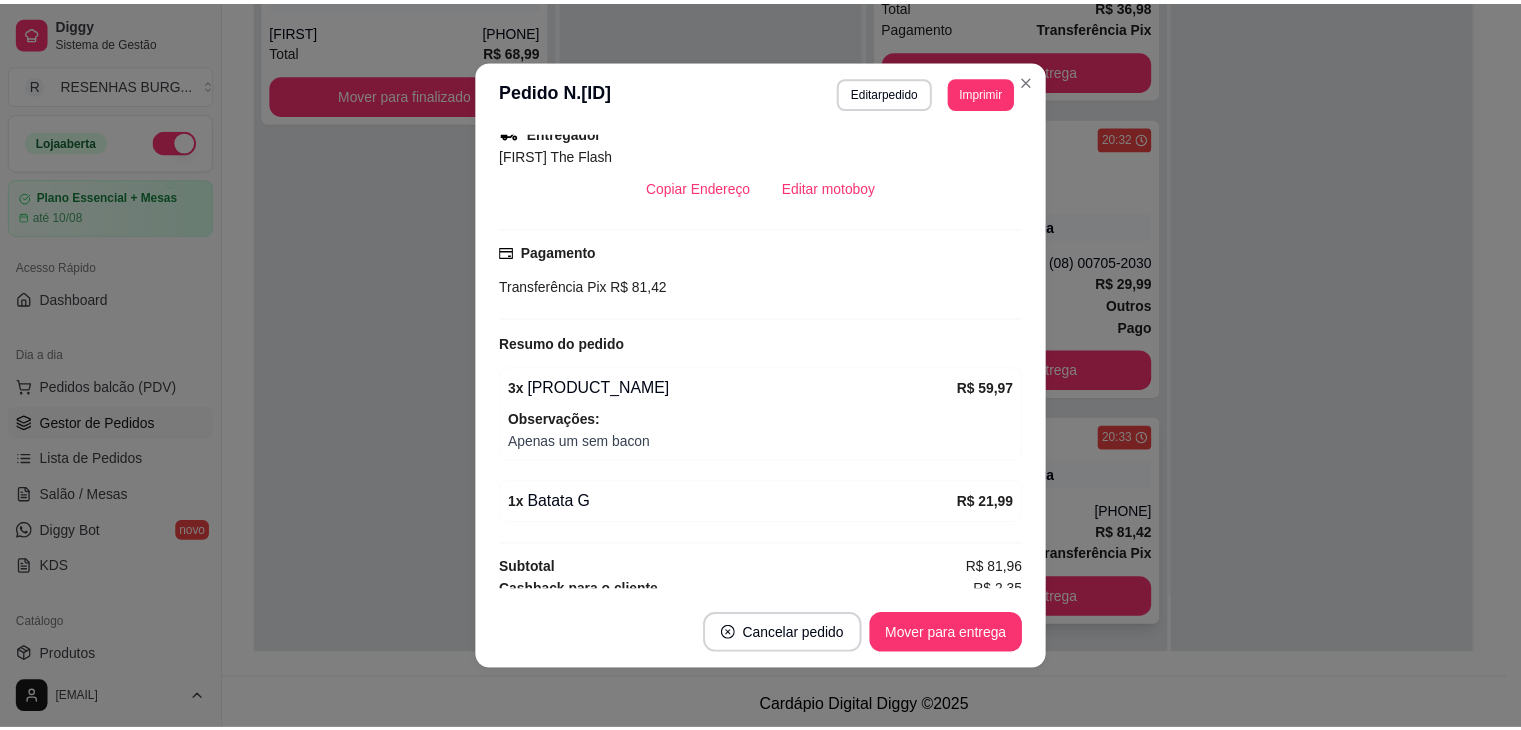 scroll, scrollTop: 552, scrollLeft: 0, axis: vertical 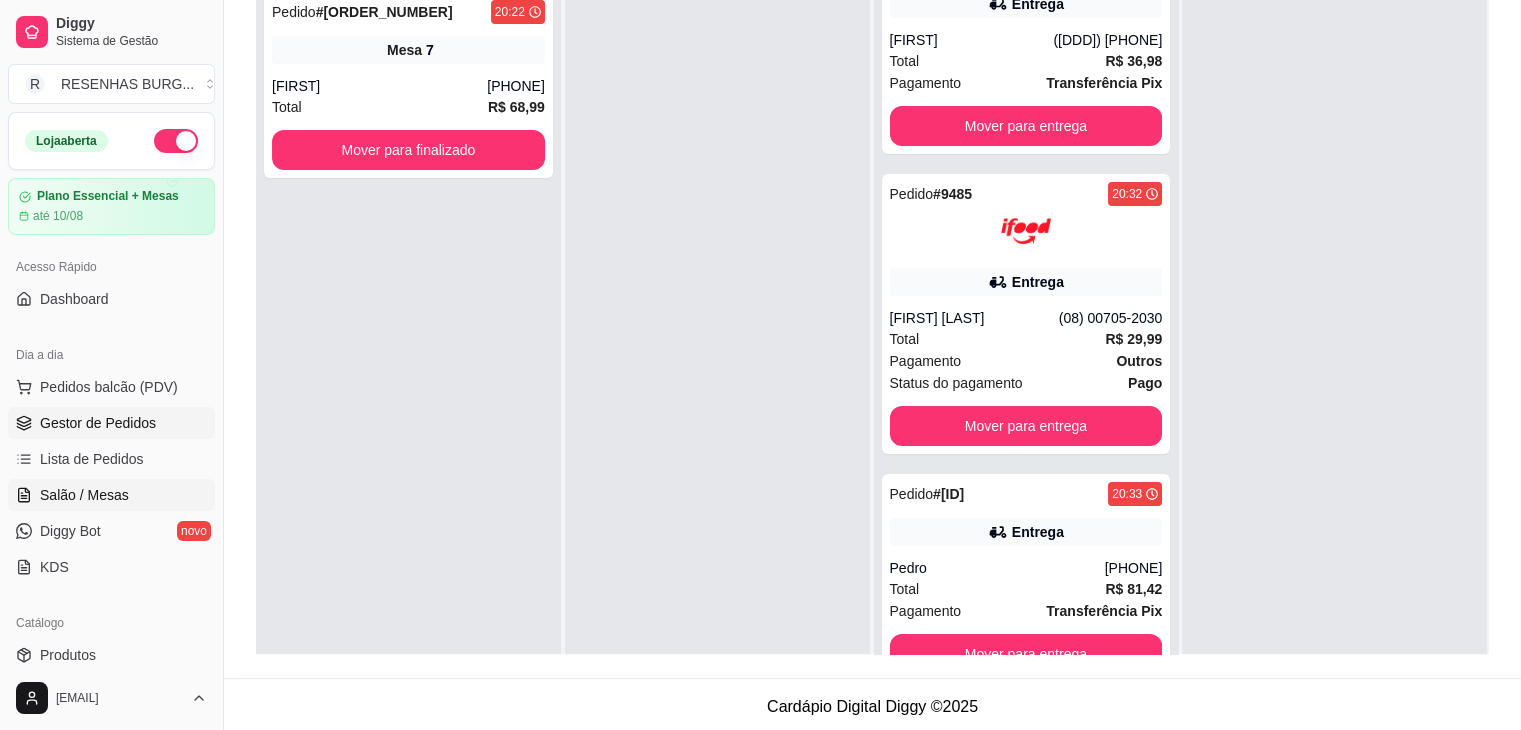 click on "Salão / Mesas" at bounding box center [84, 495] 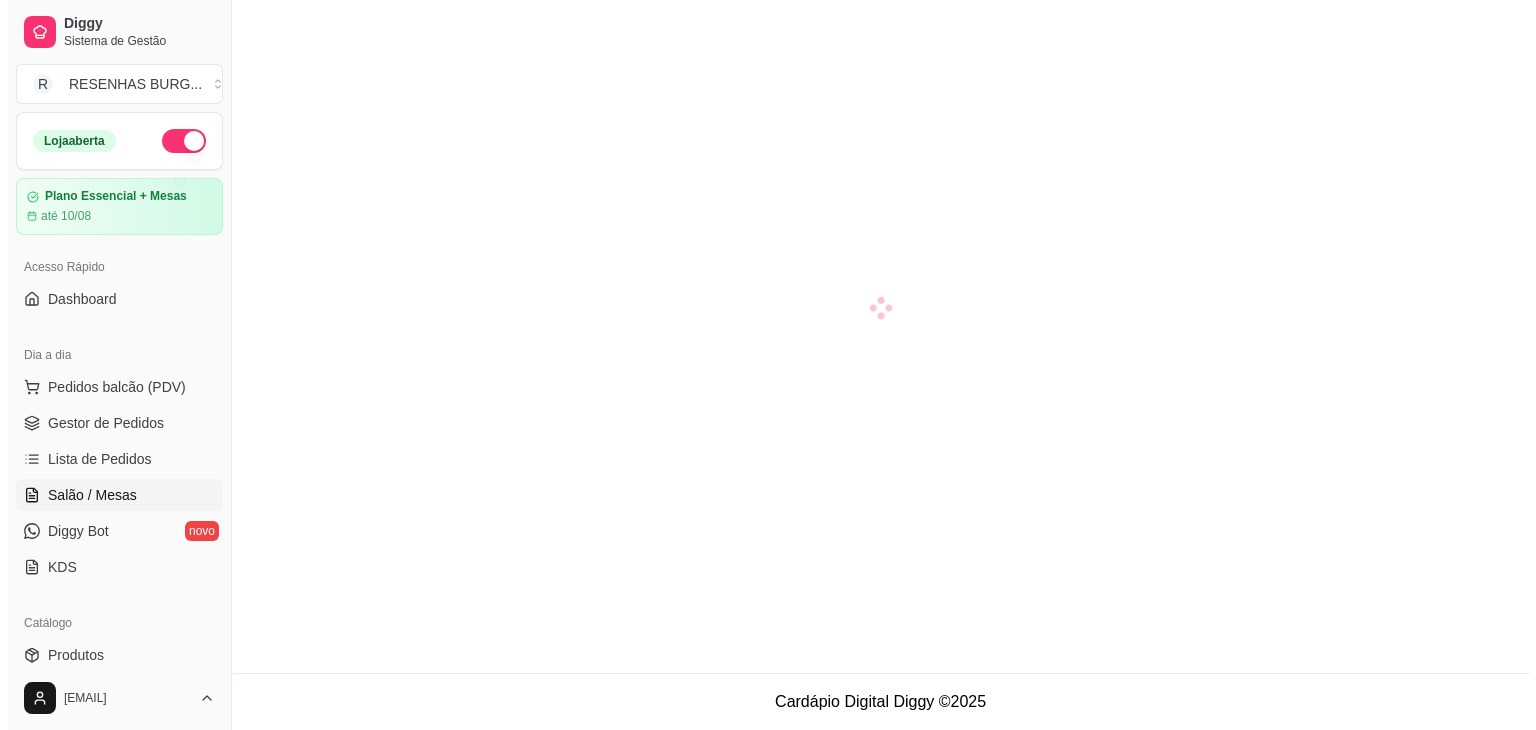 scroll, scrollTop: 0, scrollLeft: 0, axis: both 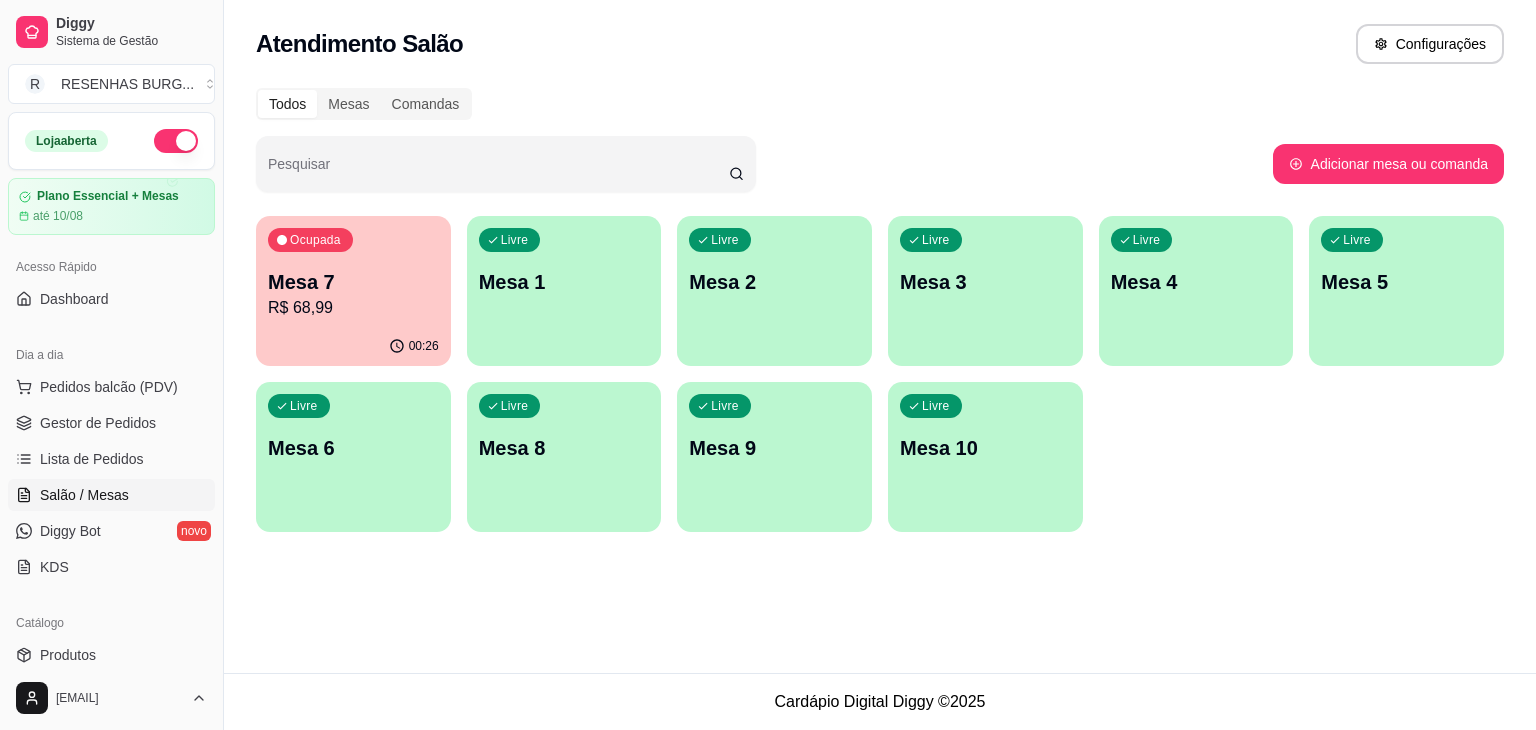 click on "R$ 68,99" at bounding box center [353, 308] 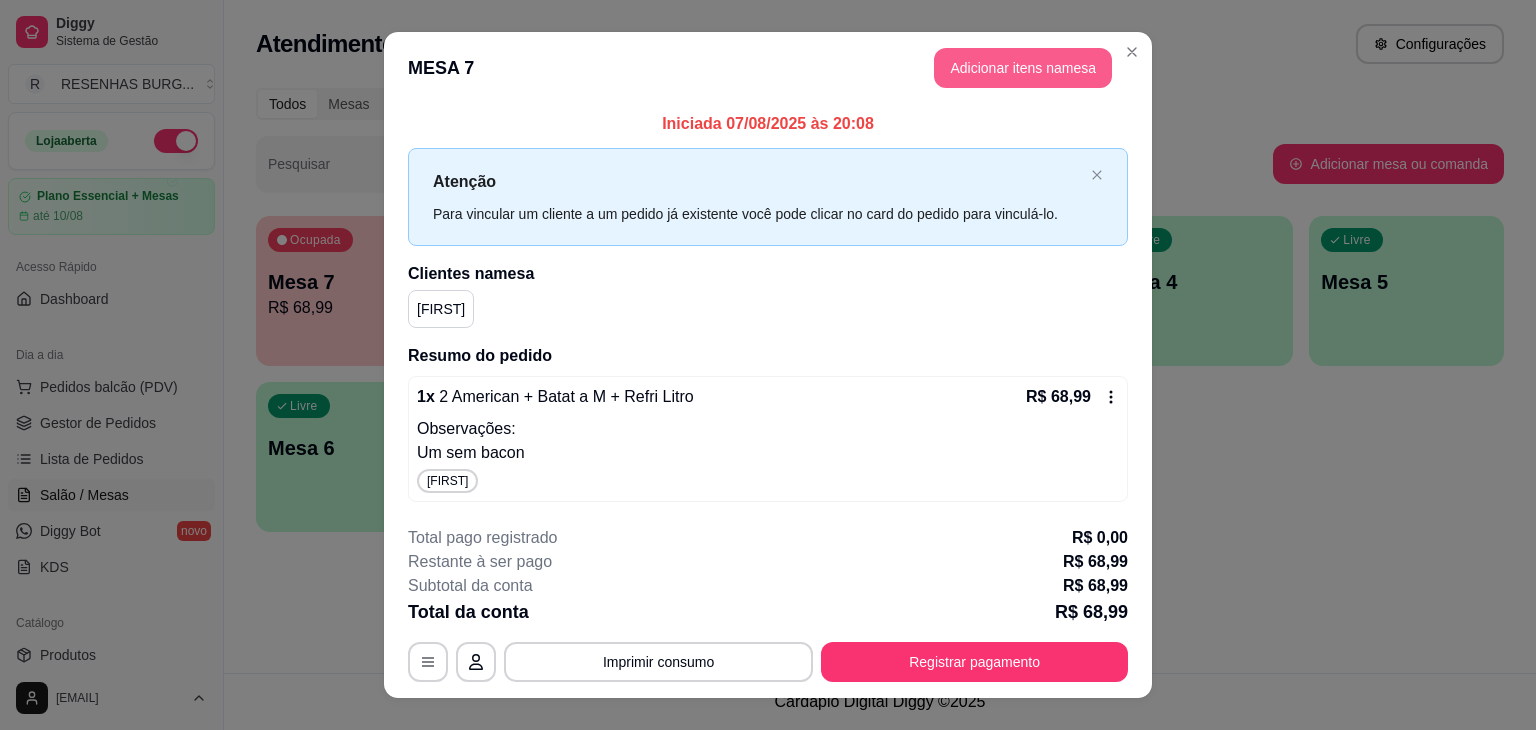 click on "Adicionar itens na  mesa" at bounding box center (1023, 68) 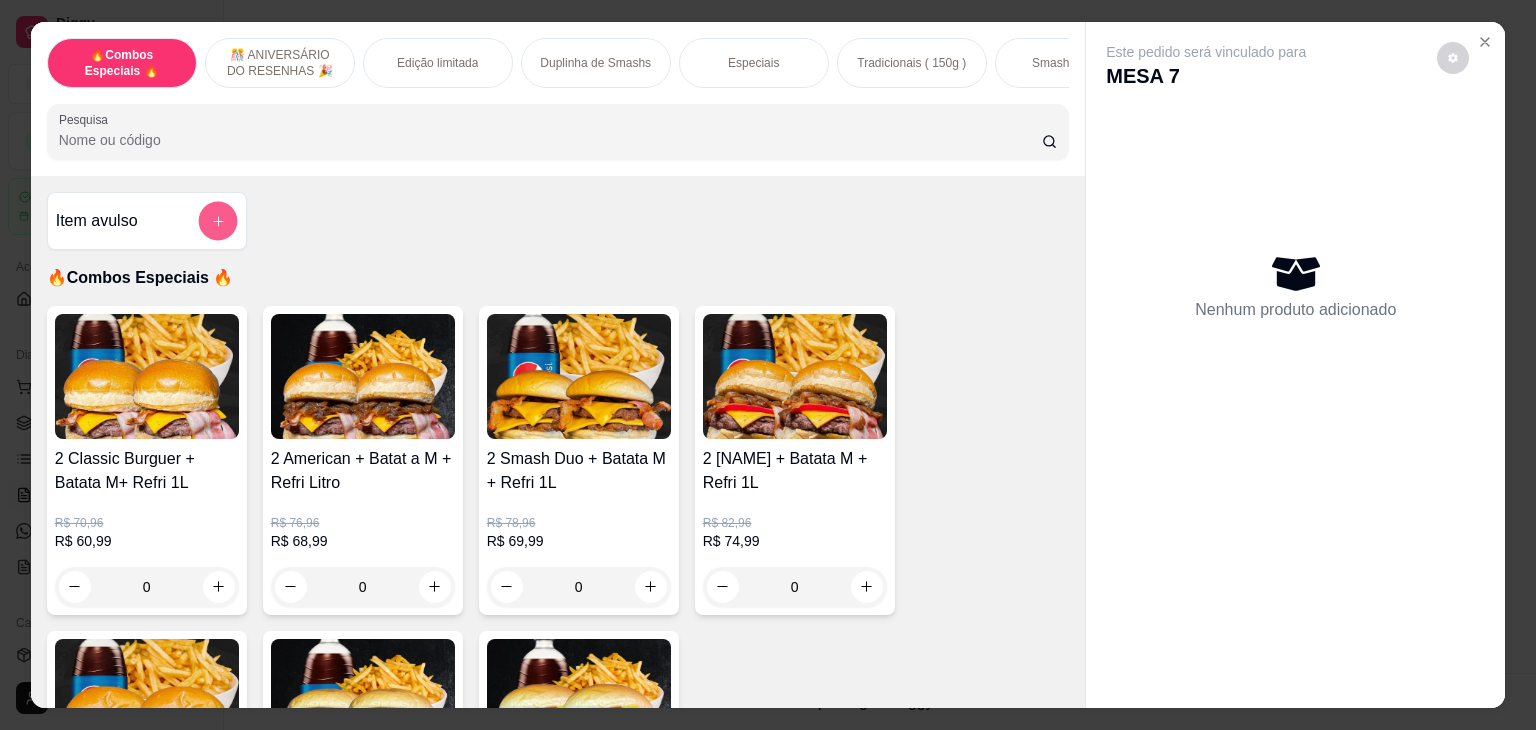 click at bounding box center [217, 221] 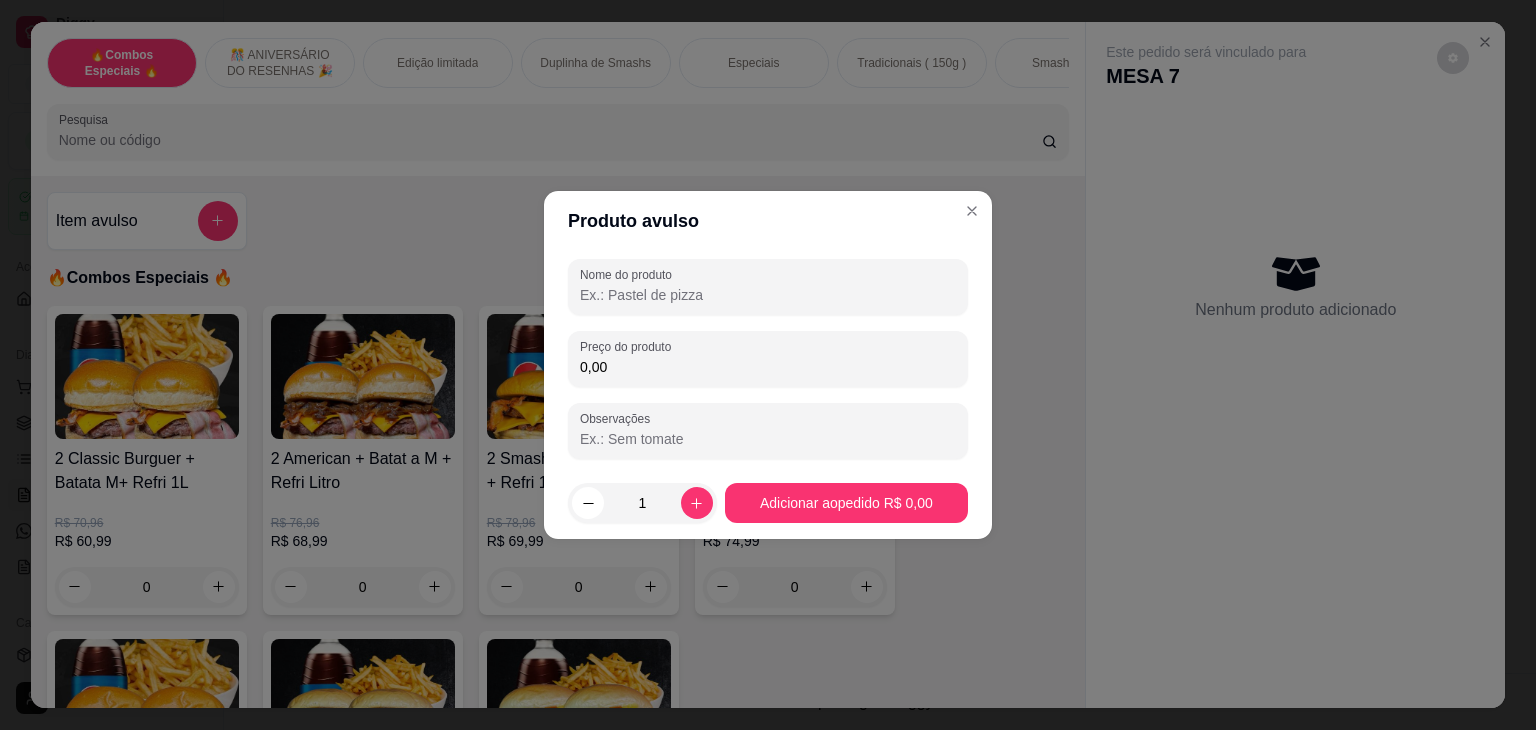 click on "Nome do produto" at bounding box center (768, 295) 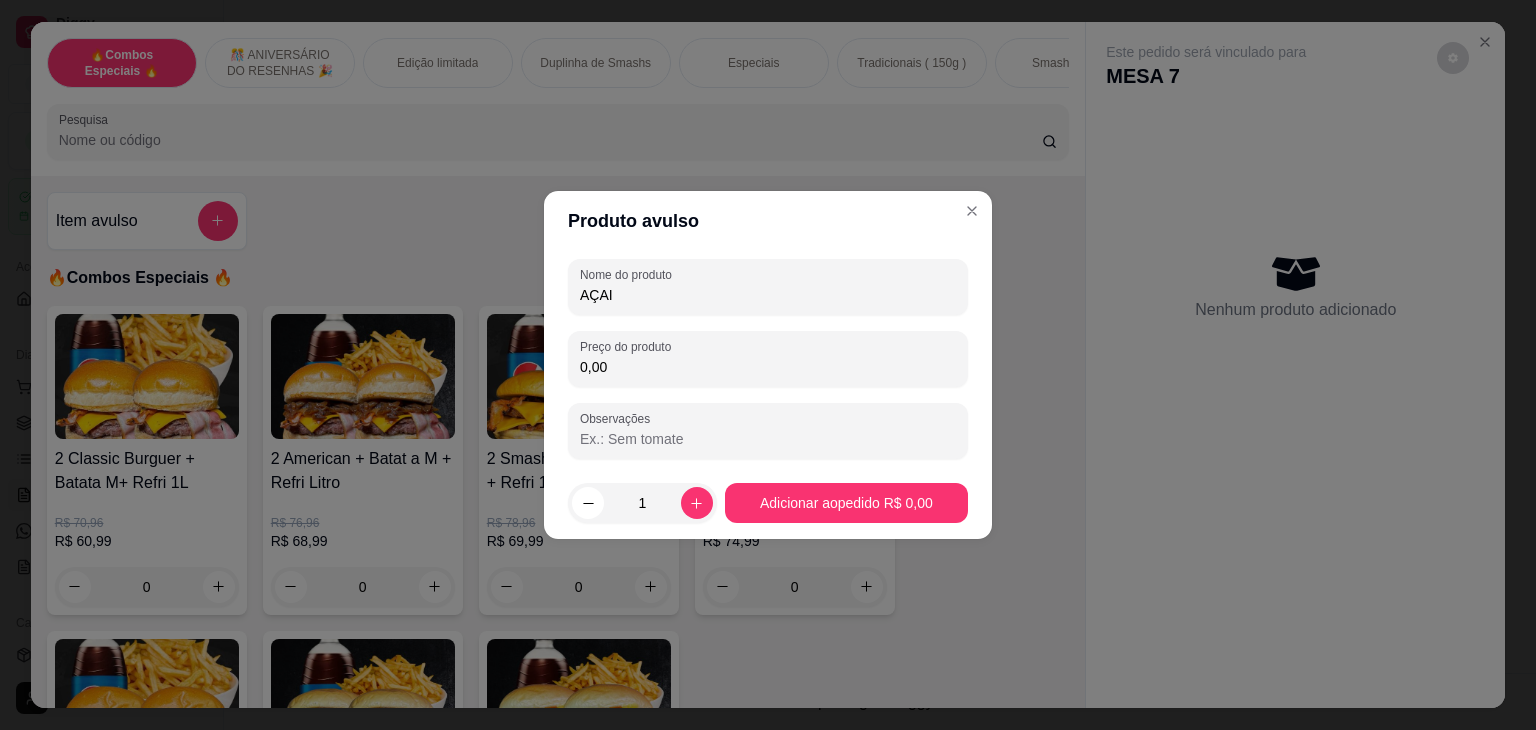 type on "AÇAI" 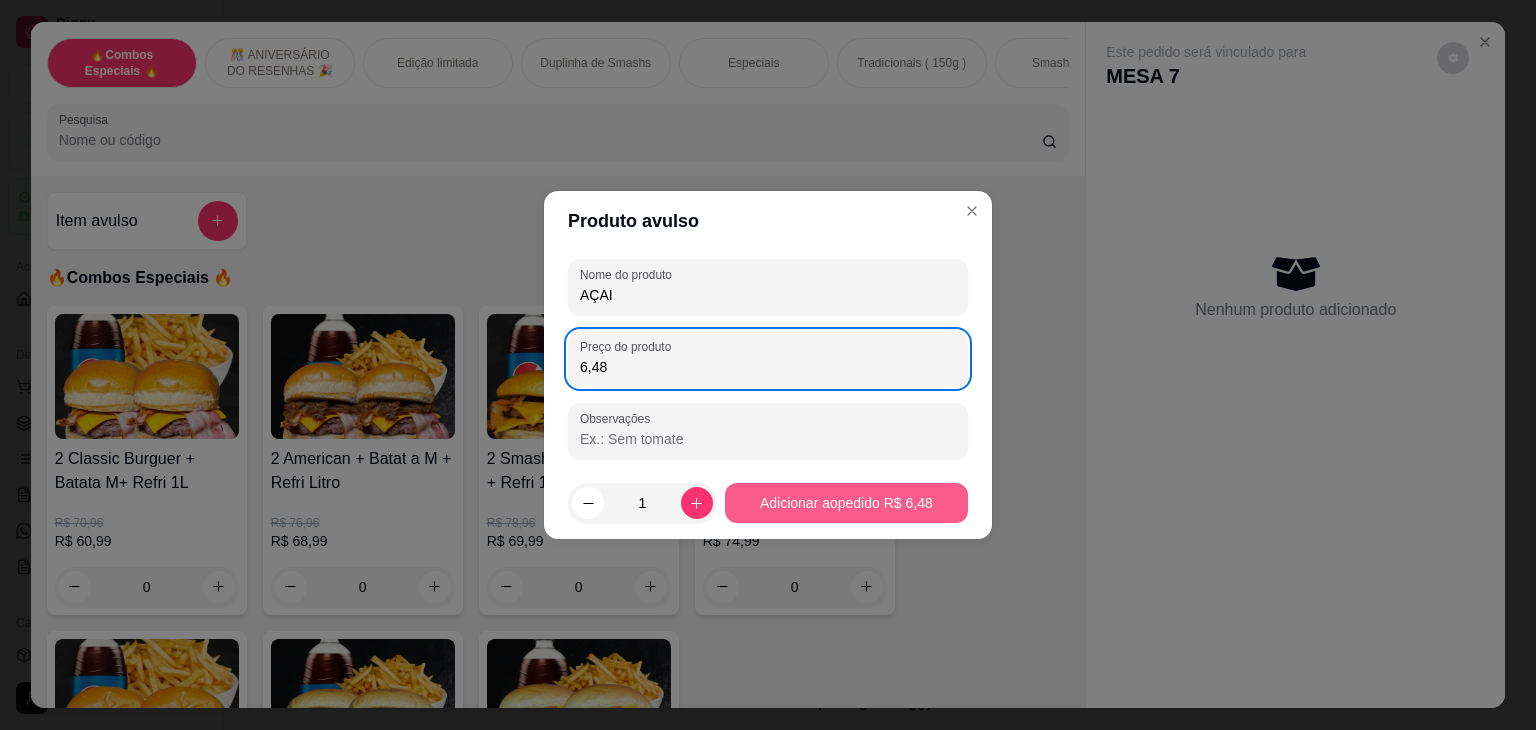 type on "6,48" 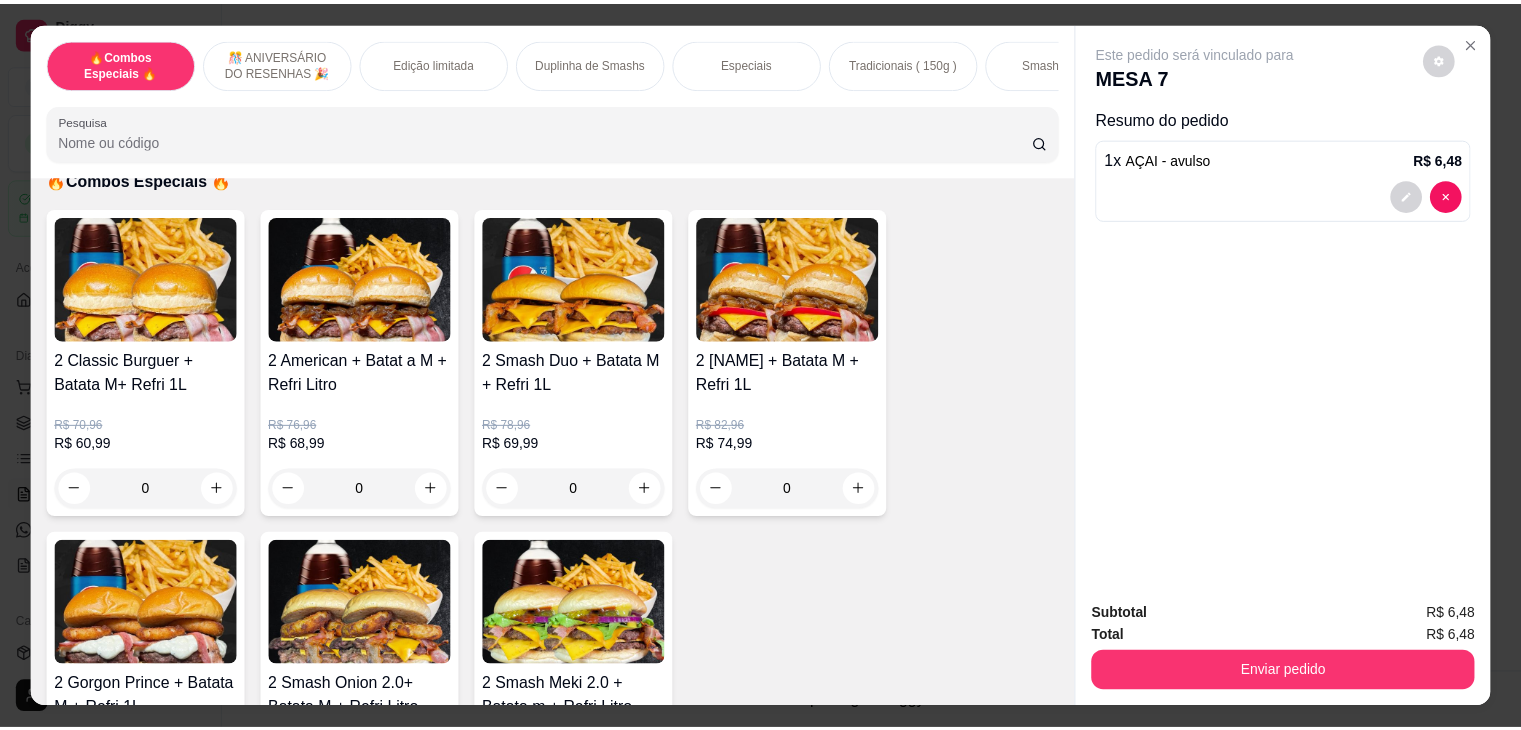 scroll, scrollTop: 0, scrollLeft: 0, axis: both 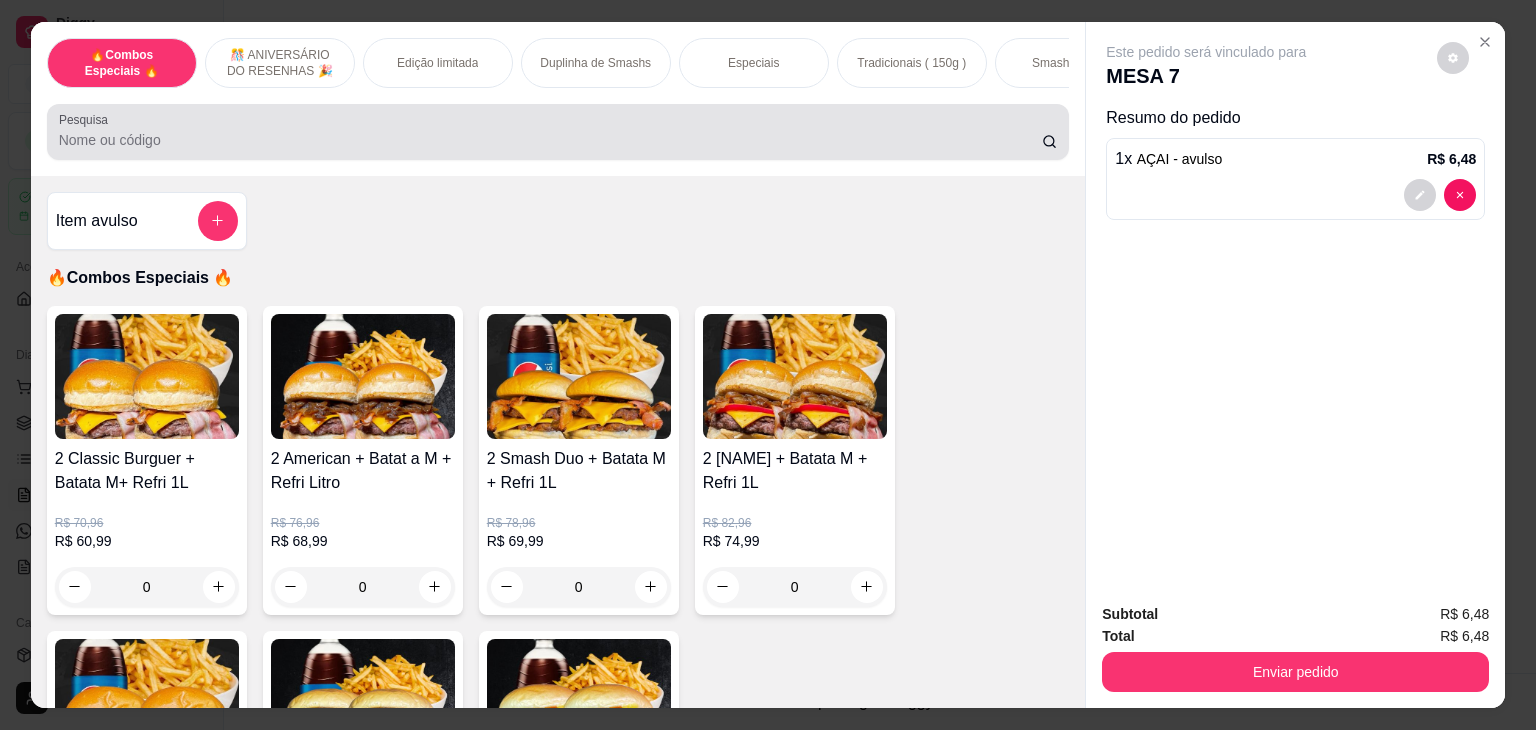 click at bounding box center (558, 132) 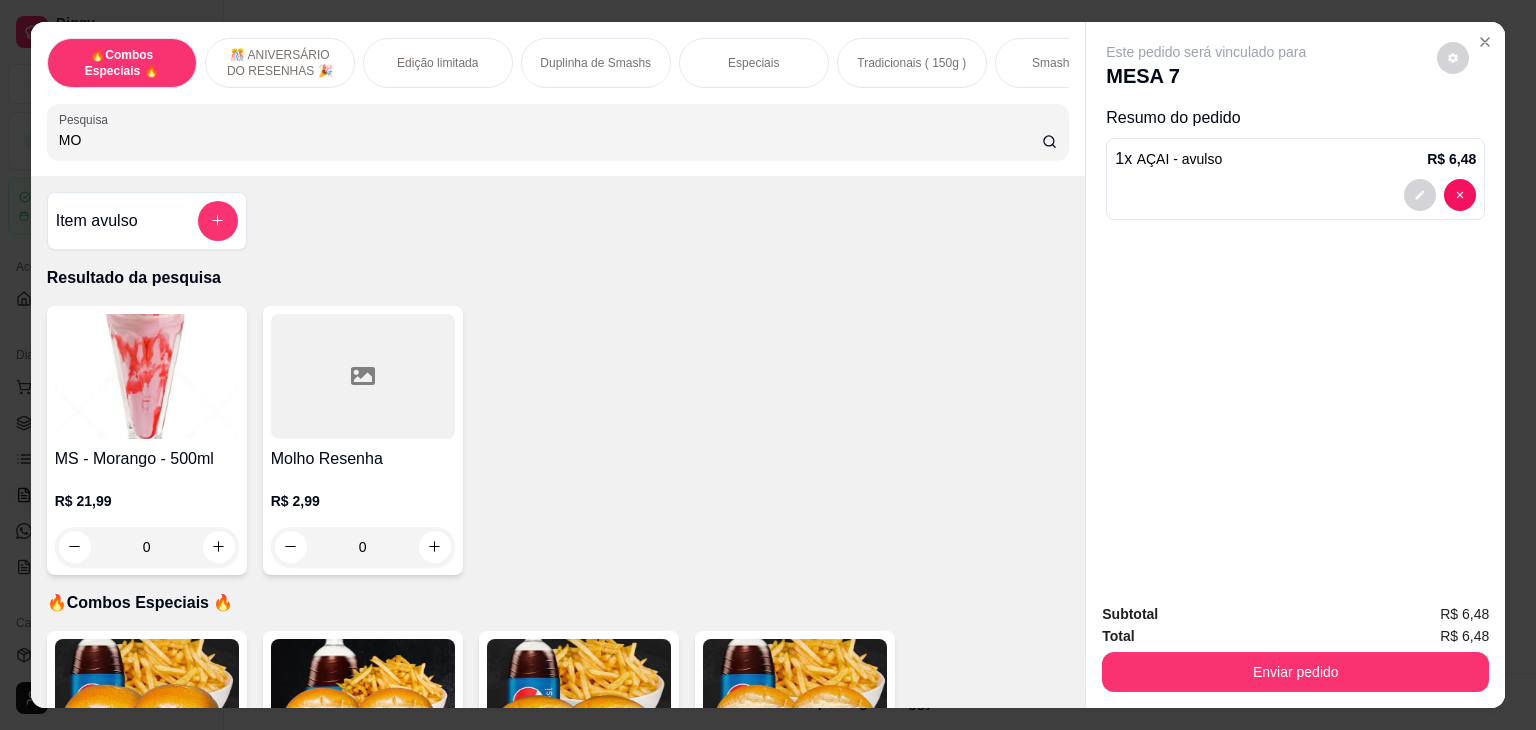 type on "M" 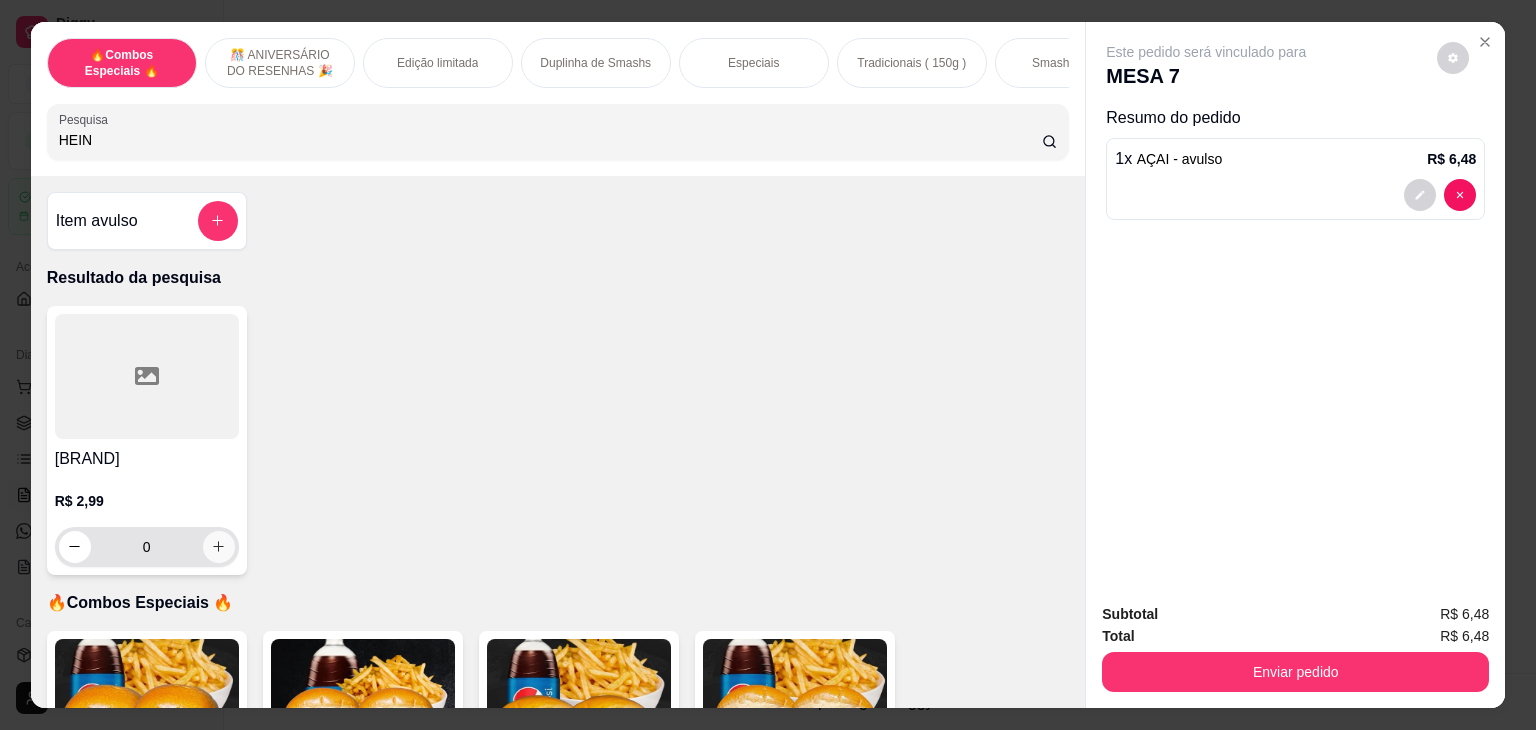 type on "HEIN" 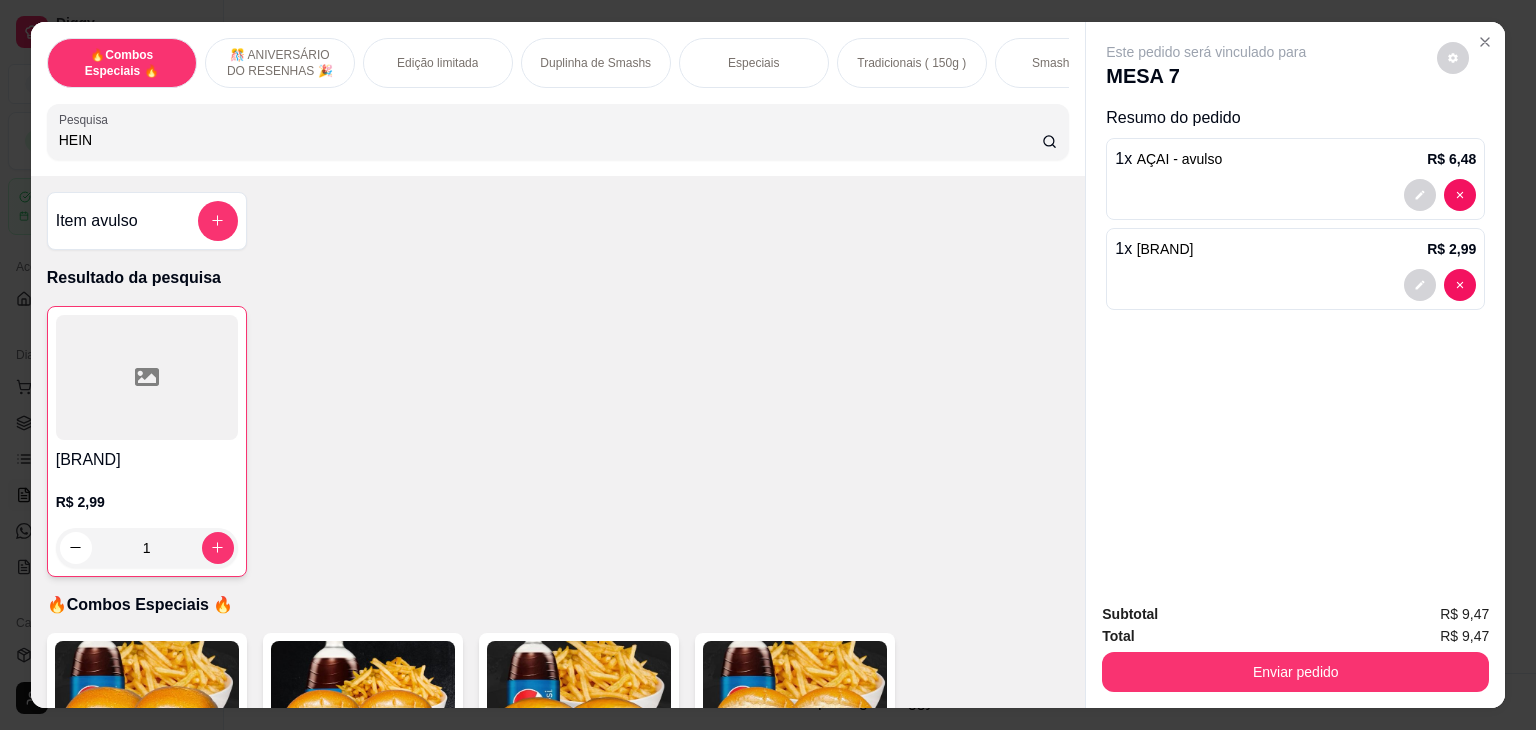 drag, startPoint x: 148, startPoint y: 154, endPoint x: 0, endPoint y: 102, distance: 156.86937 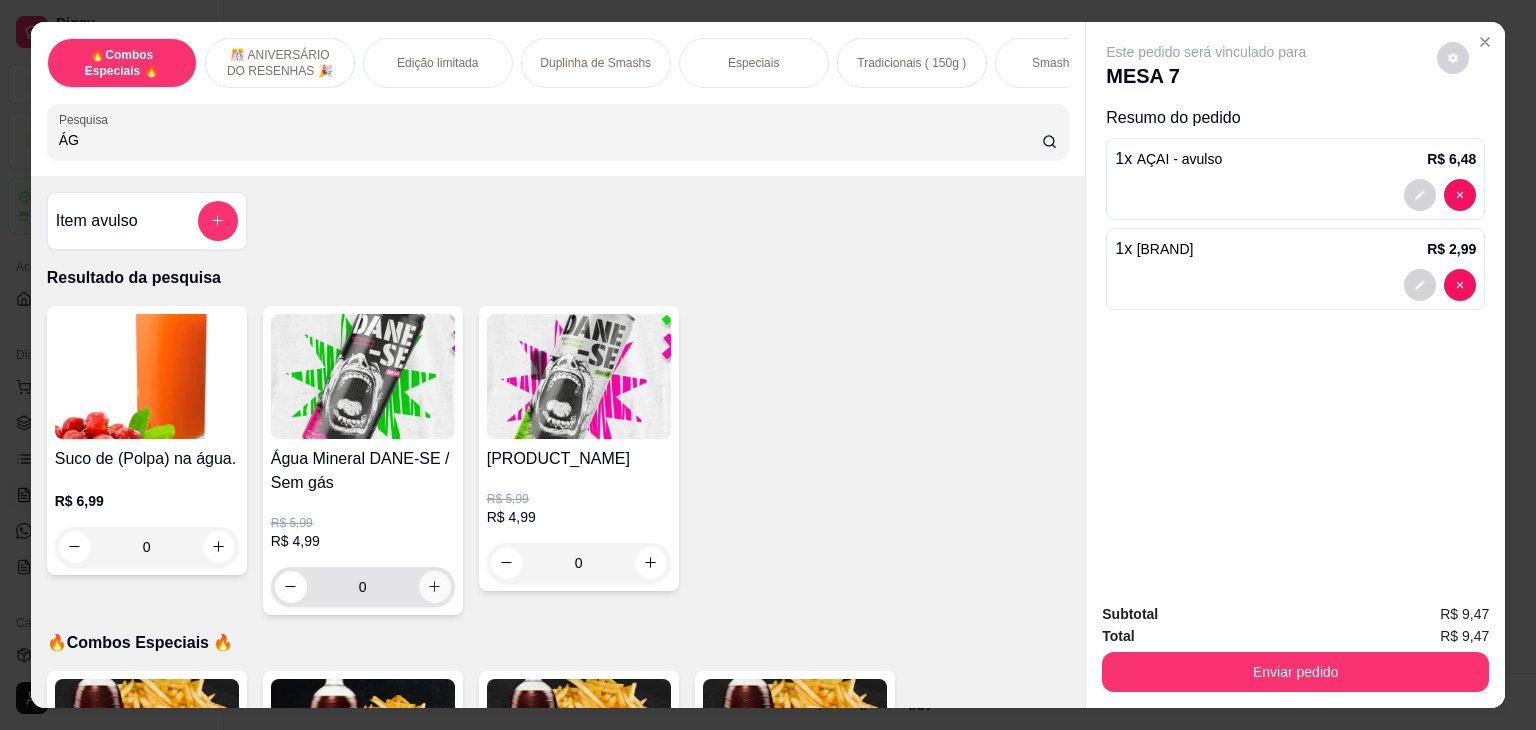 type on "ÁG" 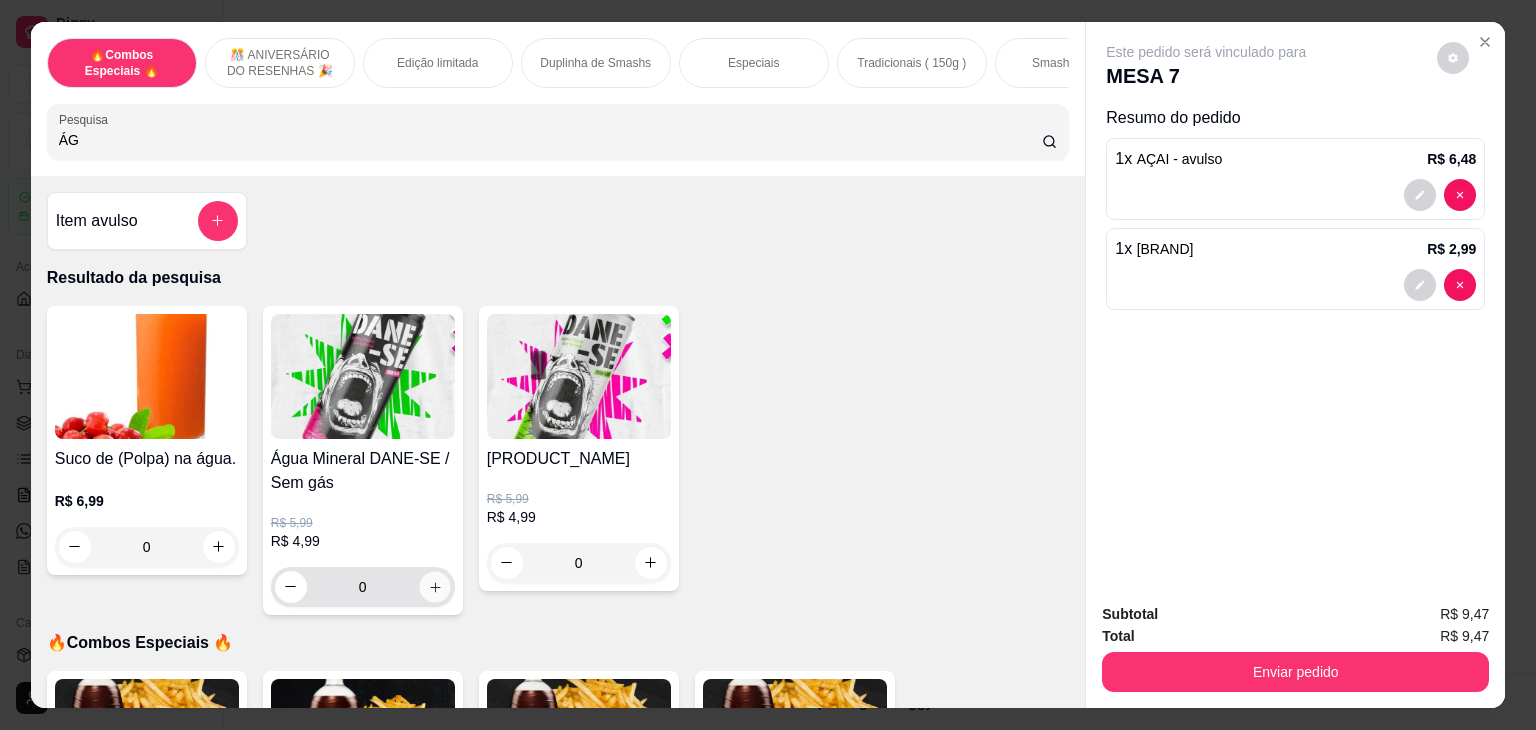 click 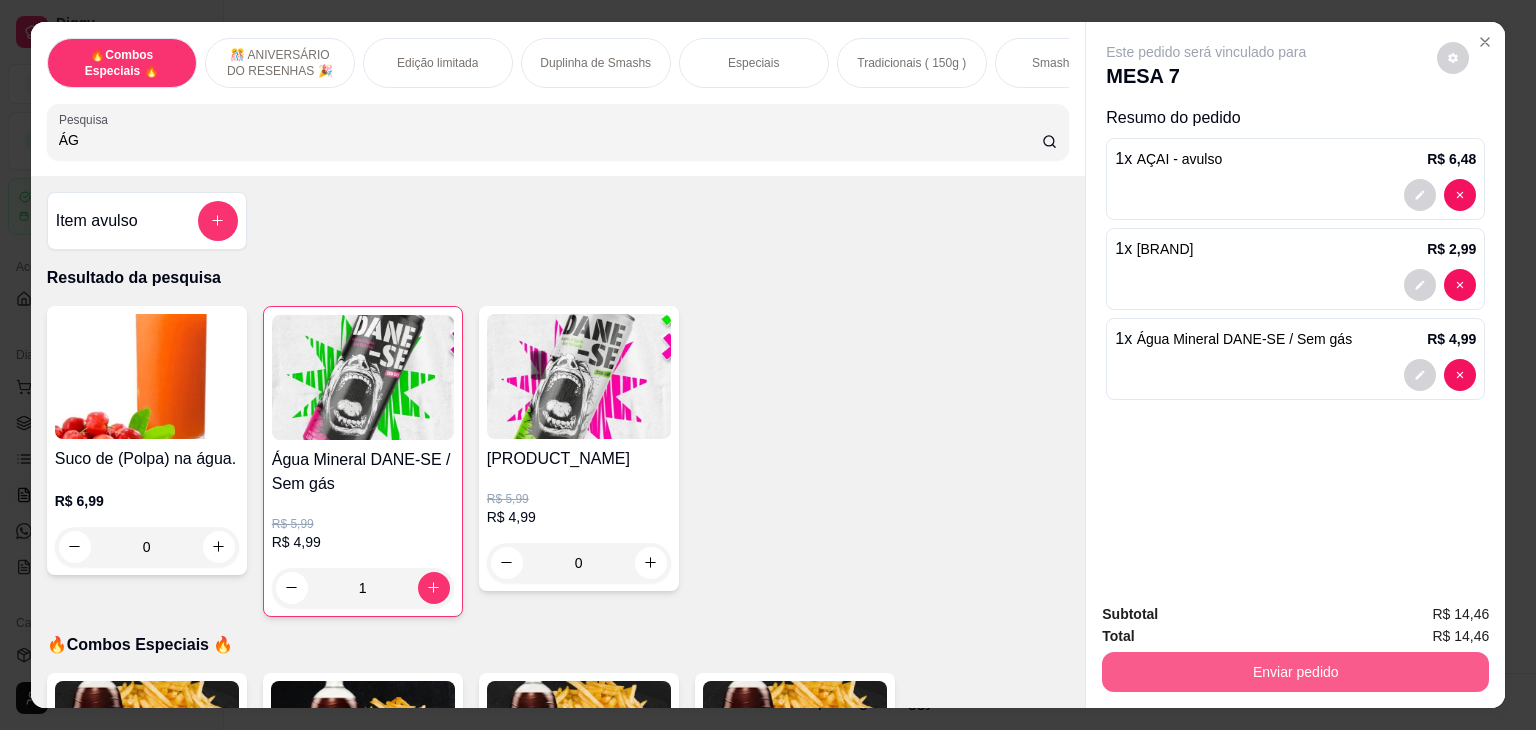 click on "Enviar pedido" at bounding box center [1295, 672] 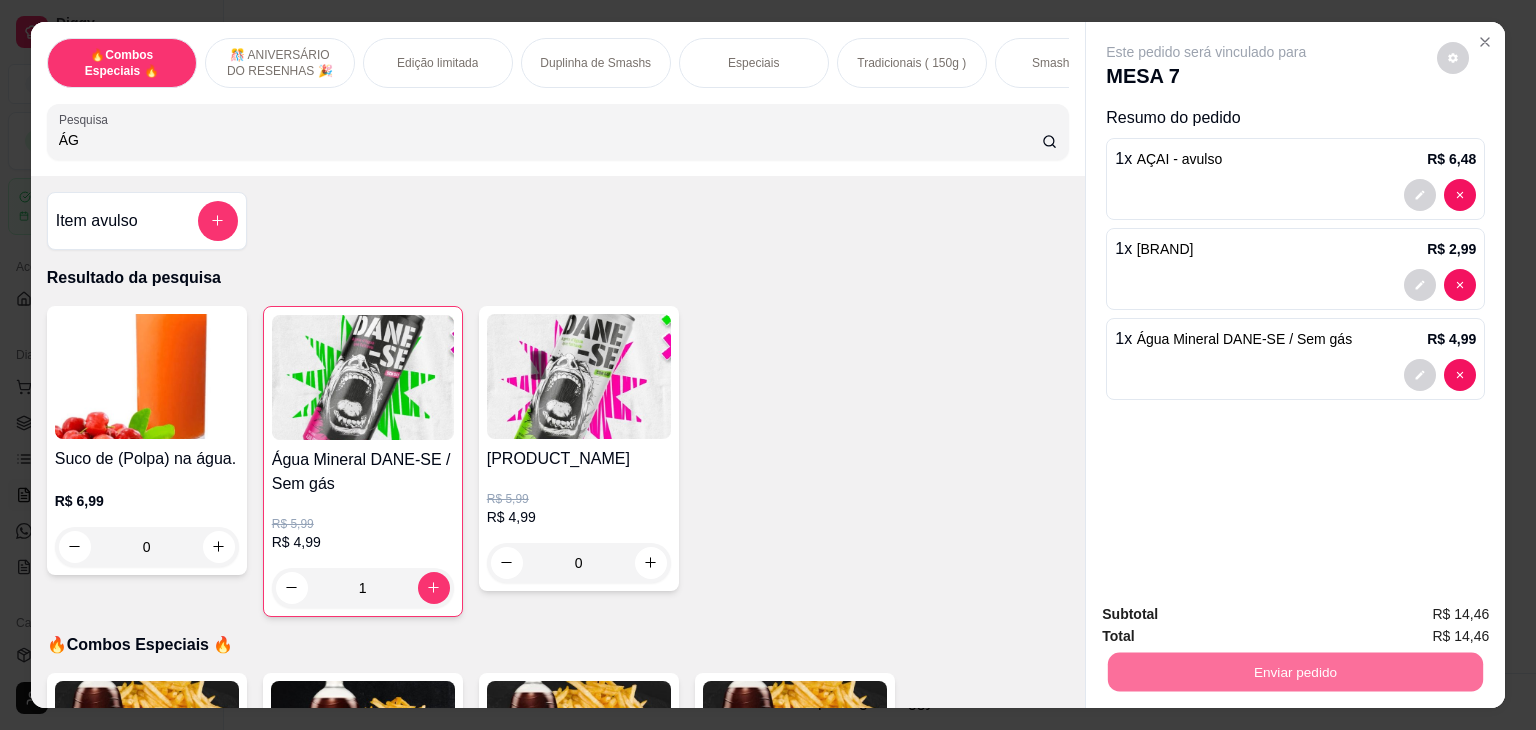 click on "Não registrar e enviar pedido" at bounding box center (1229, 614) 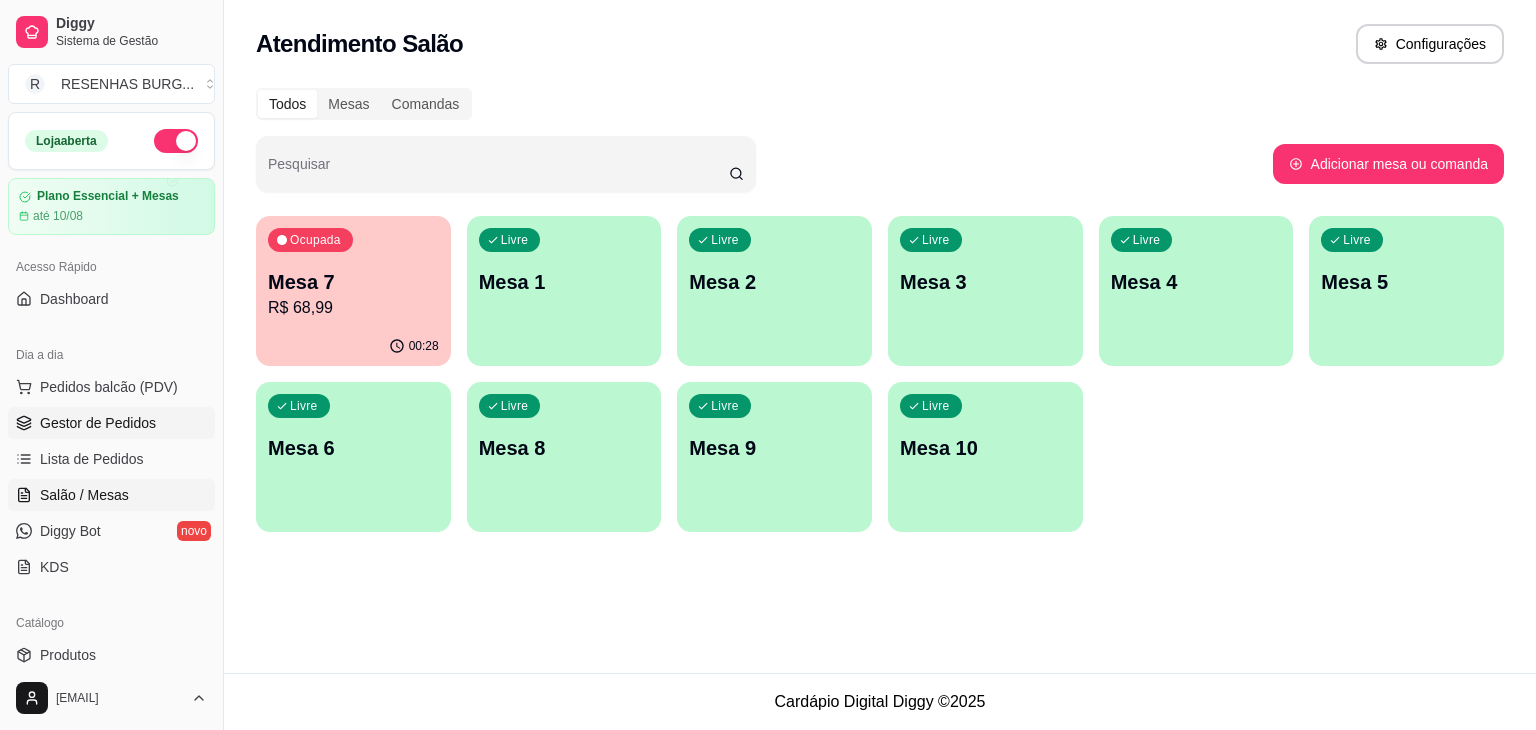 click on "Gestor de Pedidos" at bounding box center (111, 423) 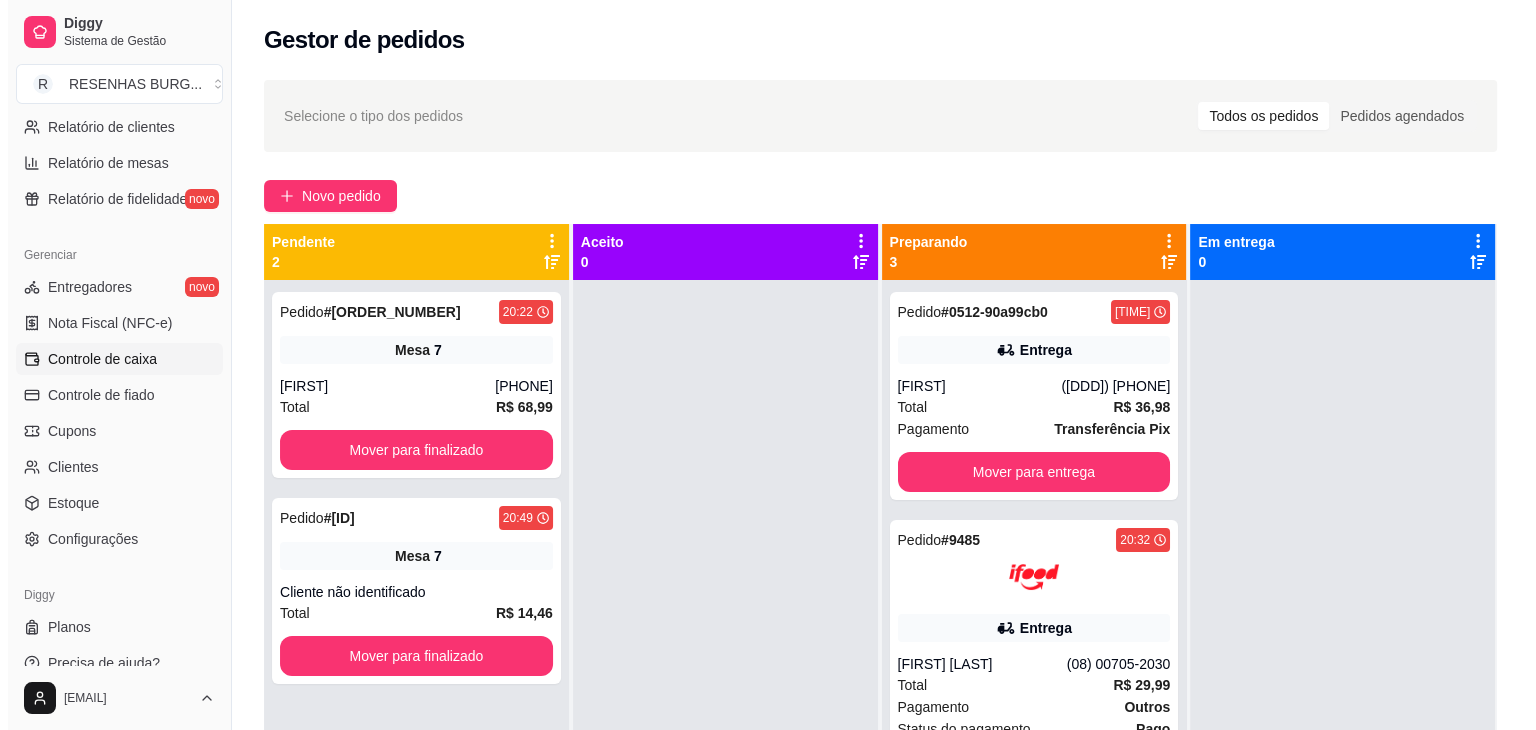 scroll, scrollTop: 700, scrollLeft: 0, axis: vertical 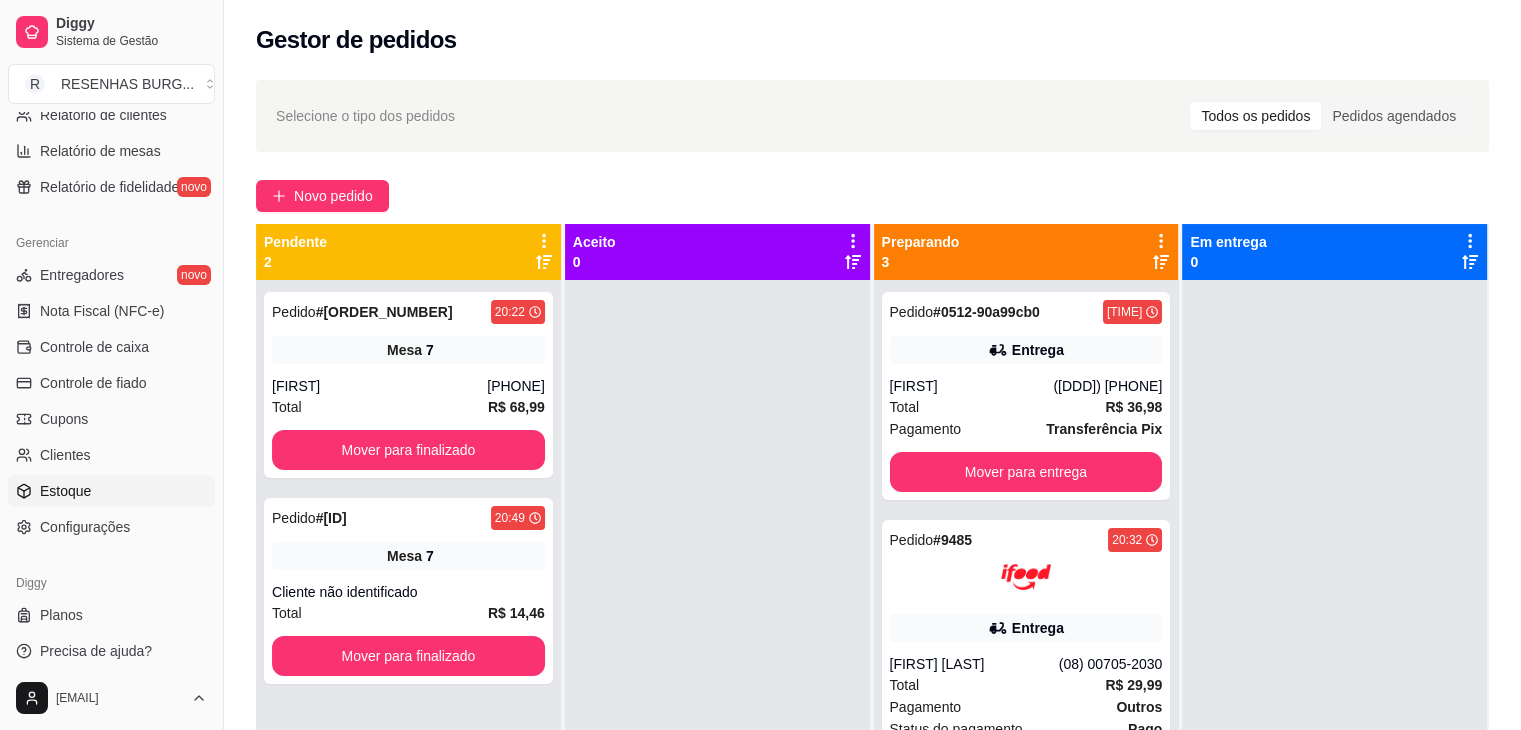 click on "Estoque" at bounding box center [65, 491] 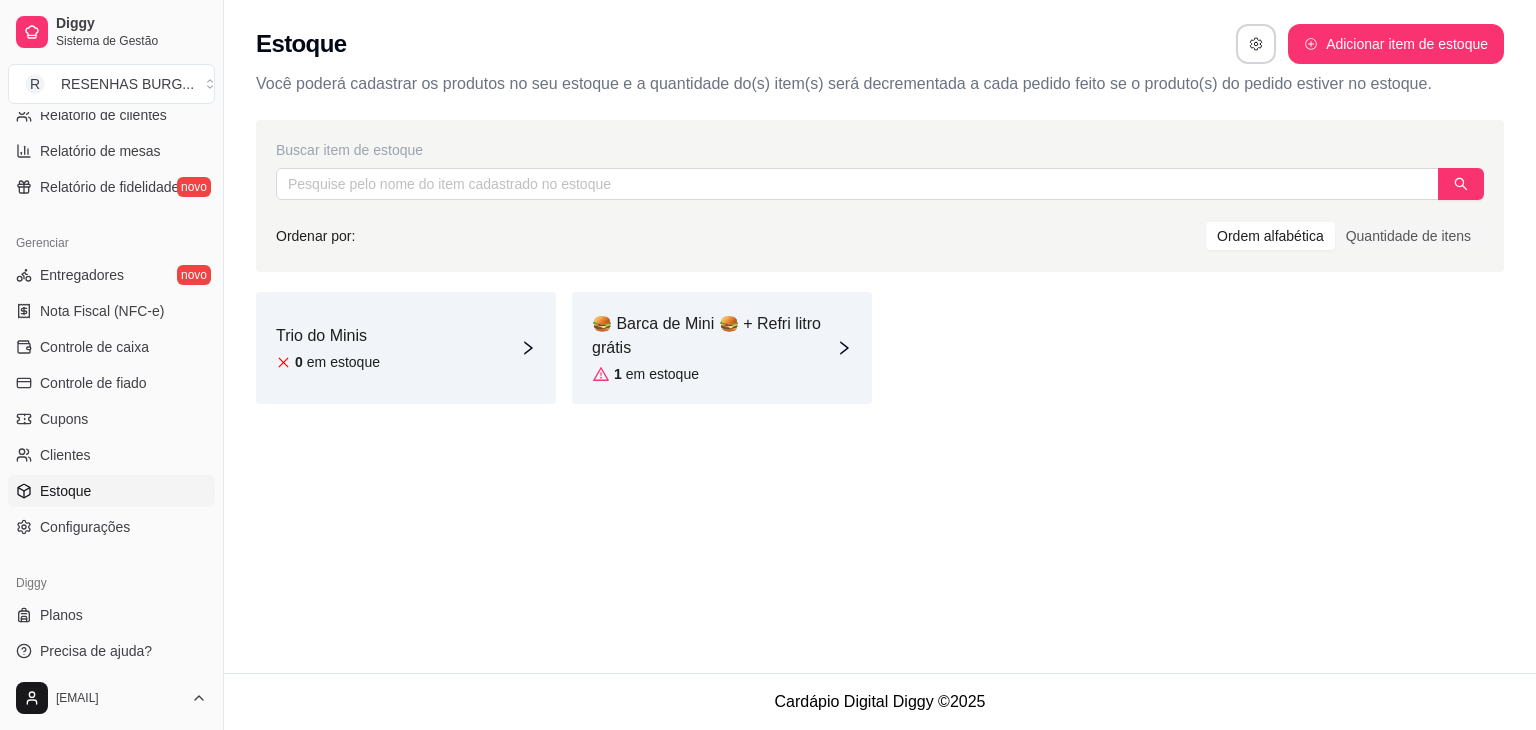 click on "🍔 Barca de Mini 🍔 + Refri litro grátis" at bounding box center (714, 336) 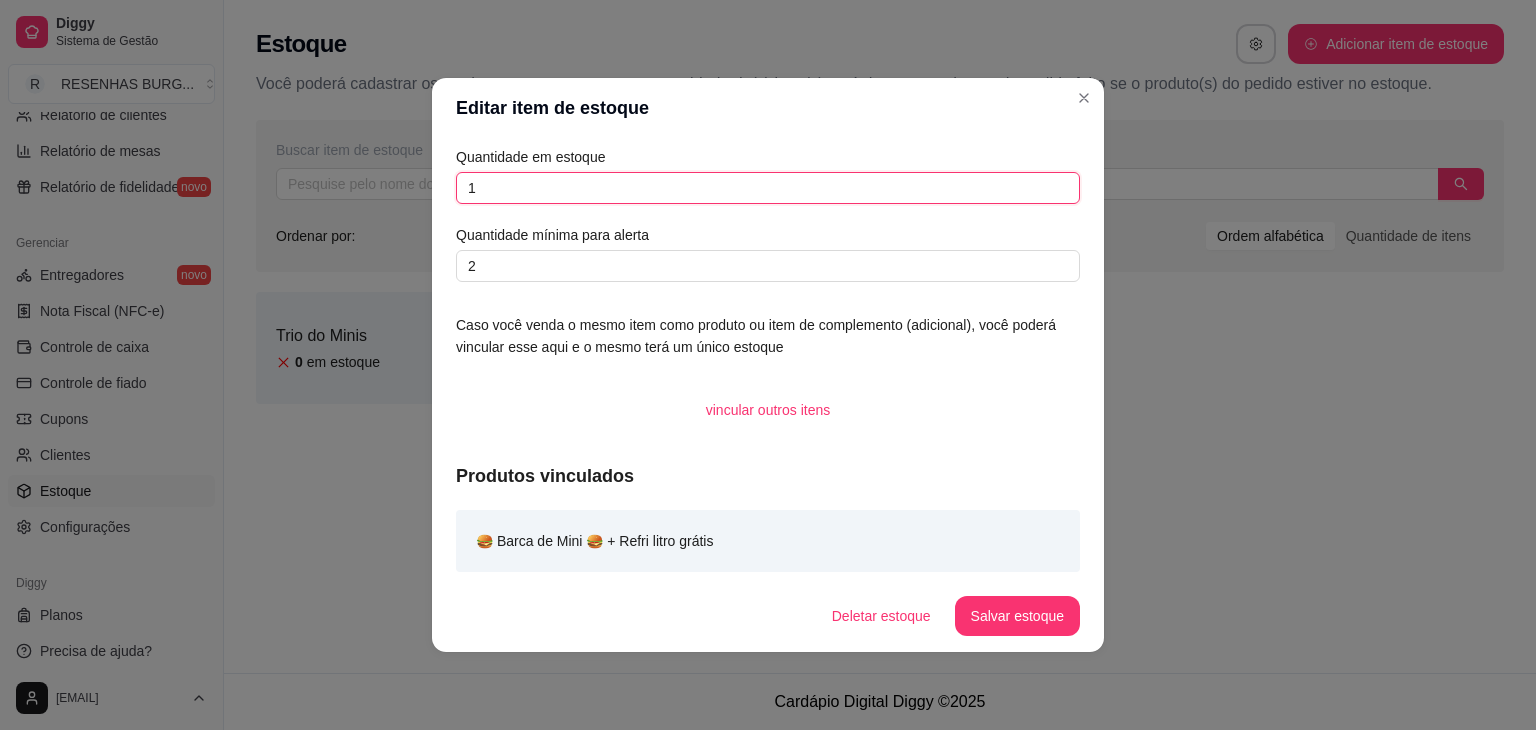 drag, startPoint x: 512, startPoint y: 183, endPoint x: 448, endPoint y: 180, distance: 64.070274 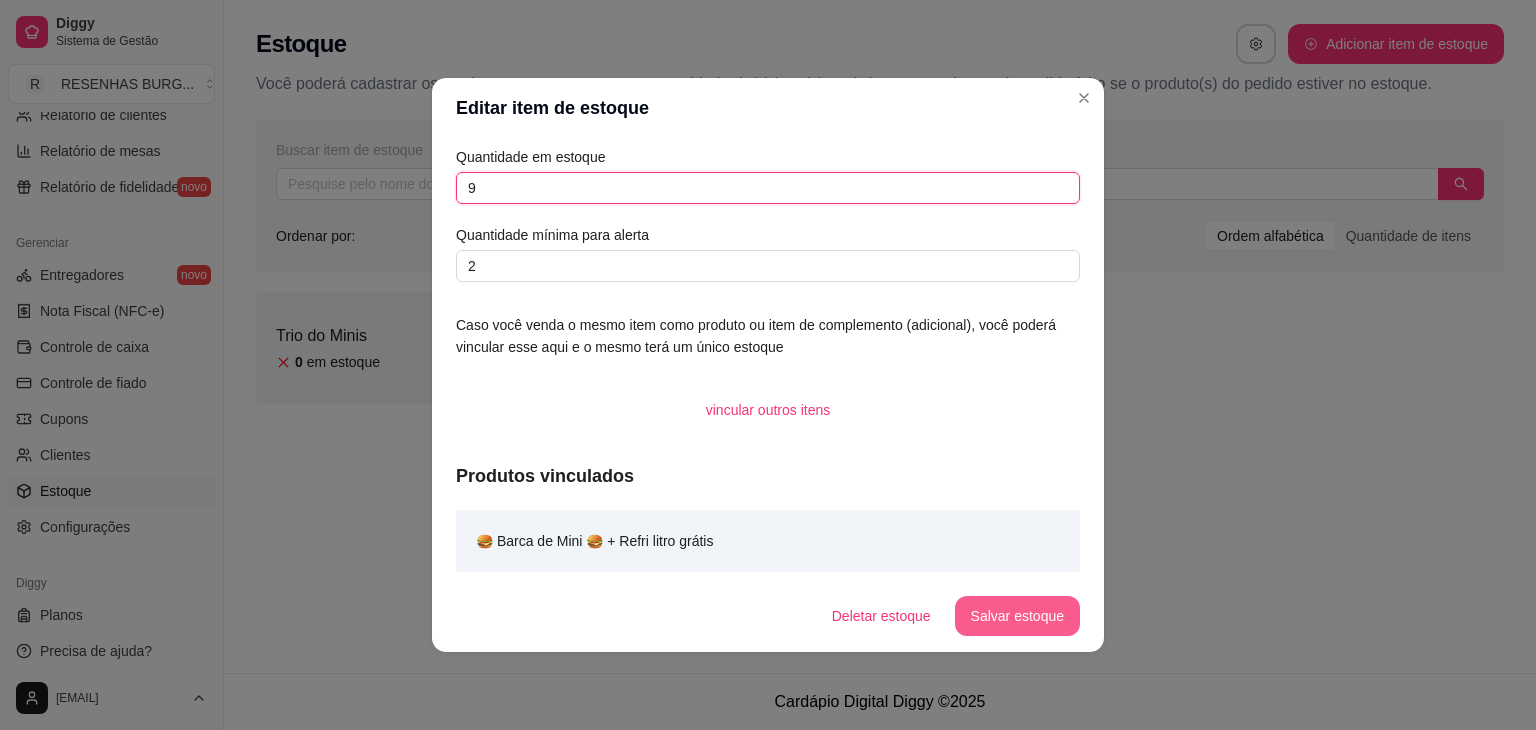 type on "9" 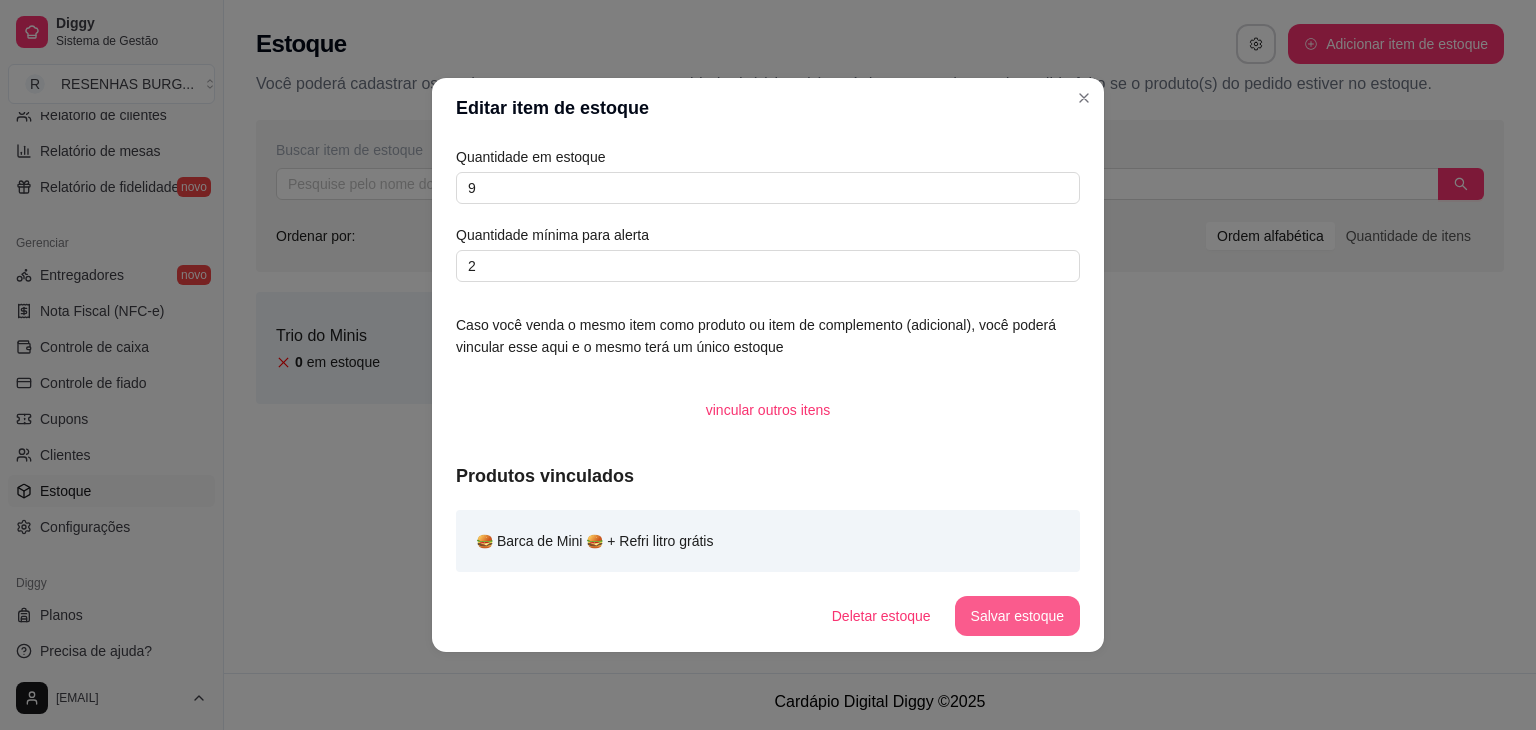 click on "Salvar estoque" at bounding box center [1017, 616] 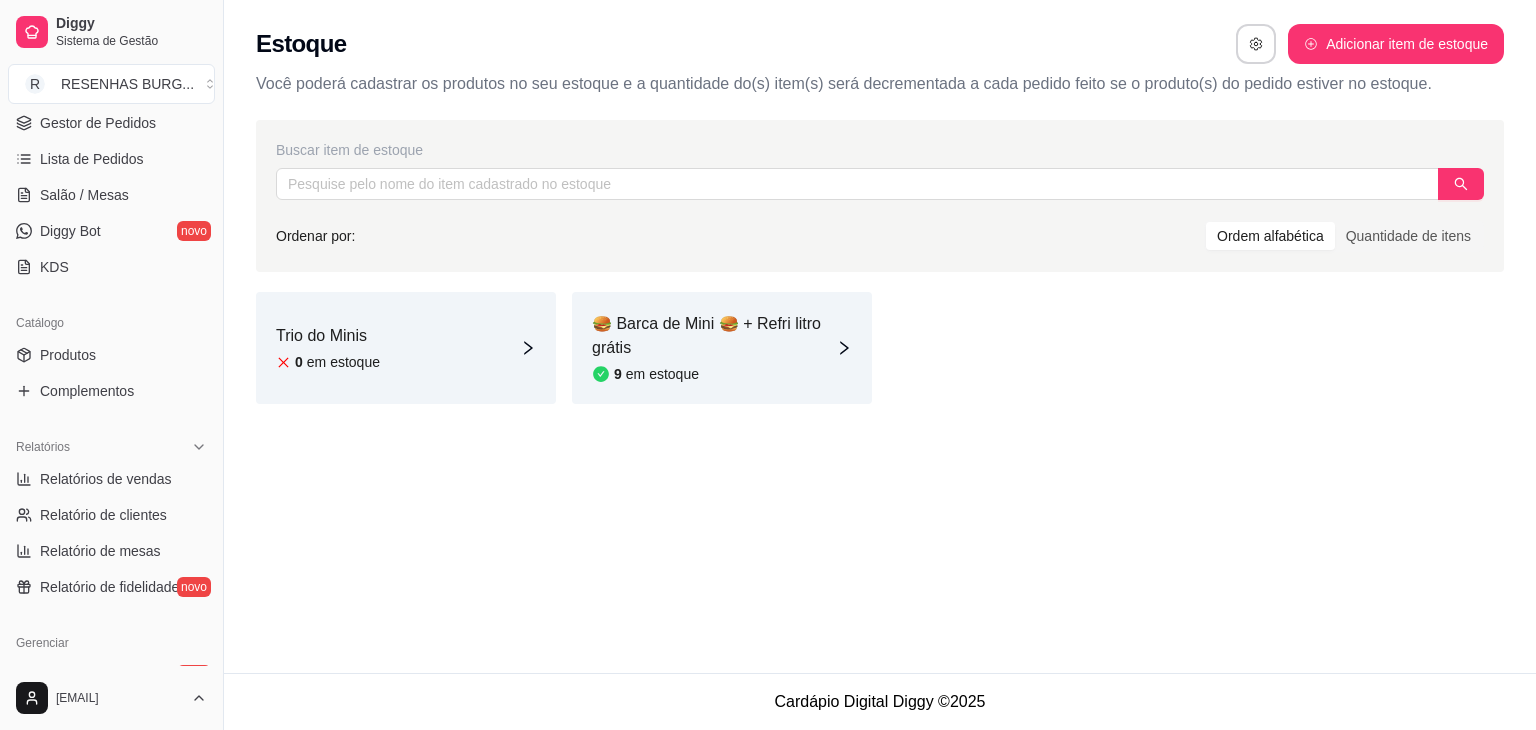 scroll, scrollTop: 0, scrollLeft: 0, axis: both 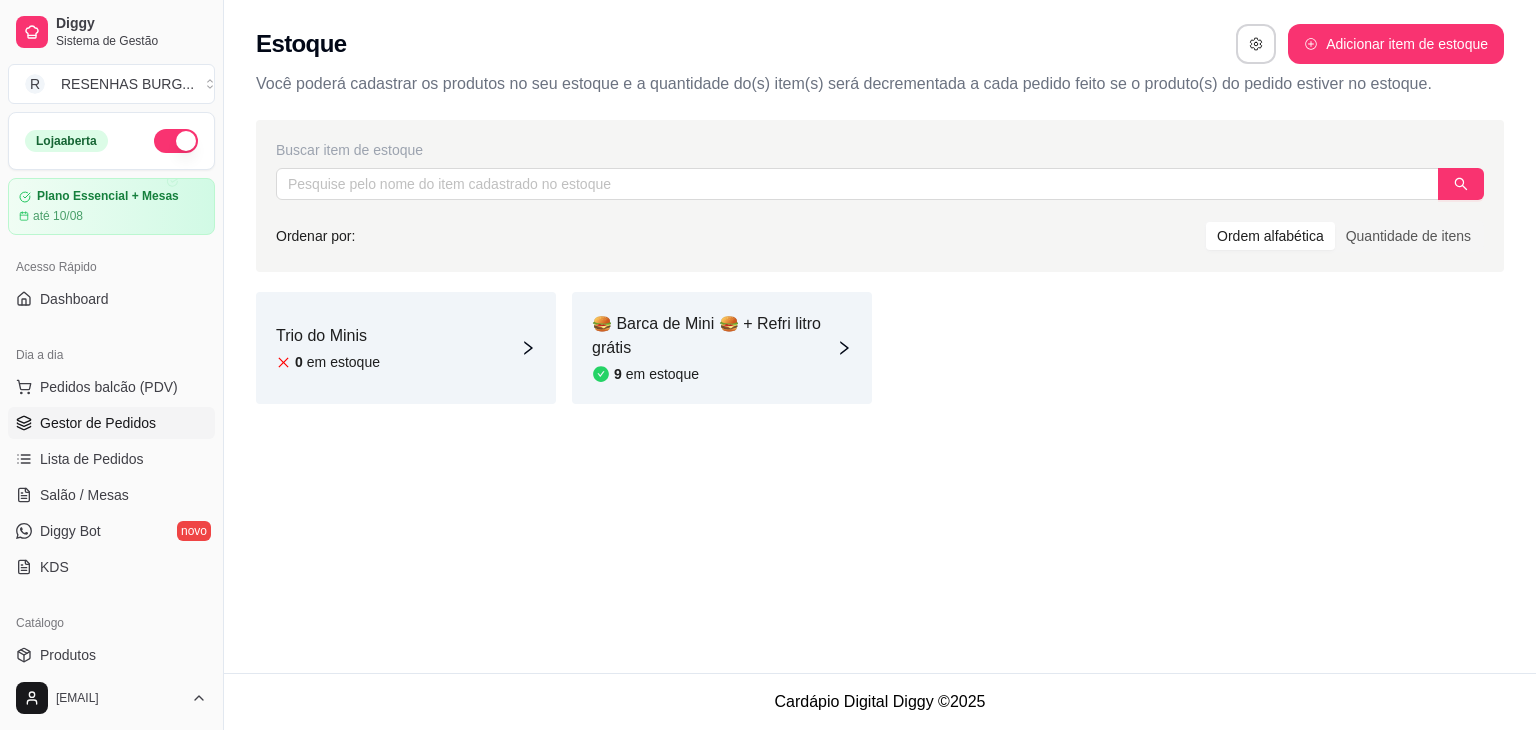 click on "Gestor de Pedidos" at bounding box center [98, 423] 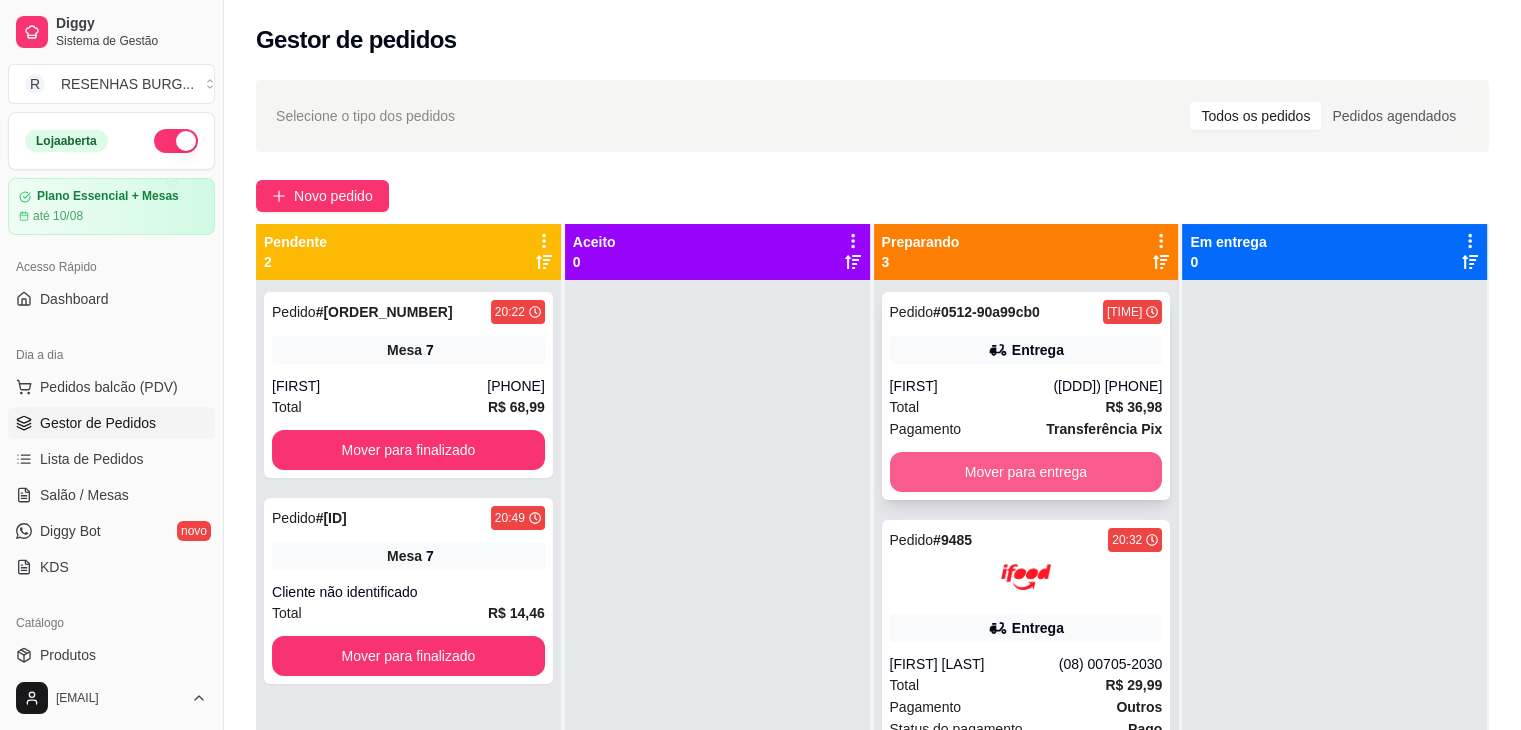 click on "Mover para entrega" at bounding box center [1026, 472] 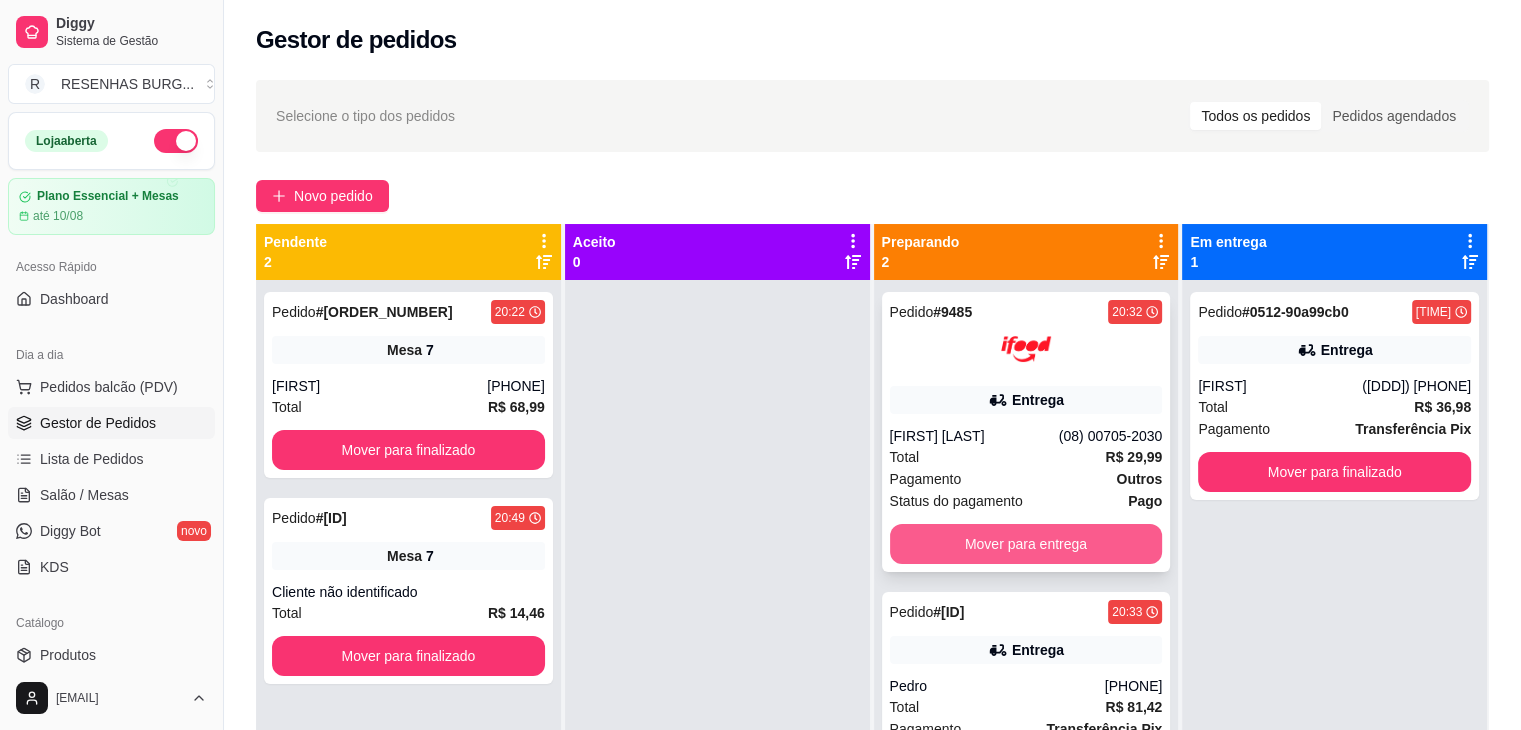 click on "Mover para entrega" at bounding box center (1026, 544) 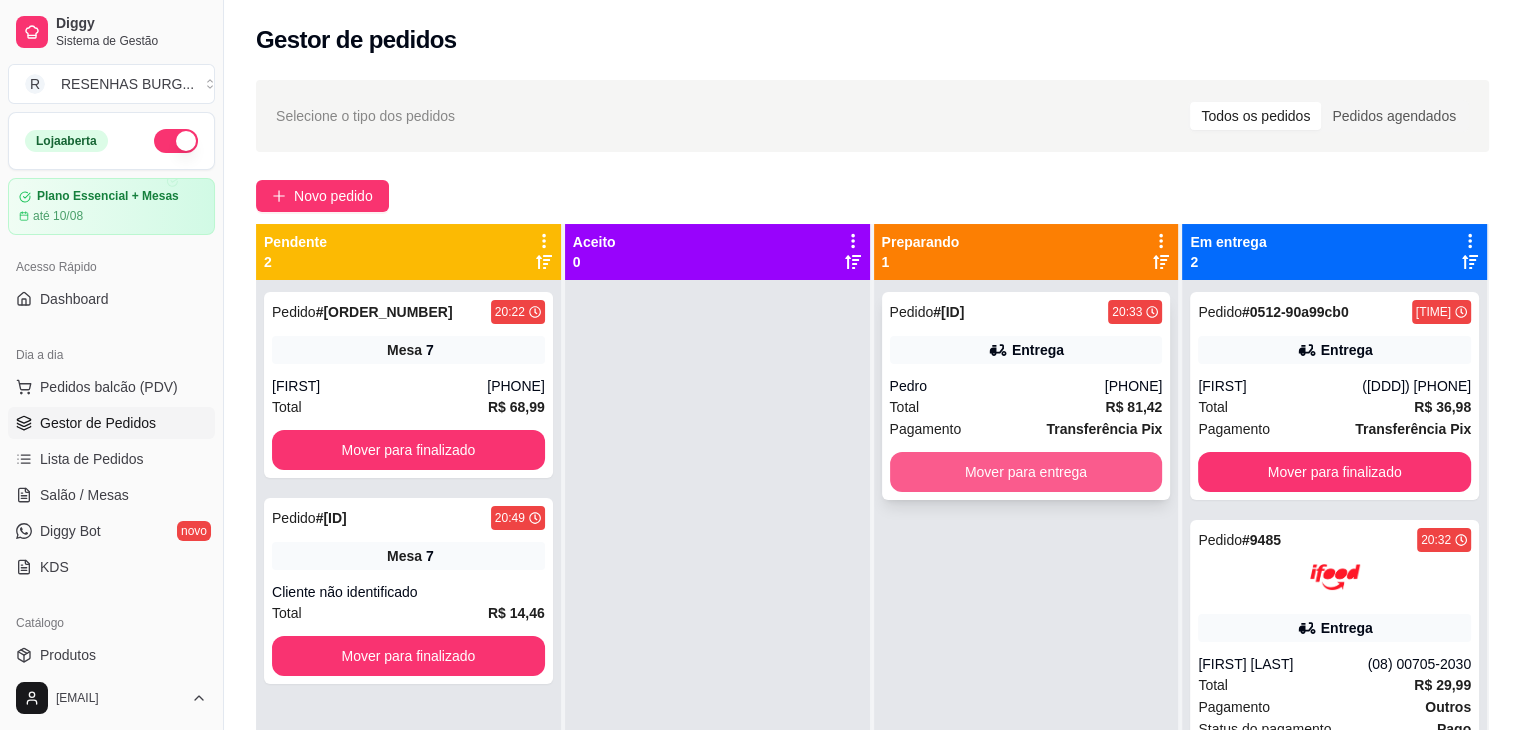 click on "Mover para entrega" at bounding box center [1026, 472] 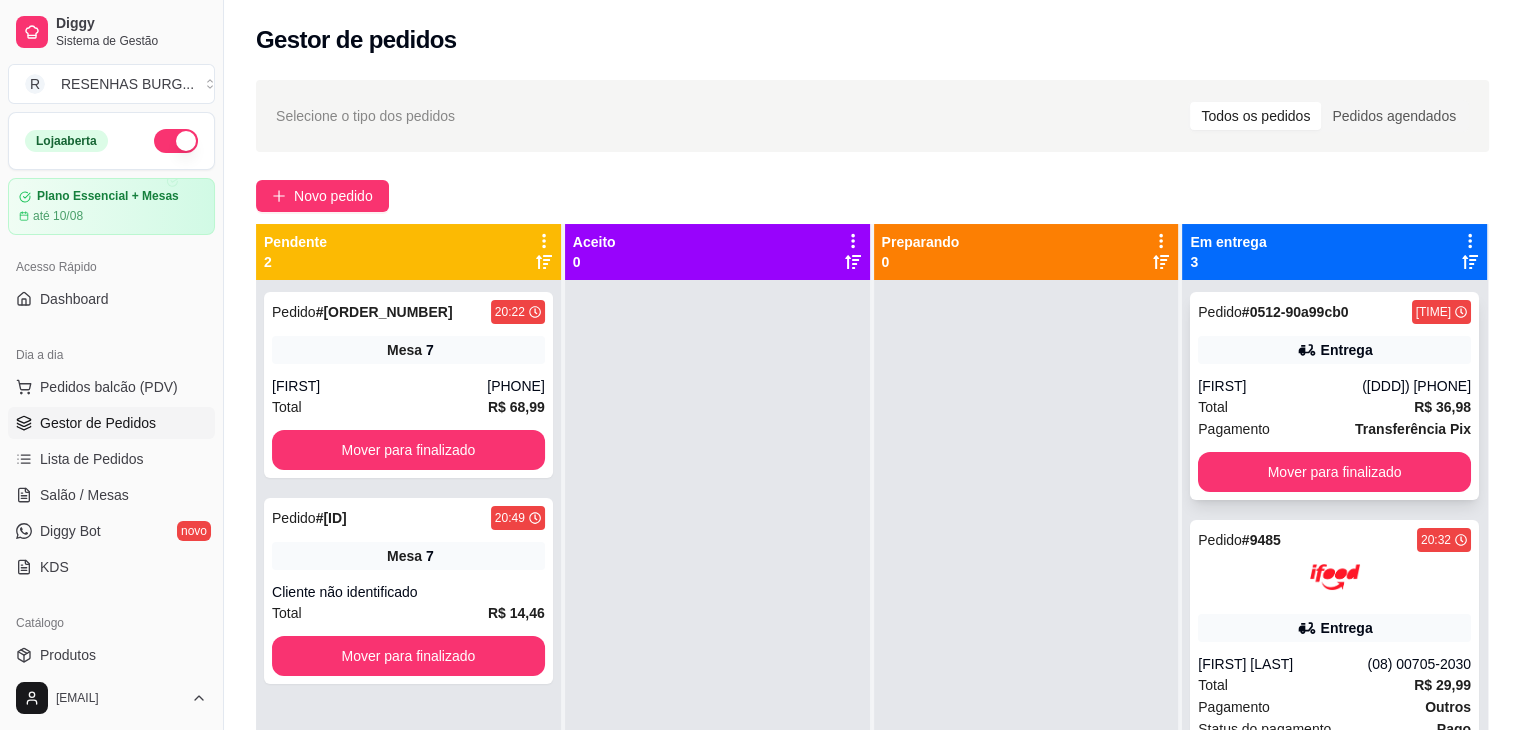 click on "Entrega" at bounding box center (1347, 350) 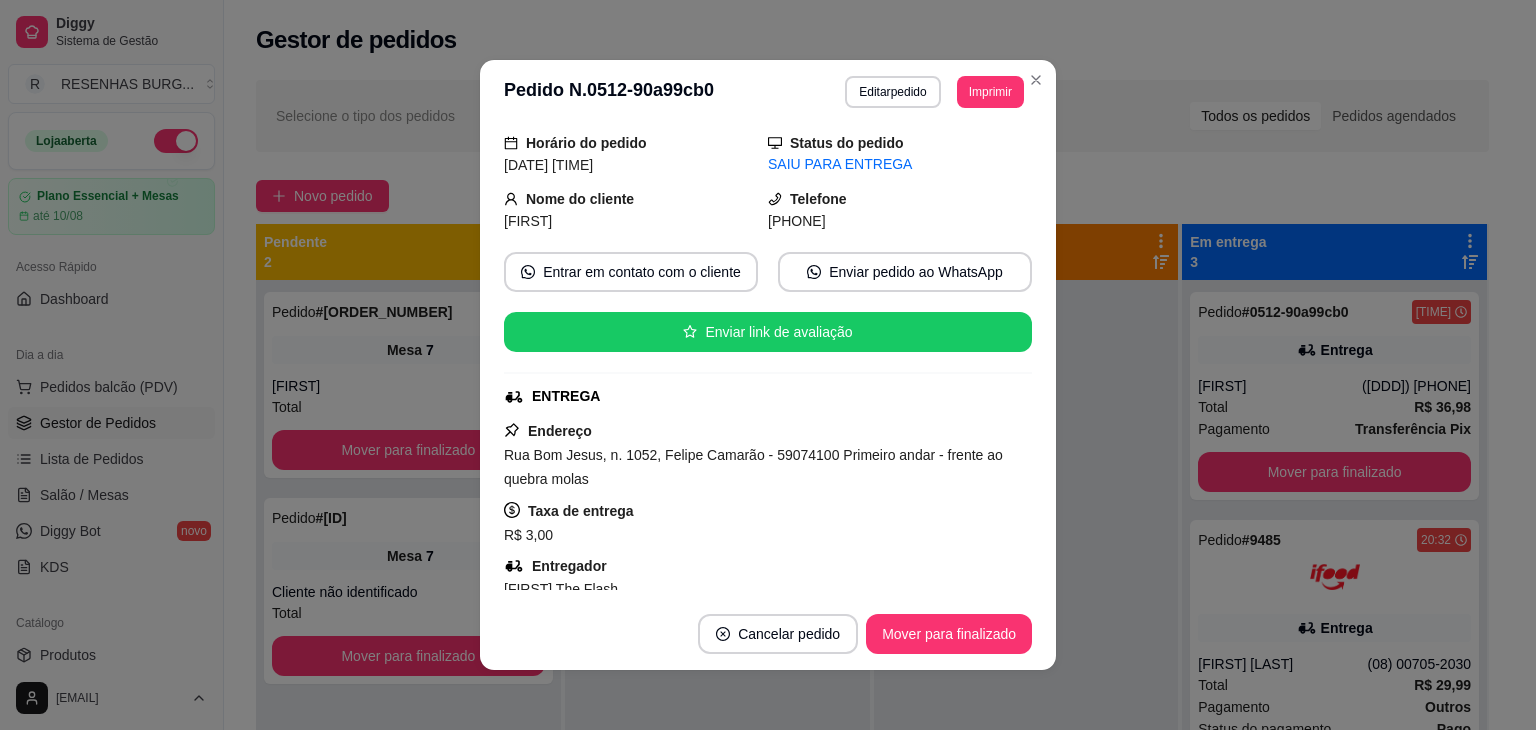 scroll, scrollTop: 200, scrollLeft: 0, axis: vertical 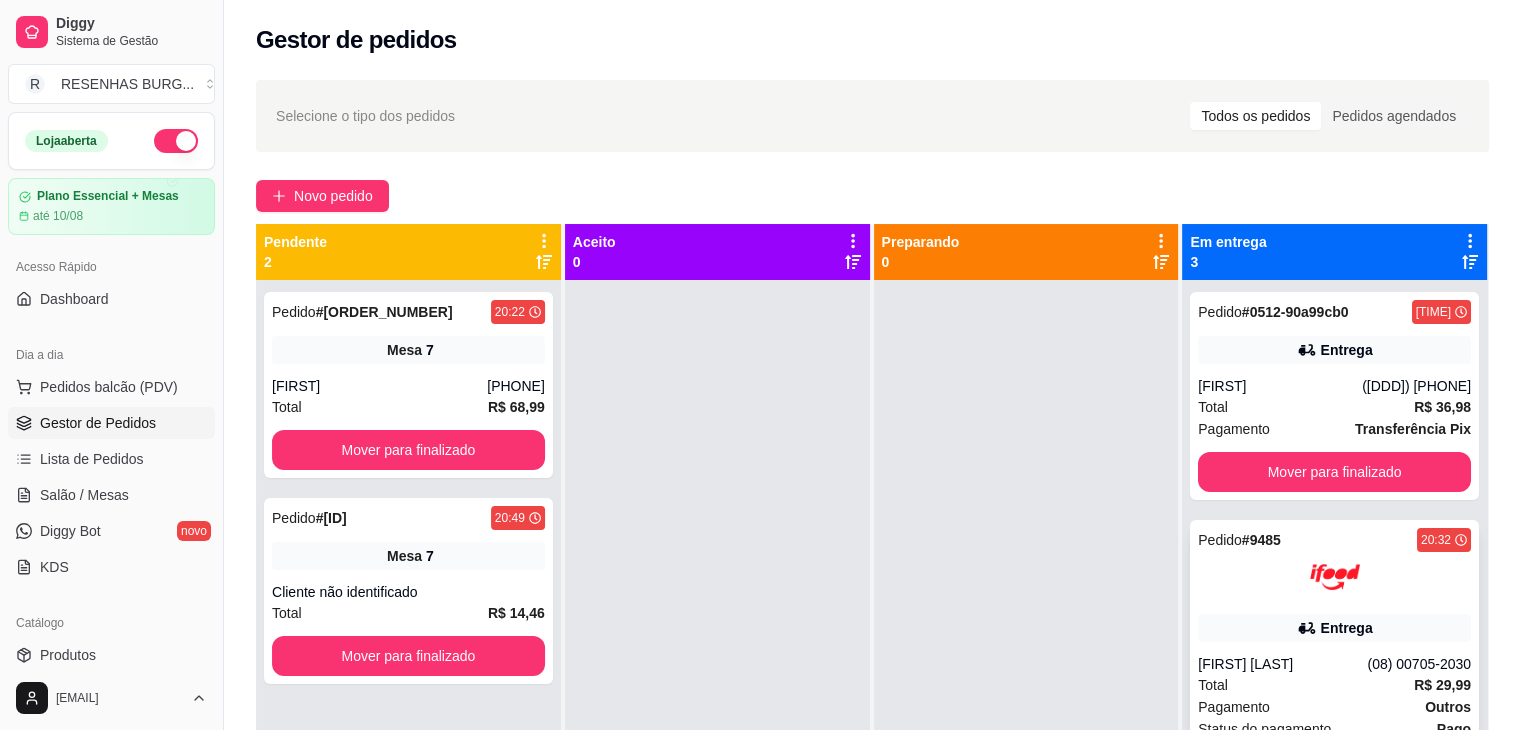 click at bounding box center [1335, 577] 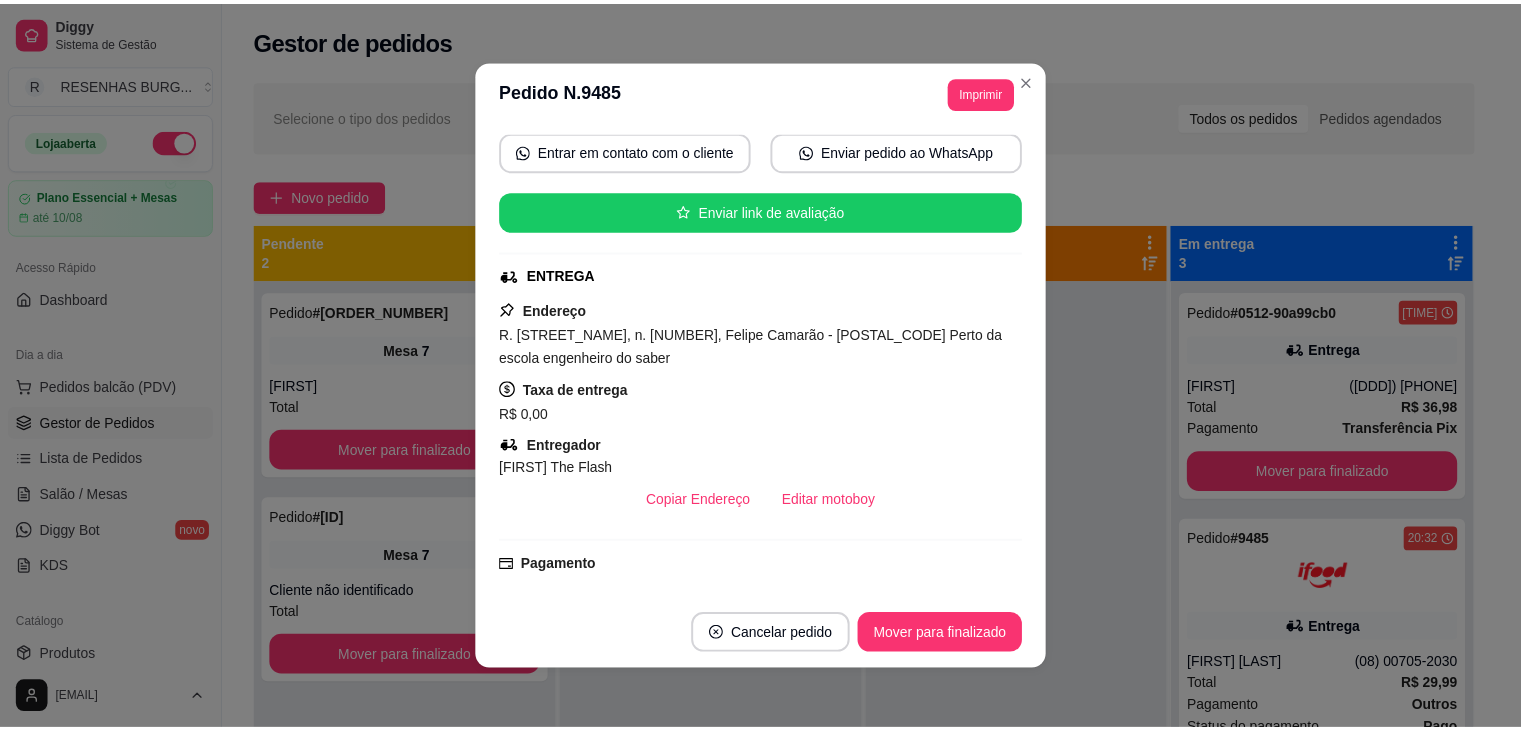 scroll, scrollTop: 300, scrollLeft: 0, axis: vertical 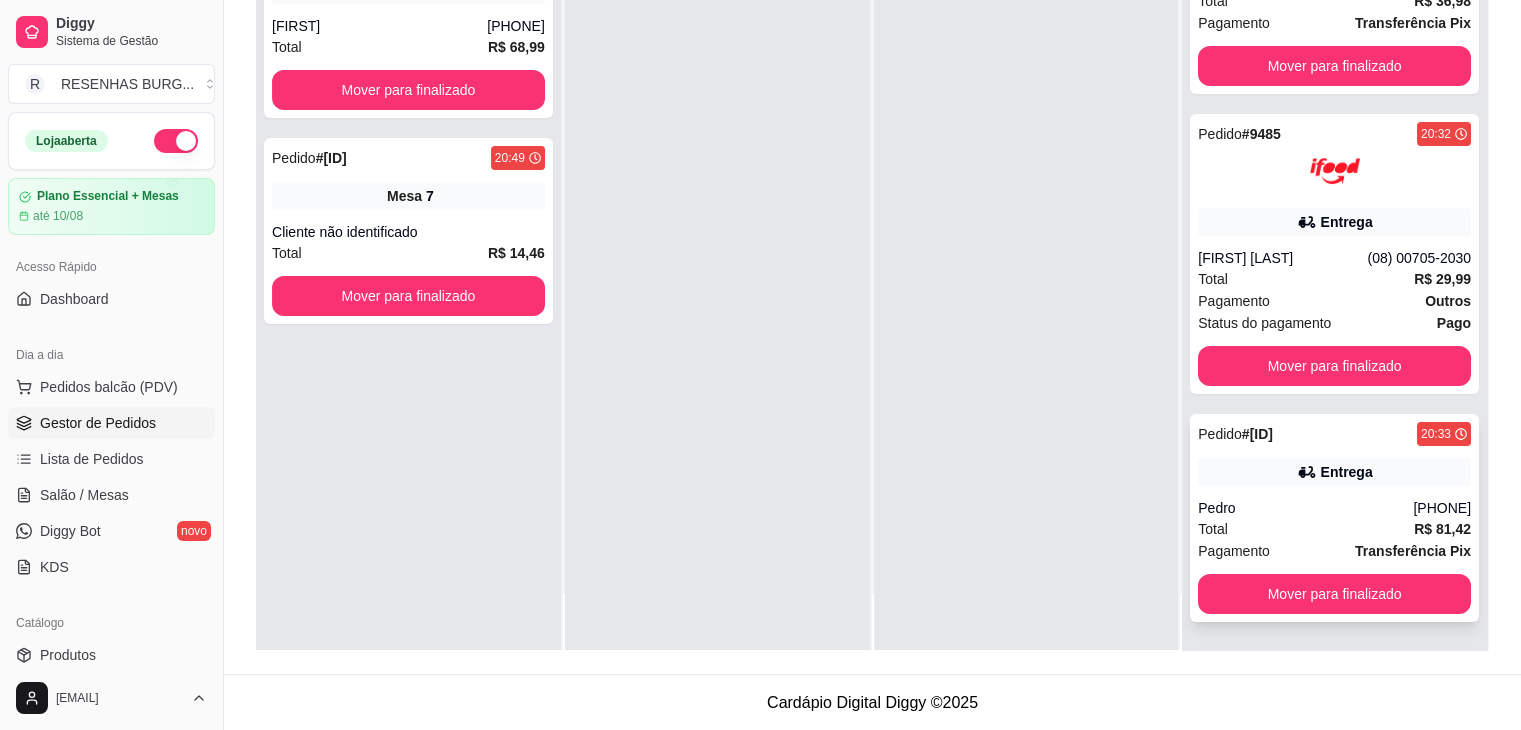 click on "Pedido  # [ID] [DATE] [TIME] Entrega [FIRST] ([PHONE]) Total R$ [PRICE] Pagamento Transferência Pix Mover para finalizado" at bounding box center (1334, 518) 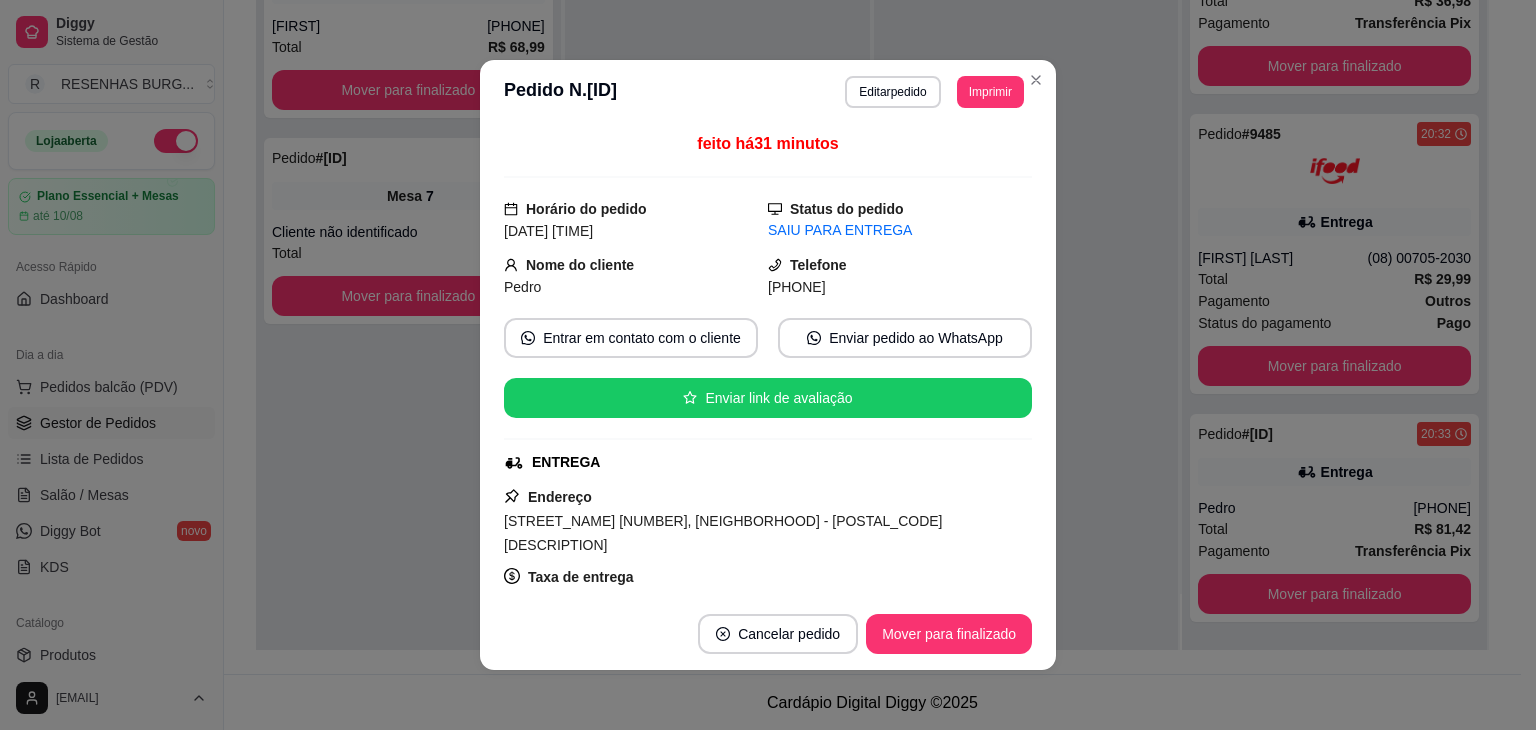 scroll, scrollTop: 4, scrollLeft: 0, axis: vertical 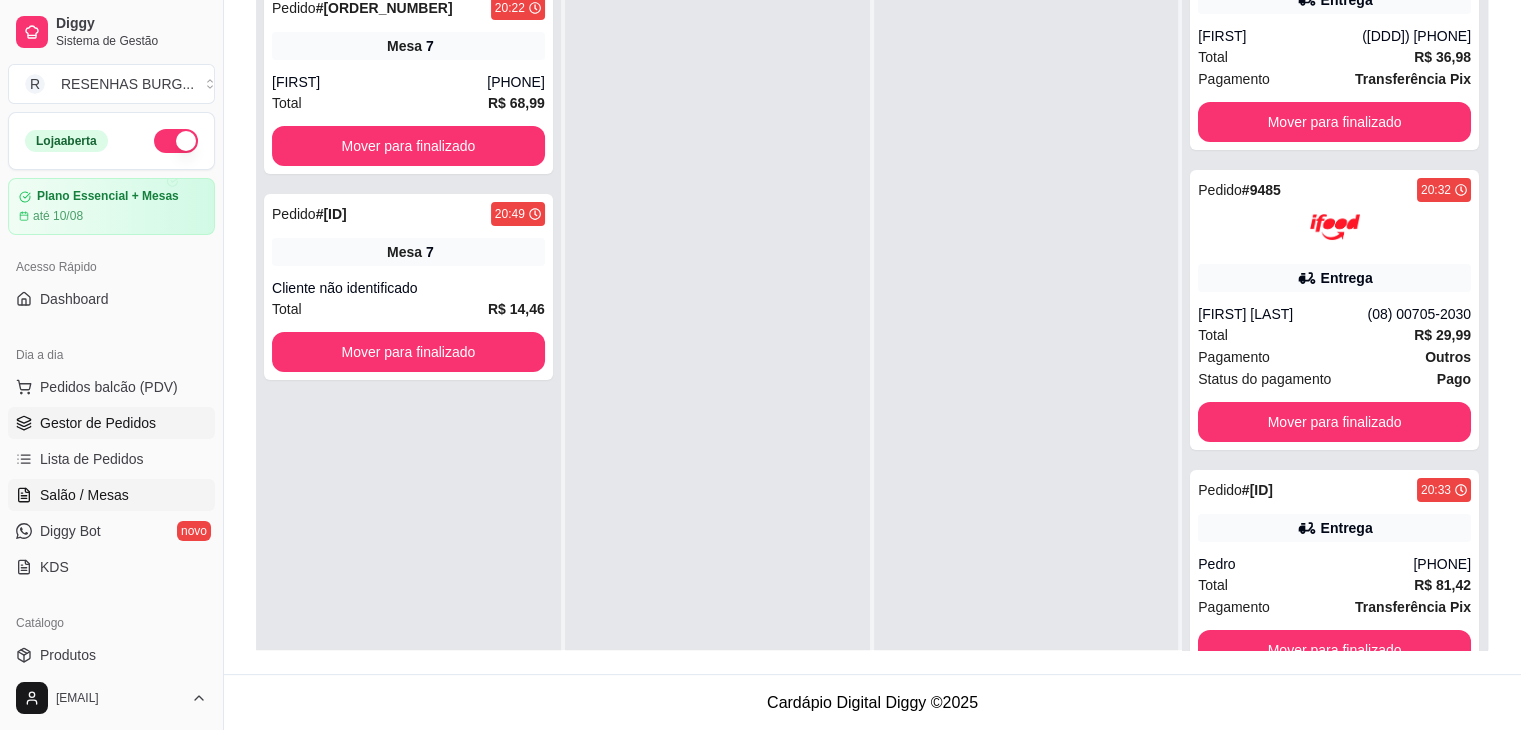 click on "Salão / Mesas" at bounding box center (84, 495) 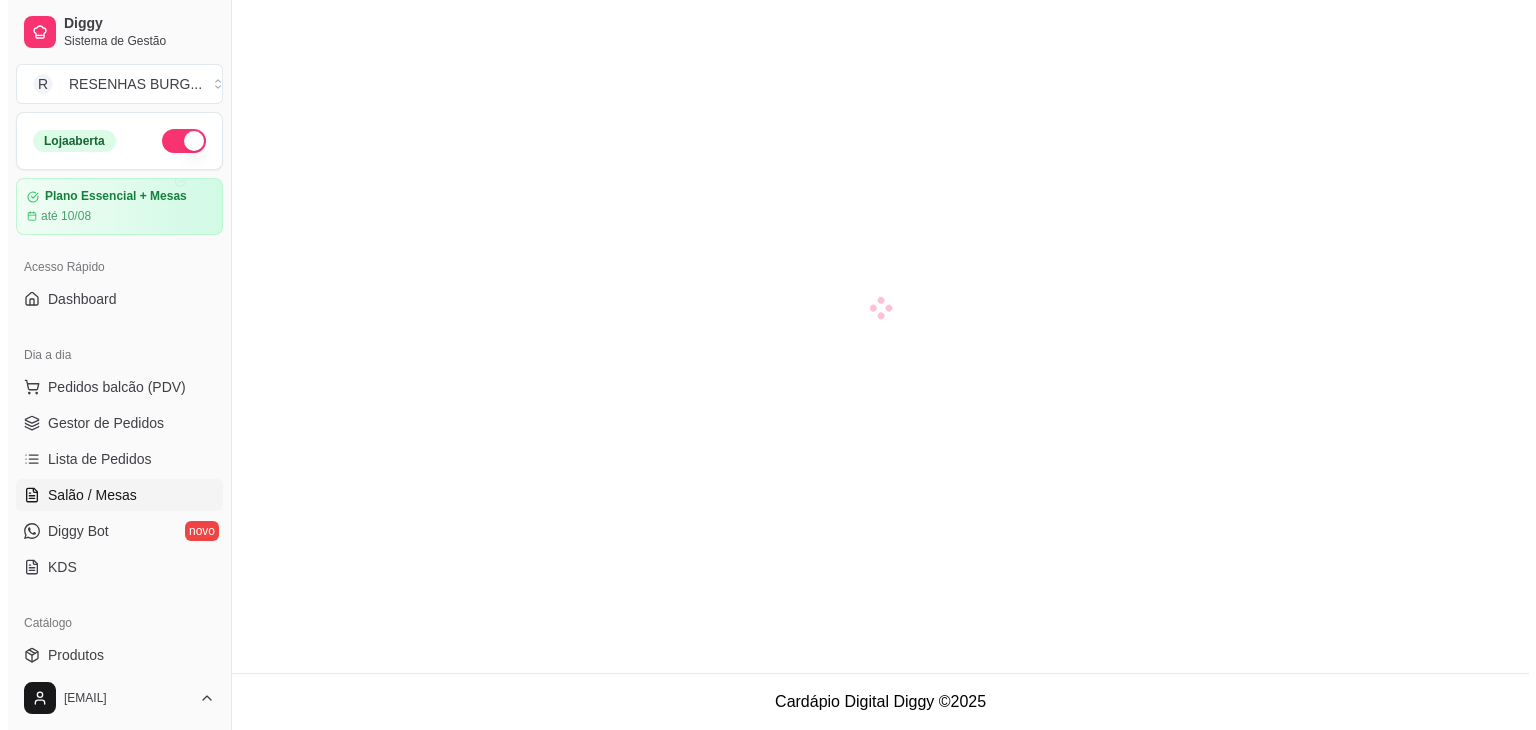 scroll, scrollTop: 0, scrollLeft: 0, axis: both 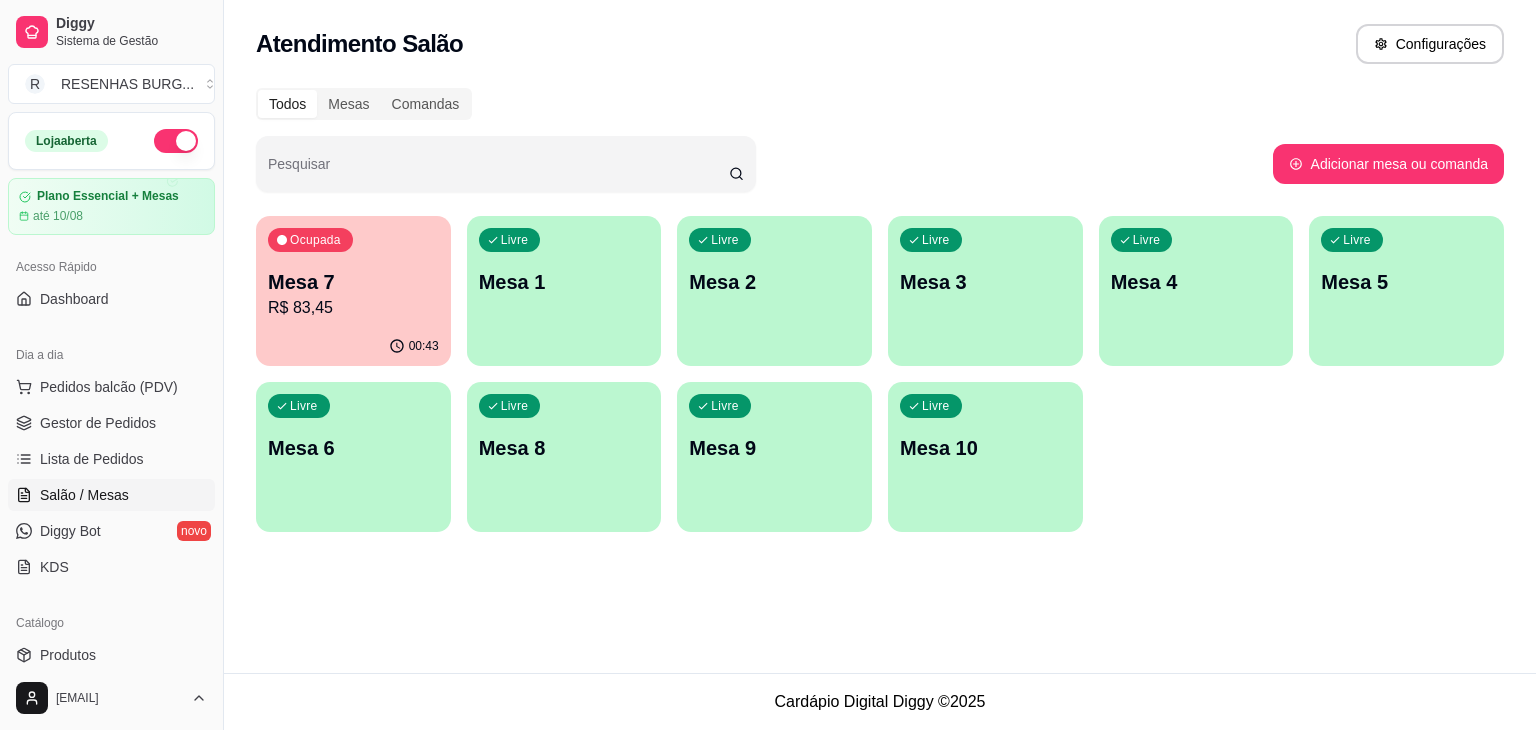 click on "R$ 83,45" at bounding box center (353, 308) 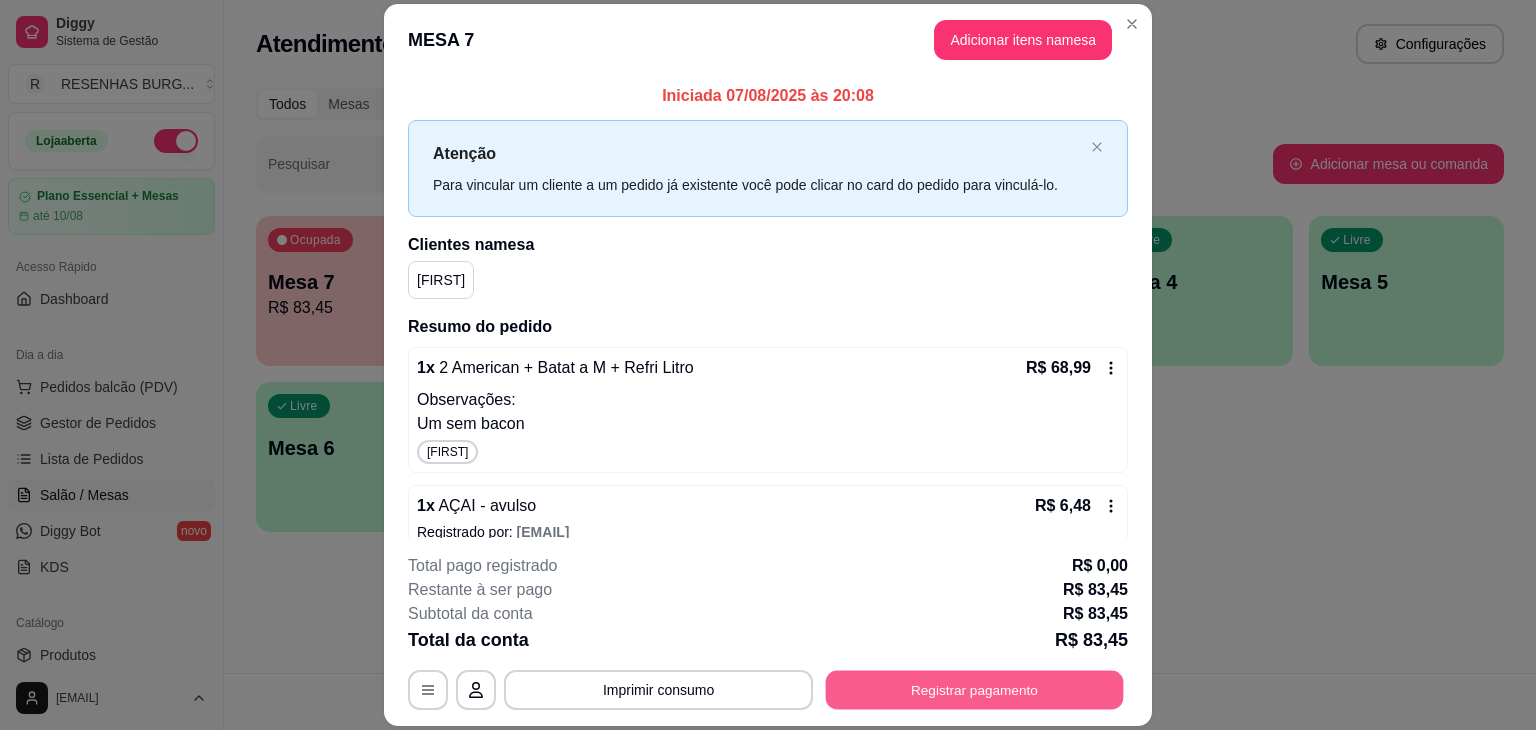 click on "Registrar pagamento" at bounding box center (975, 690) 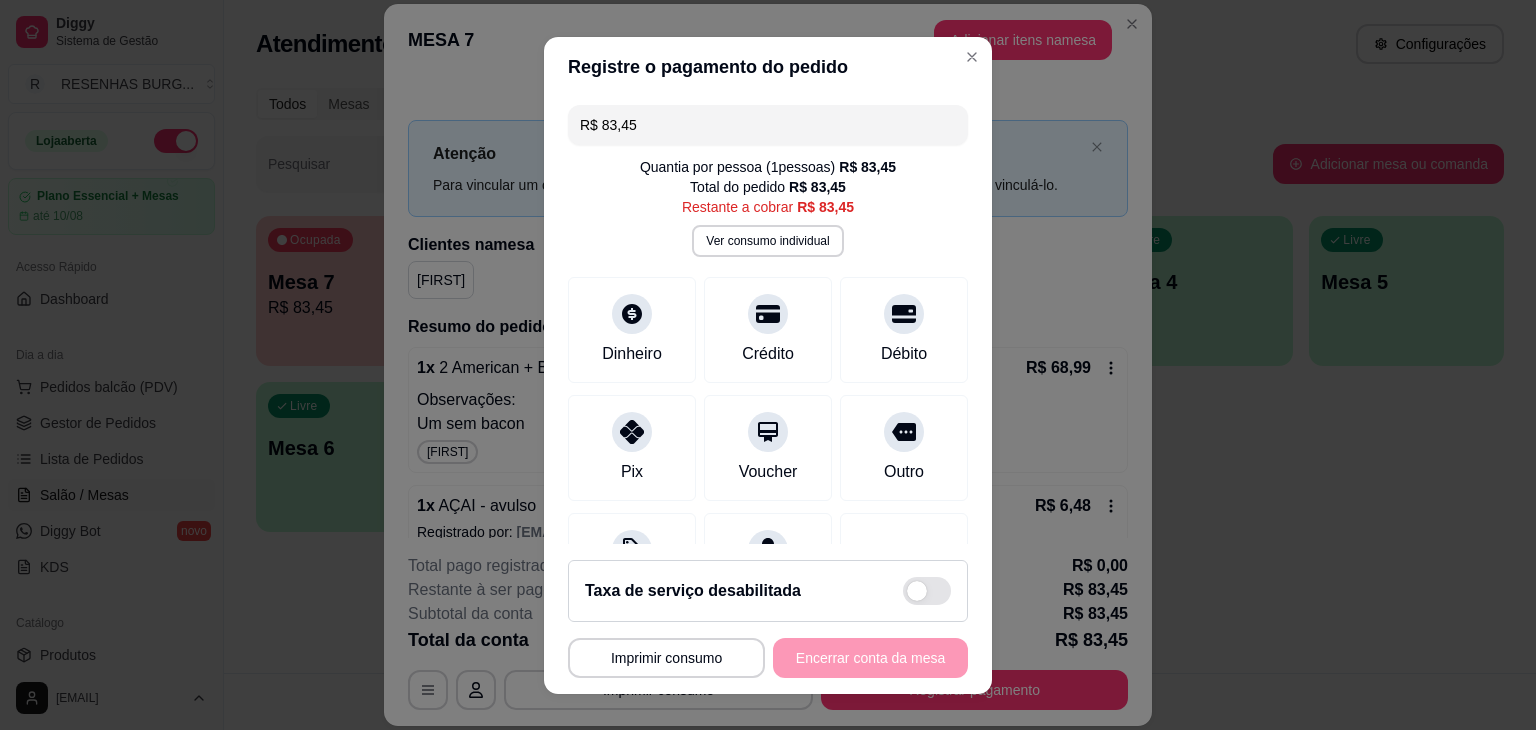 drag, startPoint x: 700, startPoint y: 125, endPoint x: 588, endPoint y: 109, distance: 113.137085 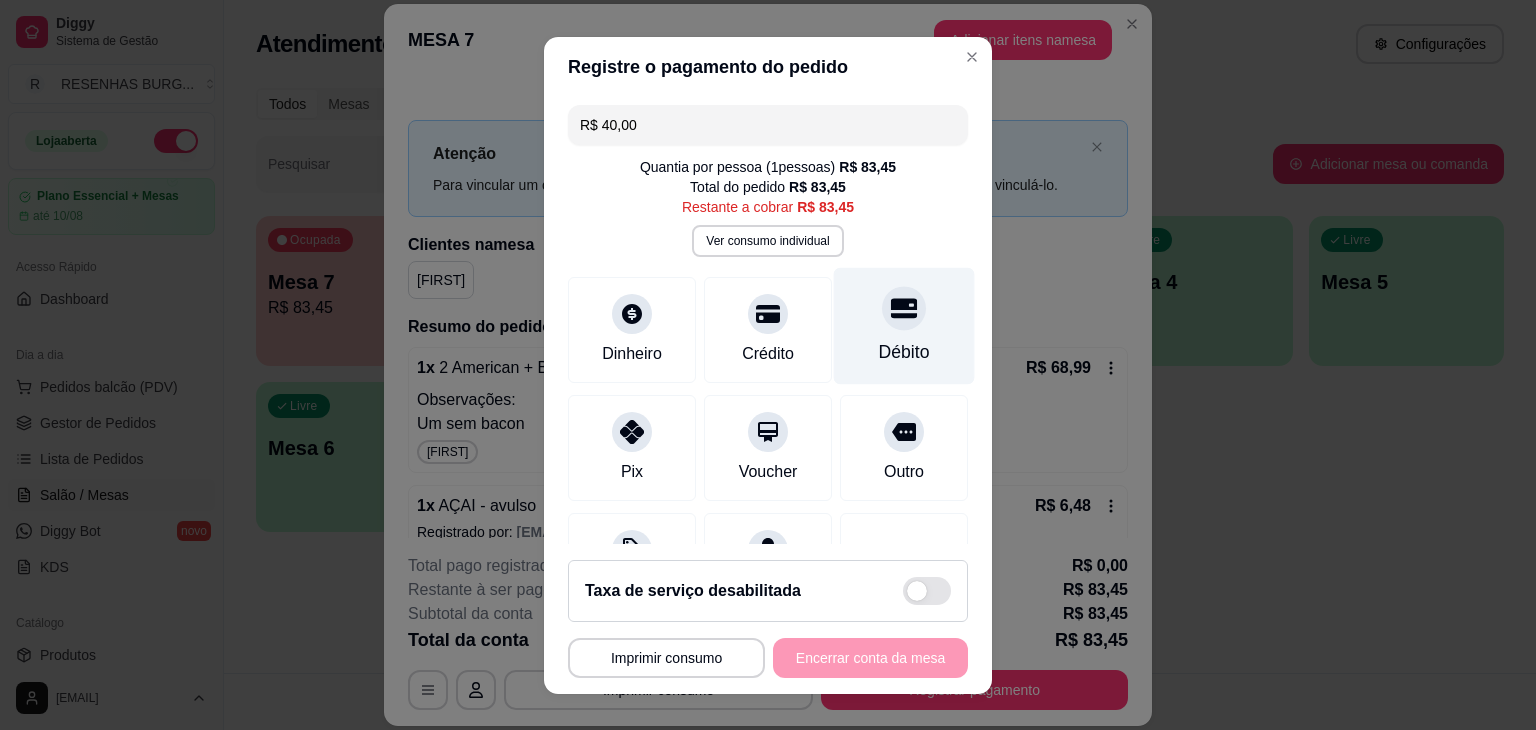 click at bounding box center [904, 308] 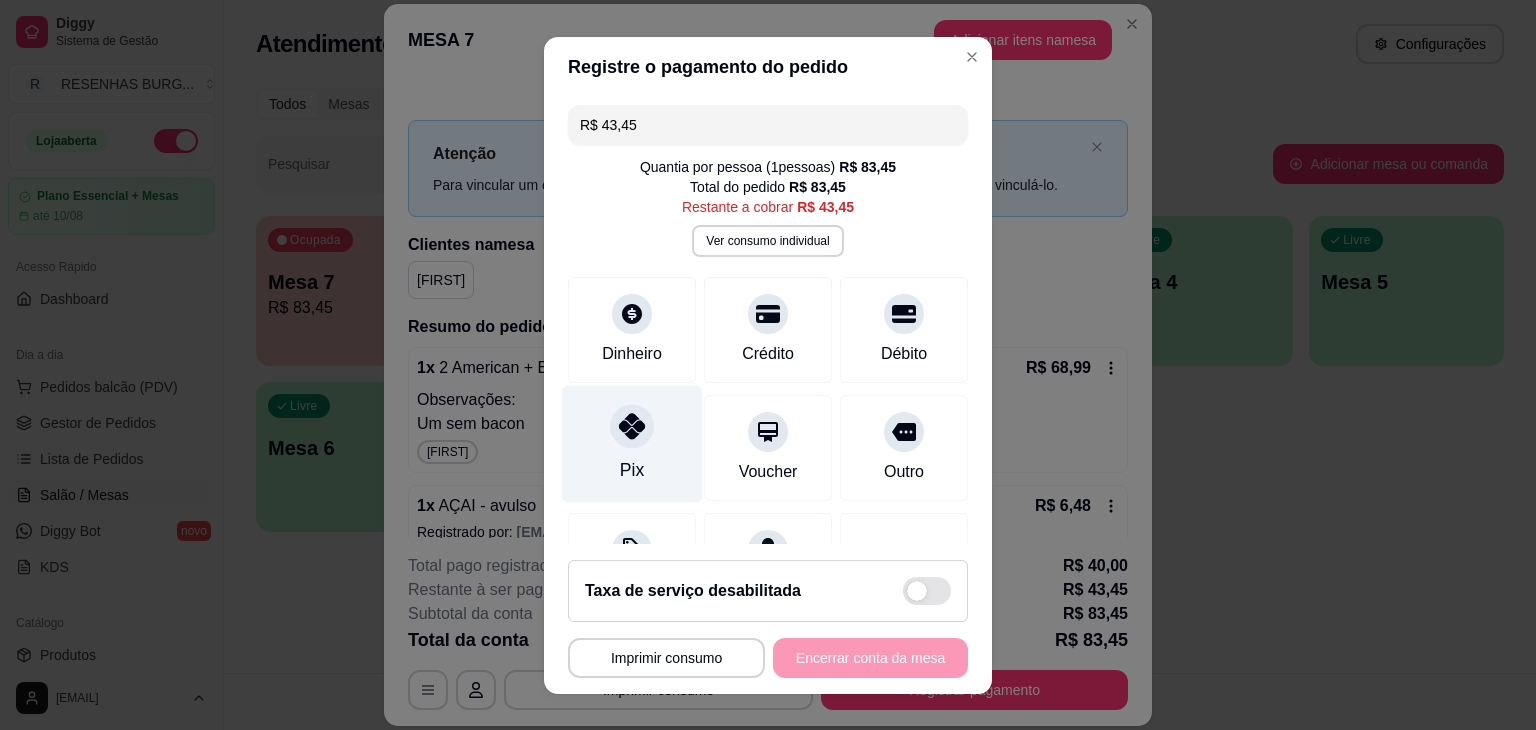 click on "Pix" at bounding box center [632, 443] 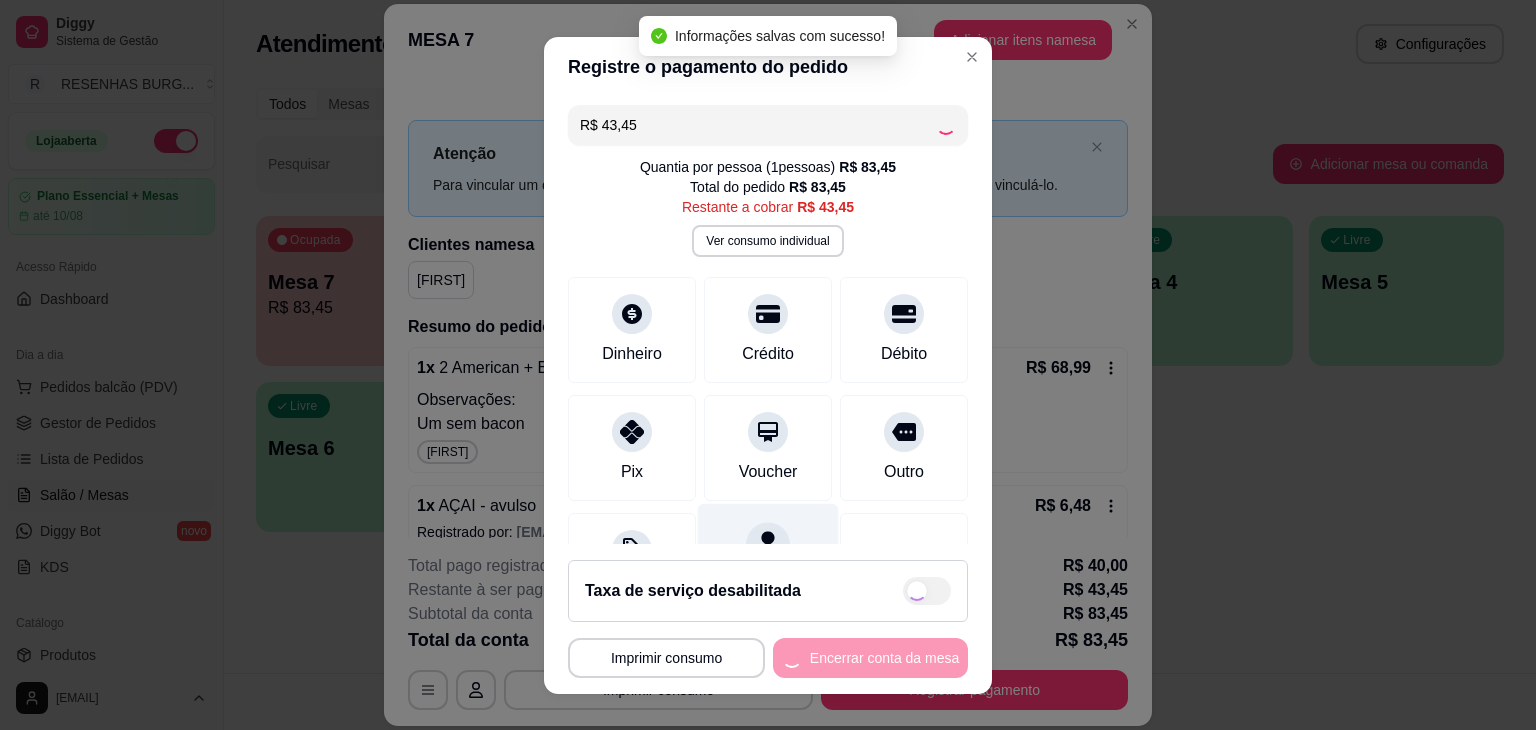 type on "R$ 0,00" 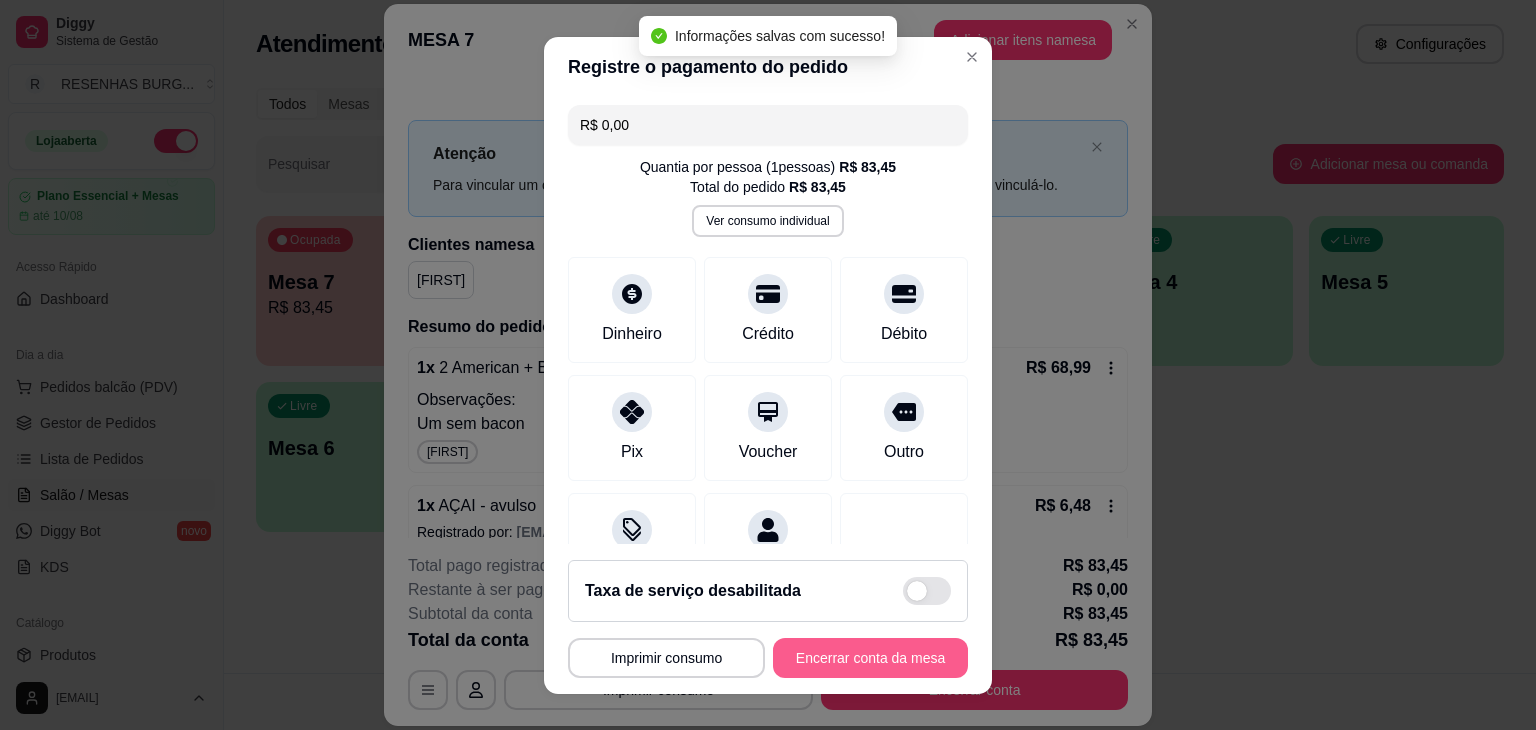 click on "Encerrar conta da mesa" at bounding box center [870, 658] 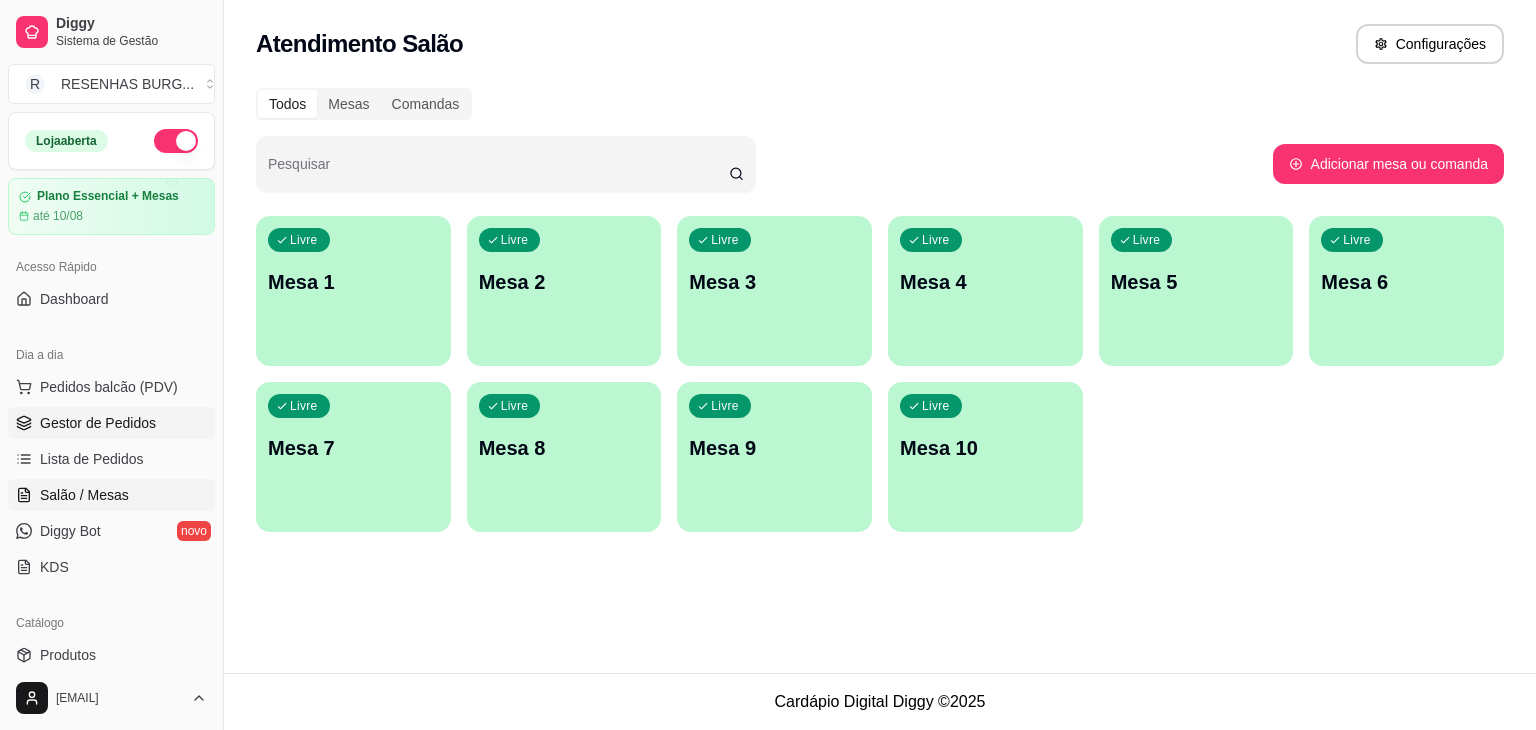 click on "Gestor de Pedidos" at bounding box center [98, 423] 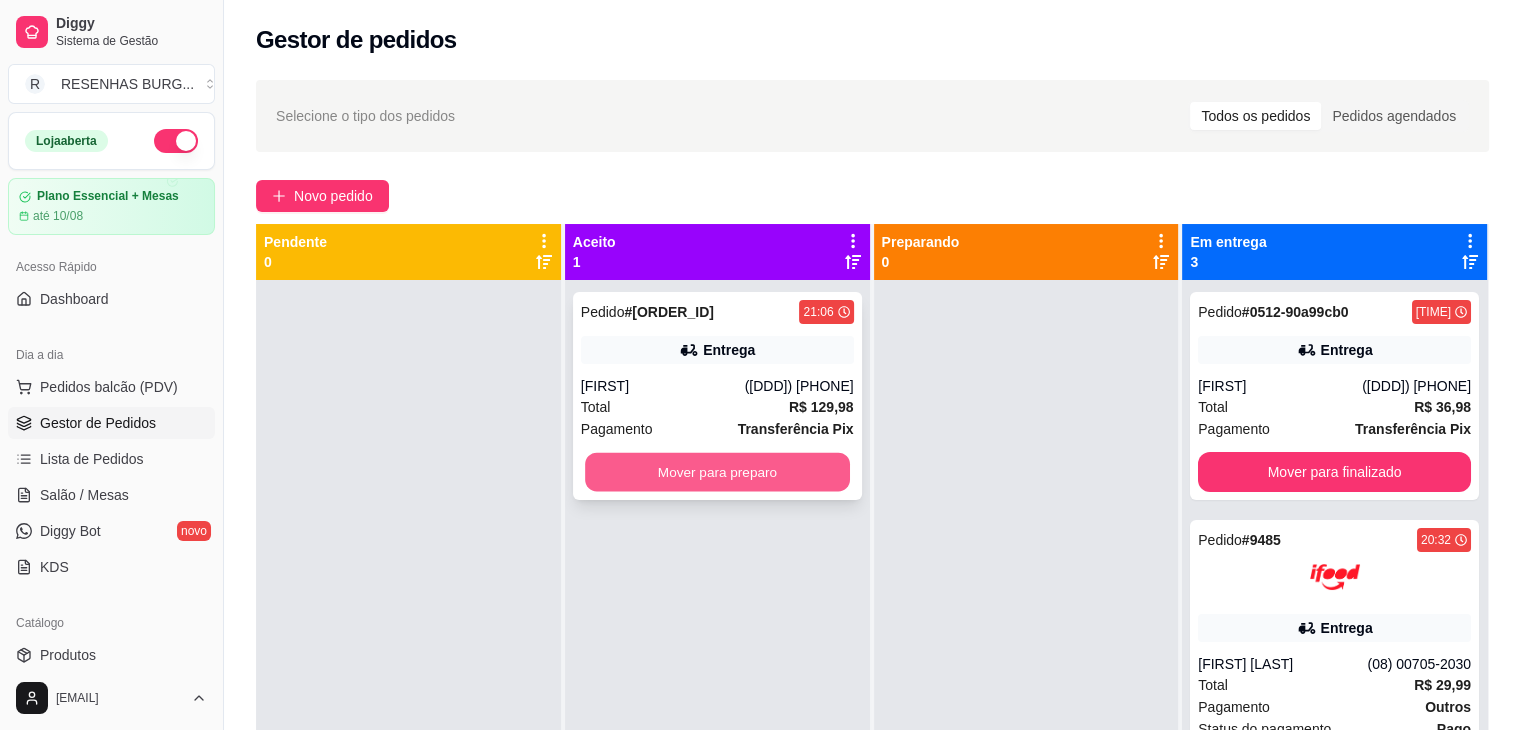 click on "Mover para preparo" at bounding box center [717, 472] 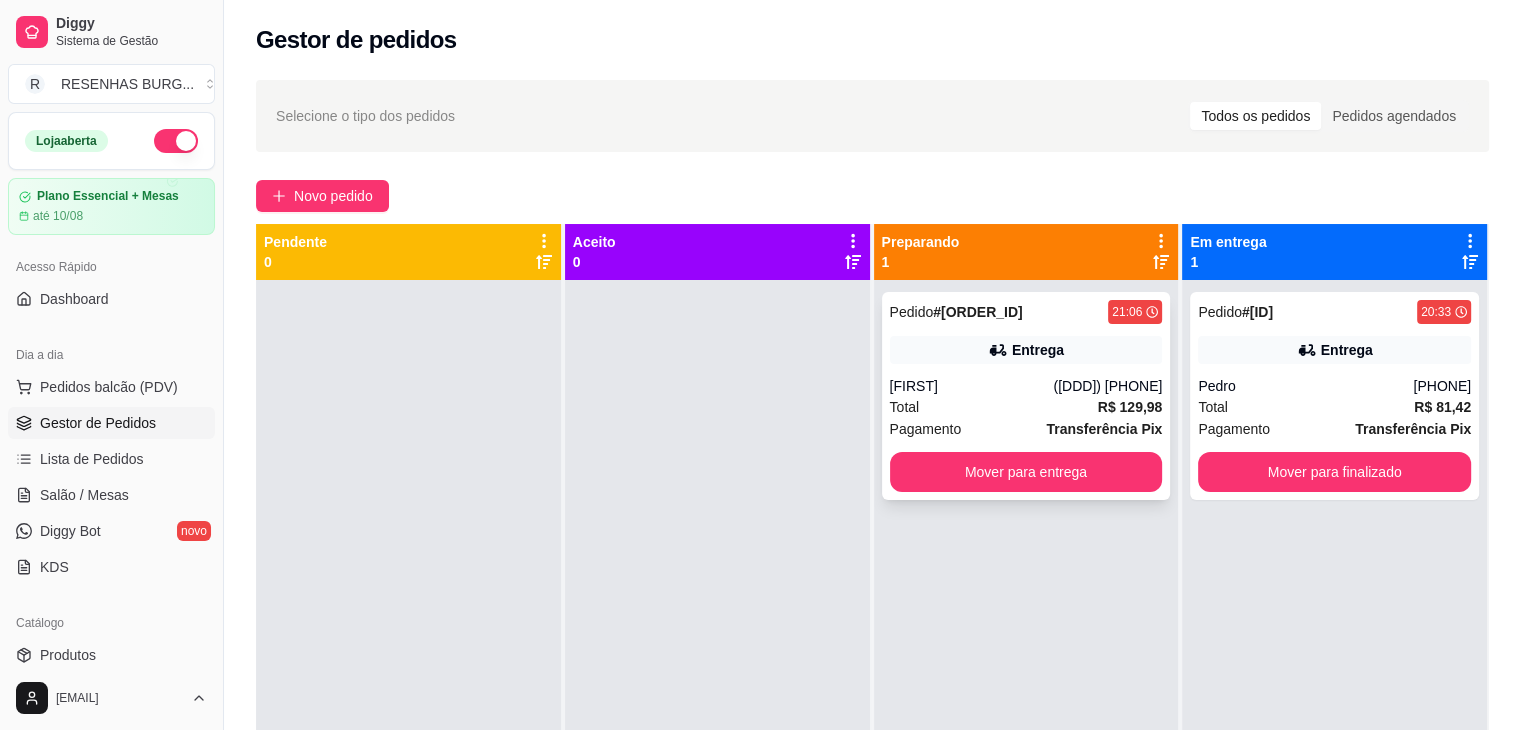 click on "Entrega" at bounding box center (1026, 350) 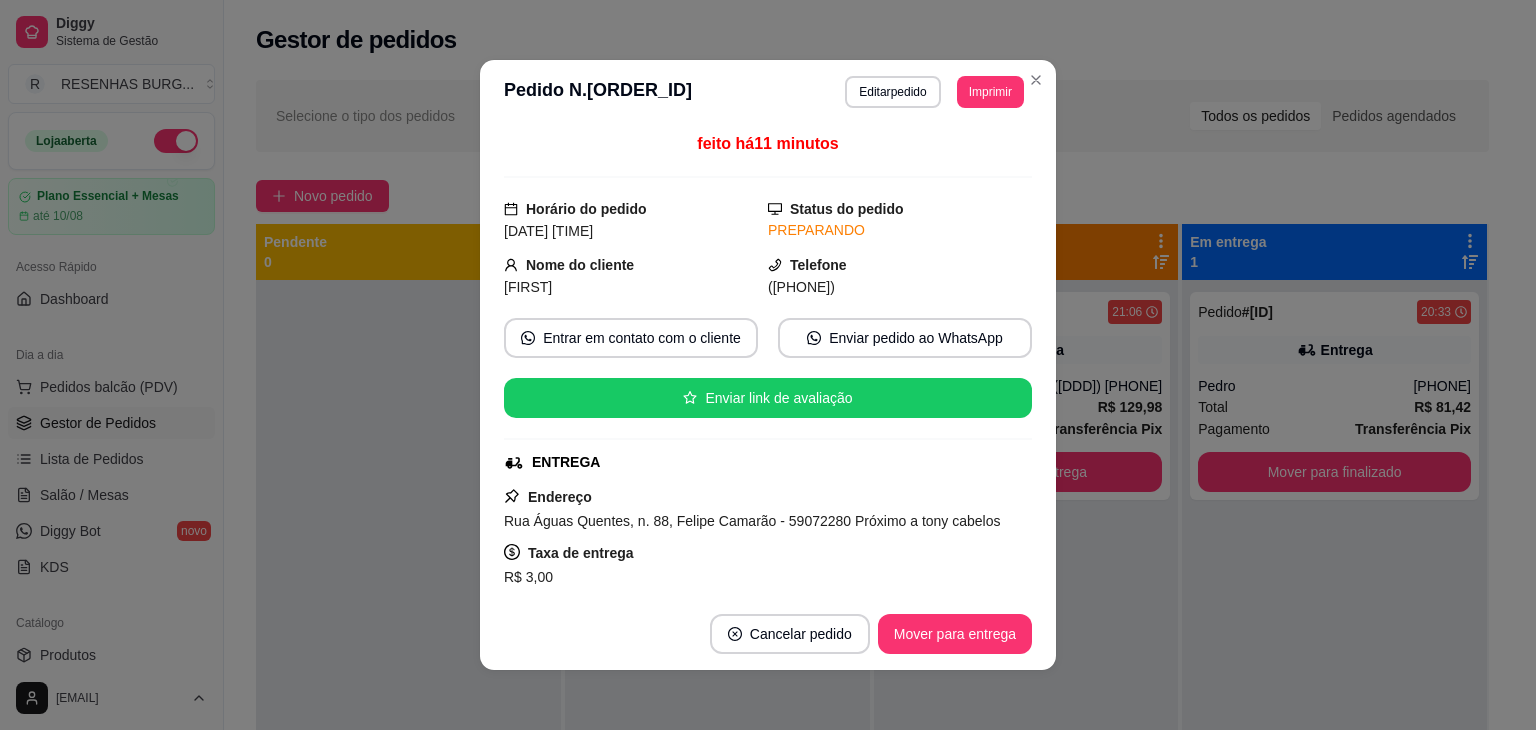scroll, scrollTop: 100, scrollLeft: 0, axis: vertical 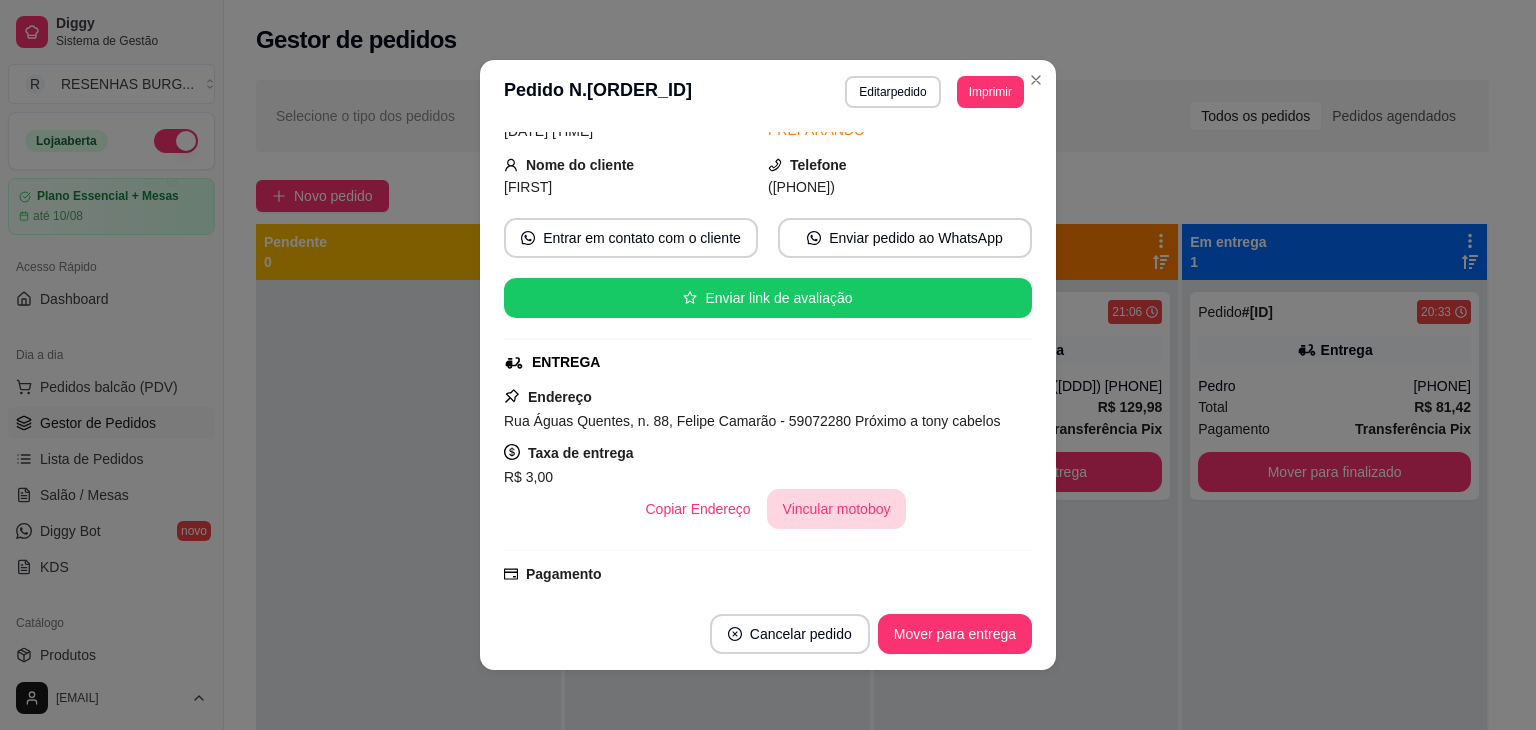 click on "Vincular motoboy" at bounding box center (837, 509) 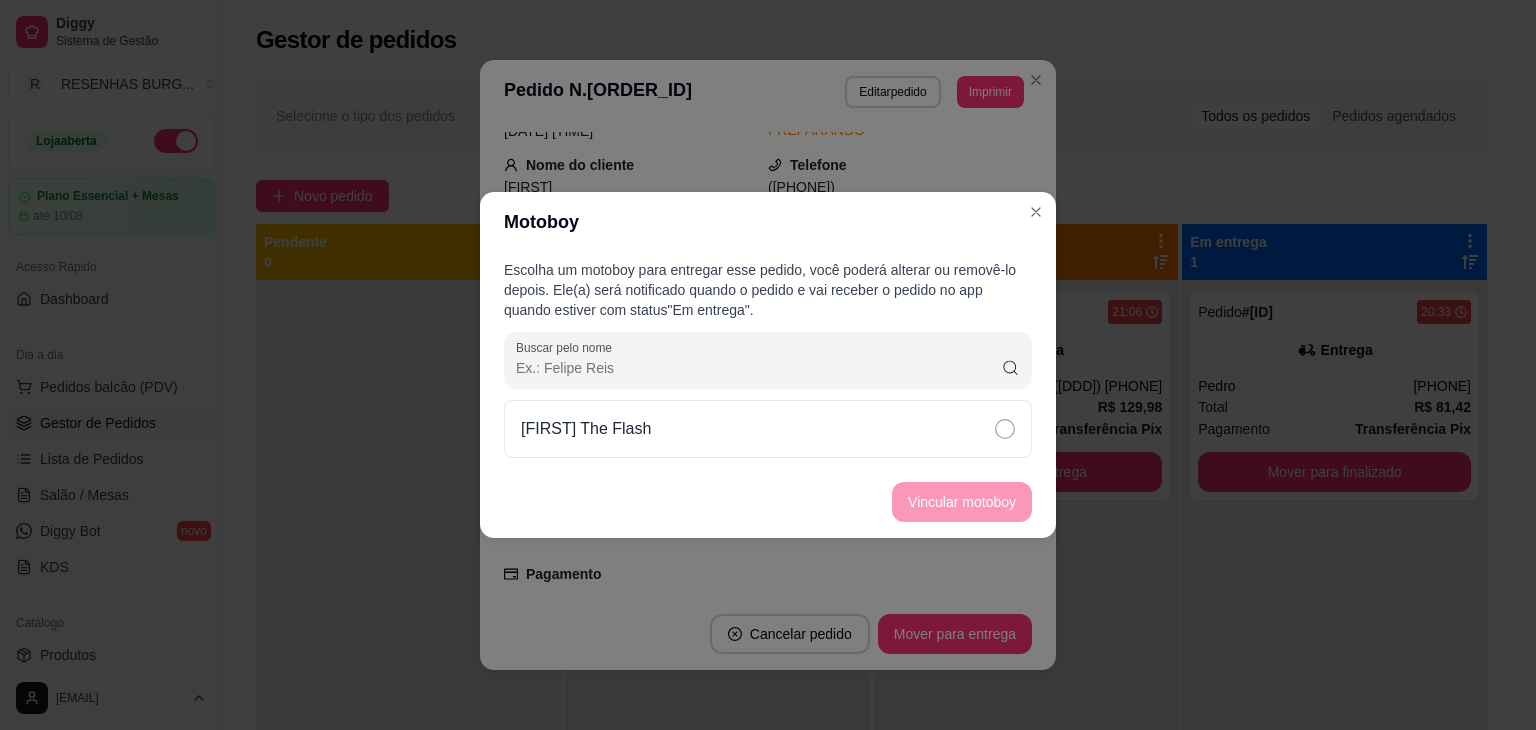 click on "[FIRST] The Flash" at bounding box center (768, 429) 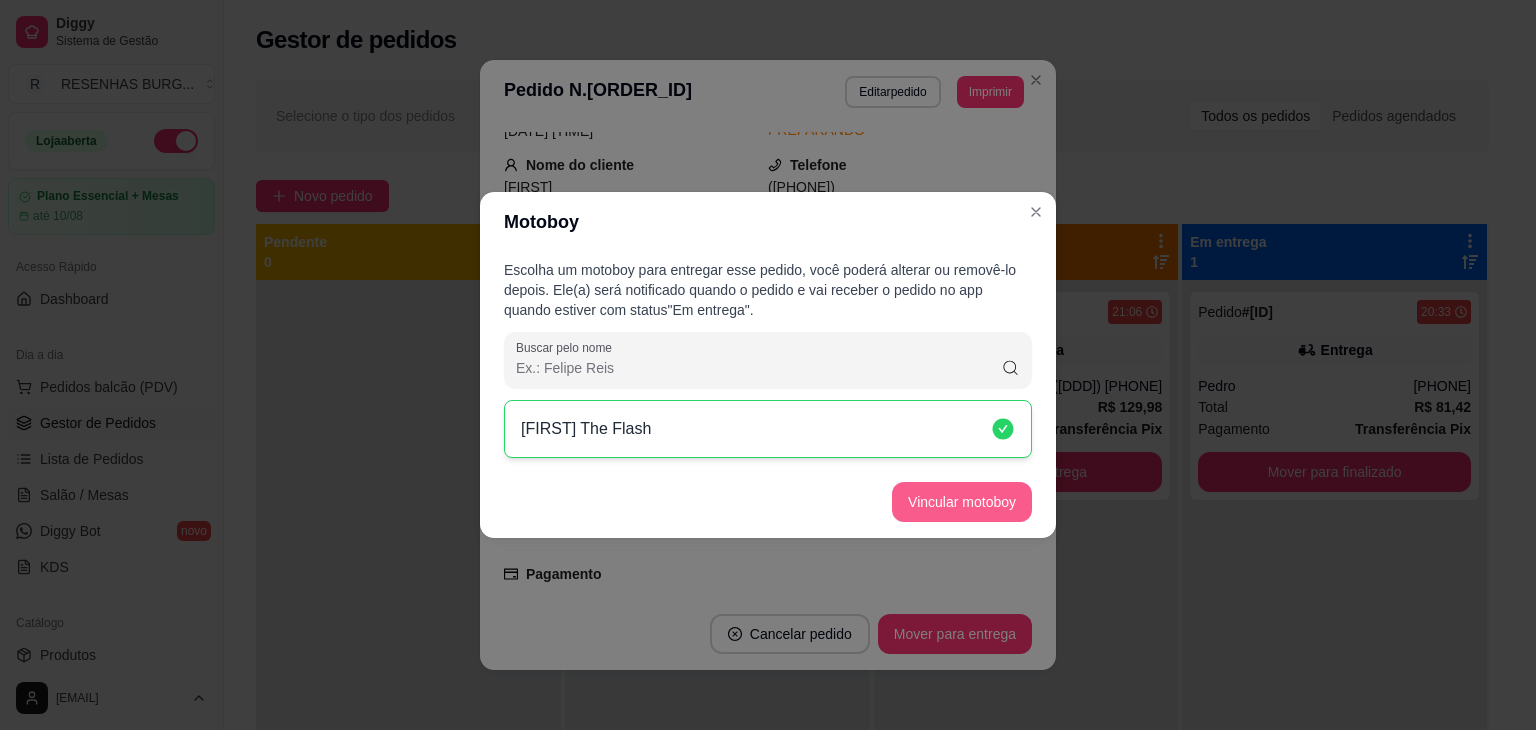 click on "Vincular motoboy" at bounding box center (962, 502) 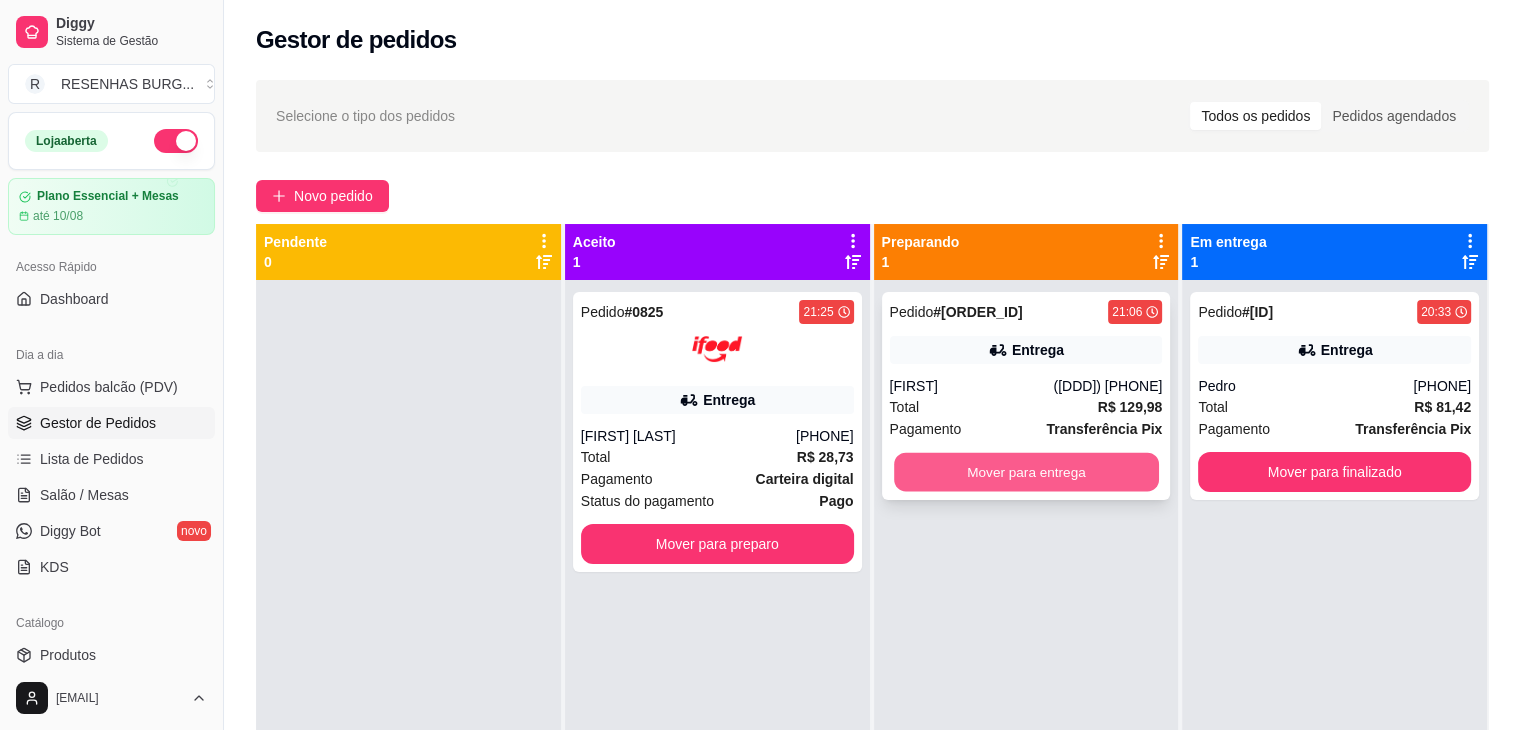 click on "Mover para entrega" at bounding box center [1026, 472] 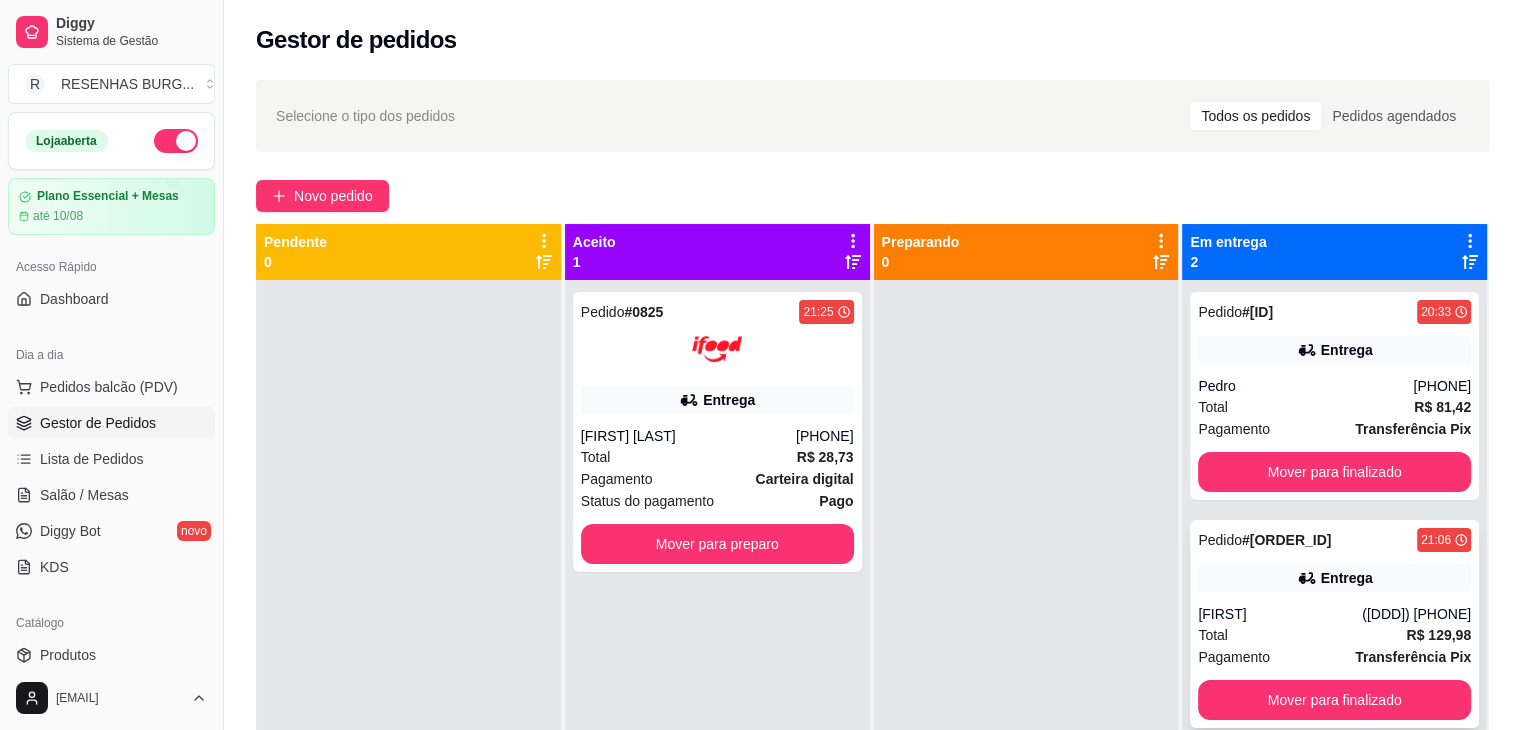 click on "Entrega" at bounding box center (1334, 578) 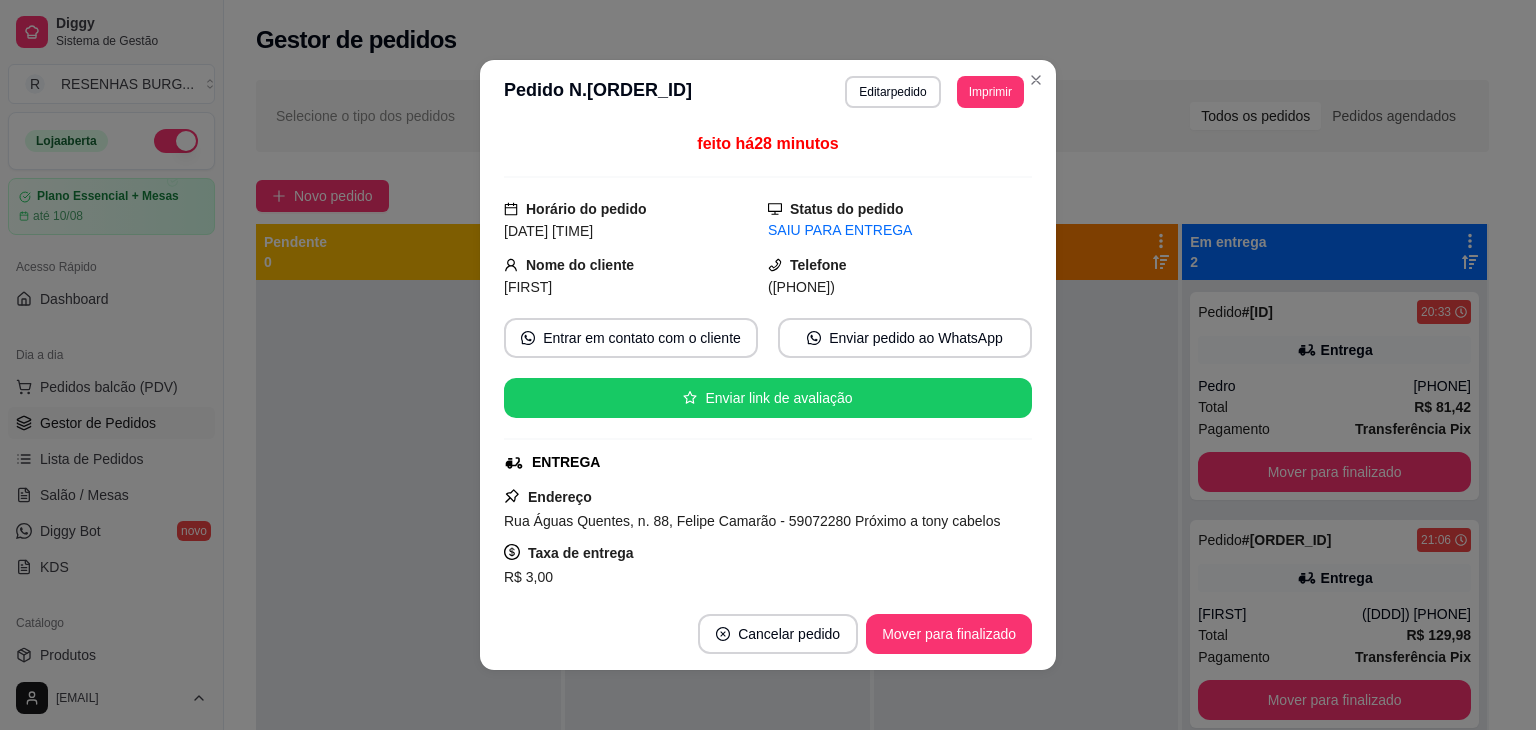 scroll, scrollTop: 100, scrollLeft: 0, axis: vertical 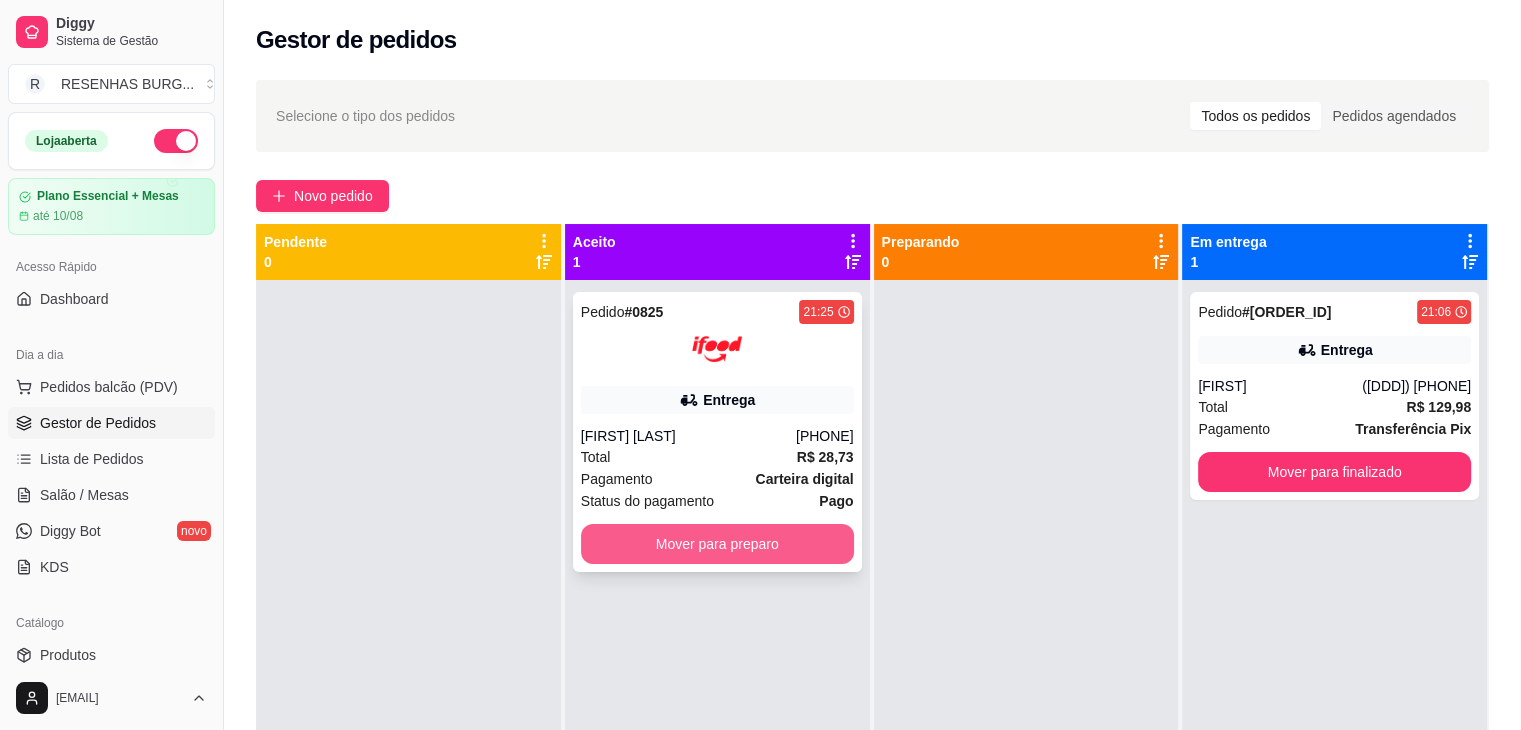 click on "Mover para preparo" at bounding box center [717, 544] 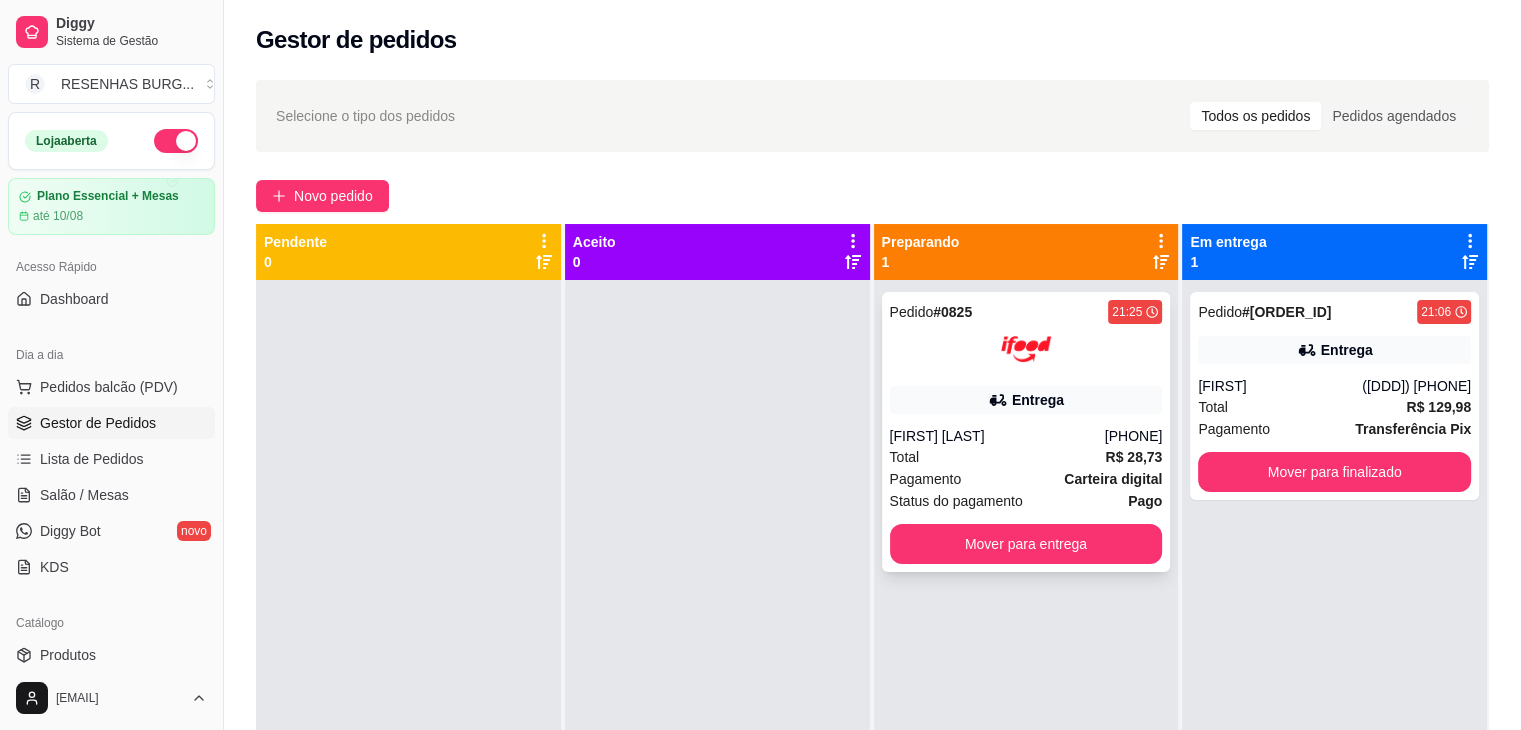 click on "Entrega" at bounding box center [1026, 400] 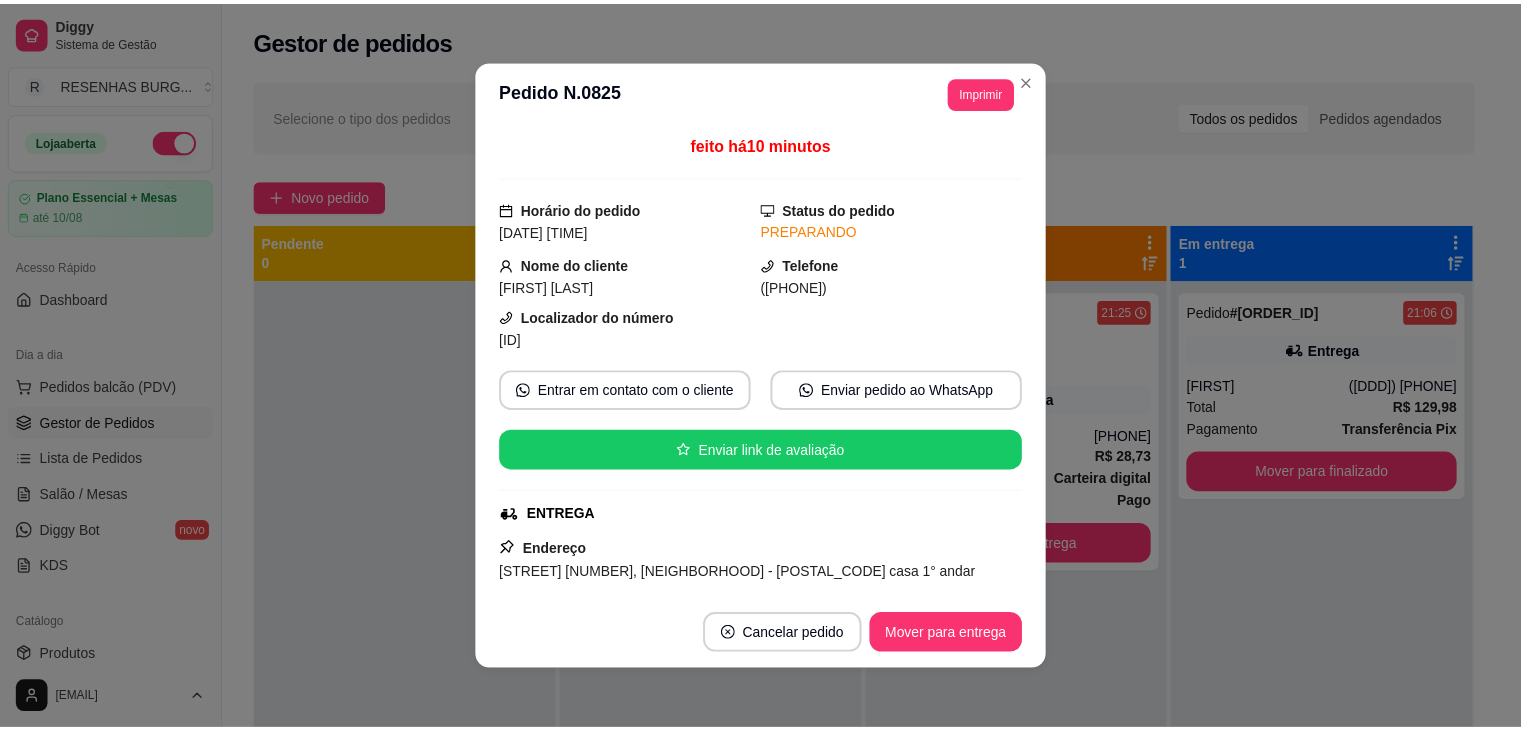 scroll, scrollTop: 100, scrollLeft: 0, axis: vertical 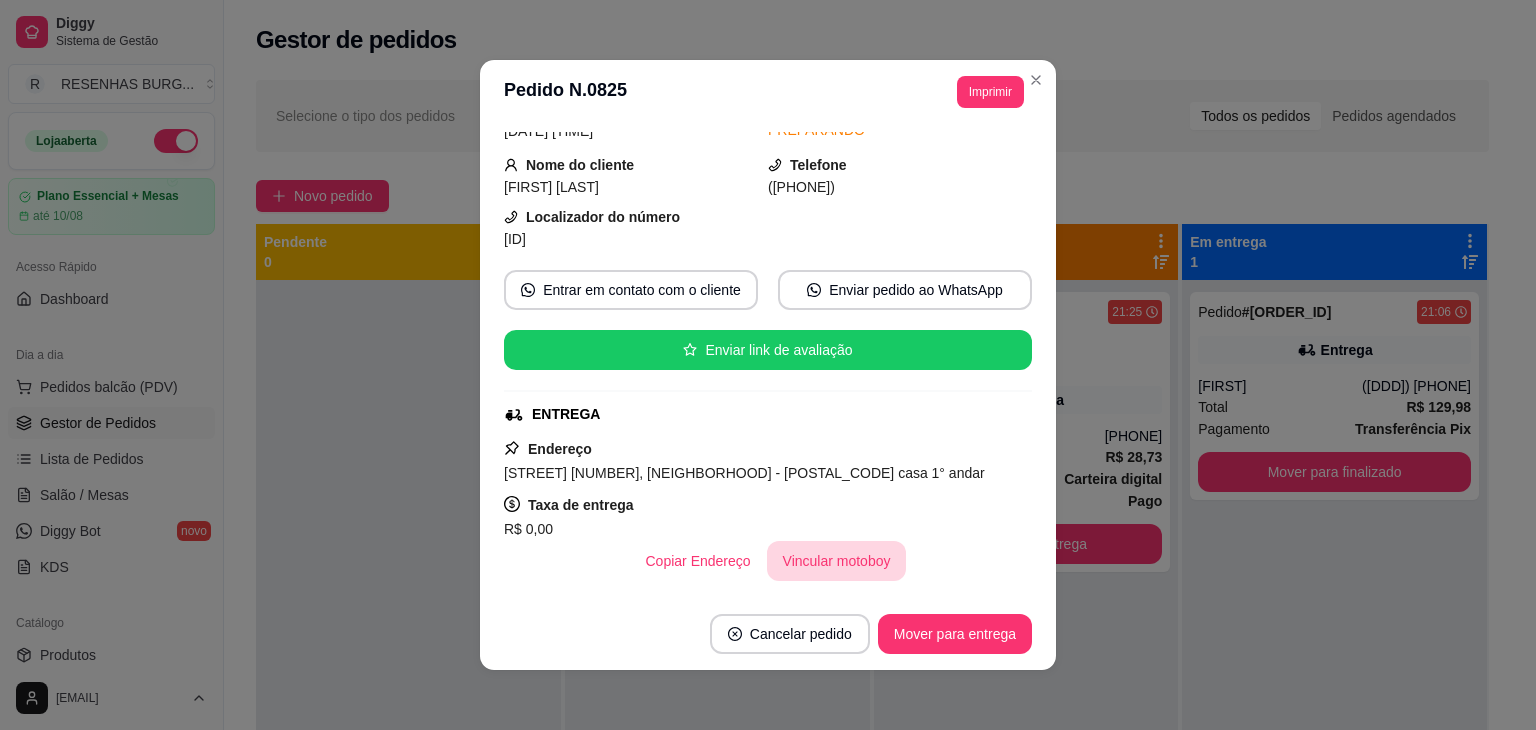 click on "Vincular motoboy" at bounding box center (837, 561) 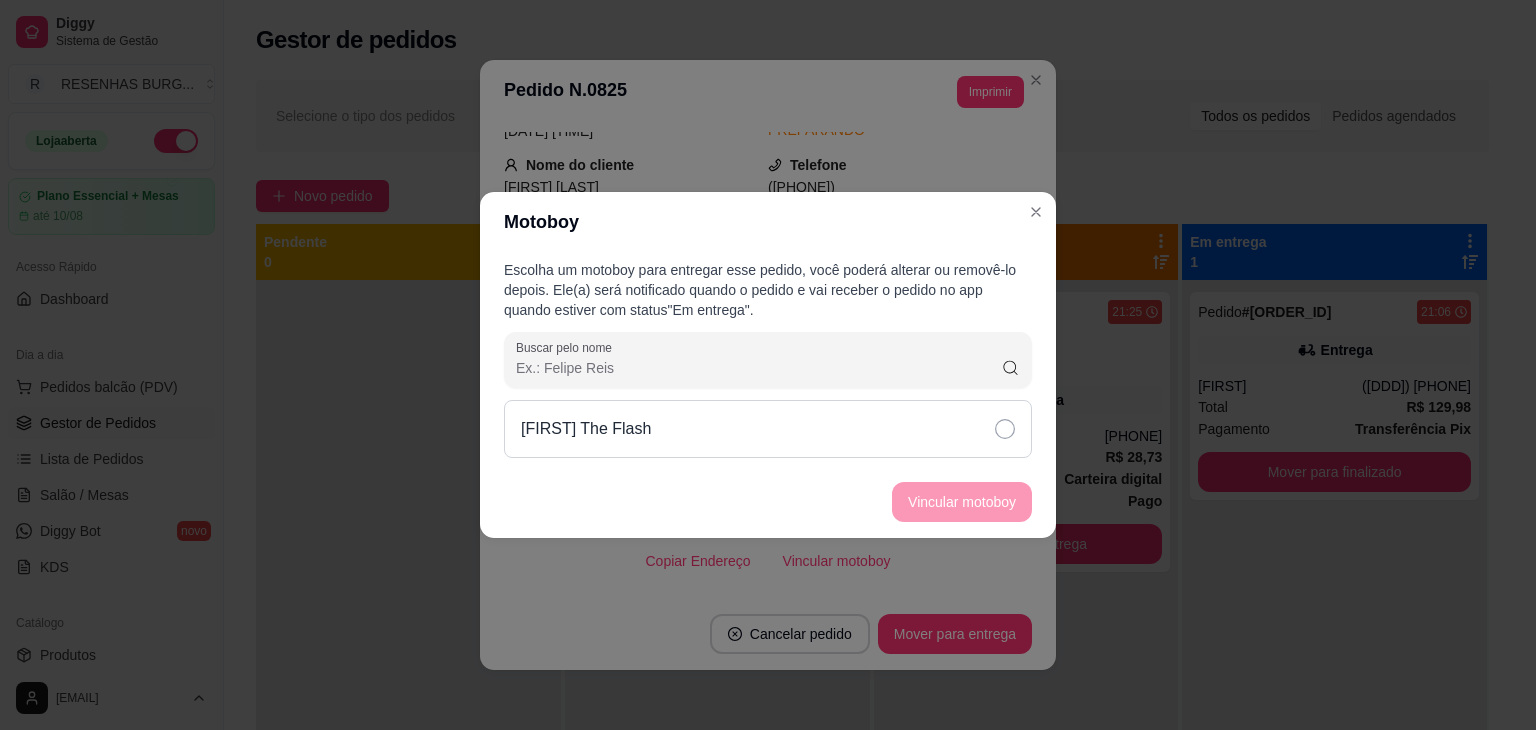 click on "[FIRST] The Flash" at bounding box center (768, 429) 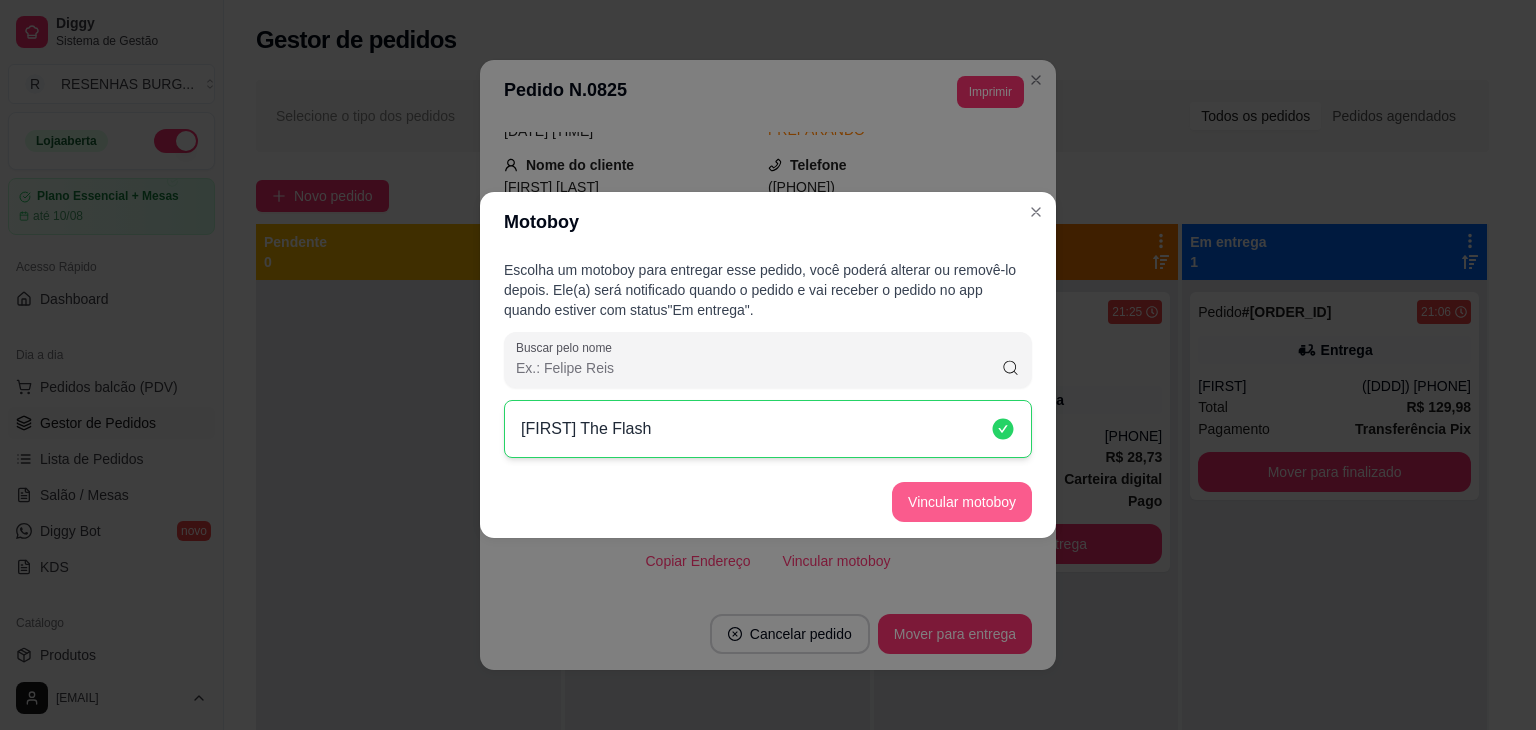 click on "Vincular motoboy" at bounding box center [962, 502] 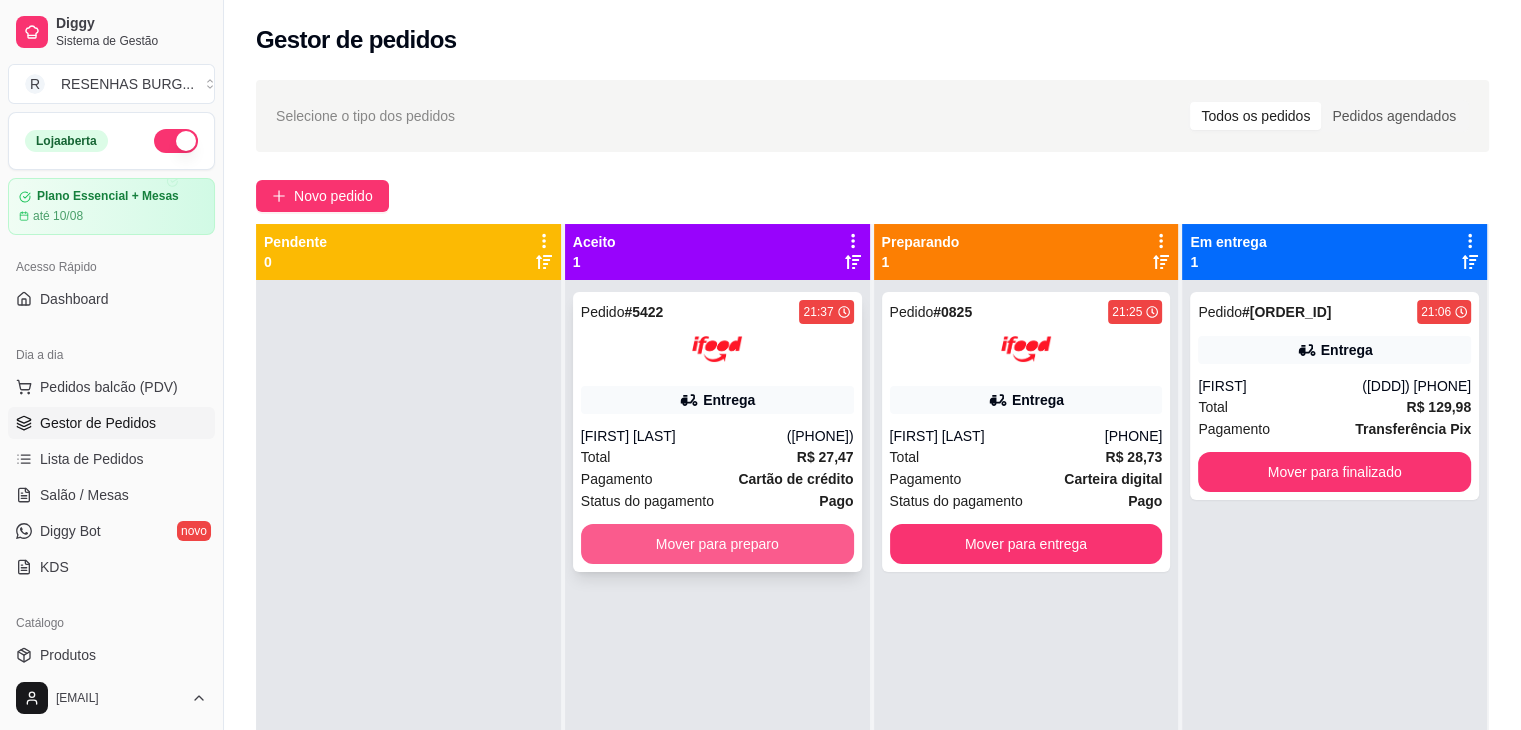 click on "Mover para preparo" at bounding box center [717, 544] 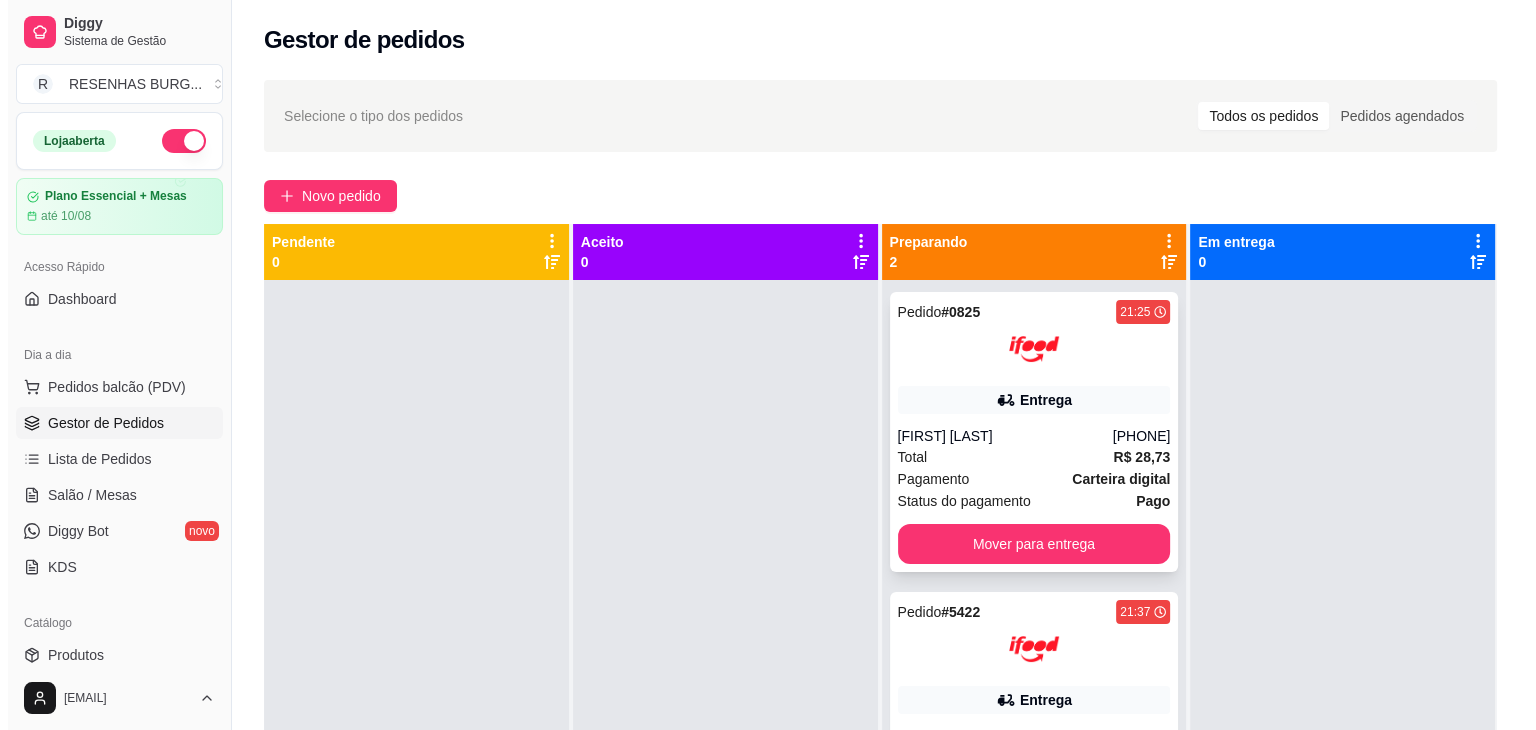 scroll, scrollTop: 56, scrollLeft: 0, axis: vertical 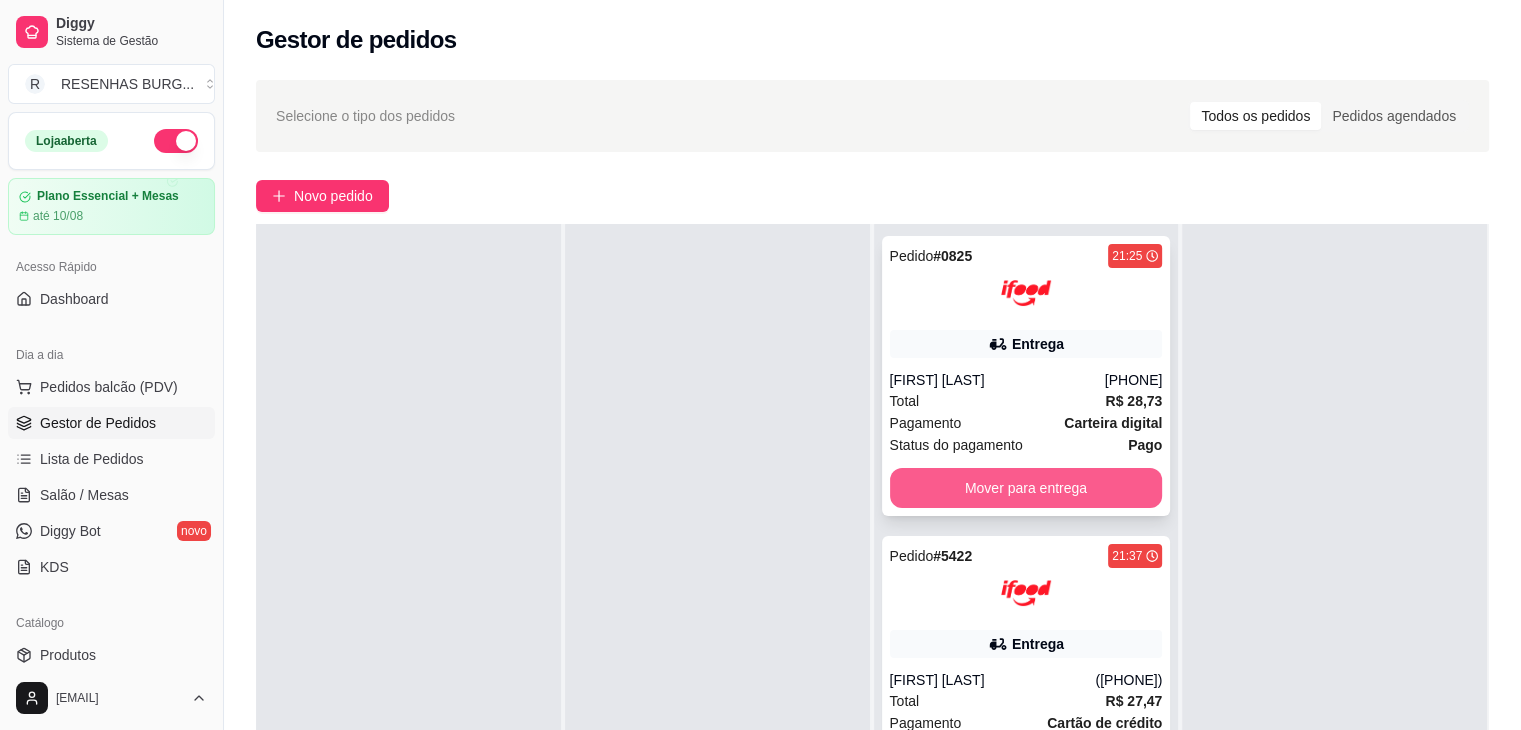 click on "Mover para entrega" at bounding box center [1026, 488] 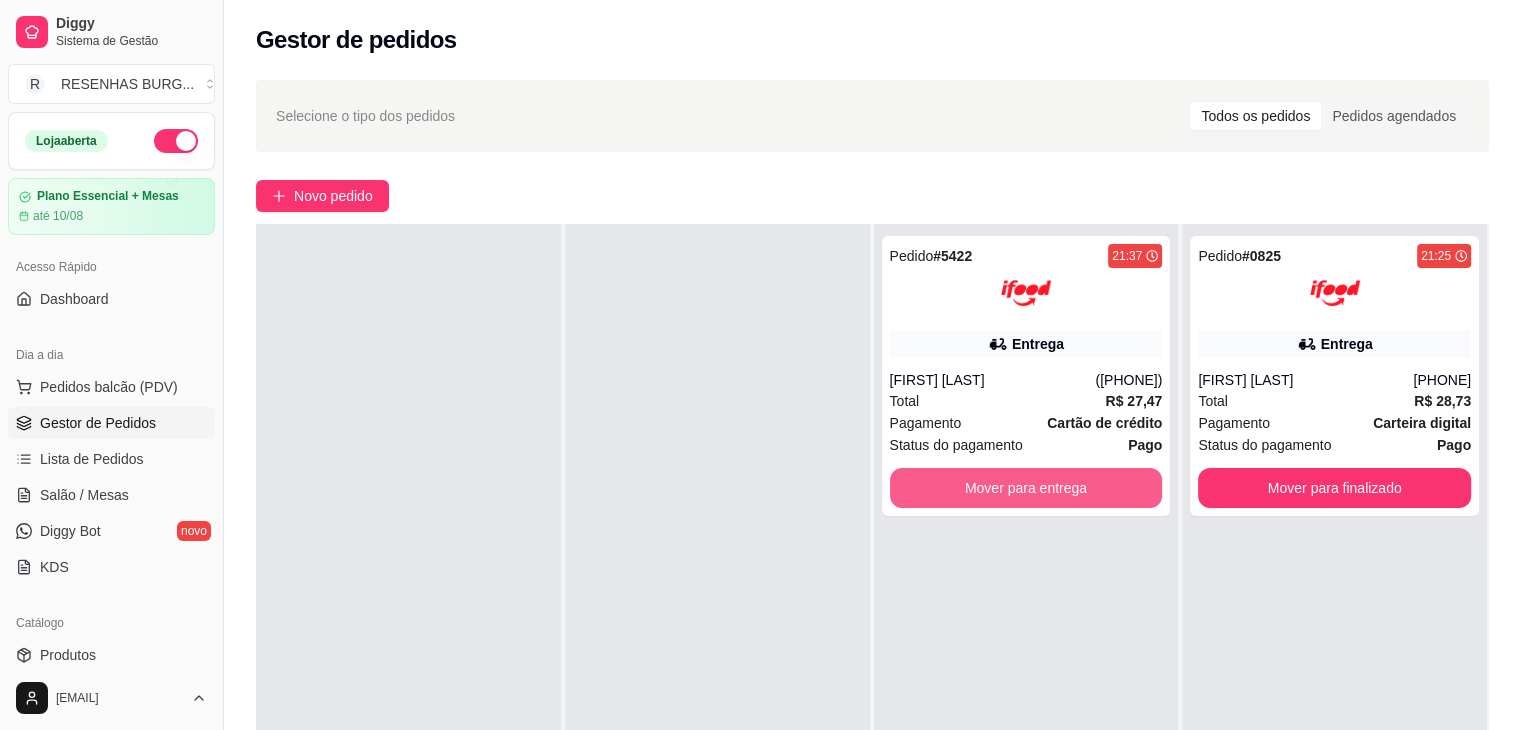 click on "Mover para entrega" at bounding box center [1026, 488] 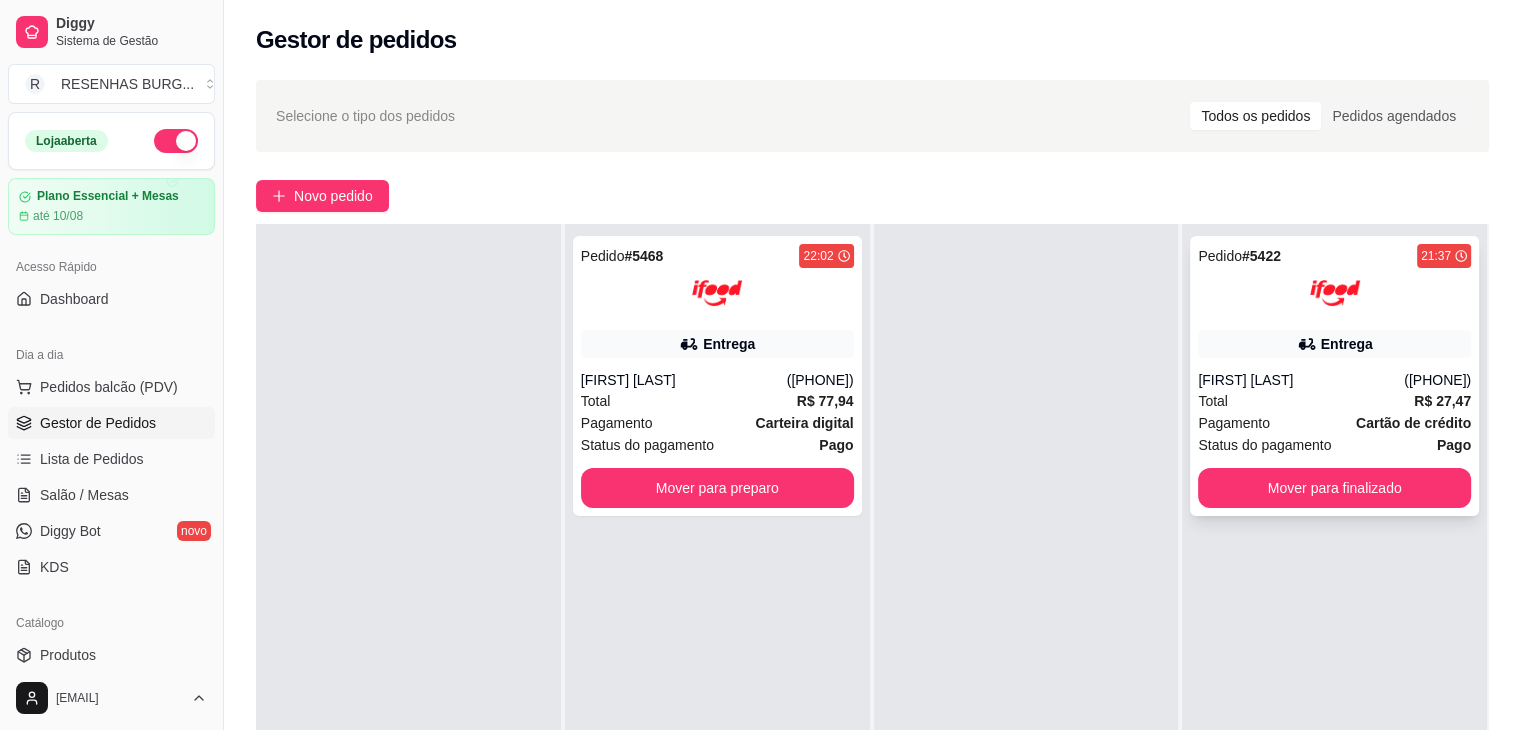 click on "Total R$ 27,47" at bounding box center [1334, 401] 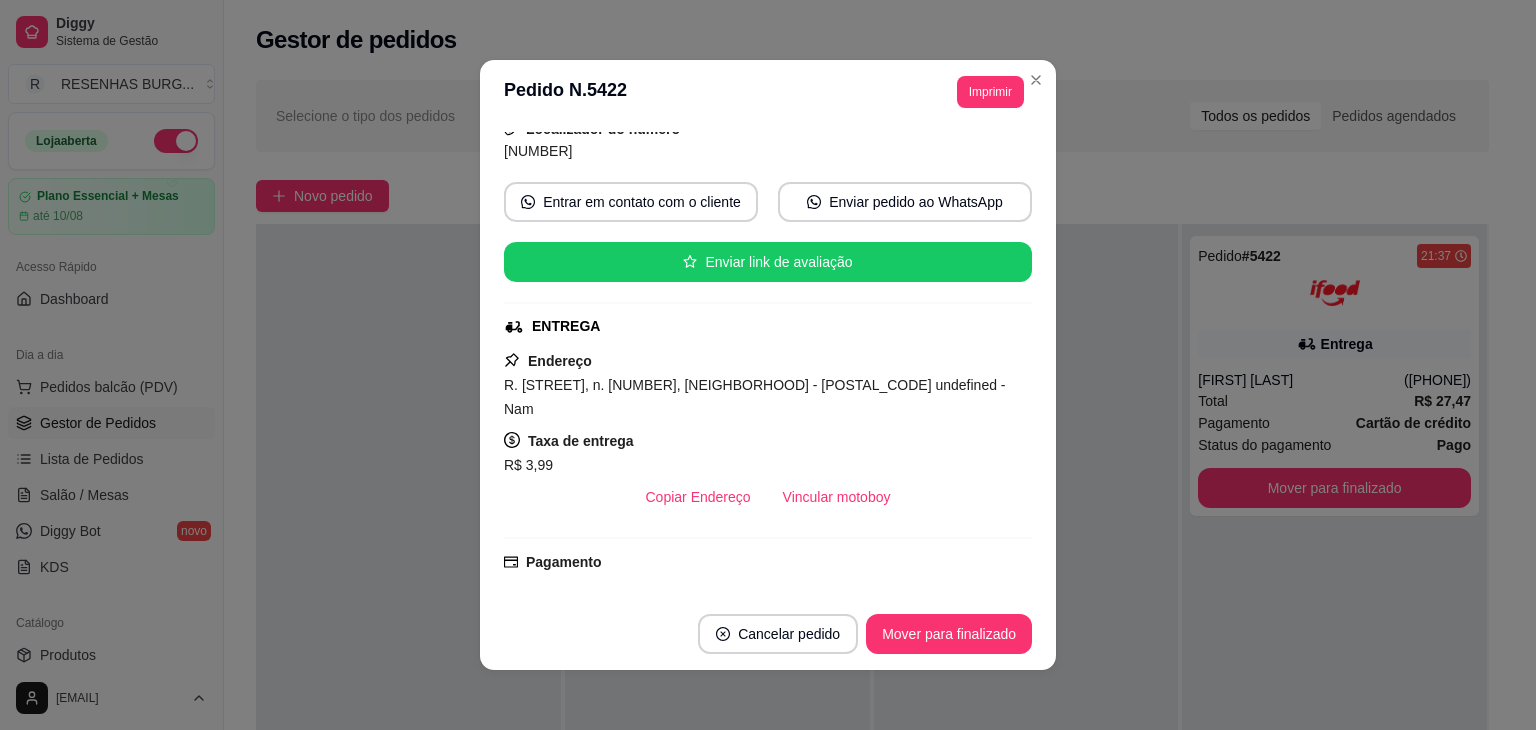 scroll, scrollTop: 200, scrollLeft: 0, axis: vertical 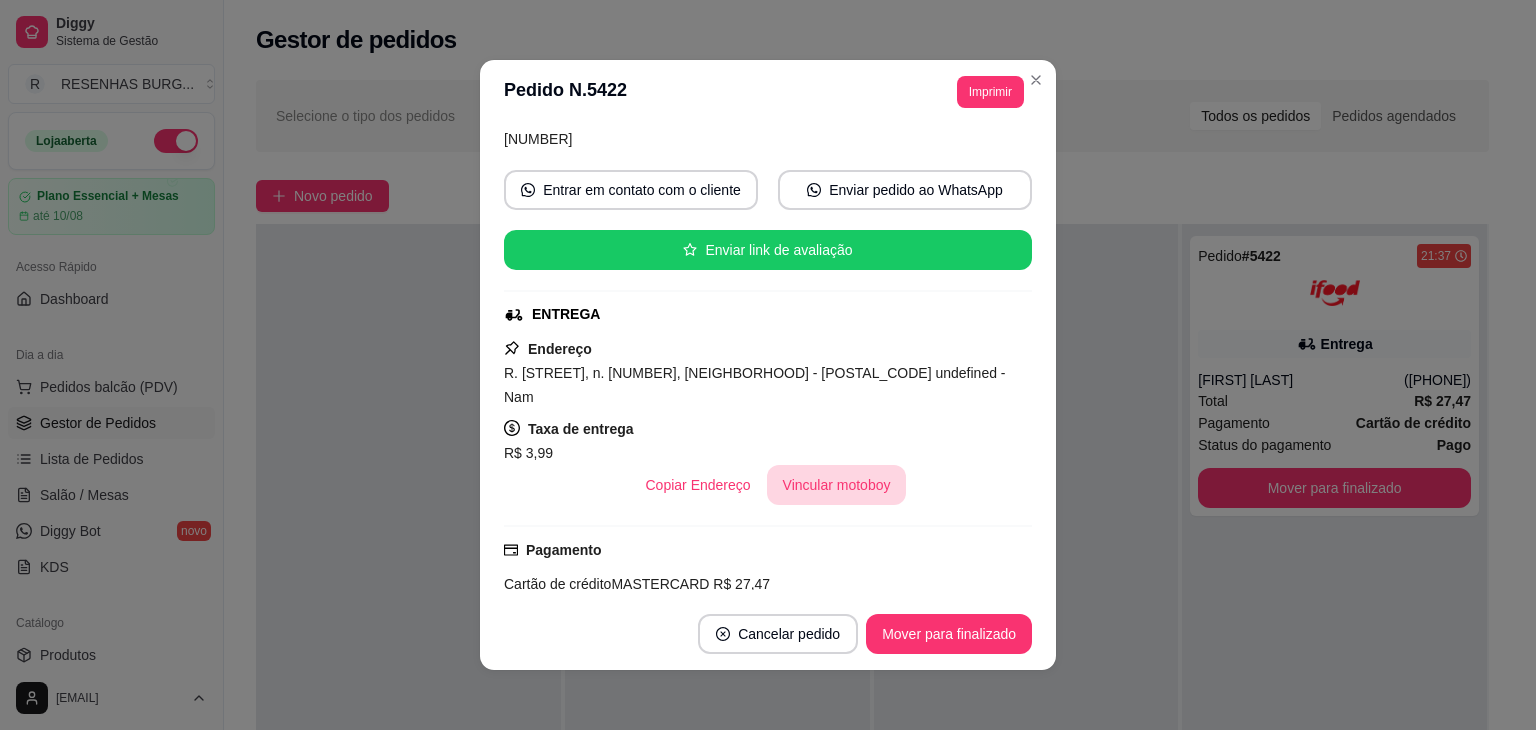 click on "Vincular motoboy" at bounding box center (837, 485) 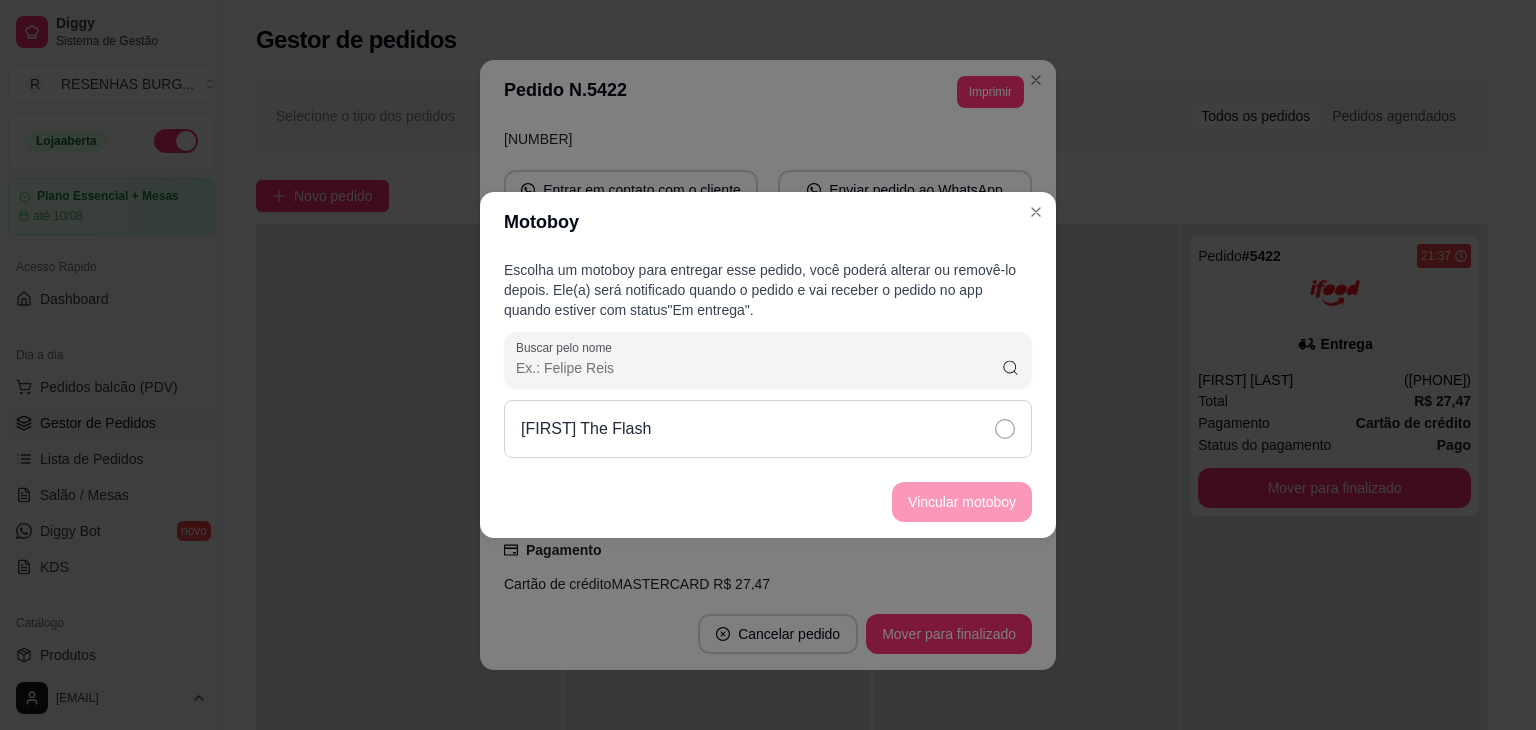 click 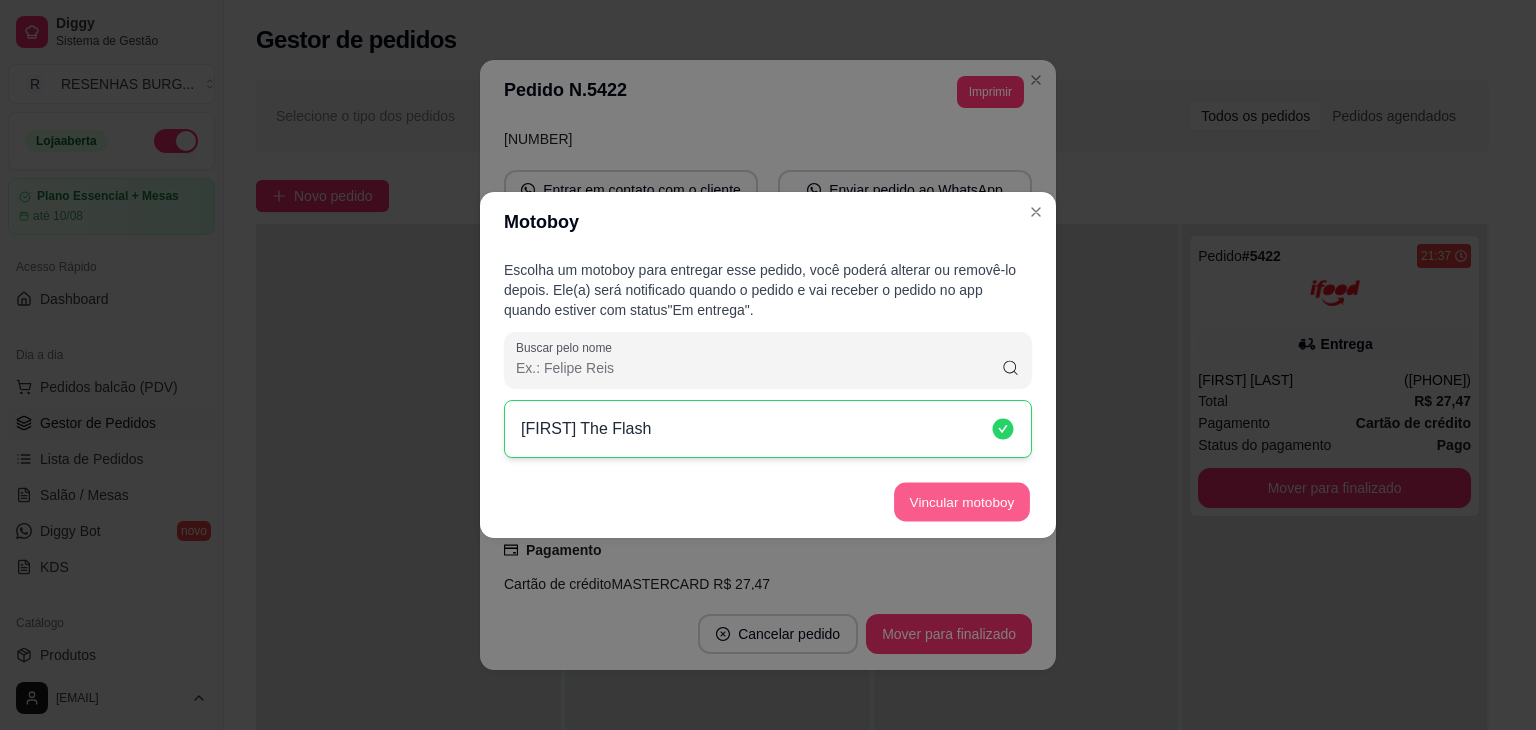 click on "Vincular motoboy" at bounding box center [962, 502] 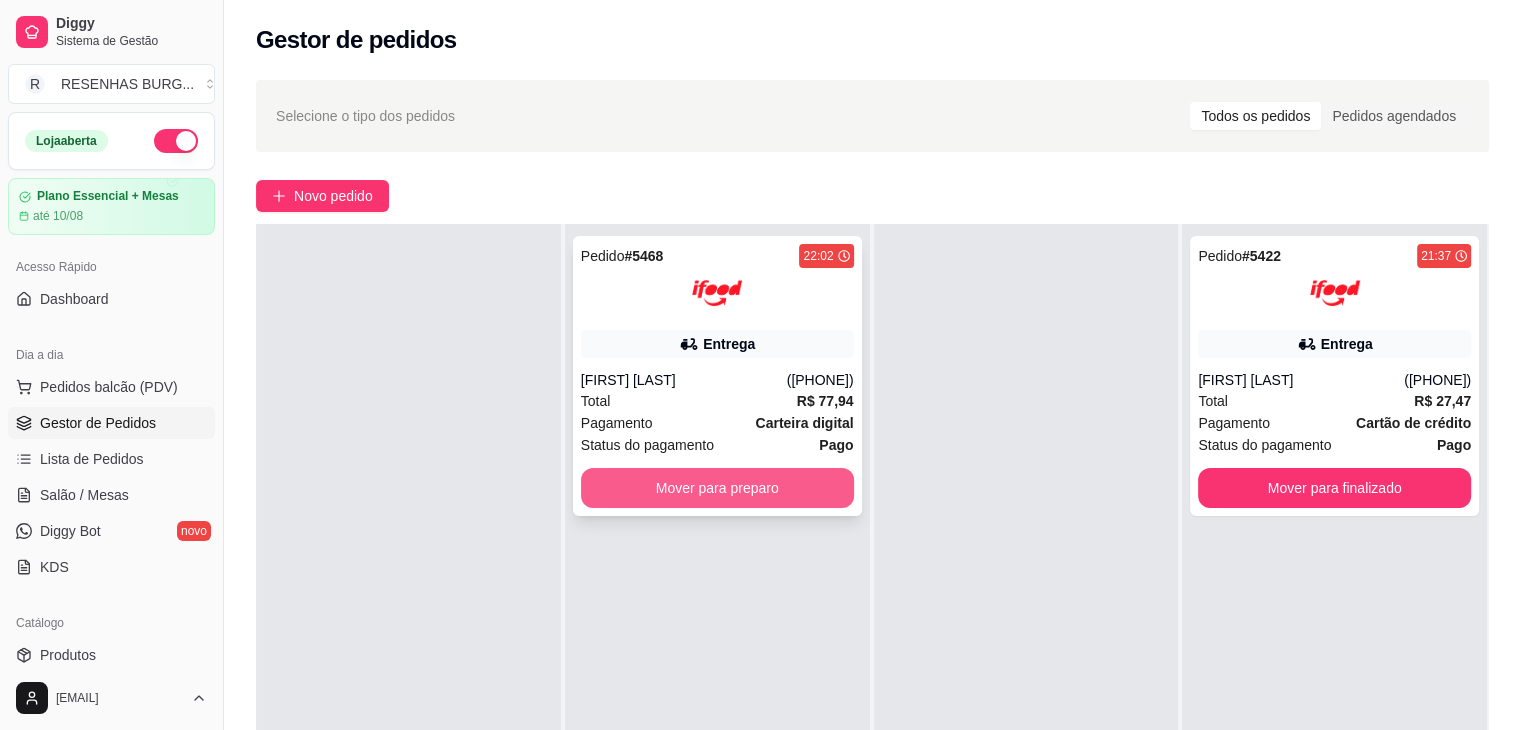 click on "Mover para preparo" at bounding box center (717, 488) 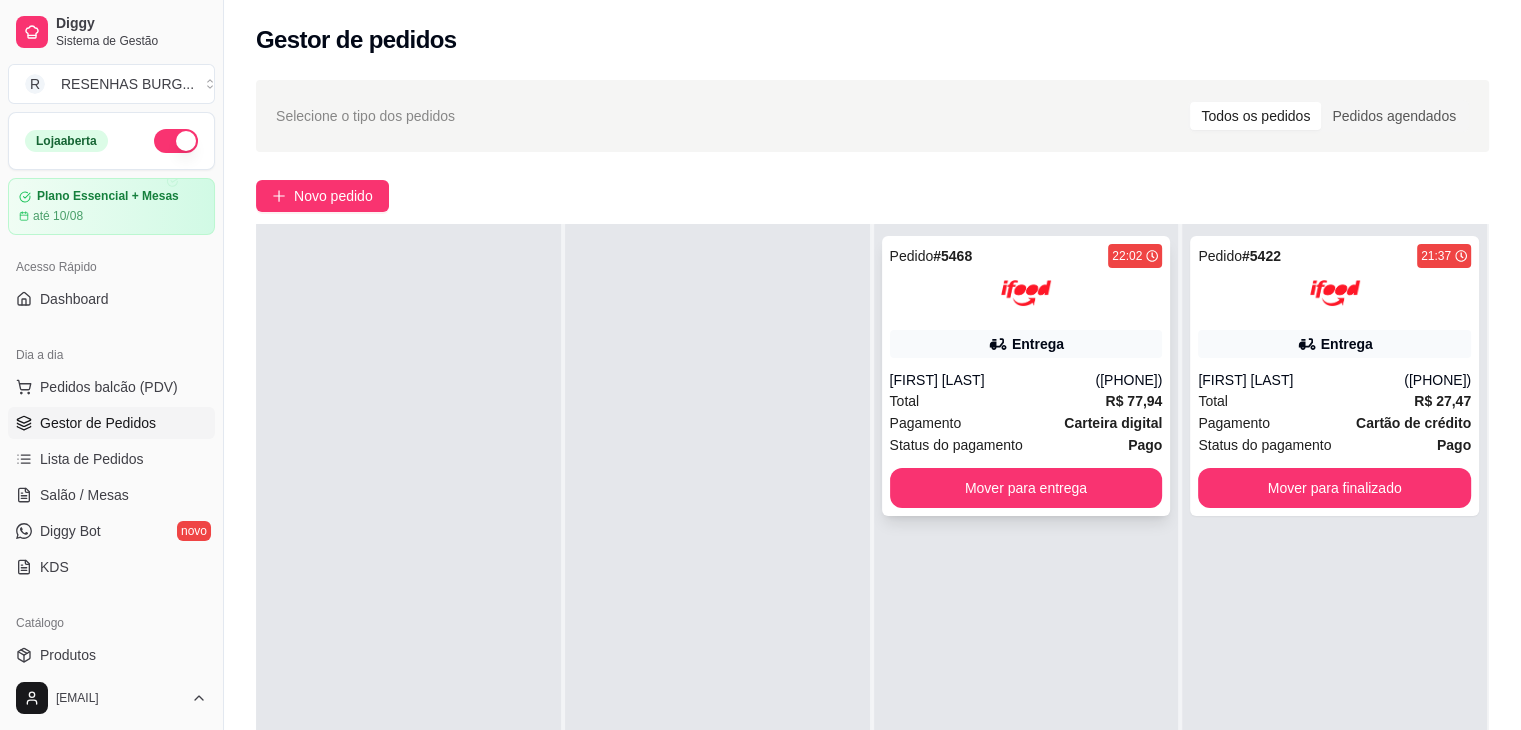click on "Entrega" at bounding box center (1026, 344) 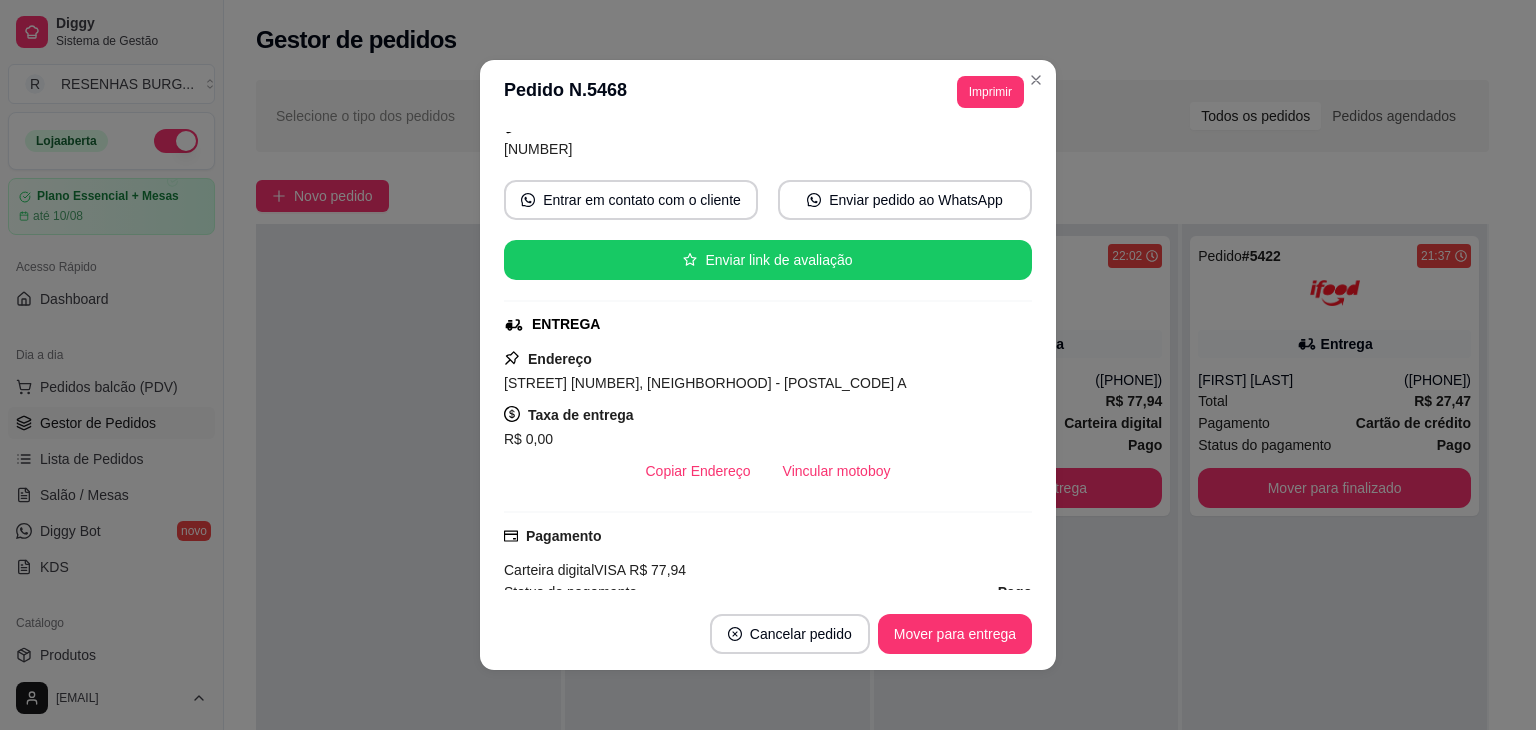 scroll, scrollTop: 200, scrollLeft: 0, axis: vertical 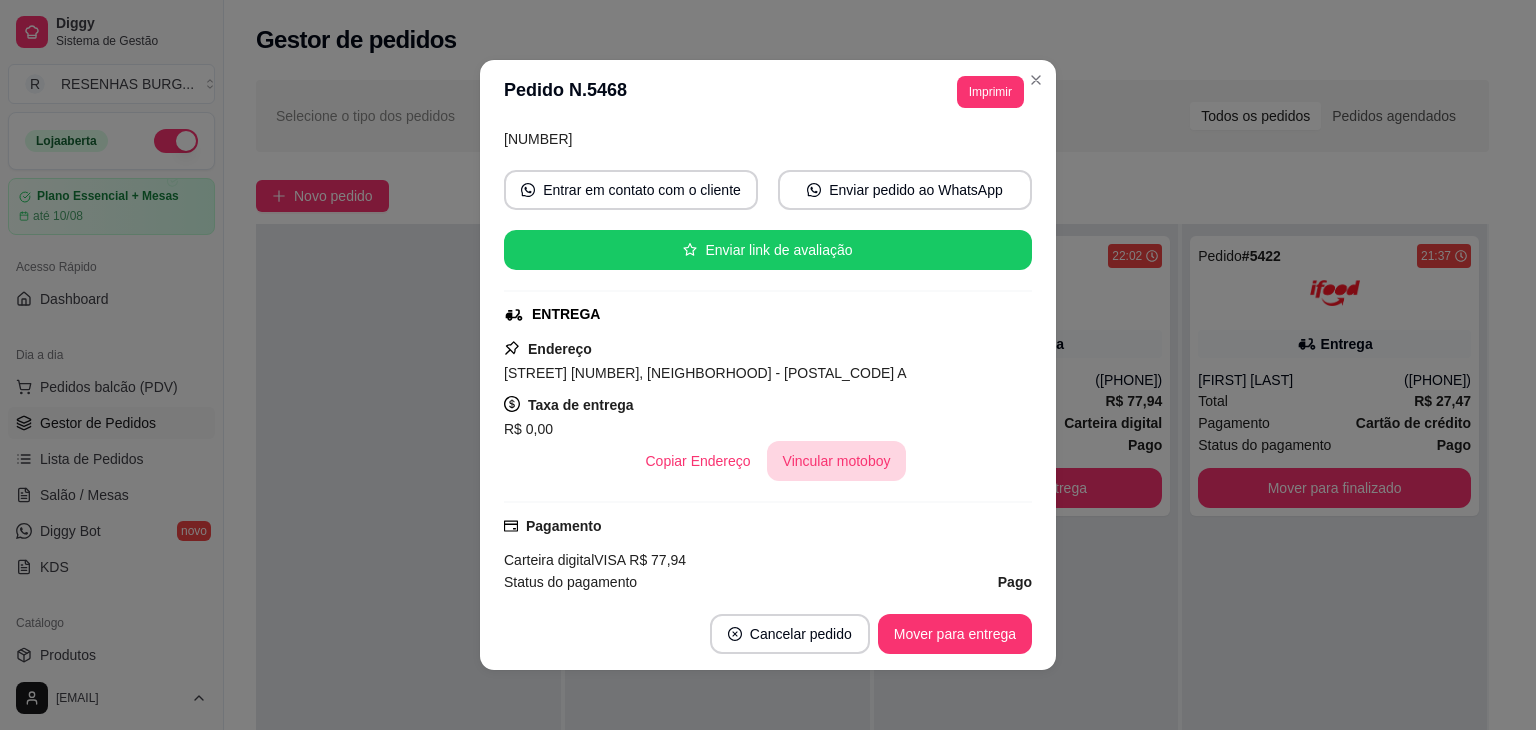 click on "Vincular motoboy" at bounding box center [837, 461] 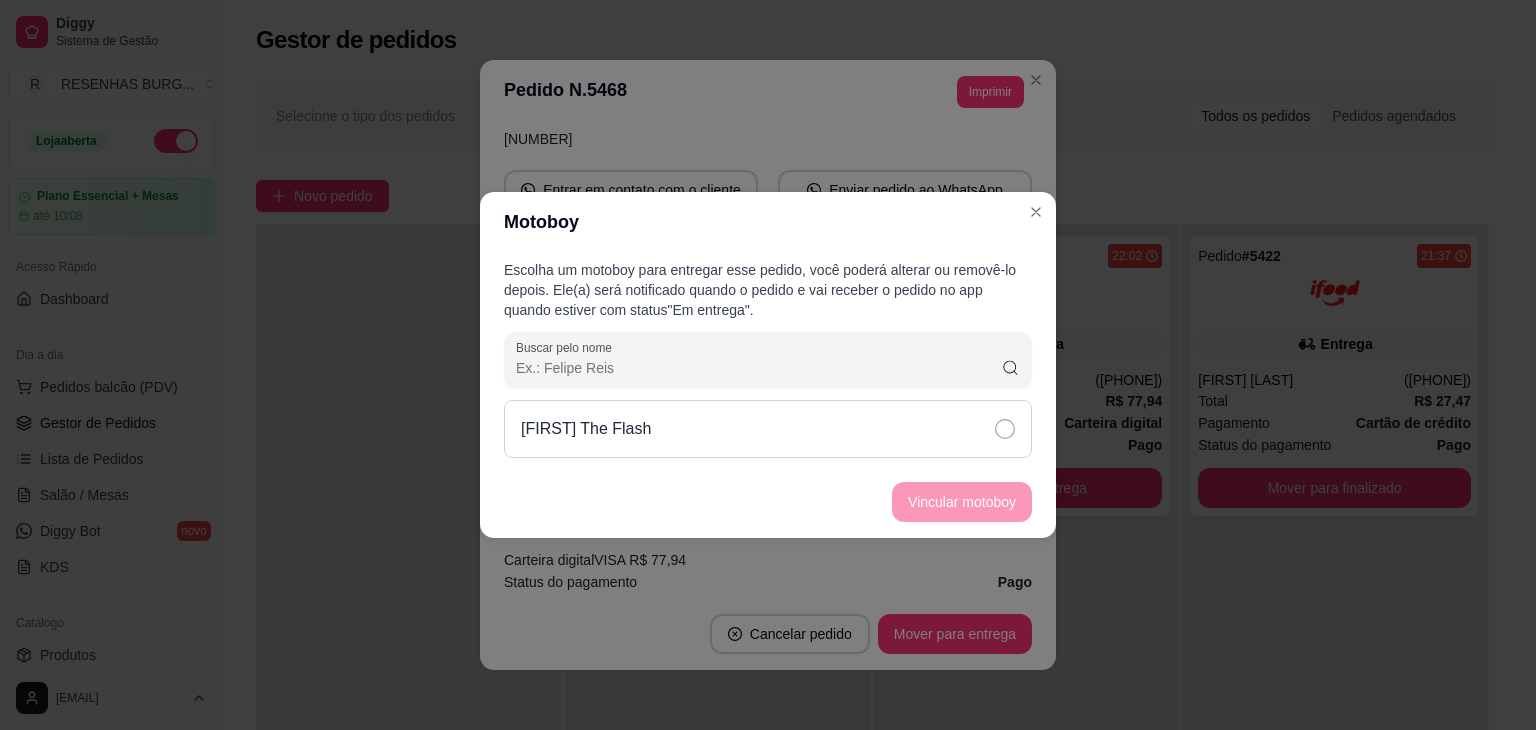 click on "[FIRST] The Flash" at bounding box center [768, 429] 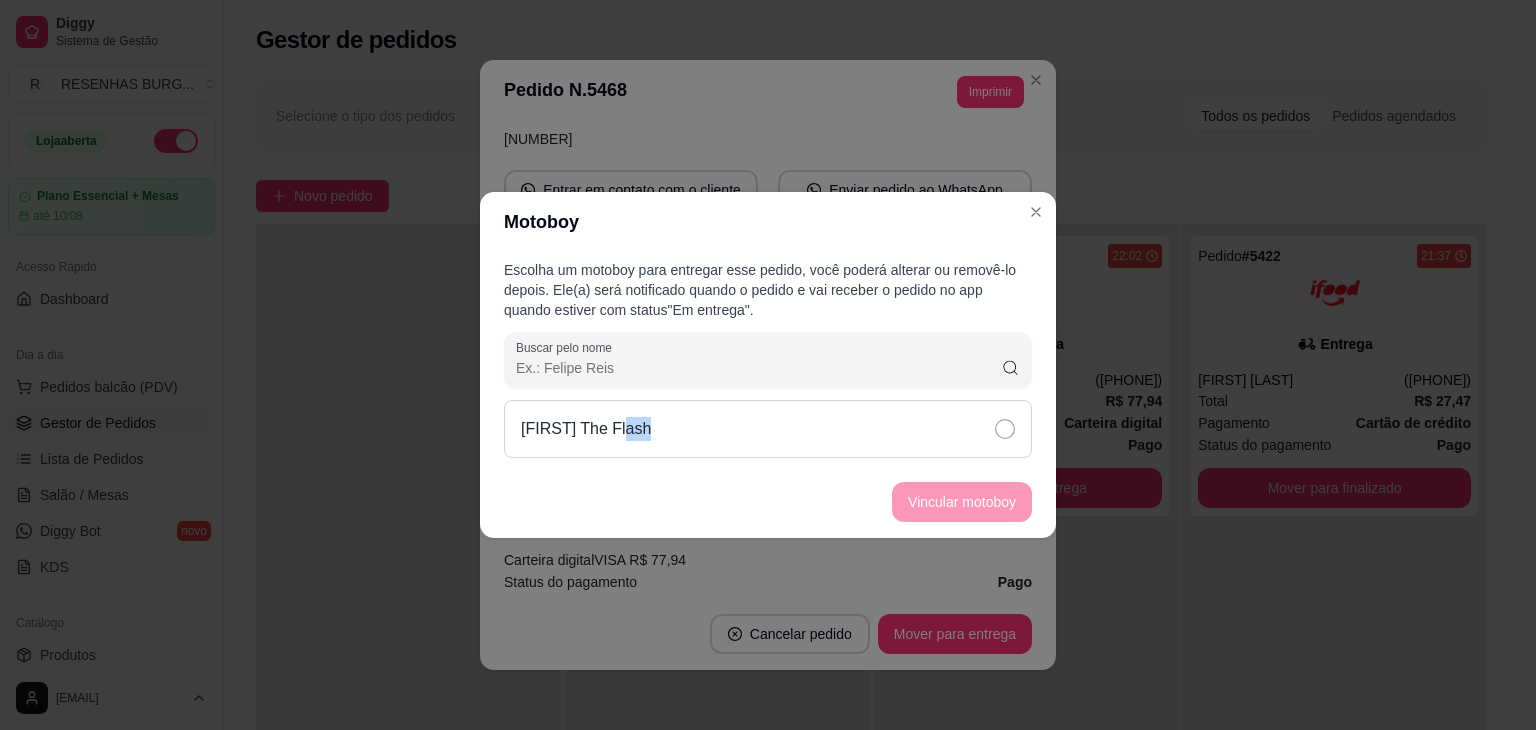 click on "[FIRST] The Flash" at bounding box center (768, 429) 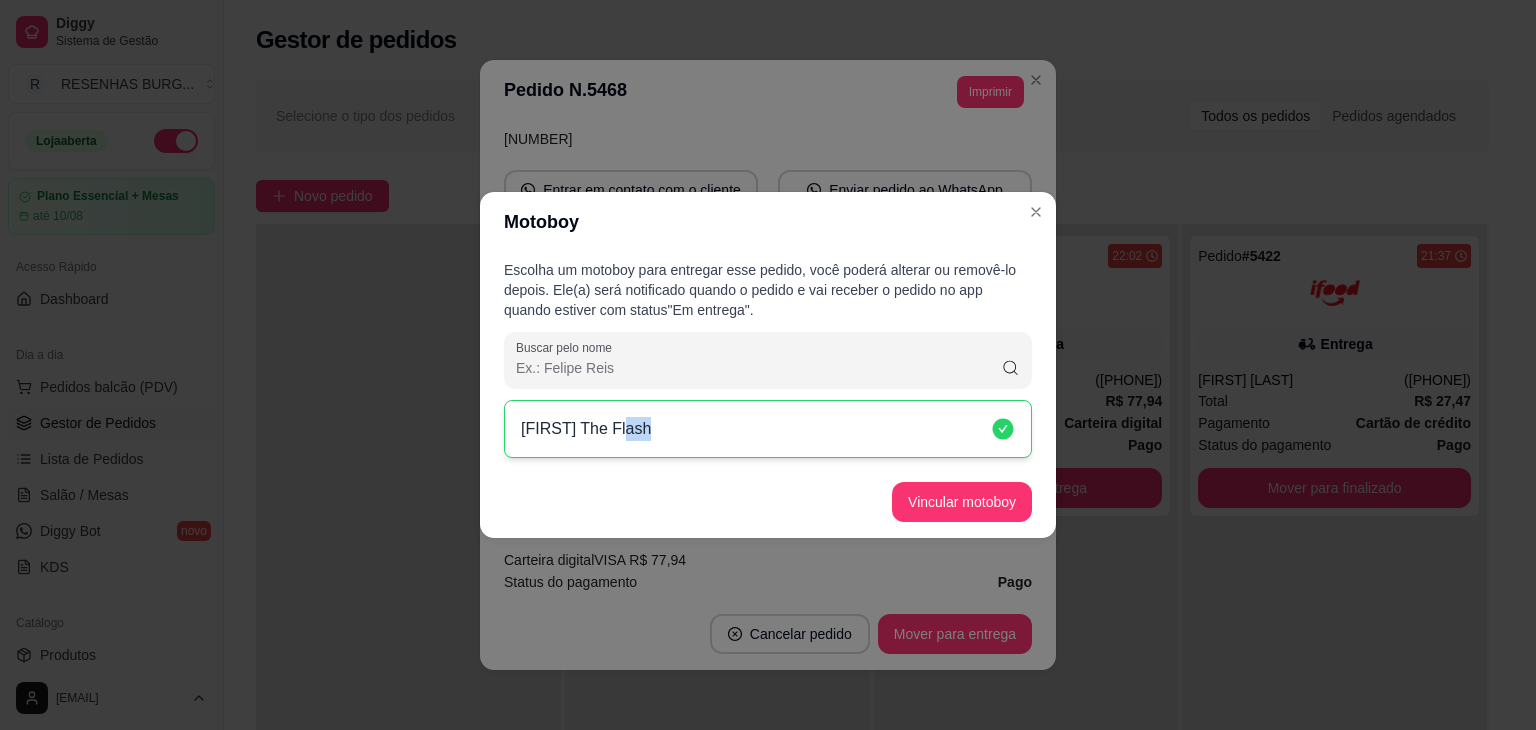 click on "Vincular motoboy" at bounding box center [768, 502] 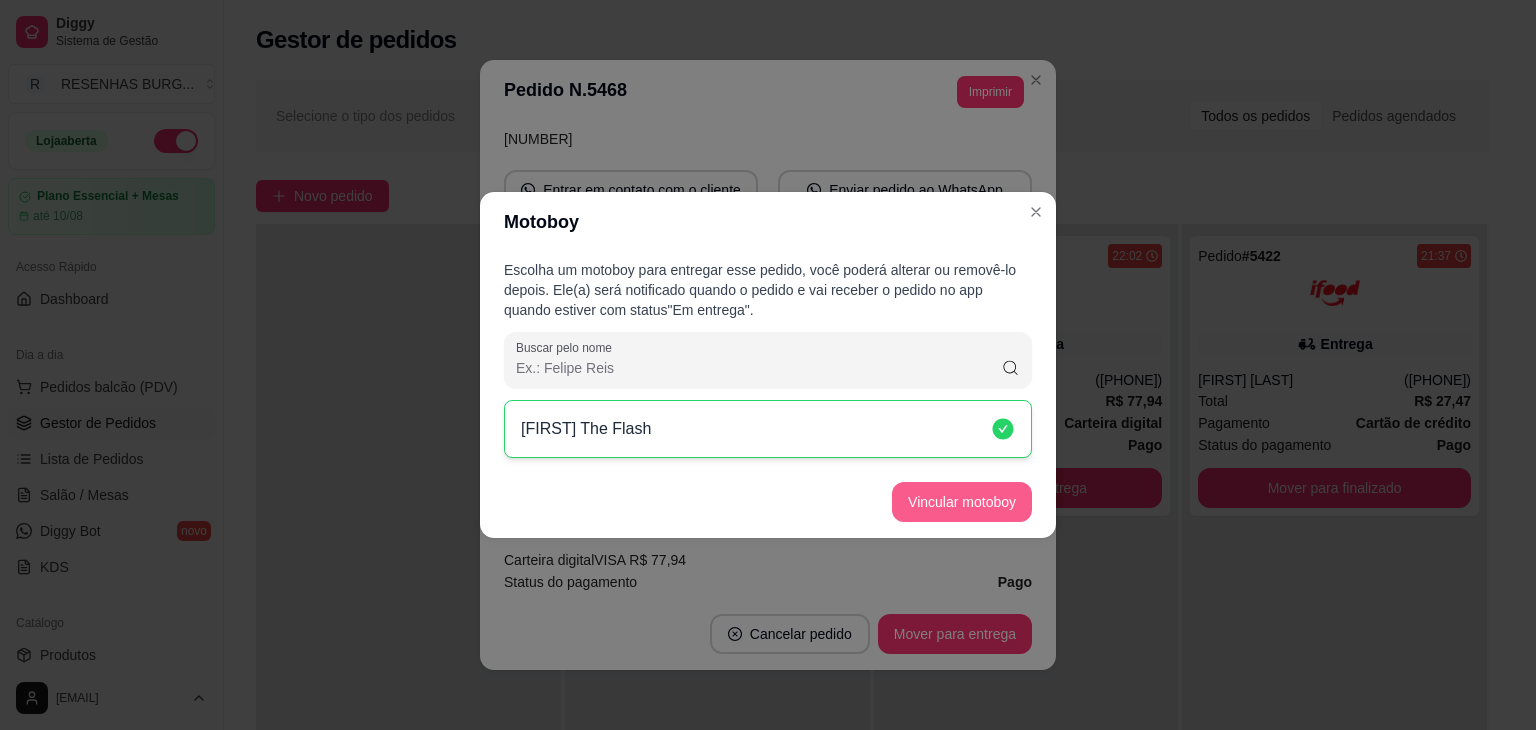 click on "Vincular motoboy" at bounding box center (962, 502) 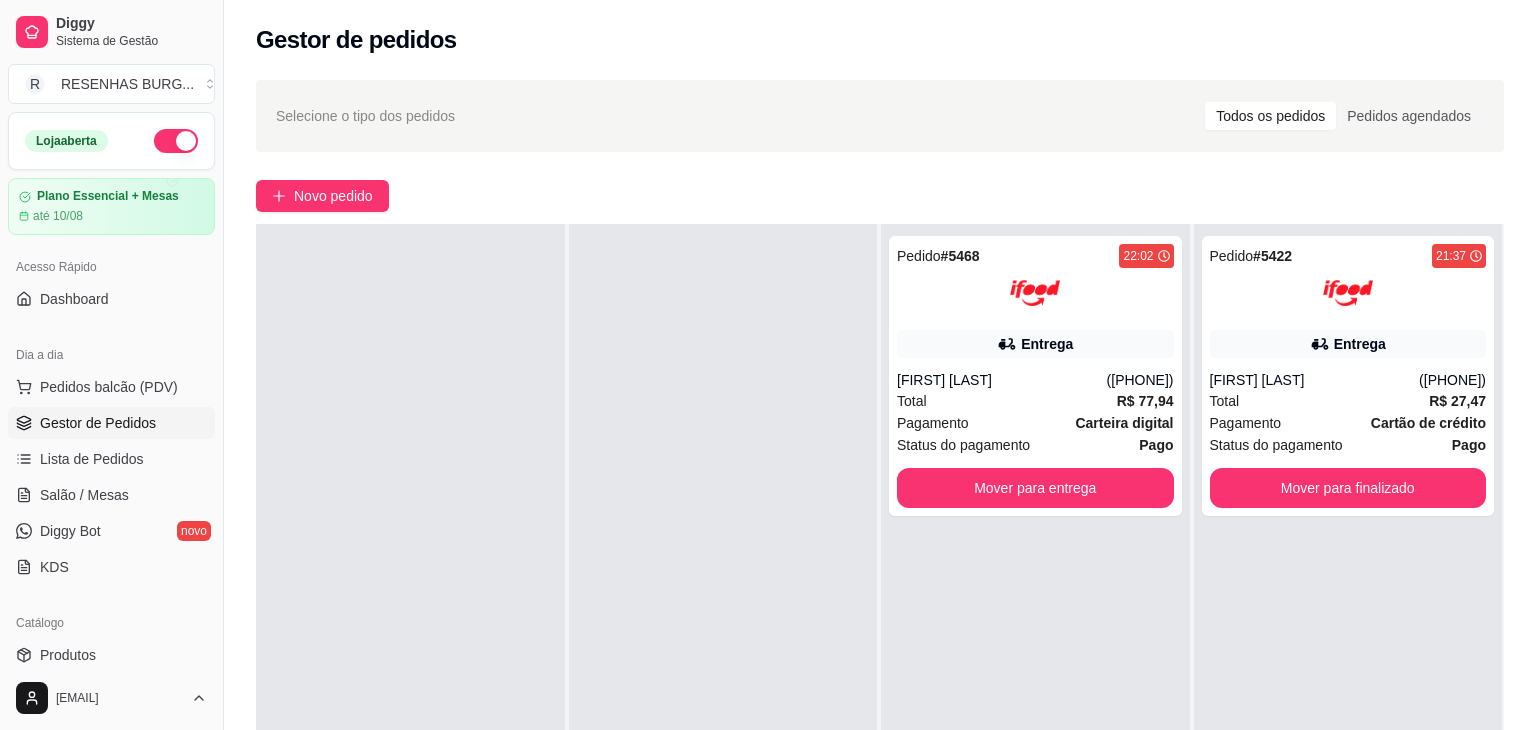 click on "Selecione o tipo dos pedidos Todos os pedidos Pedidos agendados" at bounding box center (880, 116) 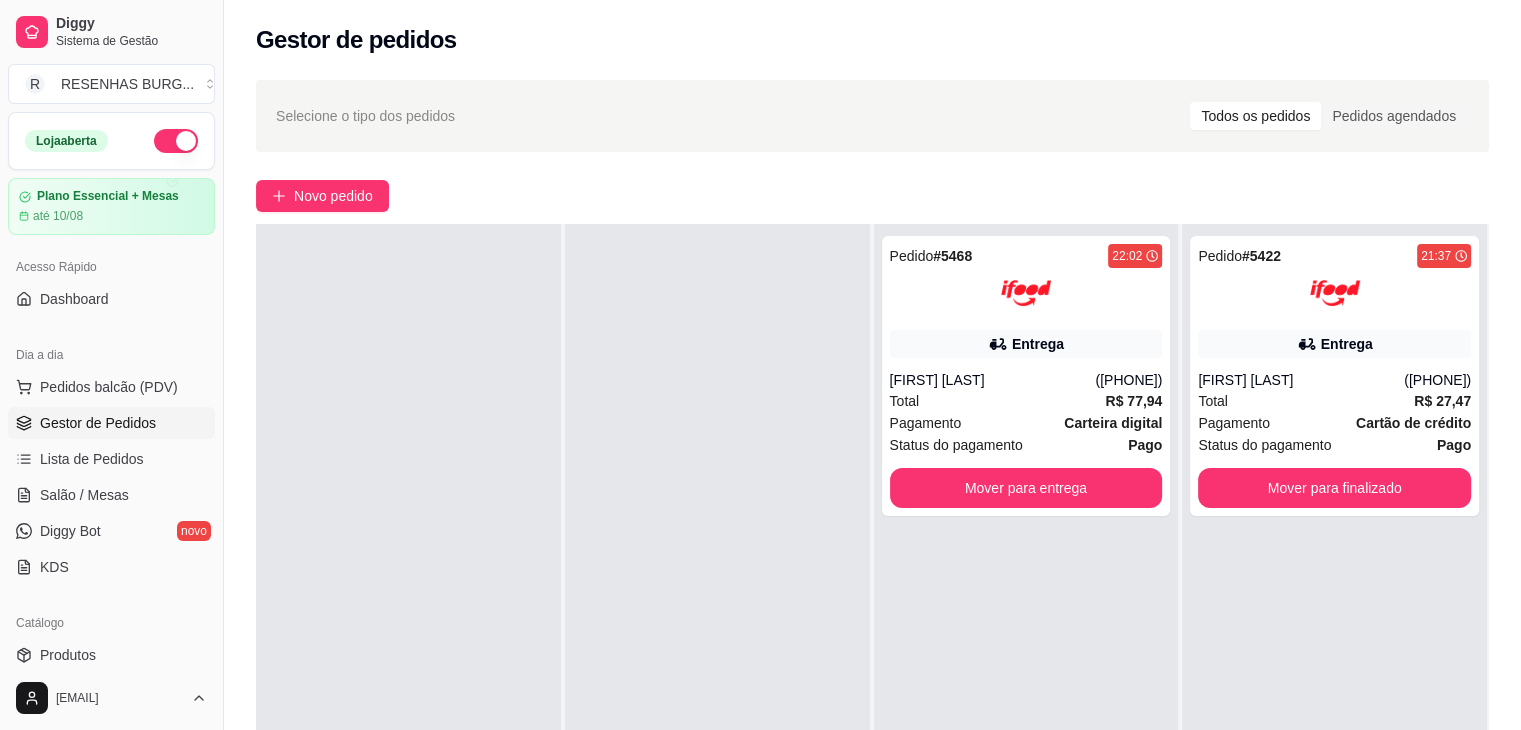 click at bounding box center (717, 589) 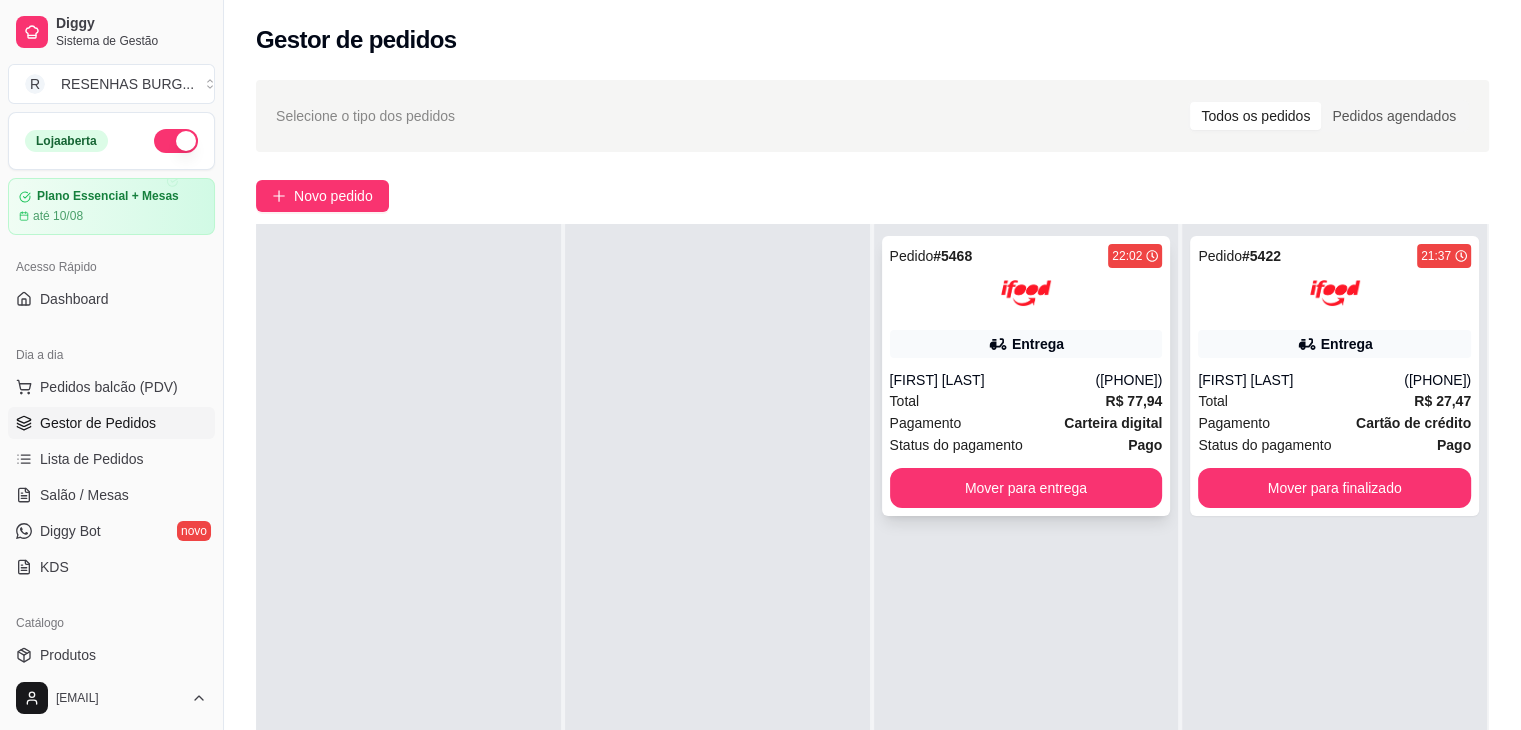 click on "Pedido  # 5468 [TIME] Entrega [FIRST] [LAST] ([PHONE]) Total R$ 77,94 Pagamento Carteira digital Status do pagamento Pago Mover para entrega" at bounding box center (1026, 376) 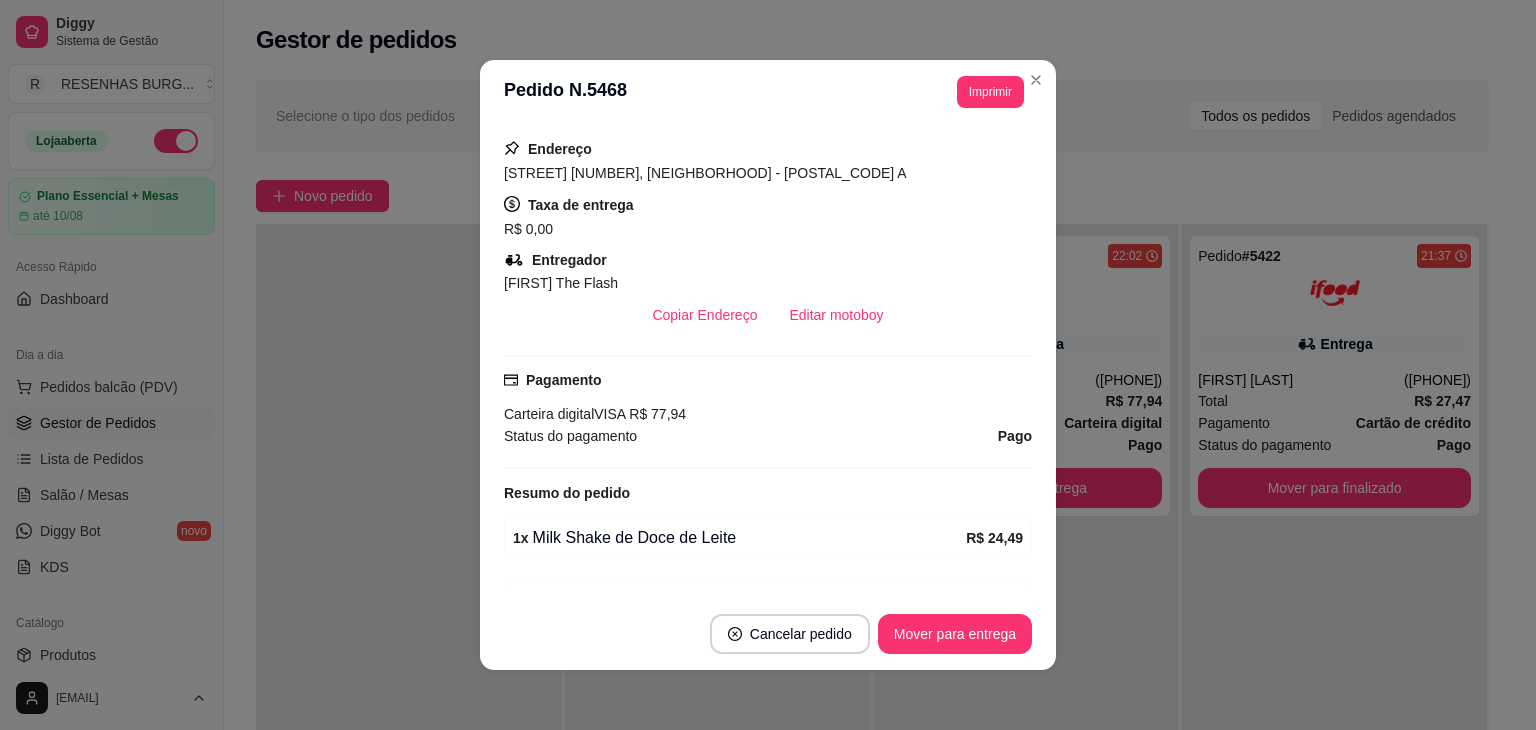 scroll, scrollTop: 500, scrollLeft: 0, axis: vertical 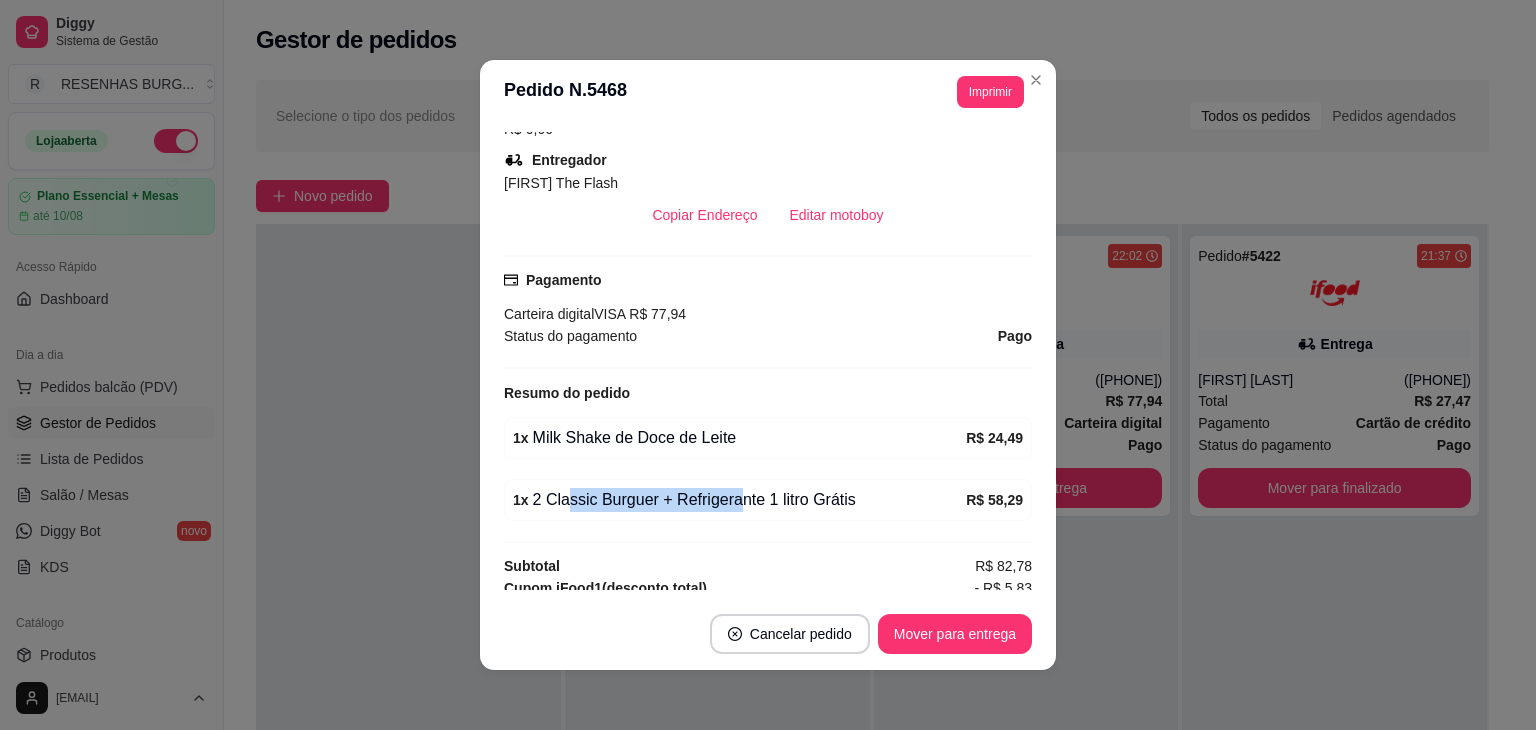 drag, startPoint x: 552, startPoint y: 498, endPoint x: 730, endPoint y: 495, distance: 178.02528 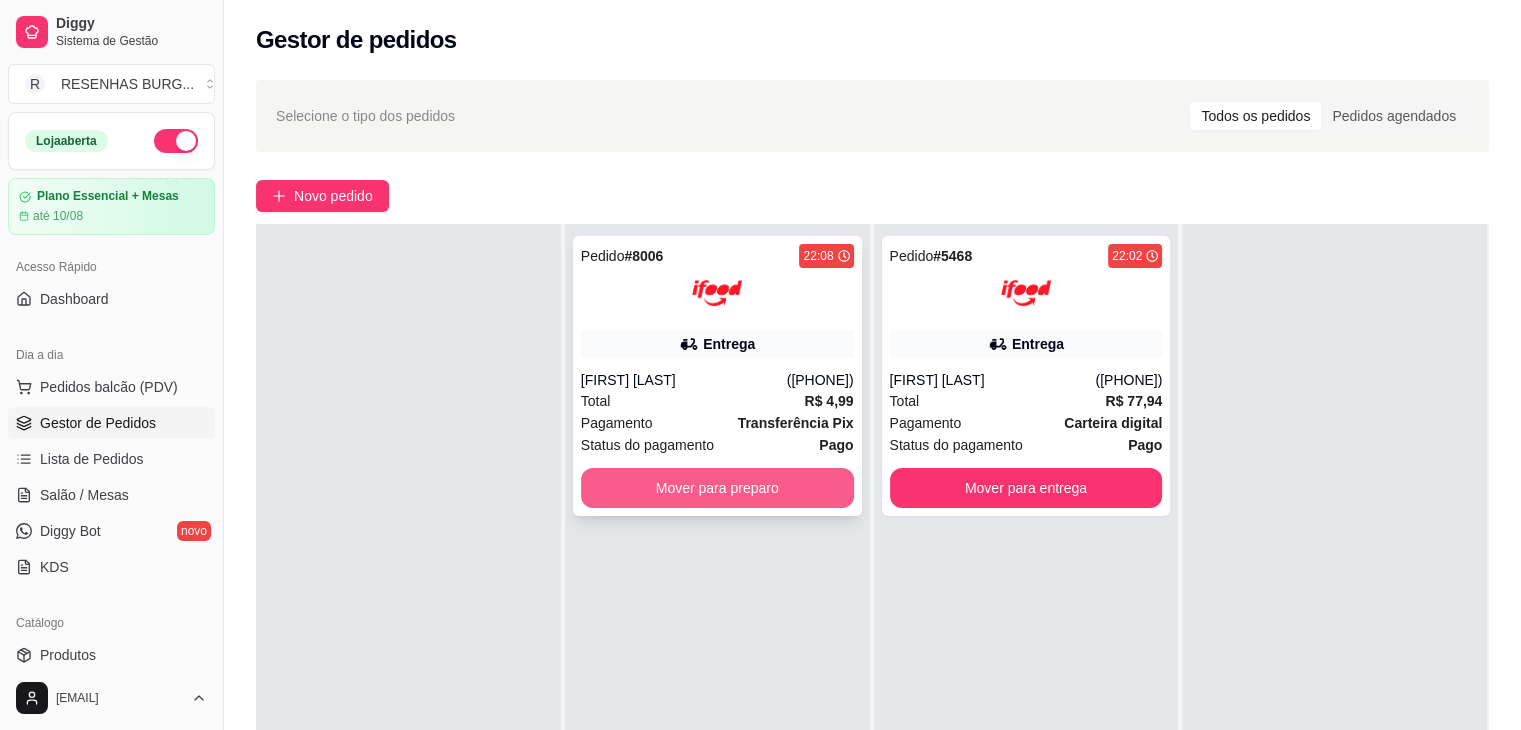 click on "Mover para preparo" at bounding box center (717, 488) 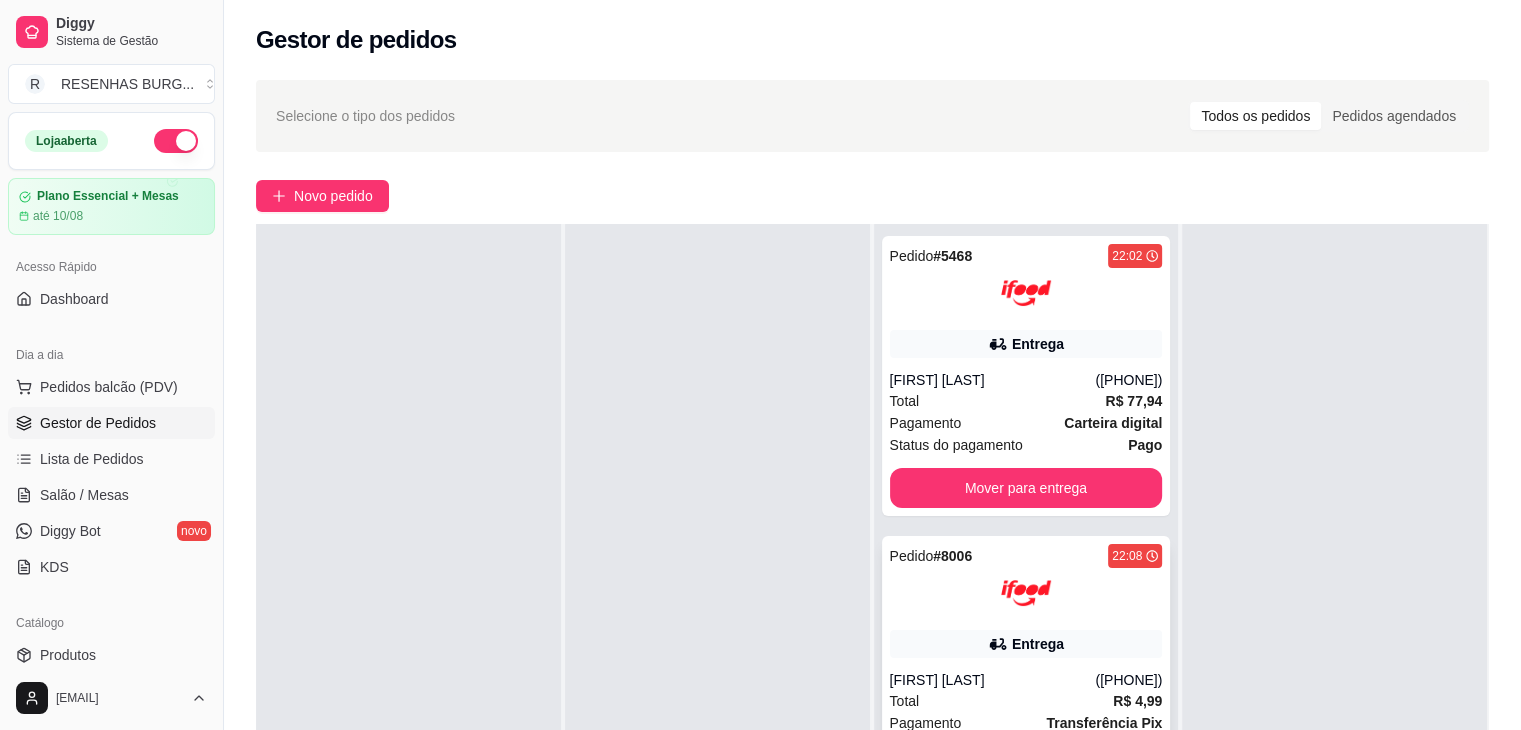 click at bounding box center [1026, 593] 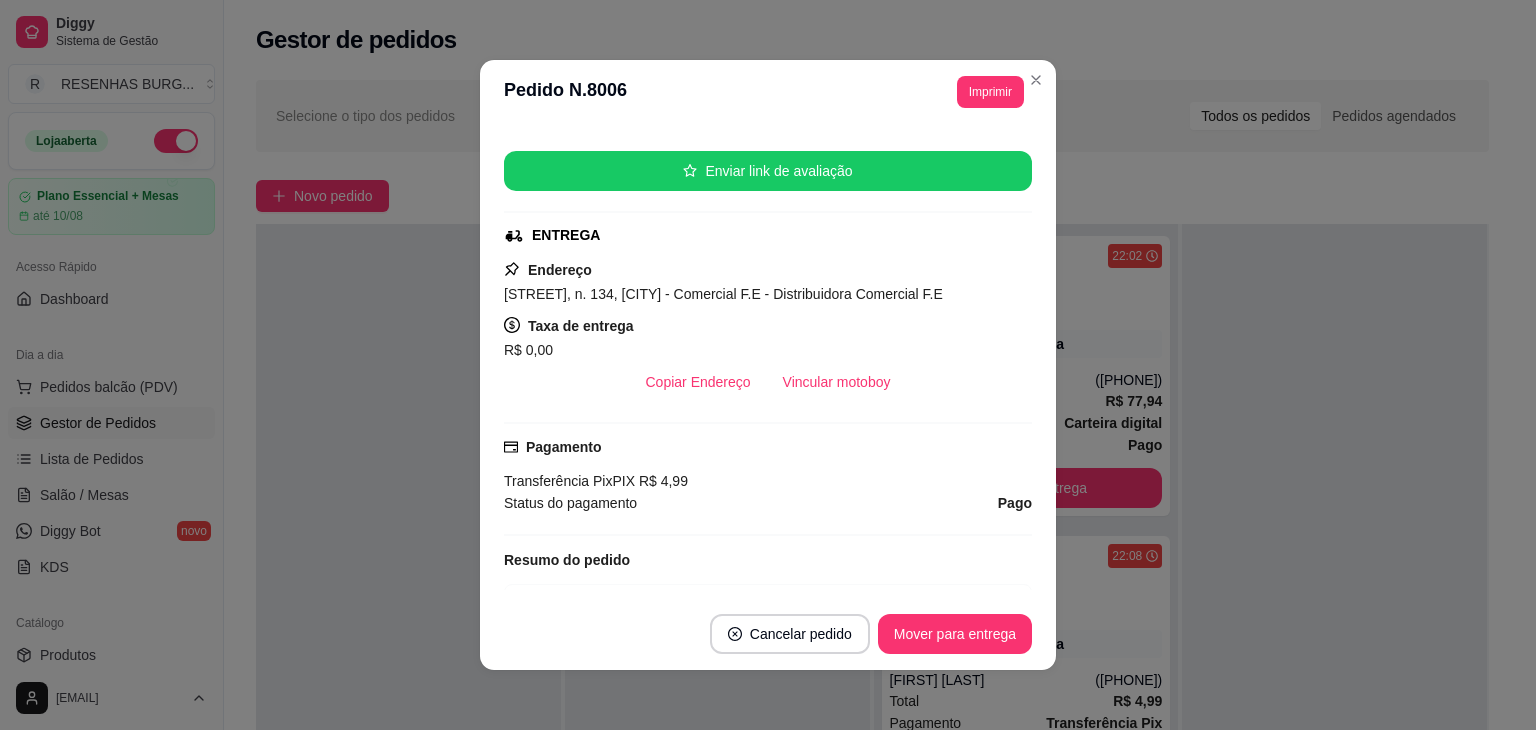 scroll, scrollTop: 300, scrollLeft: 0, axis: vertical 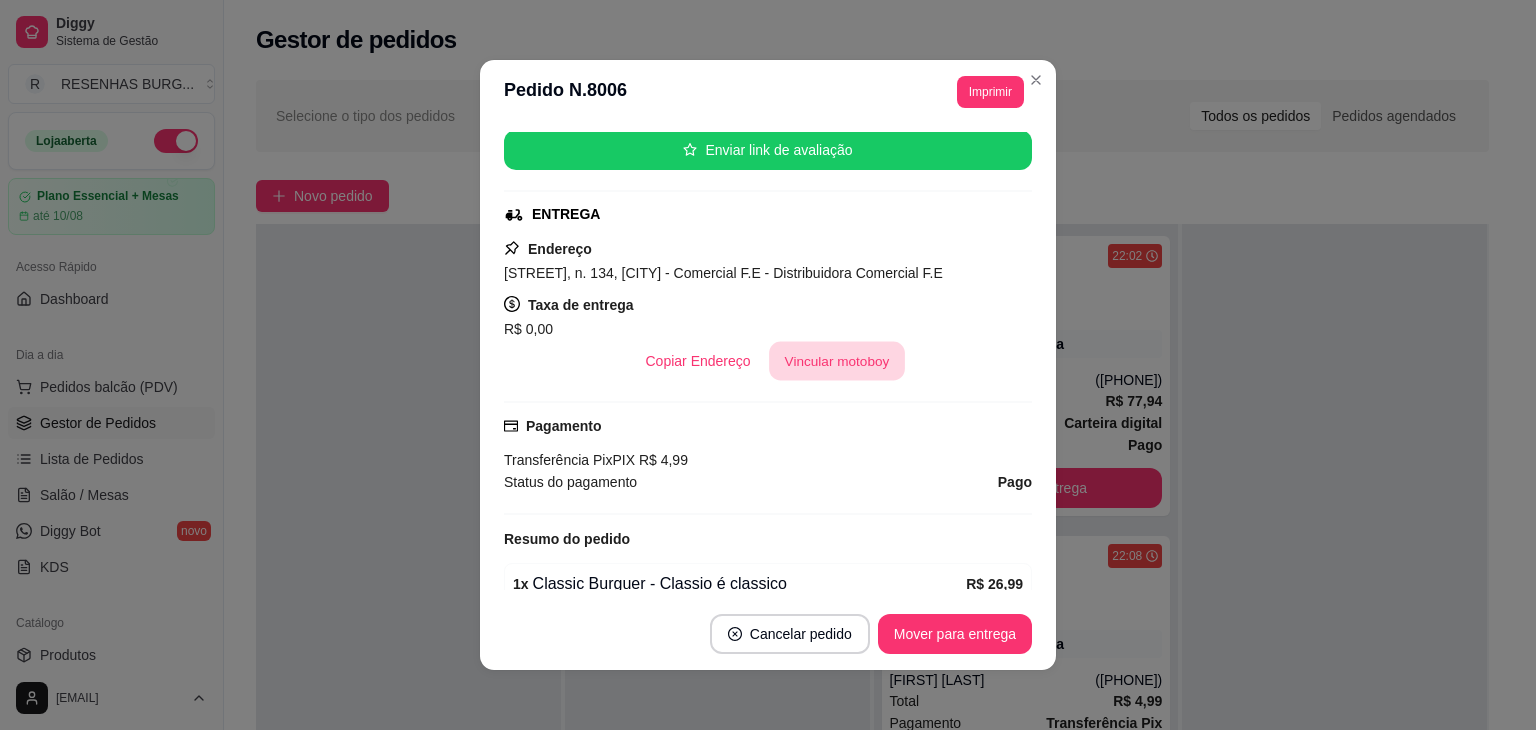 click on "Vincular motoboy" at bounding box center (837, 361) 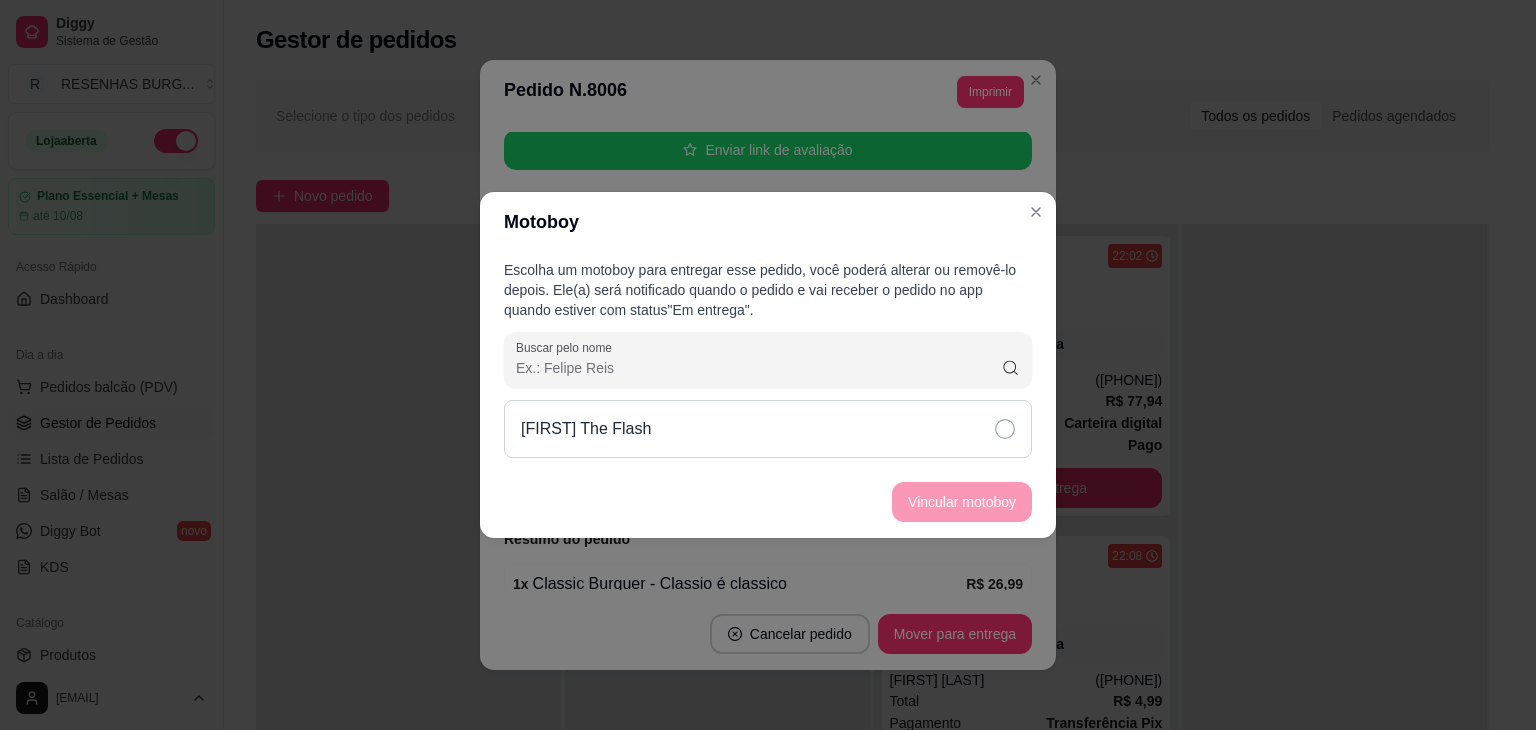 click on "[FIRST] The Flash" at bounding box center (768, 429) 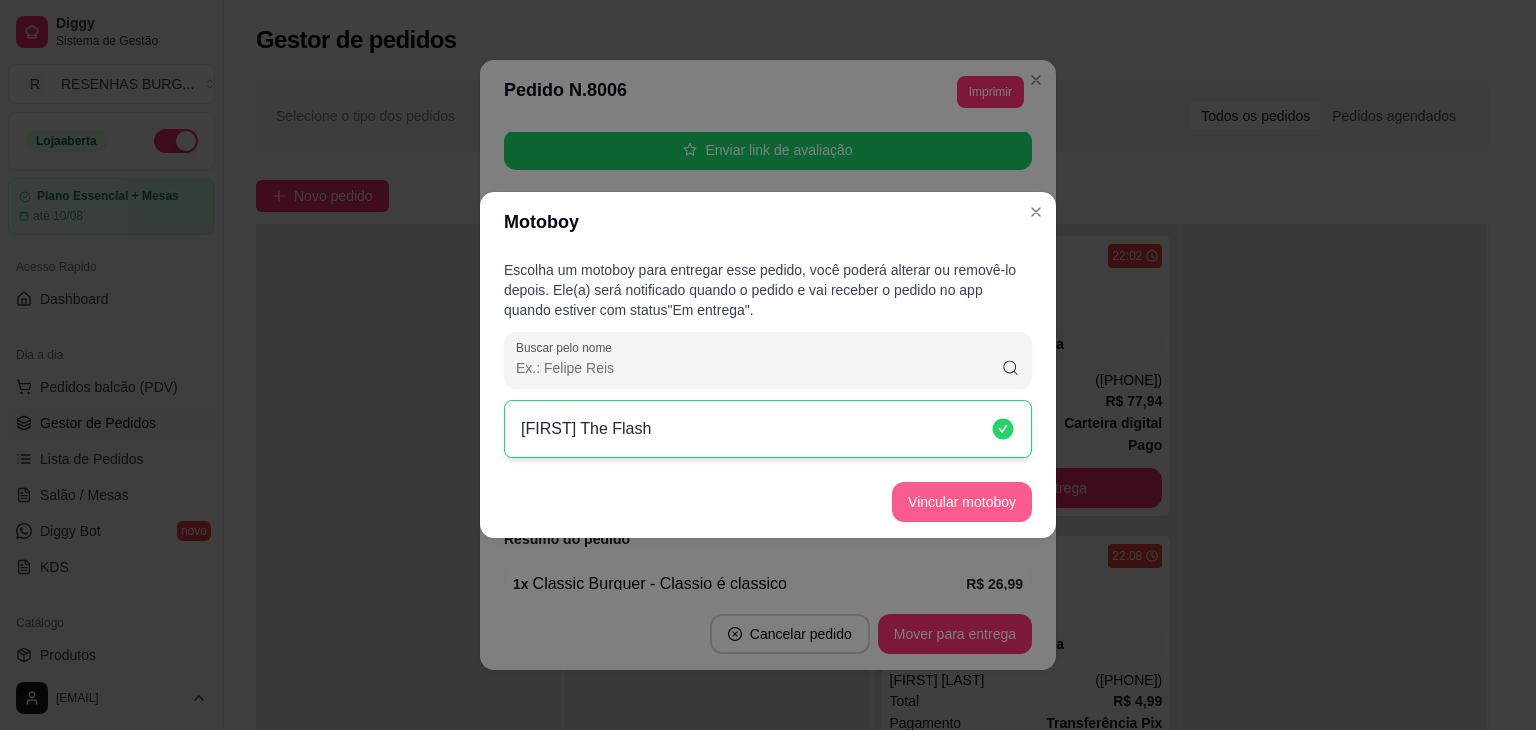 click on "Vincular motoboy" at bounding box center [962, 502] 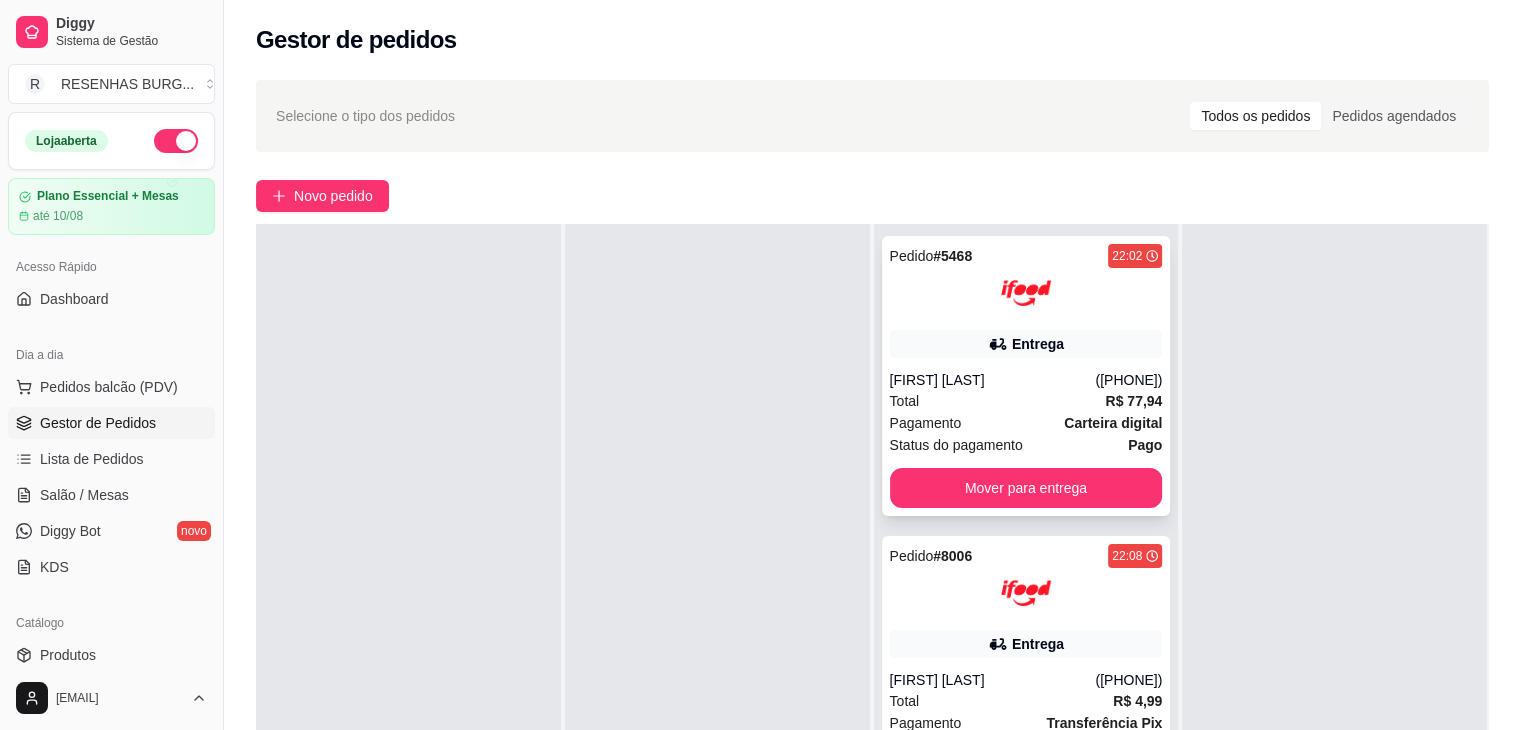 click at bounding box center [1026, 293] 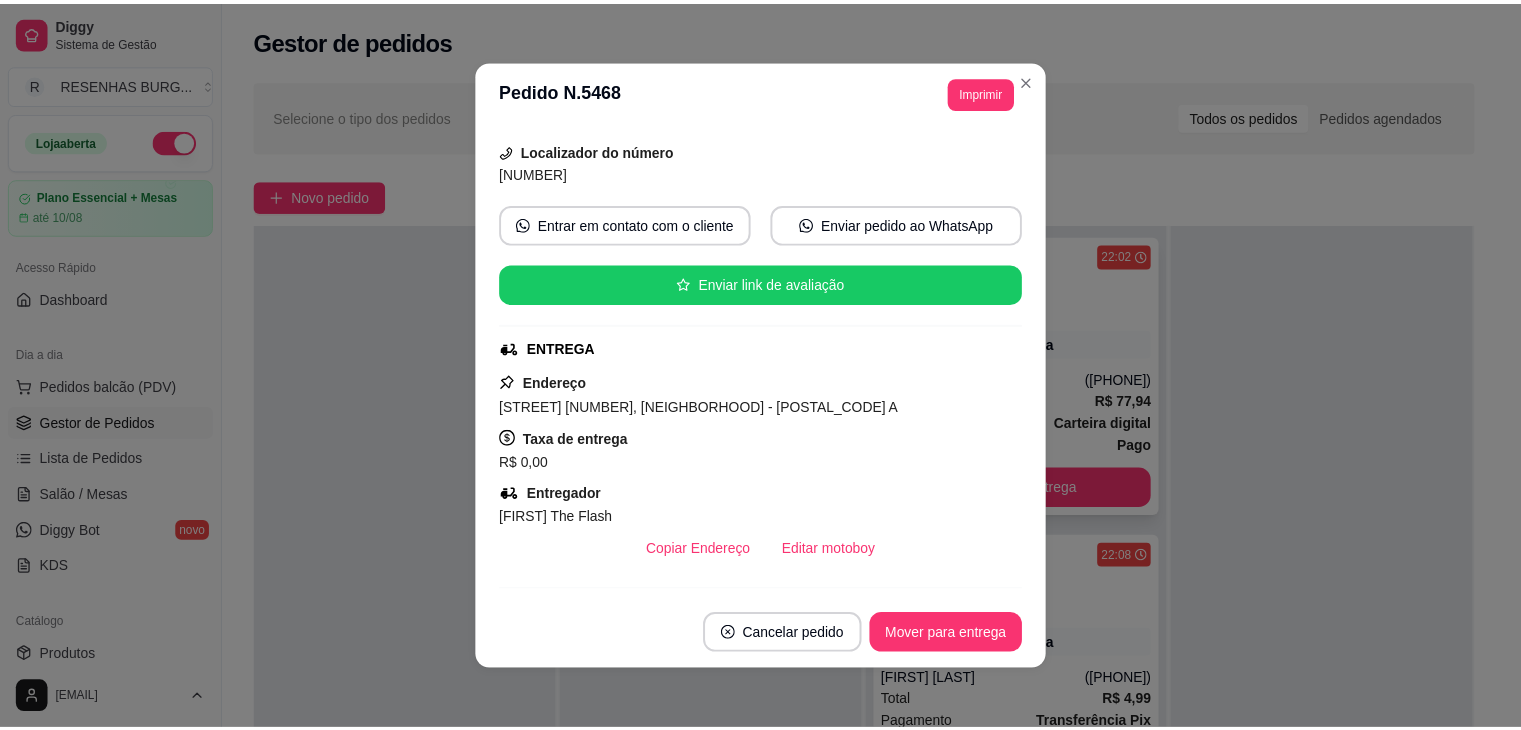 scroll, scrollTop: 200, scrollLeft: 0, axis: vertical 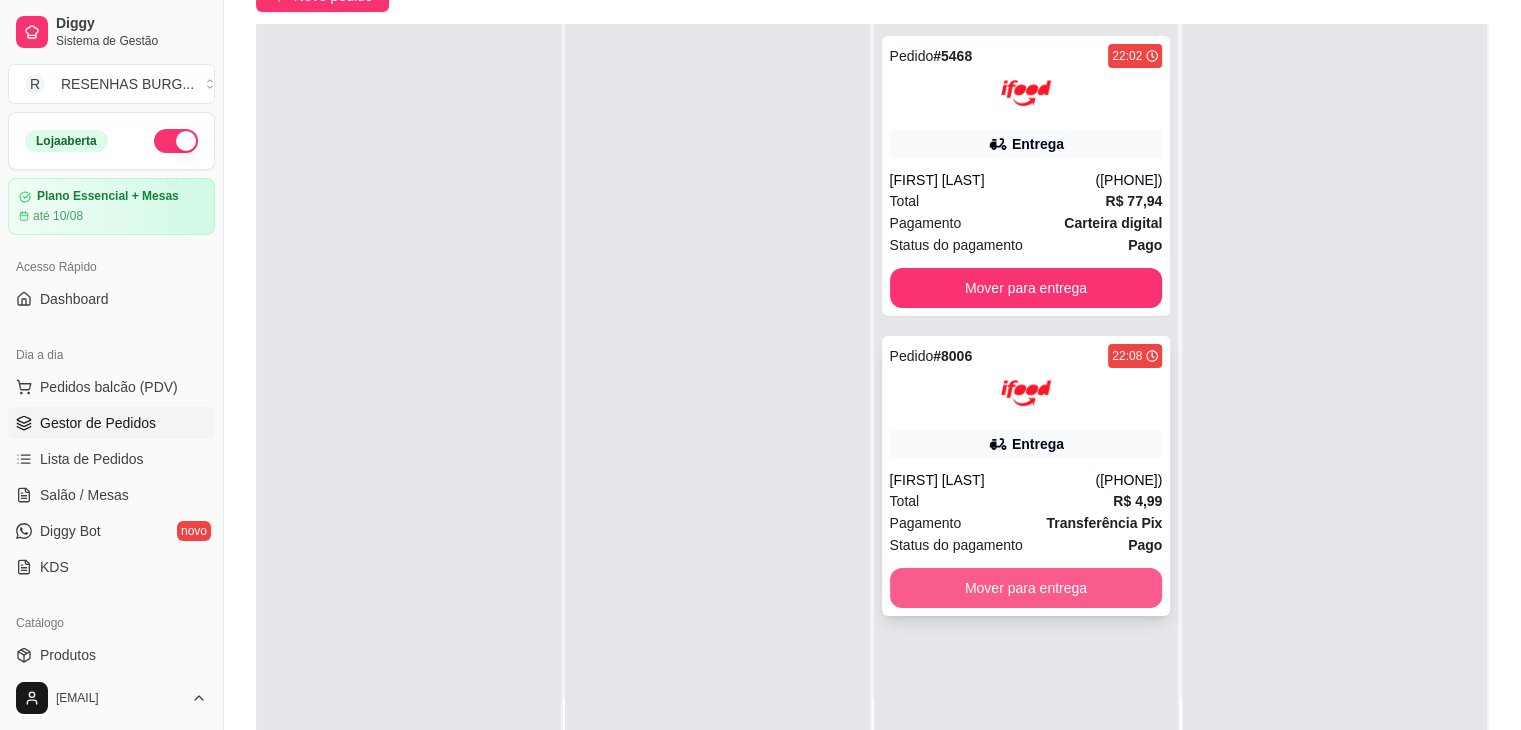 click on "Mover para entrega" at bounding box center (1026, 588) 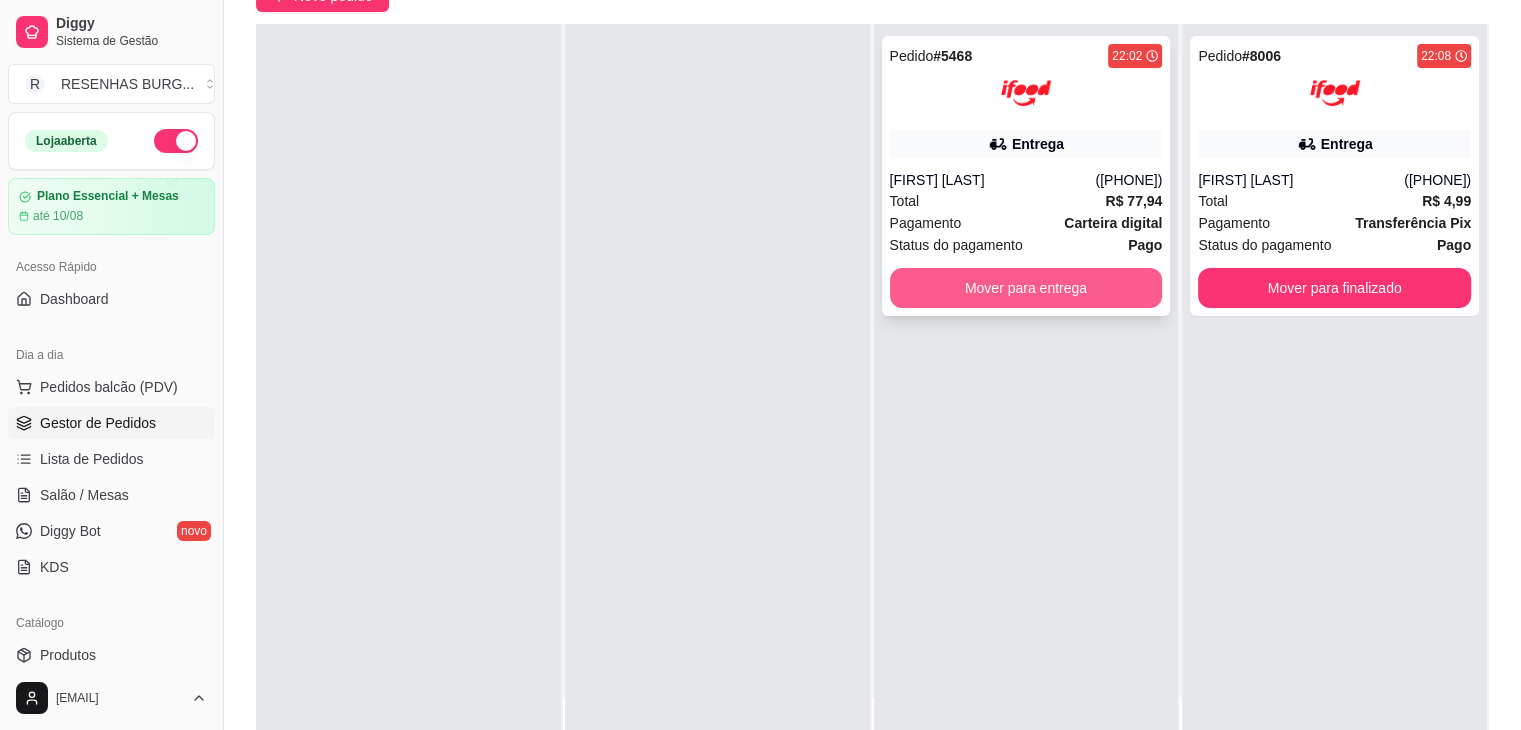 click on "Mover para entrega" at bounding box center [1026, 288] 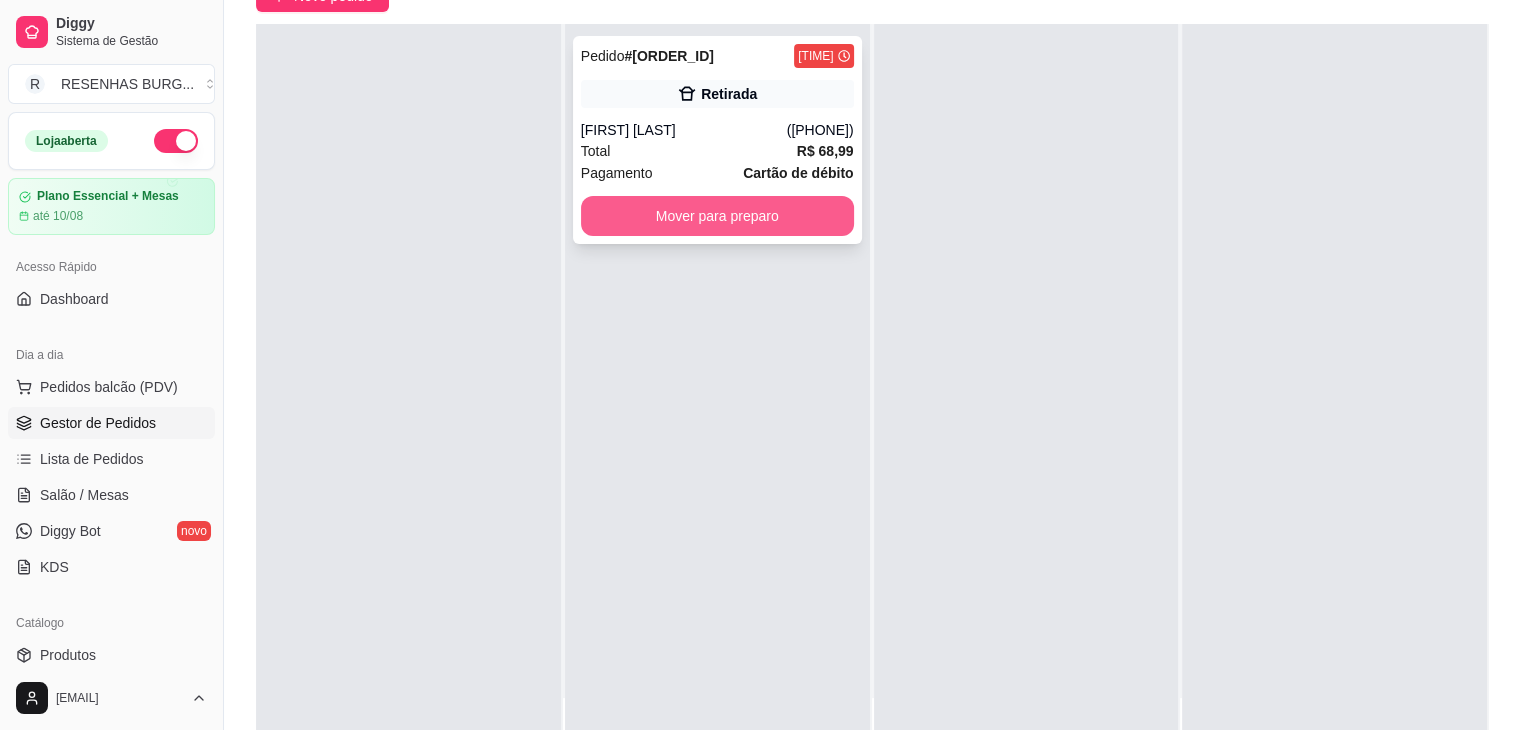 click on "Mover para preparo" at bounding box center (717, 216) 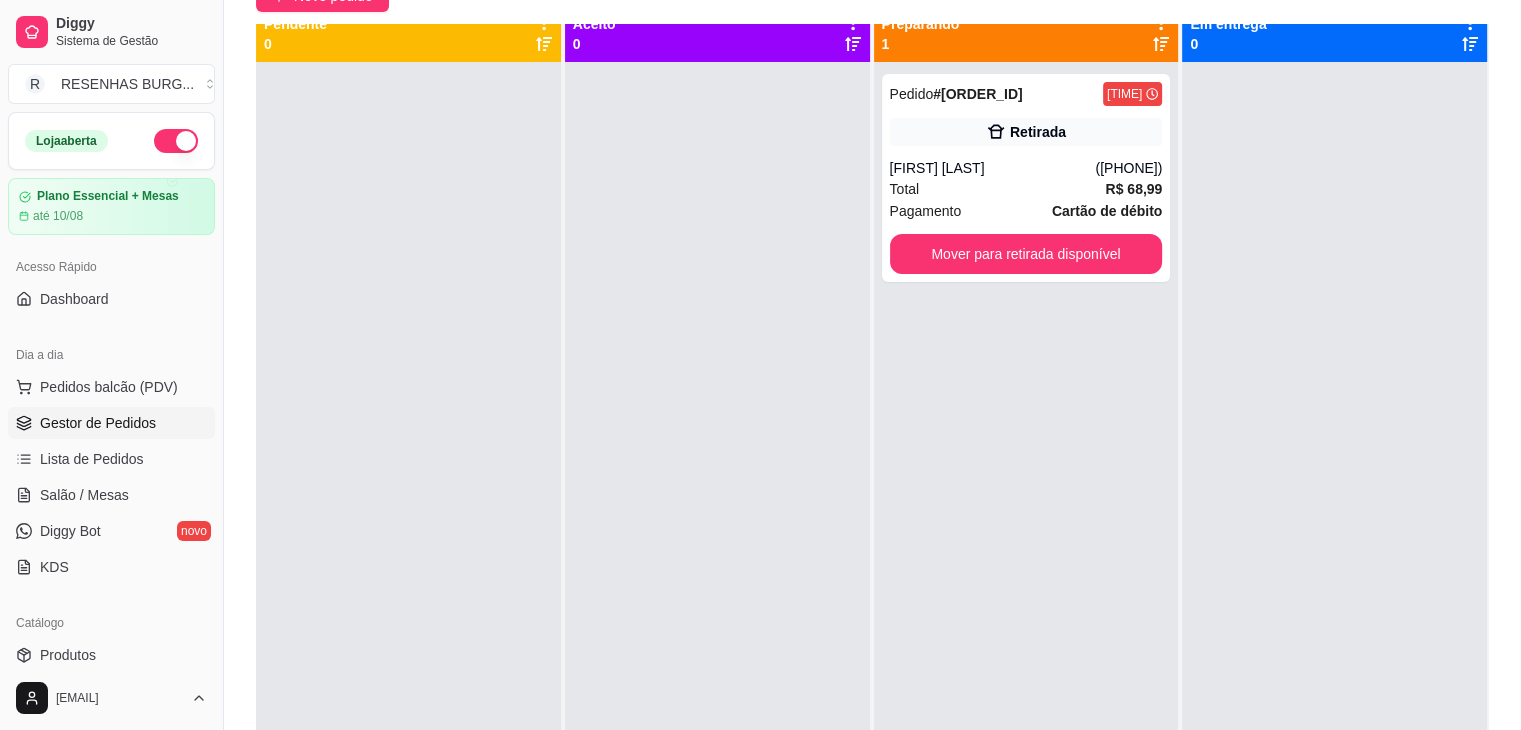 scroll, scrollTop: 0, scrollLeft: 0, axis: both 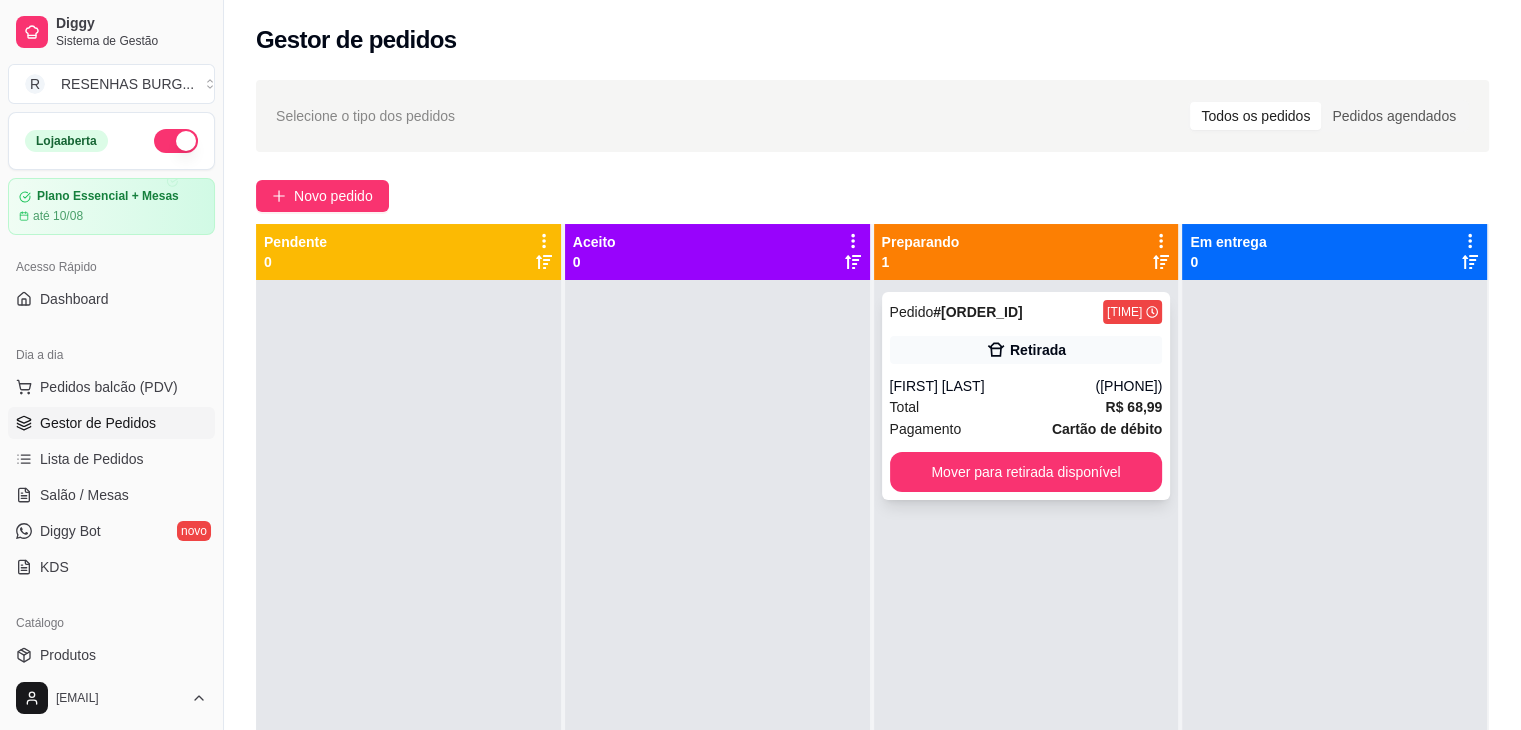click on "[FIRST] [LAST]" at bounding box center (993, 386) 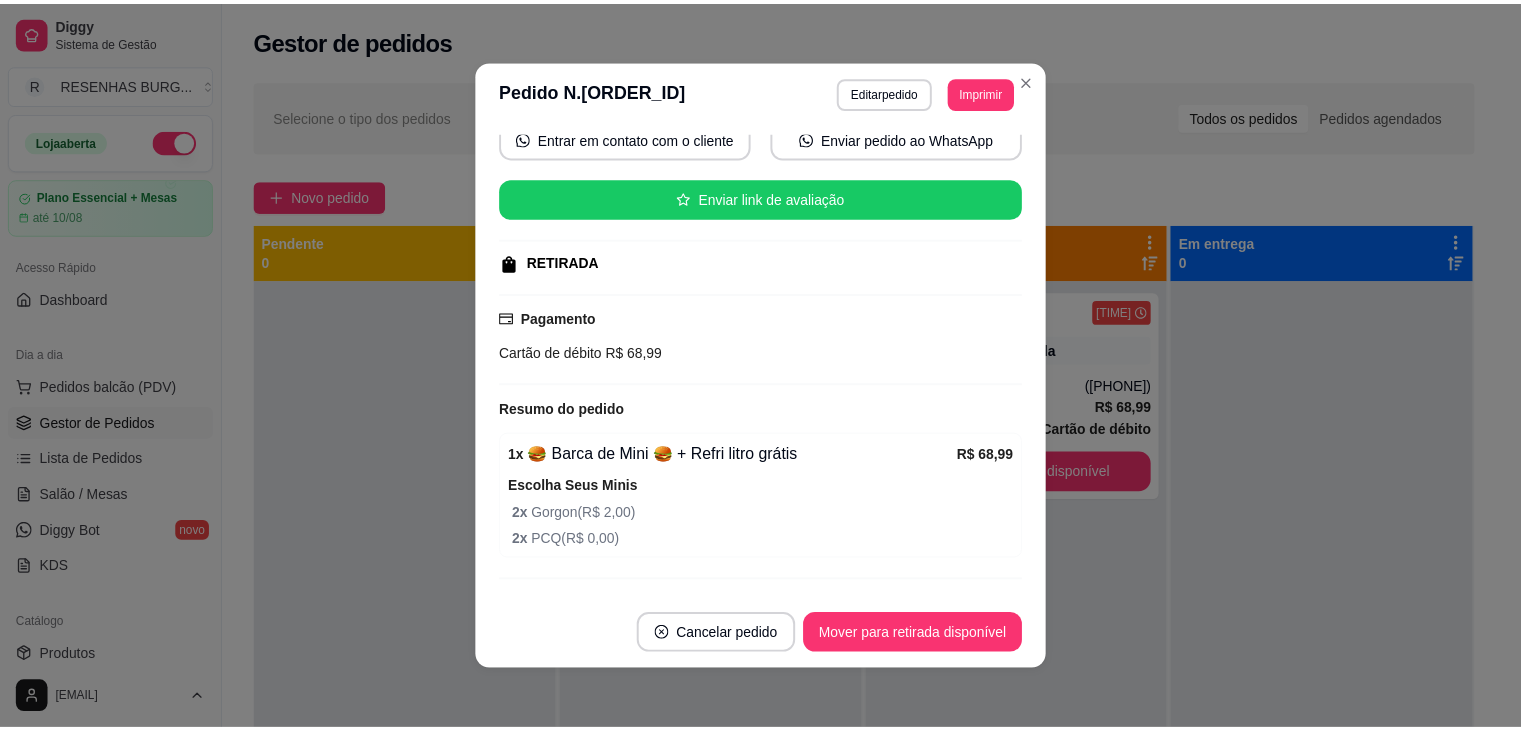 scroll, scrollTop: 267, scrollLeft: 0, axis: vertical 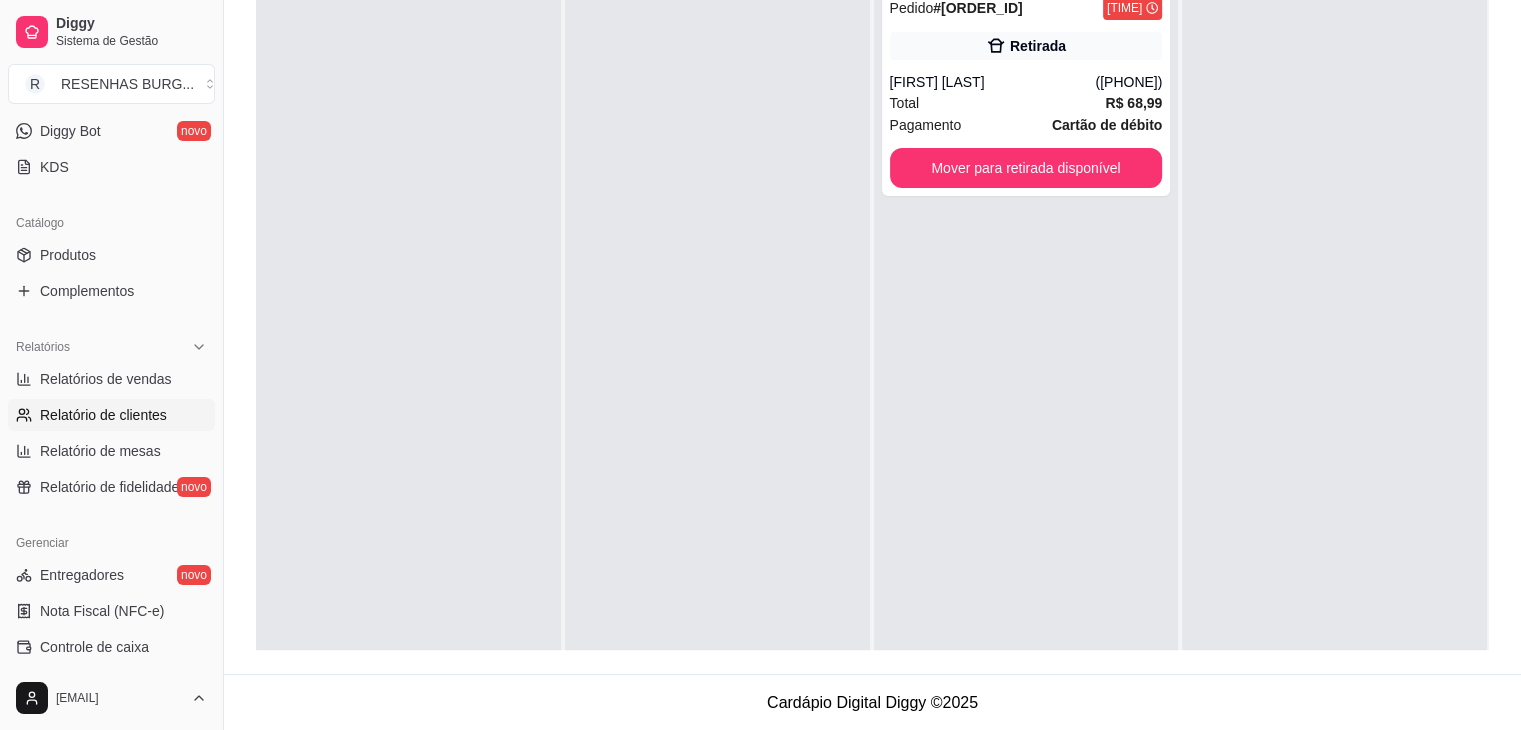 click on "Relatório de clientes" at bounding box center [103, 415] 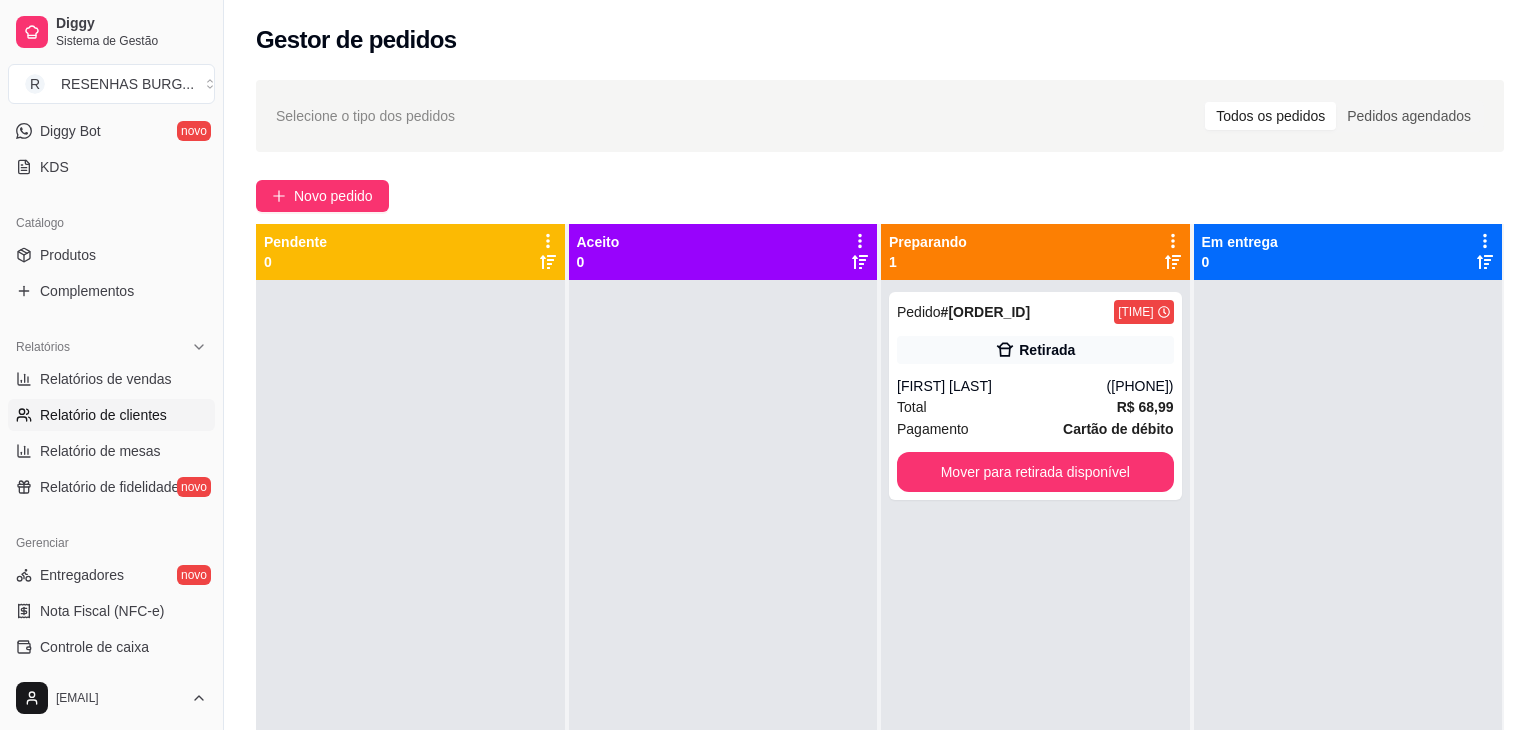 select on "30" 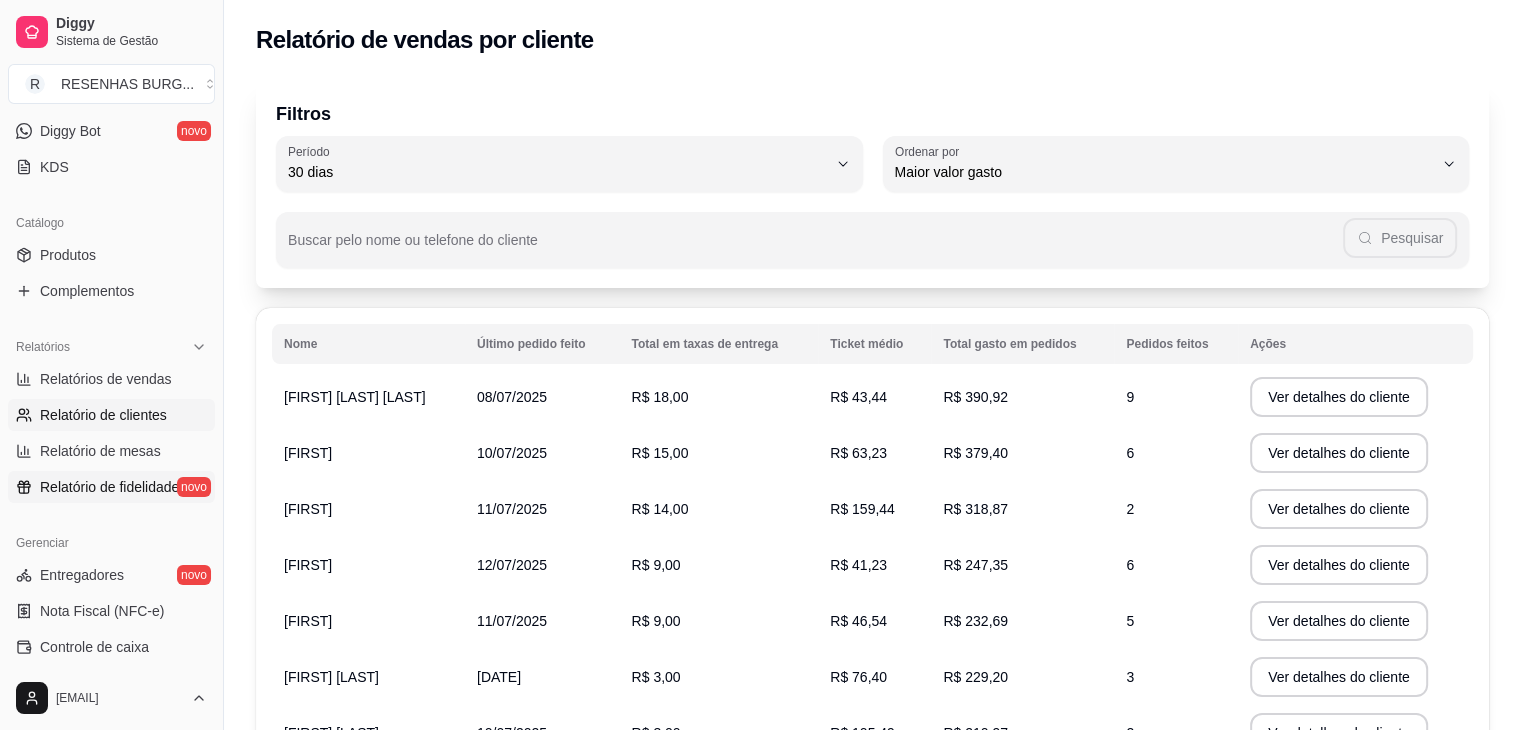 click on "Relatório de fidelidade" at bounding box center [109, 487] 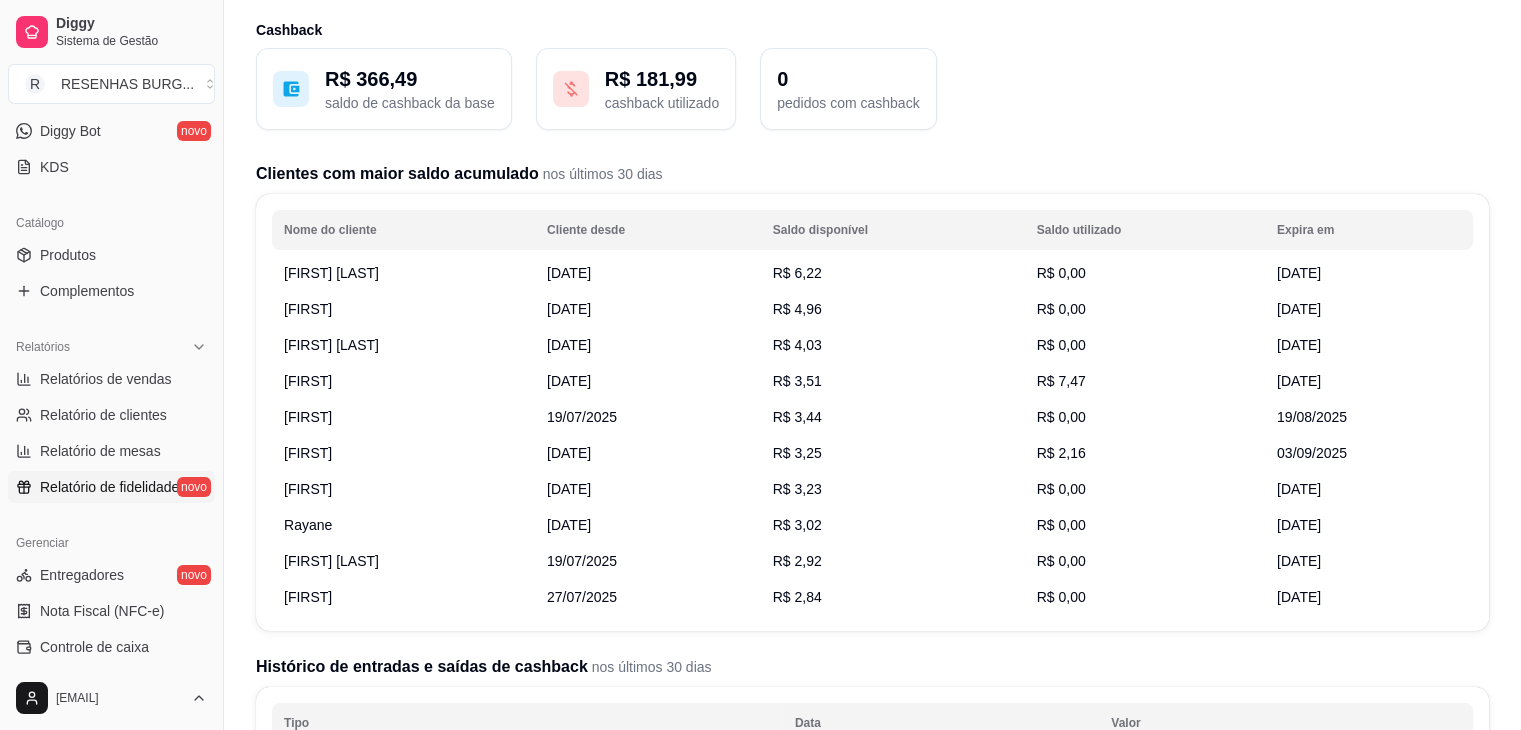 scroll, scrollTop: 0, scrollLeft: 0, axis: both 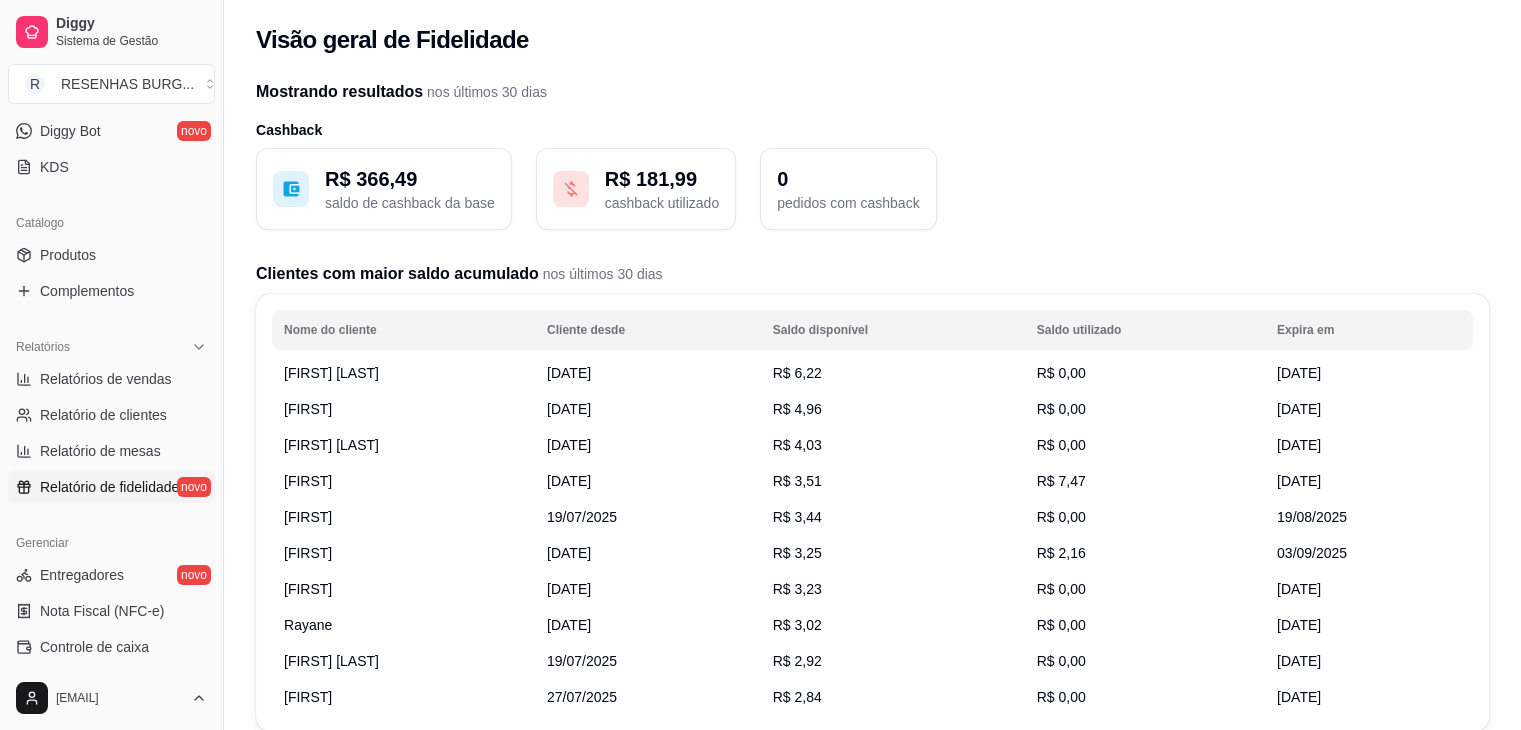 click on "R$ 181,99" at bounding box center [662, 179] 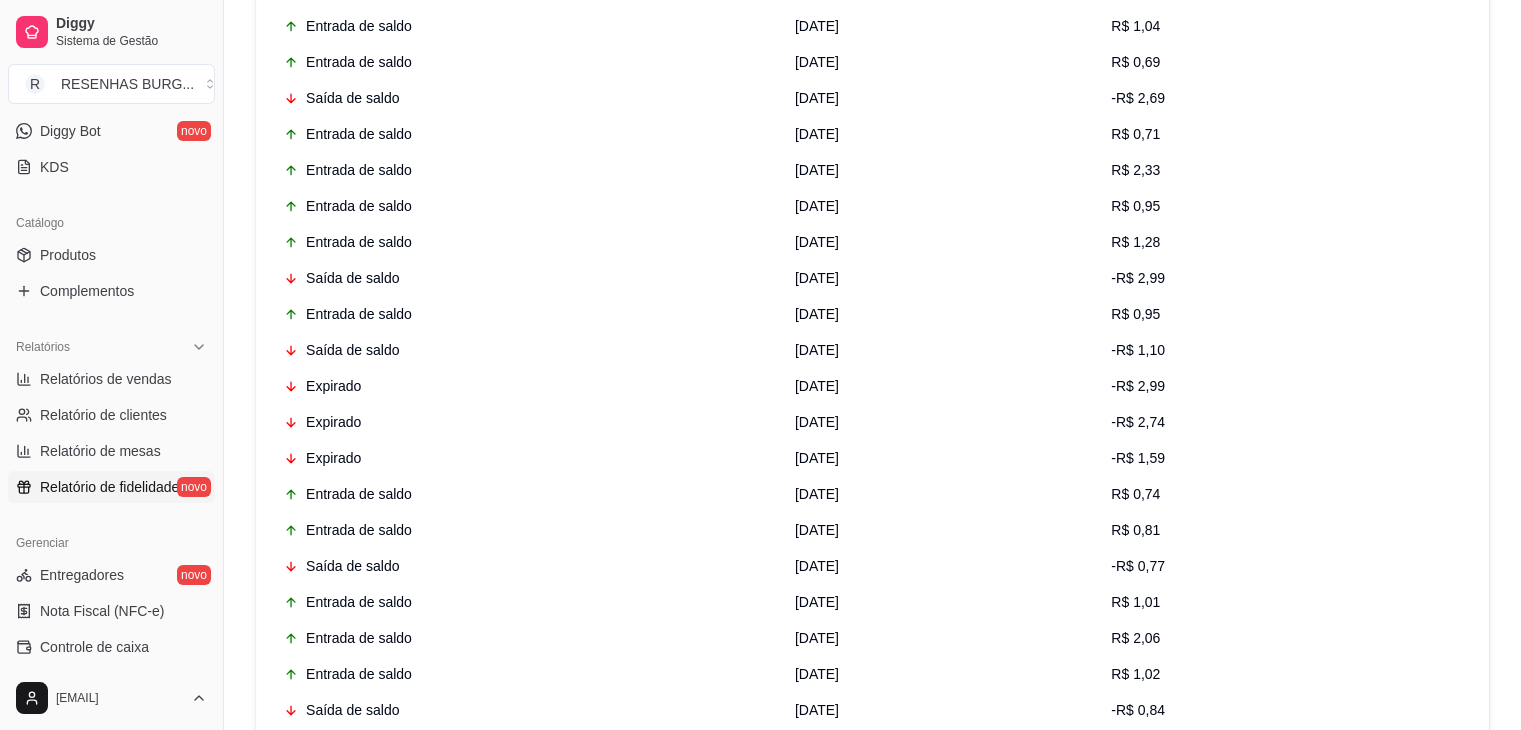 scroll, scrollTop: 2564, scrollLeft: 0, axis: vertical 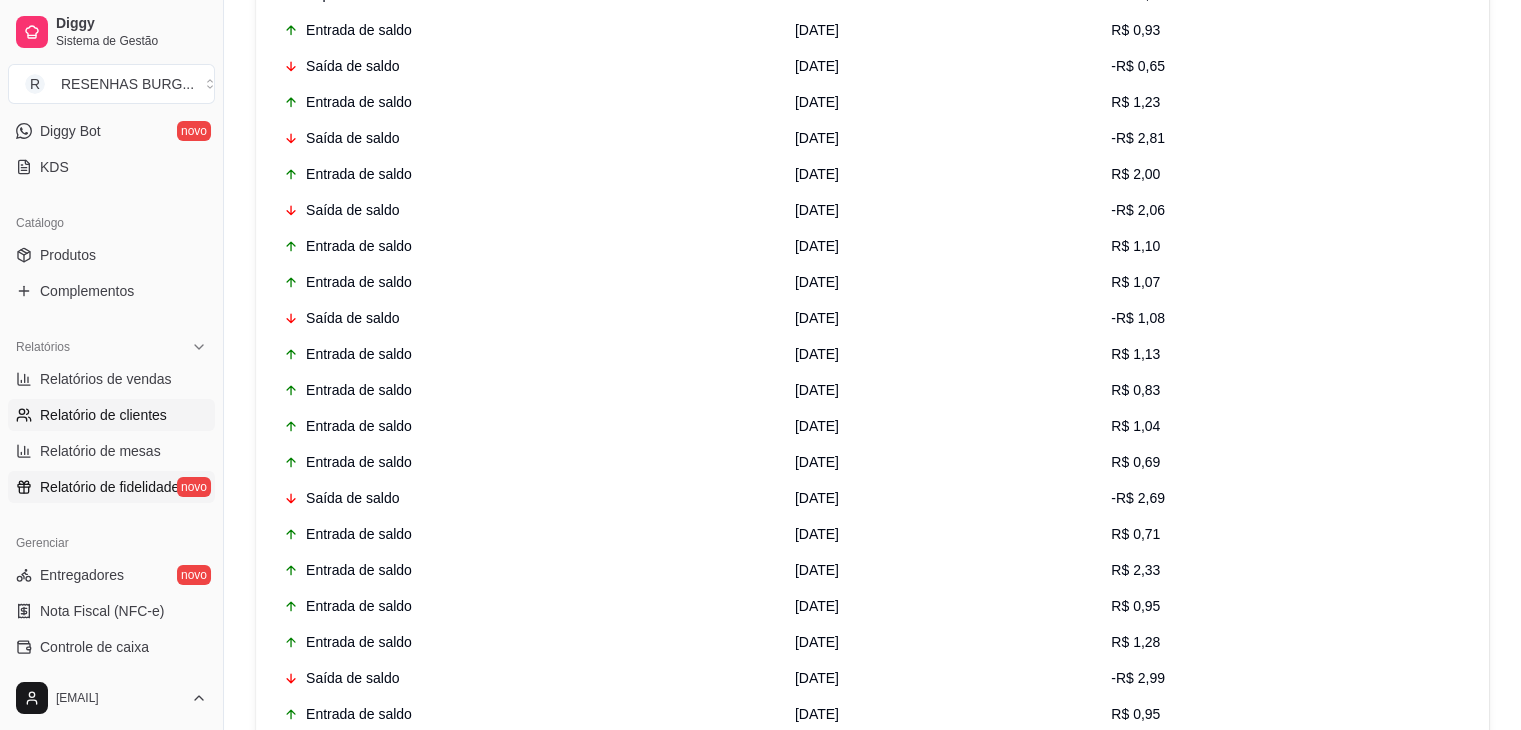 click on "Relatório de clientes" at bounding box center [103, 415] 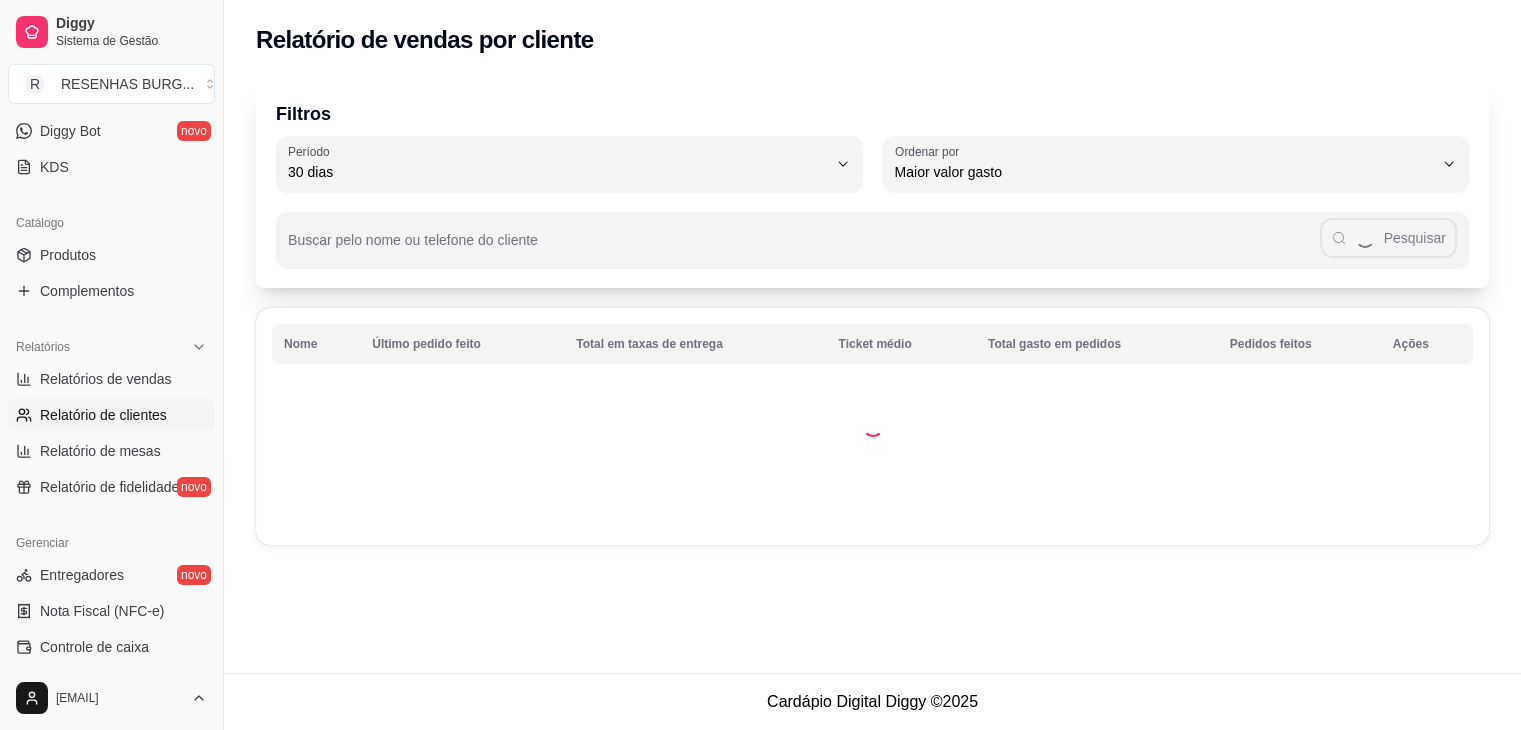 scroll, scrollTop: 0, scrollLeft: 0, axis: both 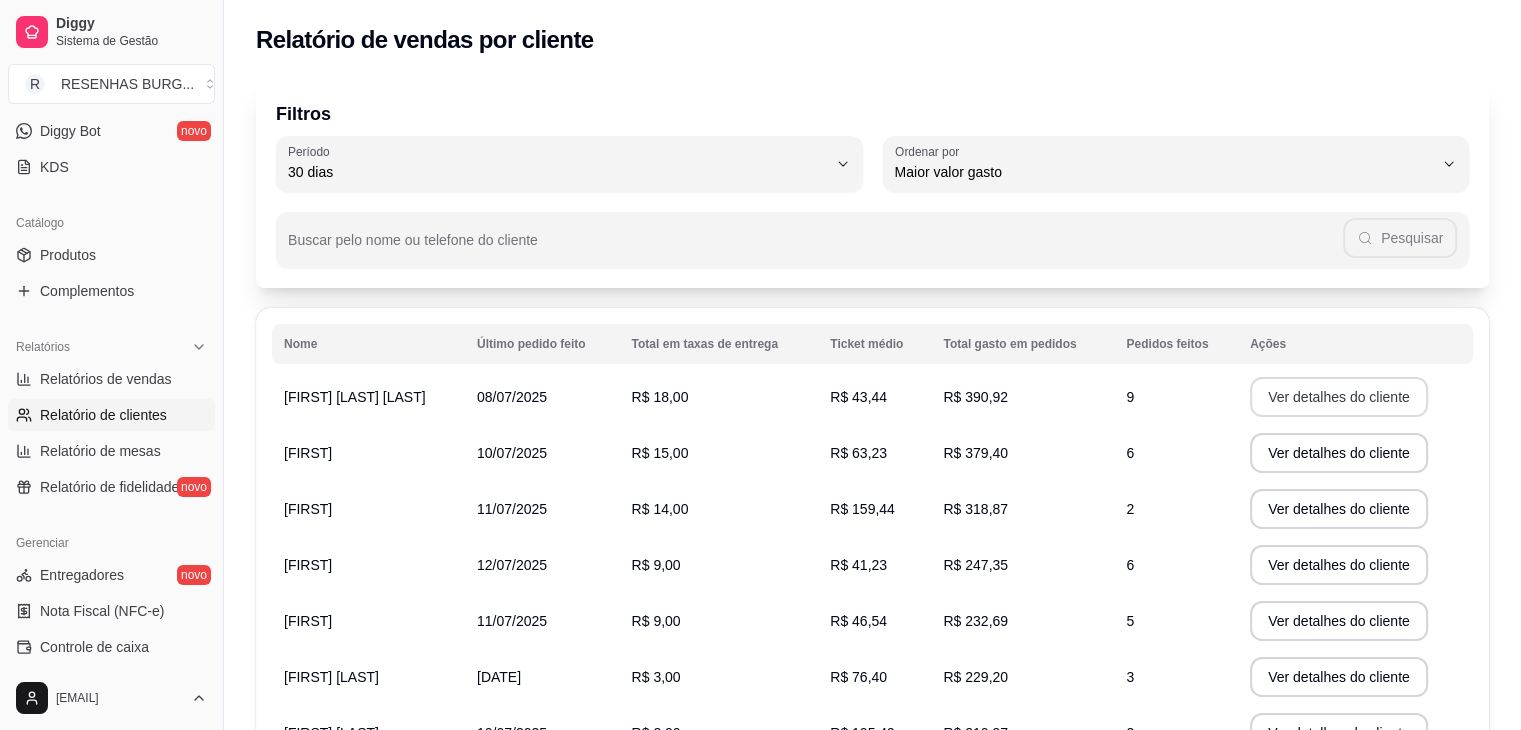 click on "Ver detalhes do cliente" at bounding box center (1339, 397) 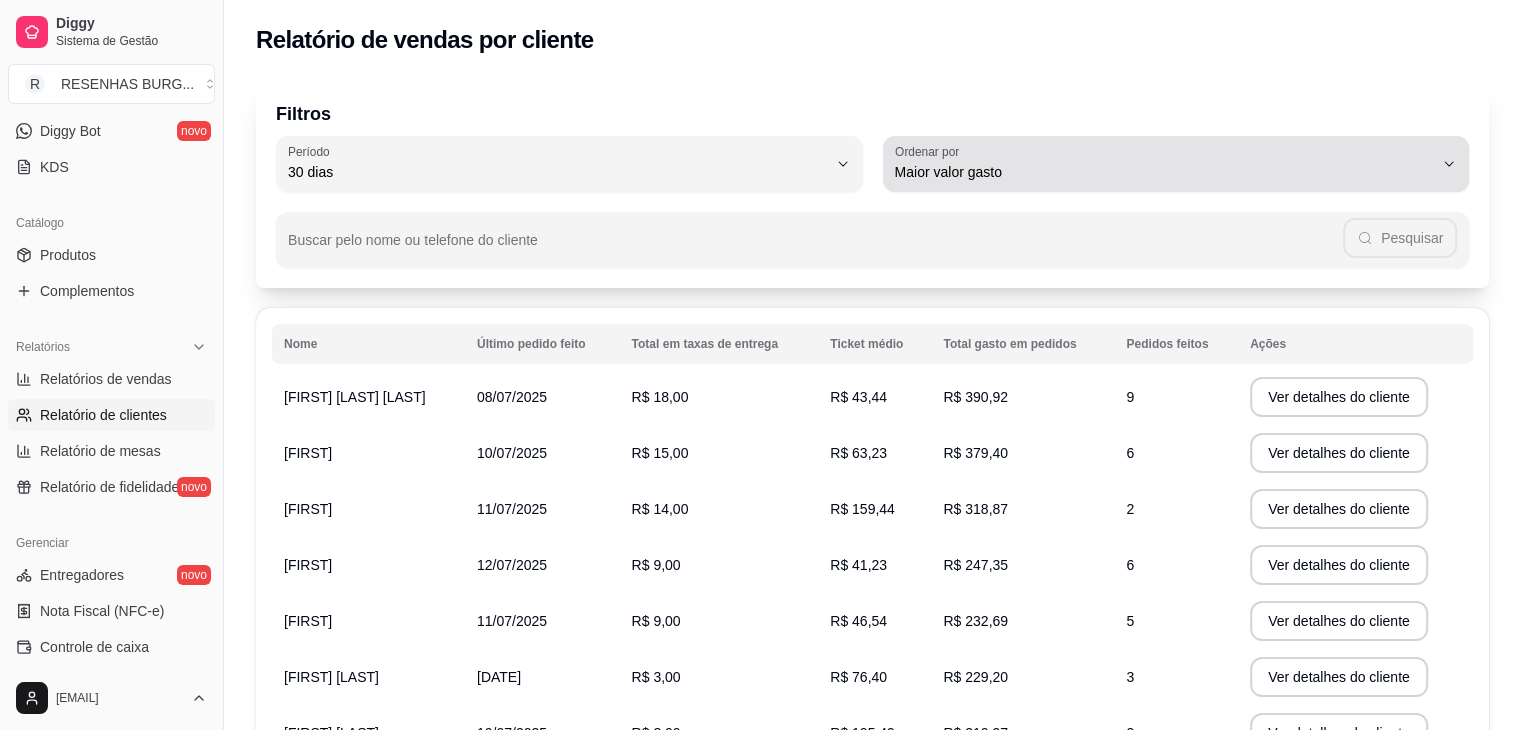 click on "Maior valor gasto" at bounding box center [1164, 172] 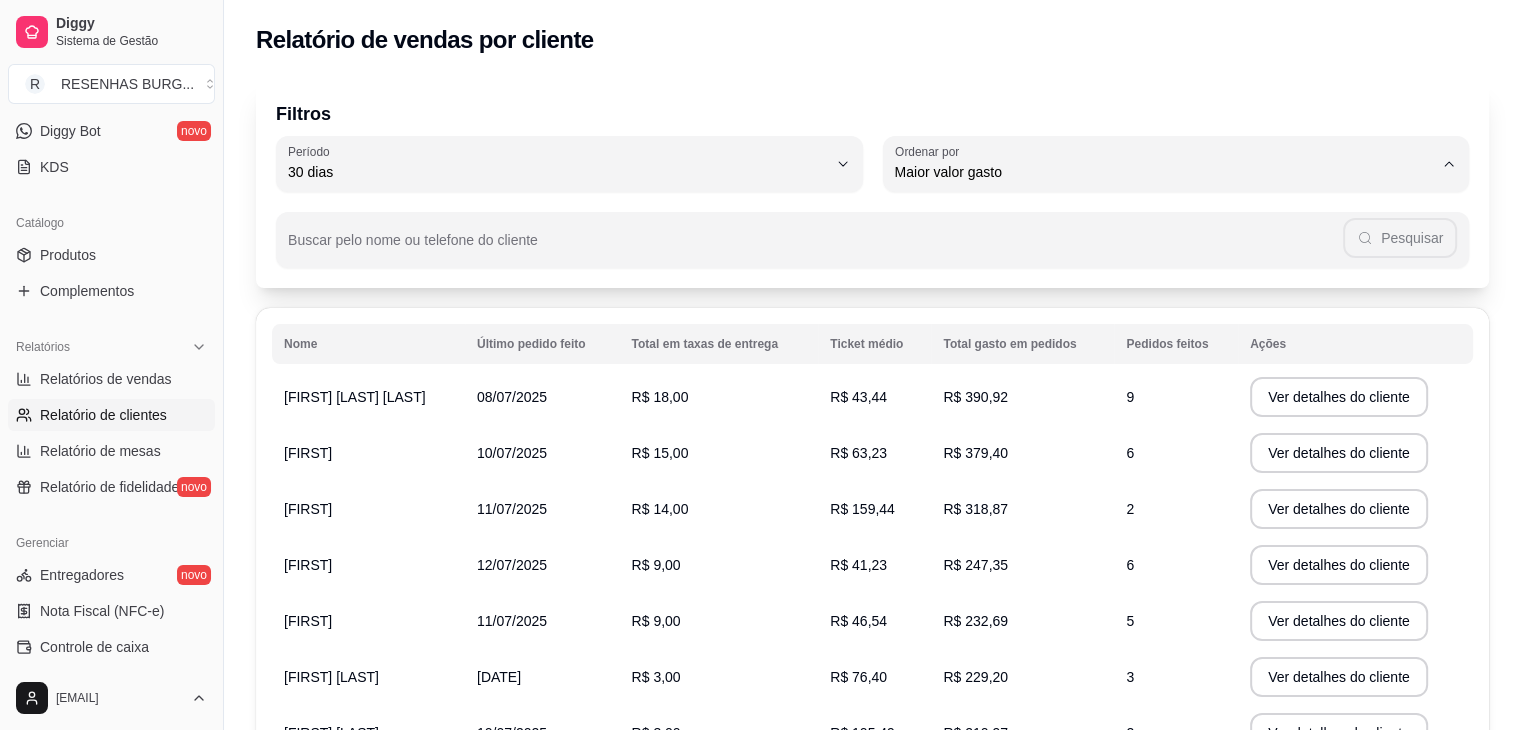 click on "Maior número de pedidos" at bounding box center (1165, 219) 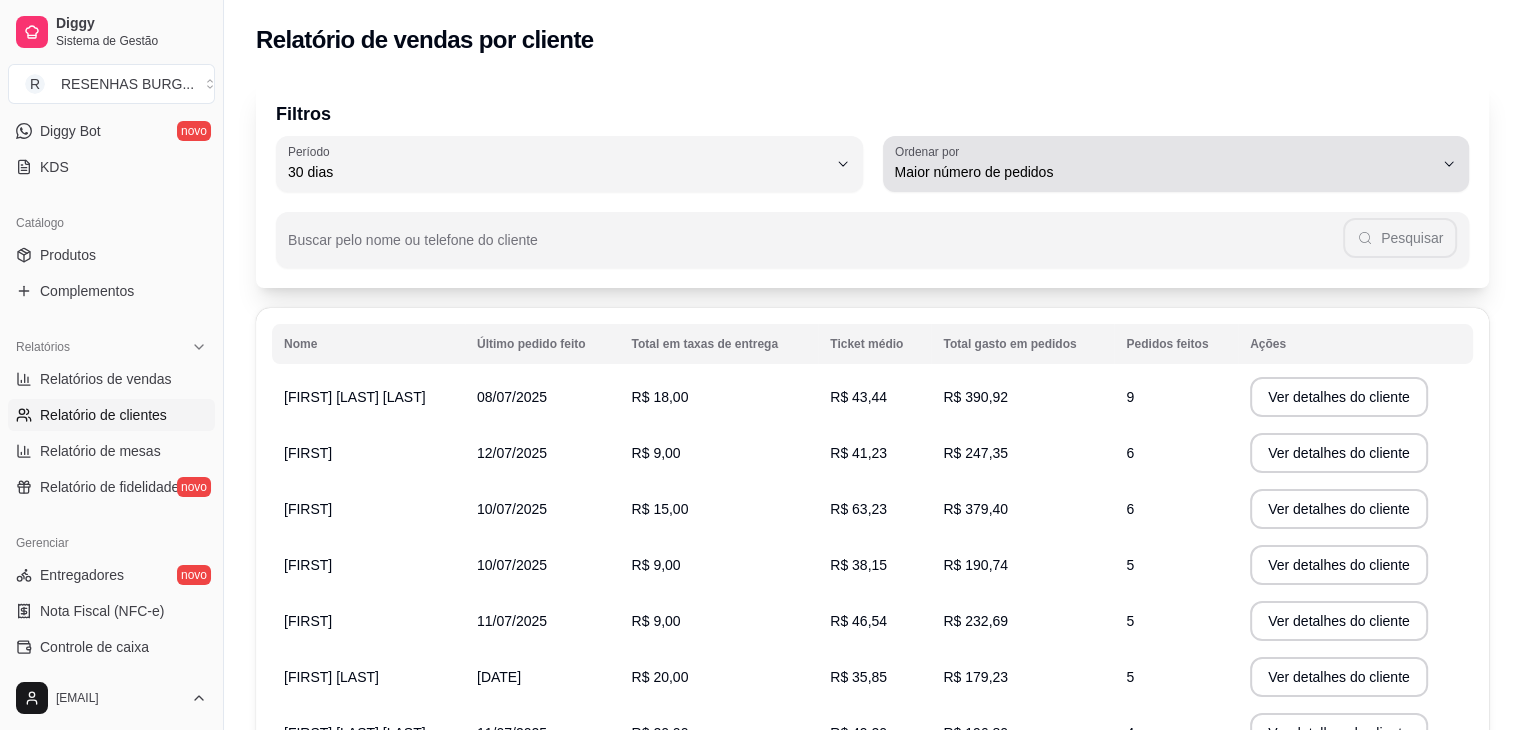 click on "Maior número de pedidos" at bounding box center (1164, 172) 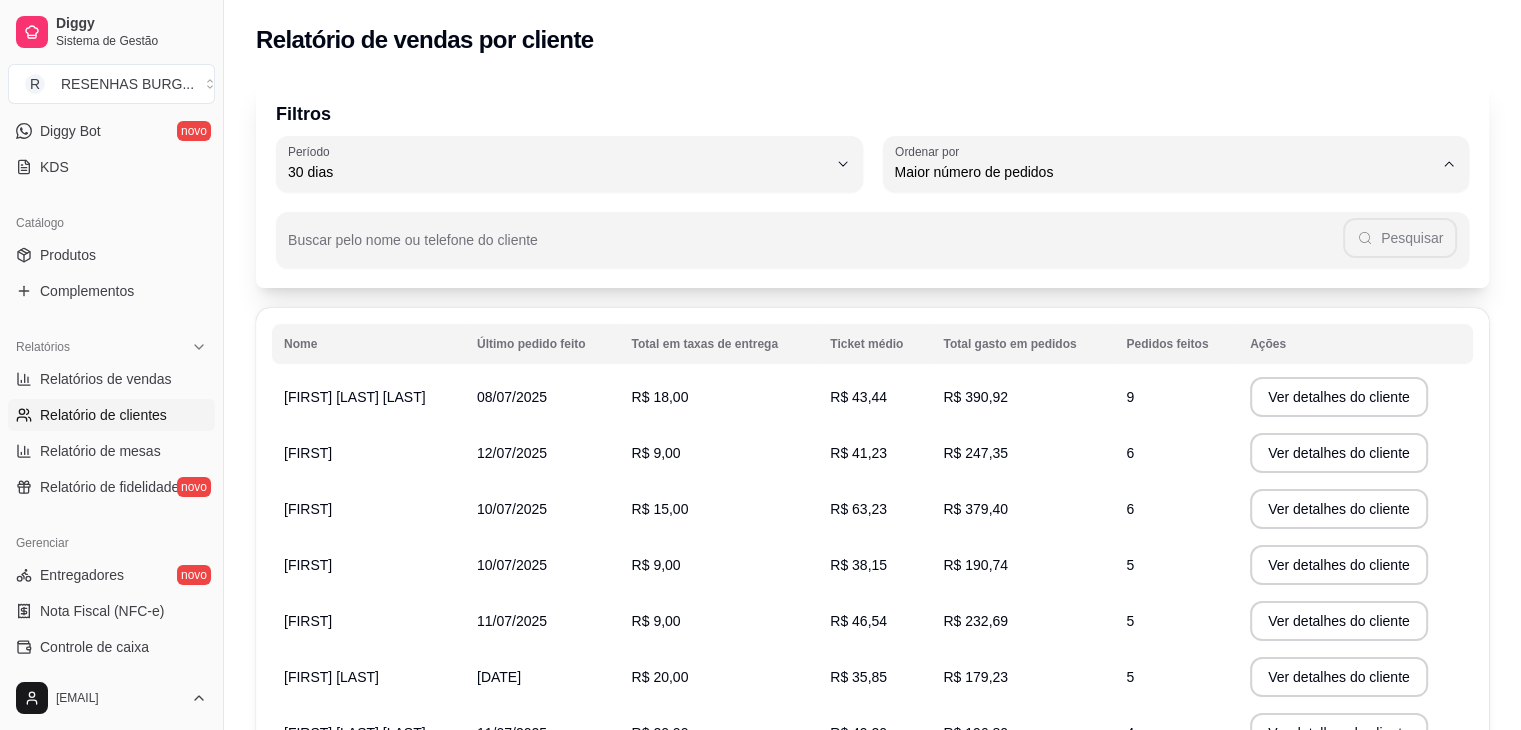 click on "Maior ticket médio" at bounding box center (1165, 252) 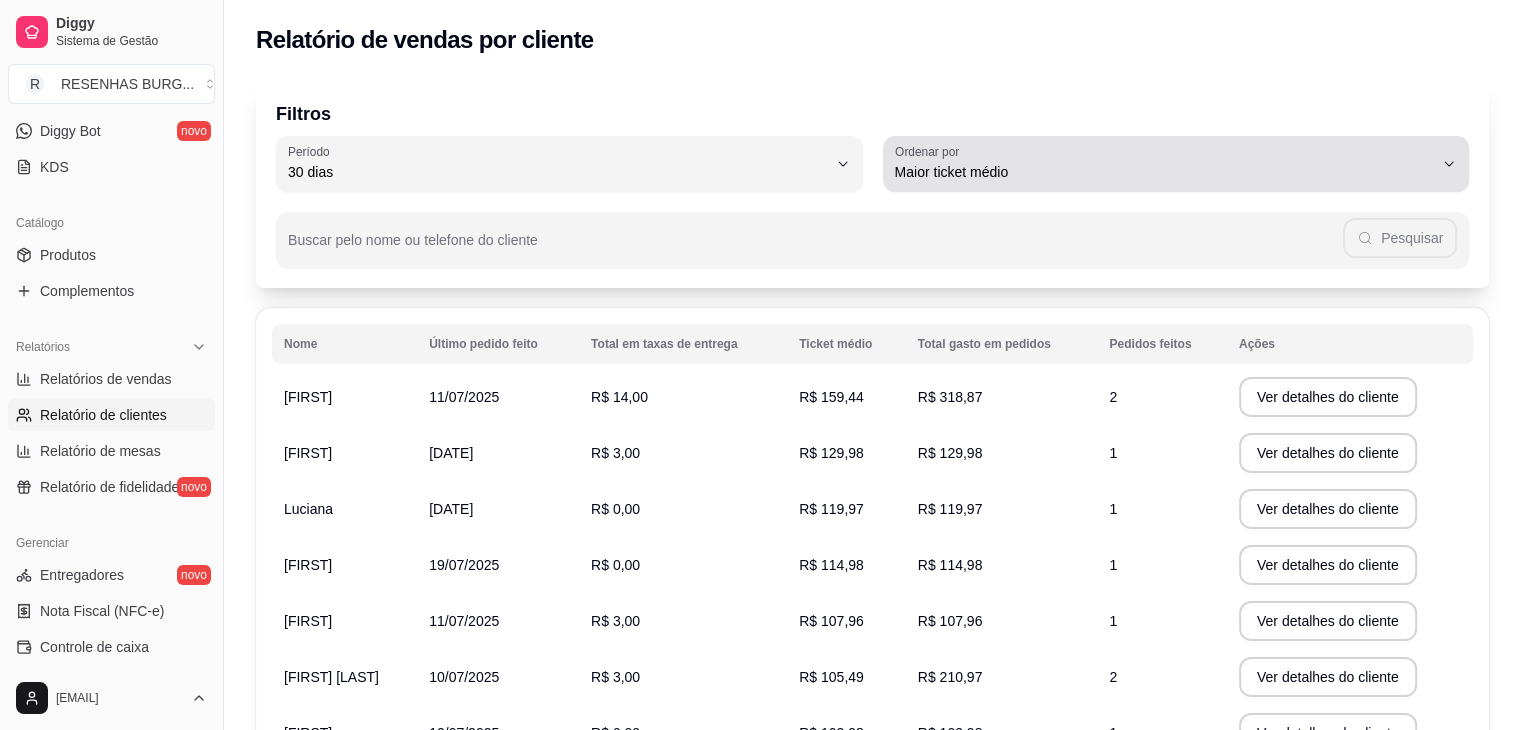 click on "Maior ticket médio" at bounding box center [1164, 164] 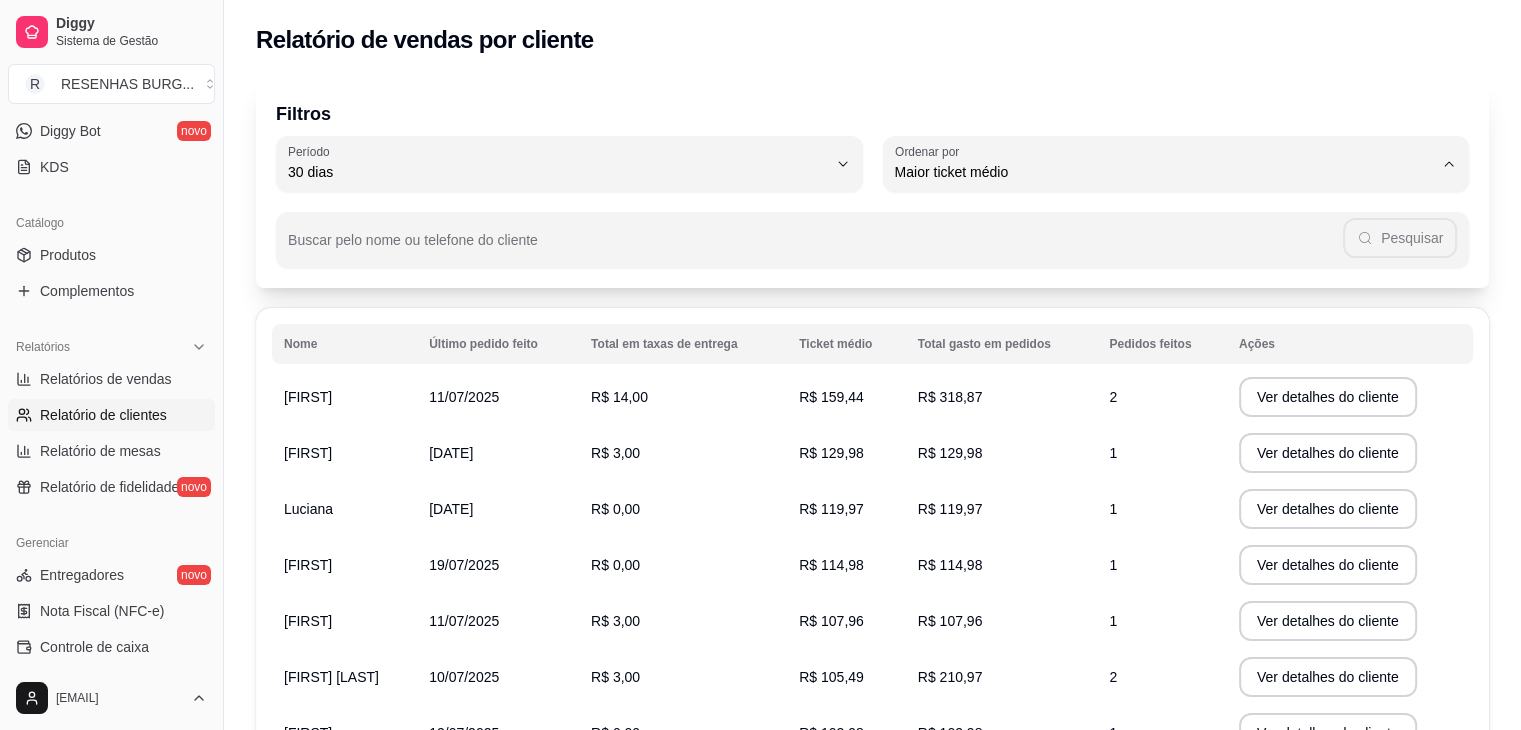click on "Maior valor gasto" at bounding box center [1165, 285] 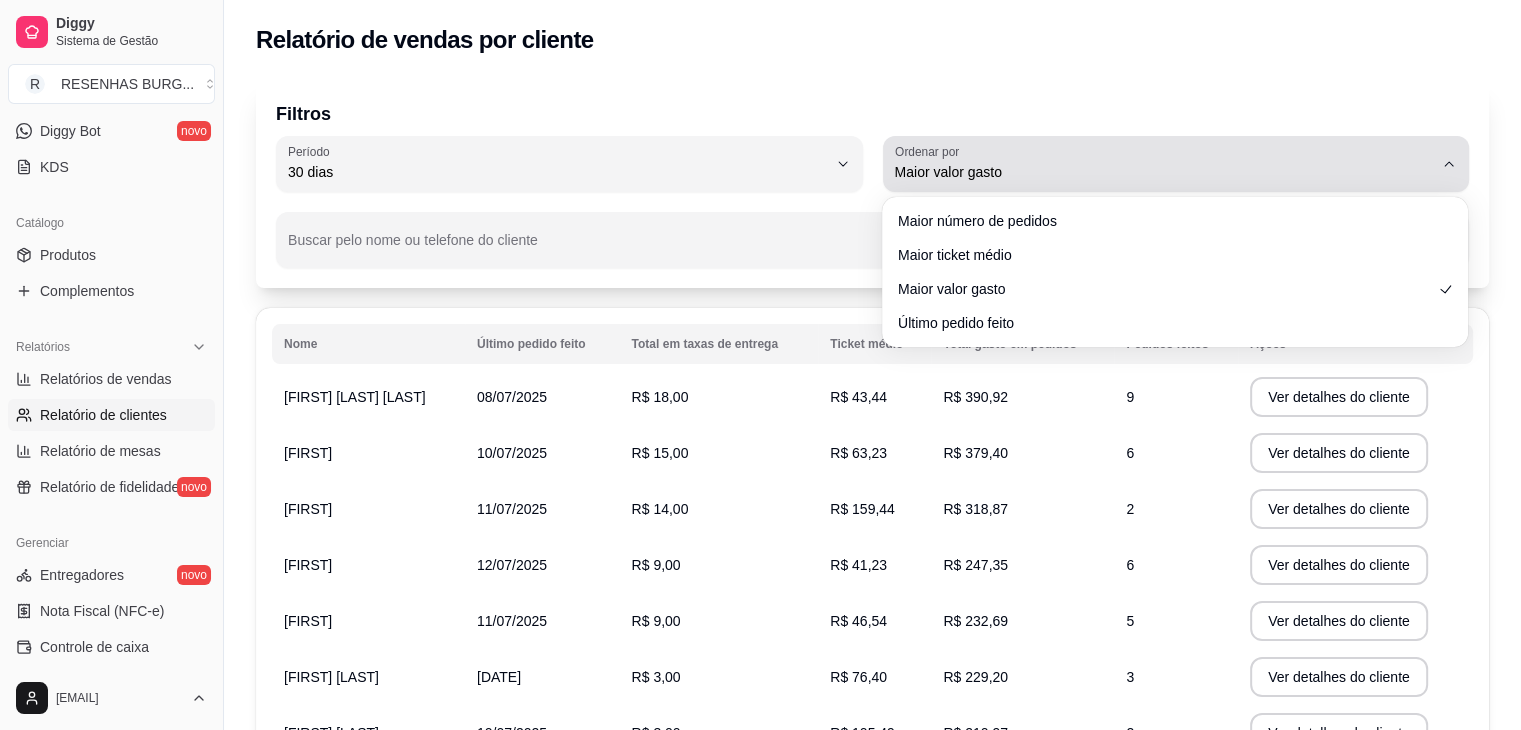click on "Maior valor gasto" at bounding box center (1164, 172) 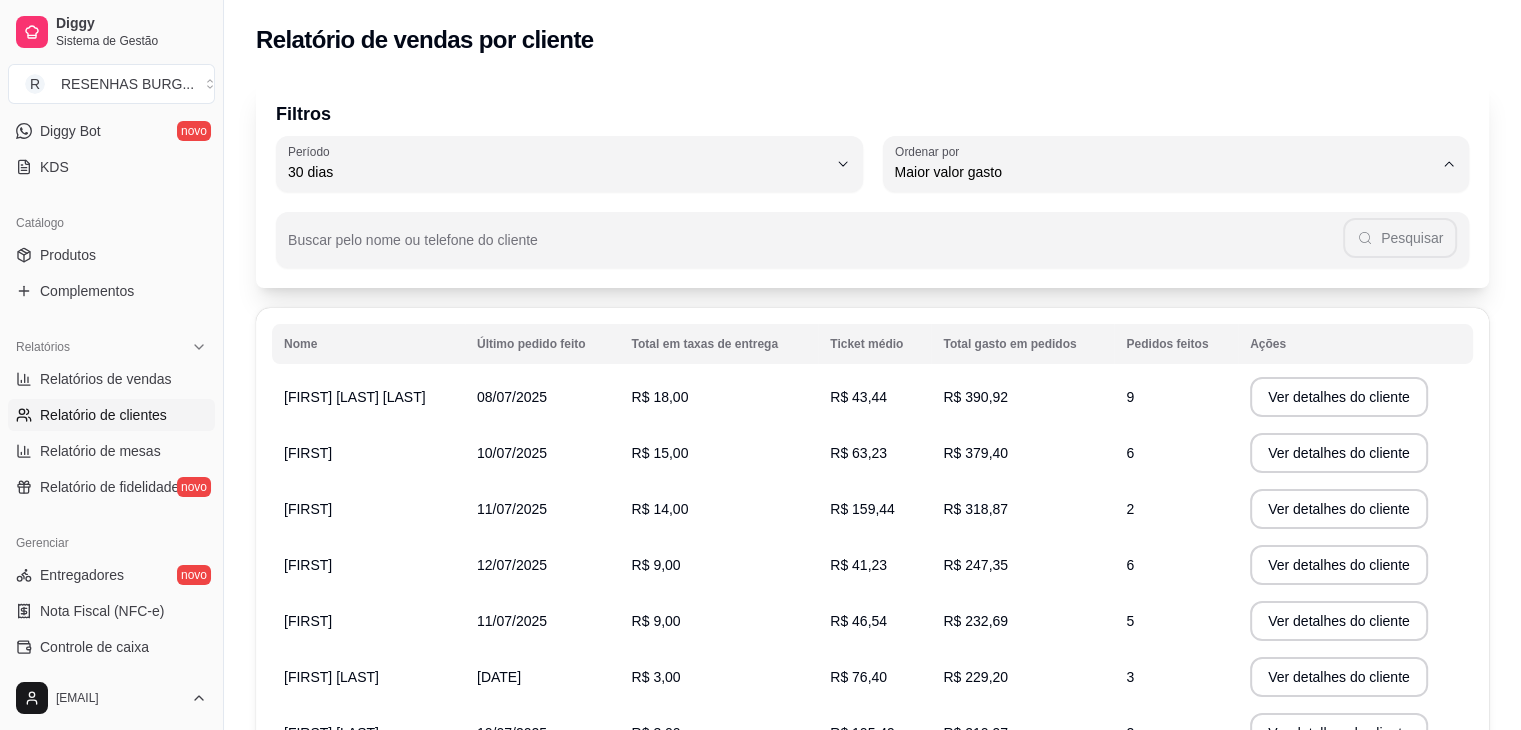 click on "Maior ticket médio" at bounding box center (1165, 252) 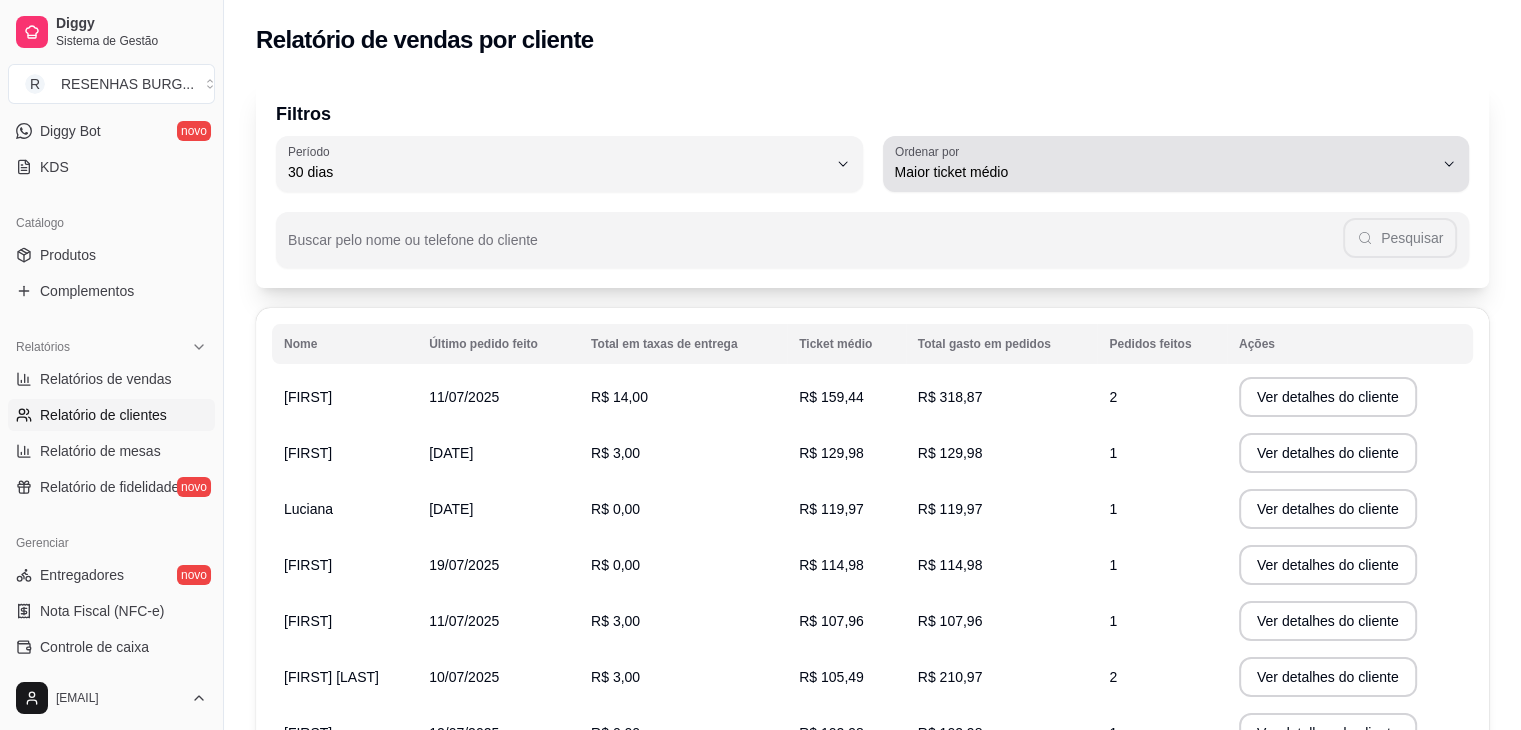 click on "Maior ticket médio" at bounding box center [1164, 172] 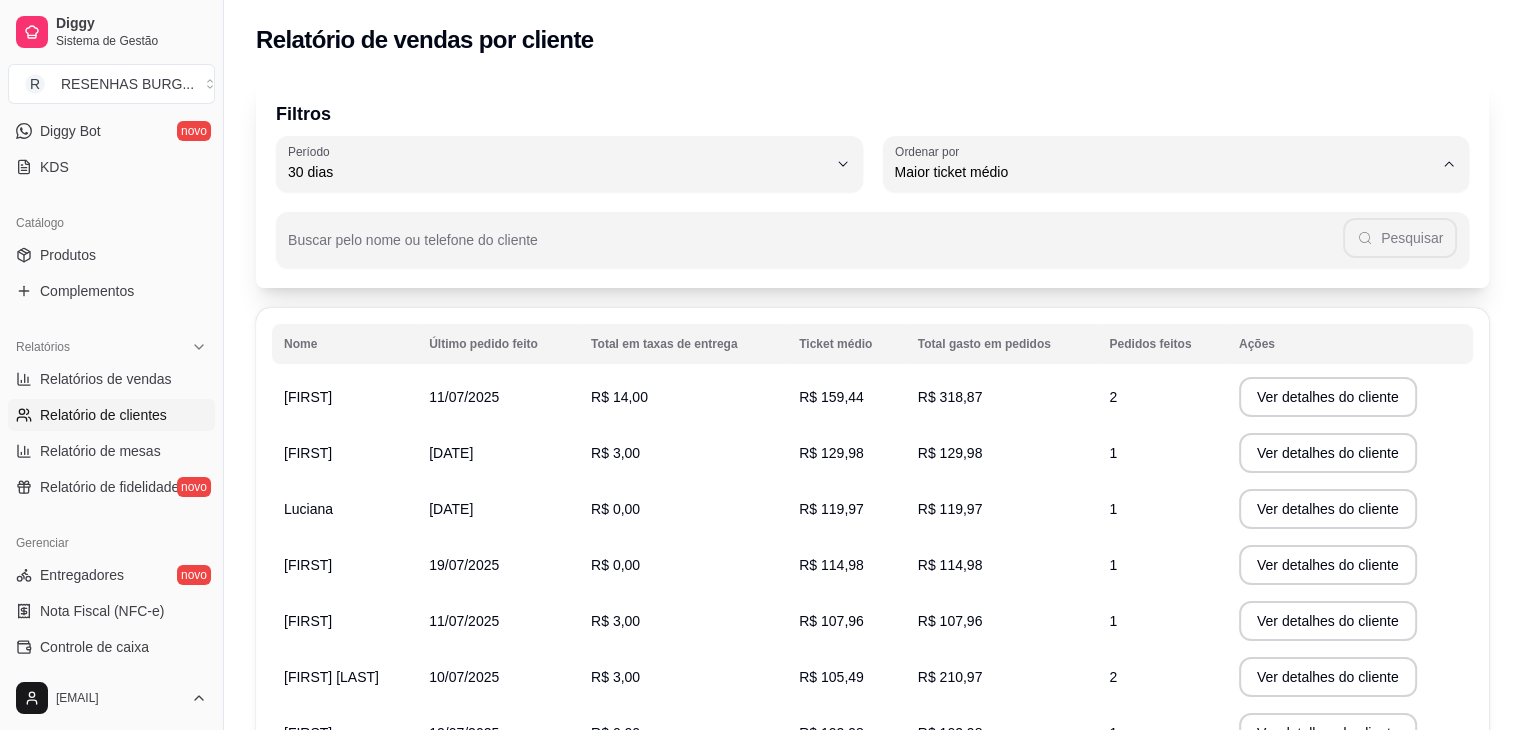 click on "Maior ticket médio" at bounding box center [1165, 252] 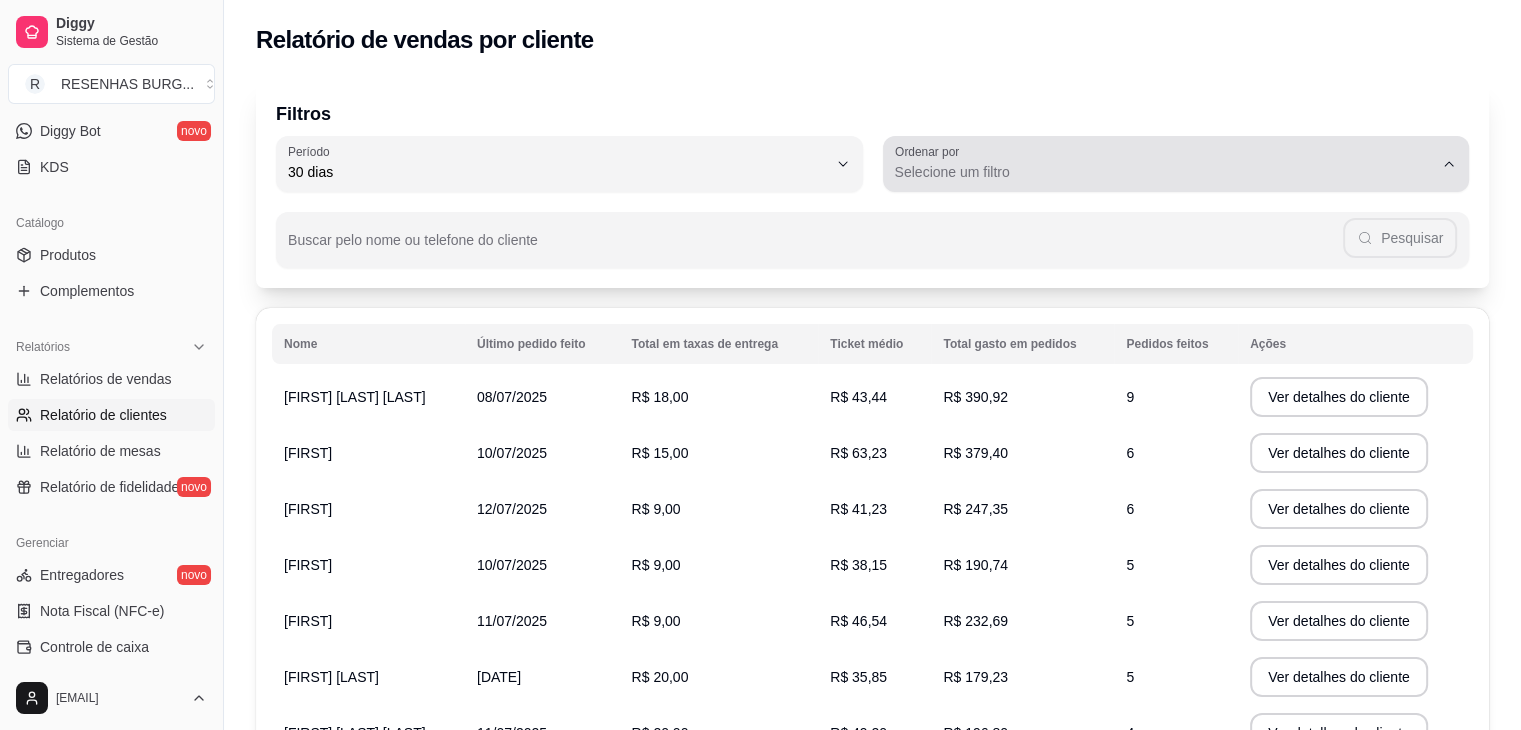 click on "Ordenar por Selecione um filtro" at bounding box center (1176, 164) 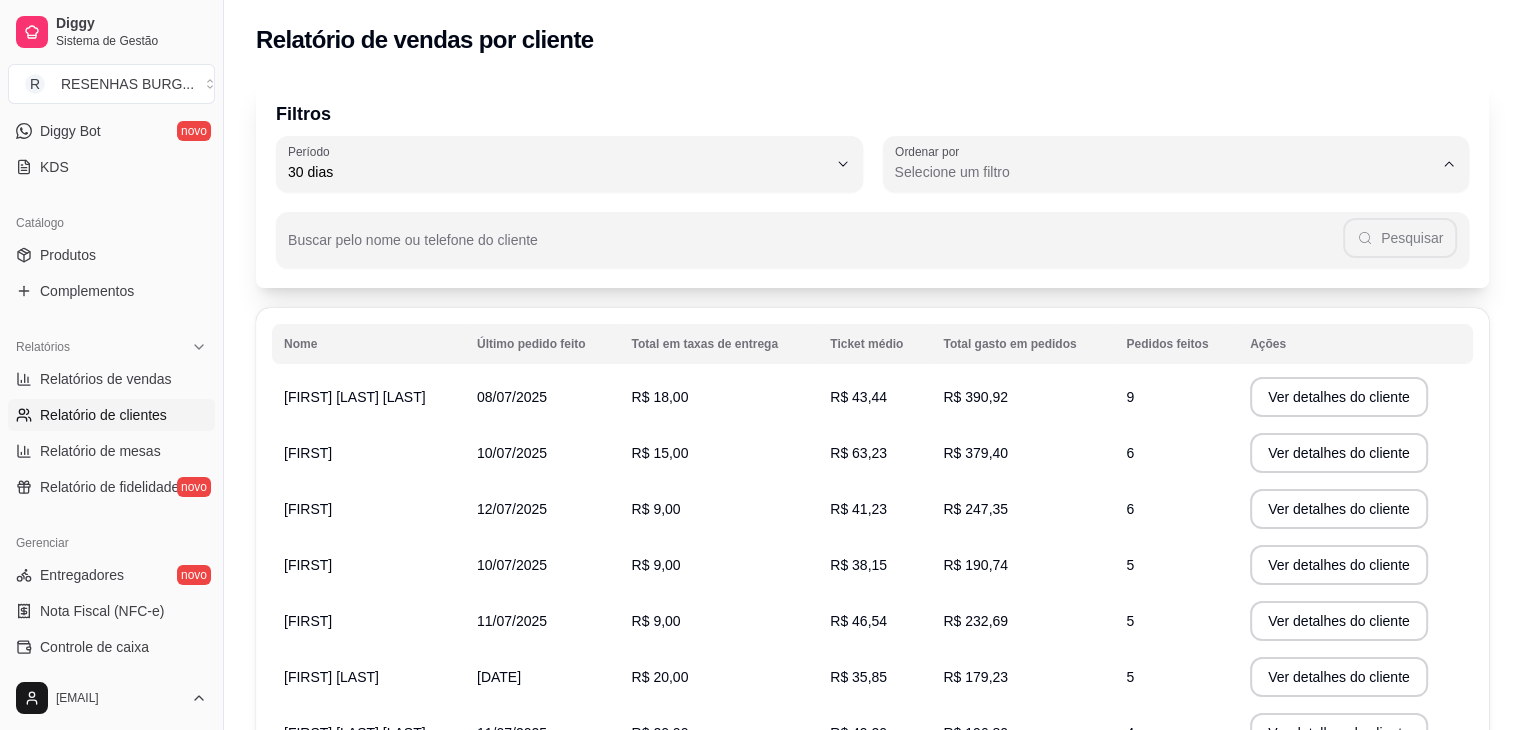 click on "Maior número de pedidos" at bounding box center [1165, 219] 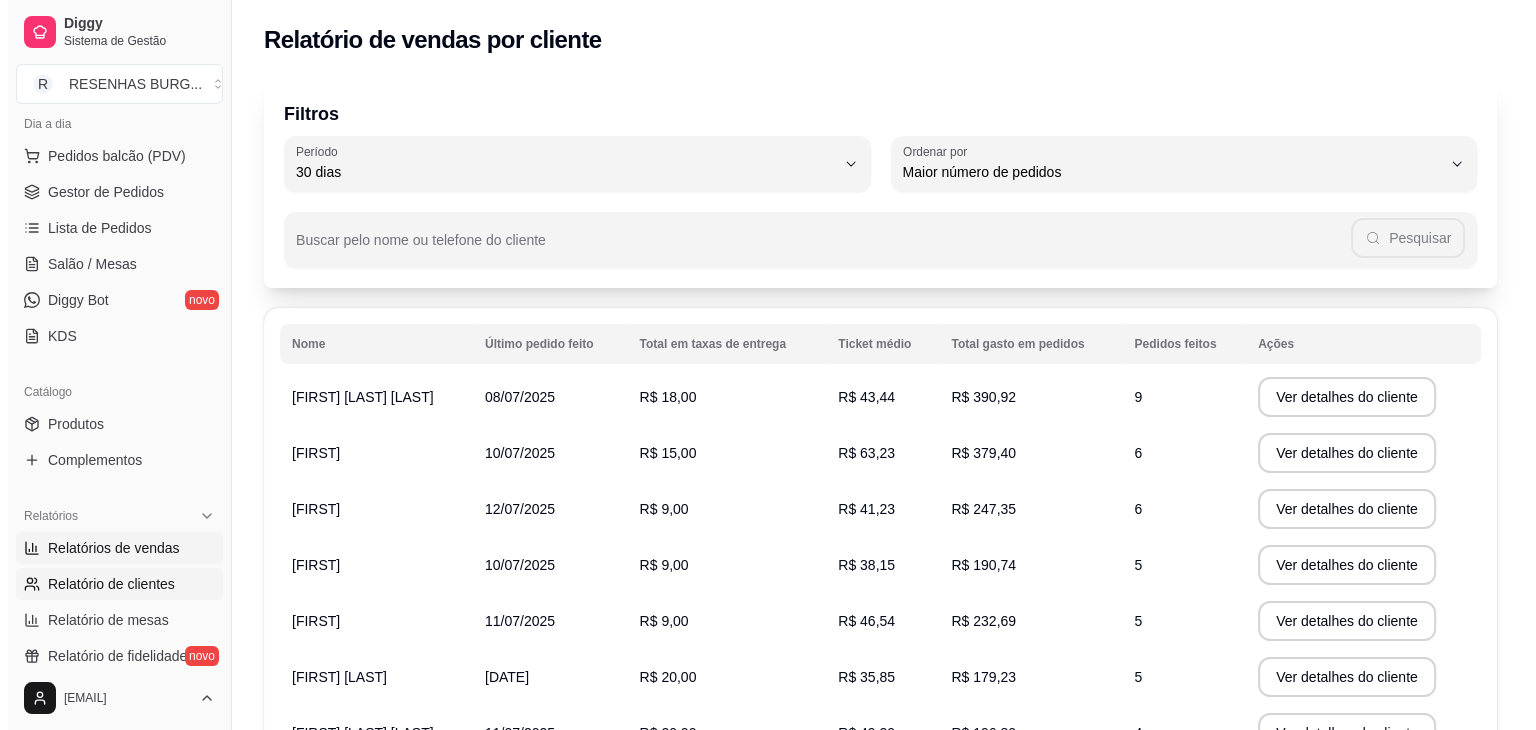 scroll, scrollTop: 0, scrollLeft: 0, axis: both 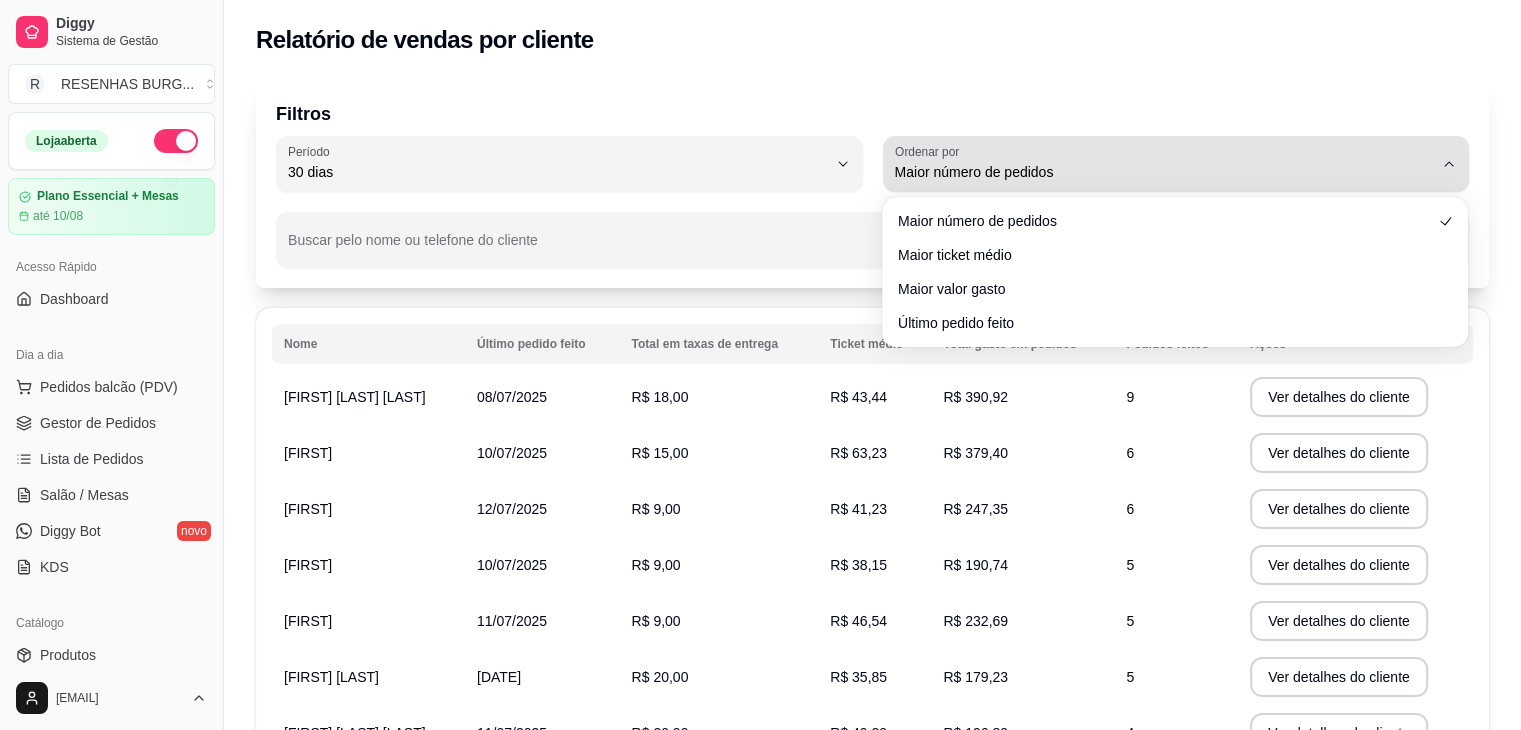 click on "Maior número de pedidos" at bounding box center [1164, 172] 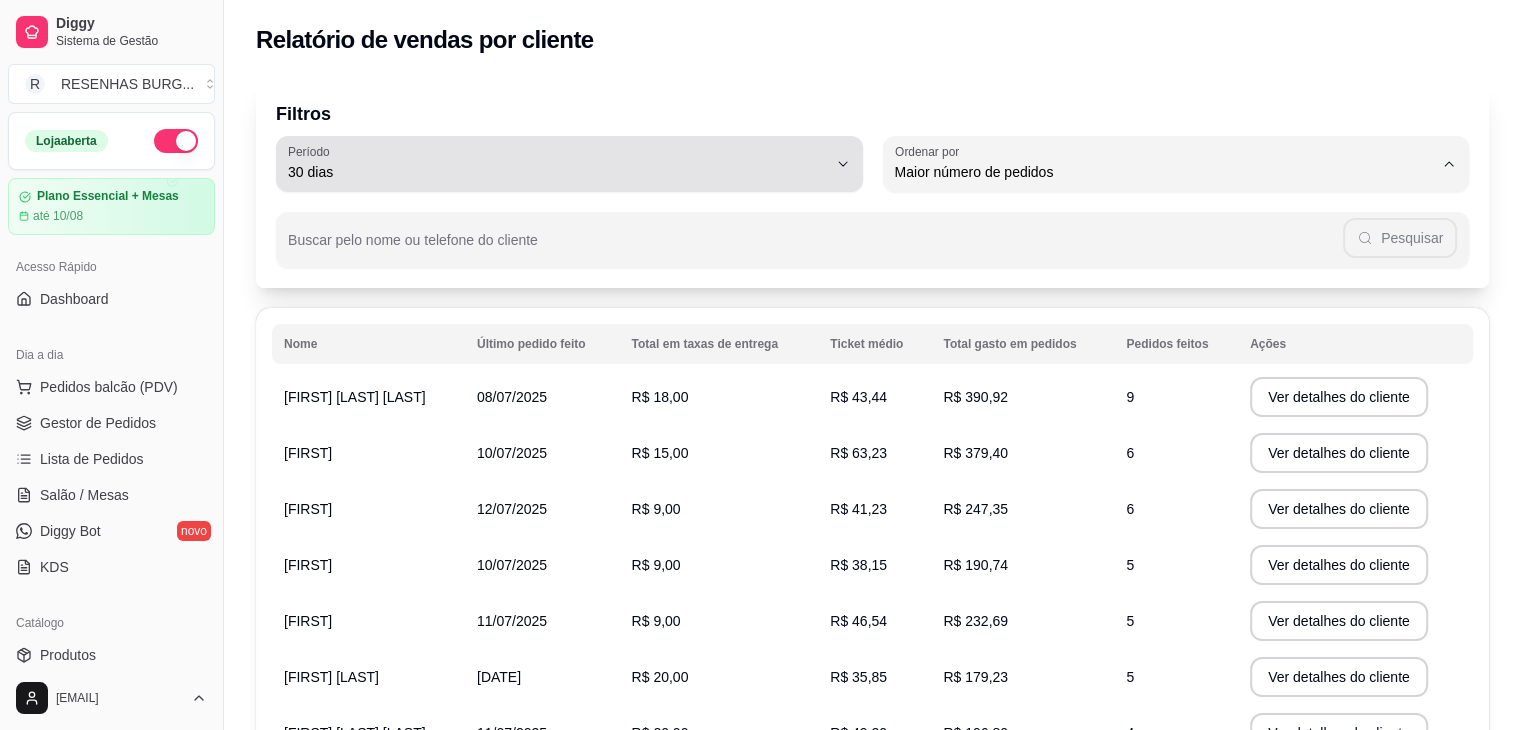 click on "Período 30 dias" at bounding box center [569, 164] 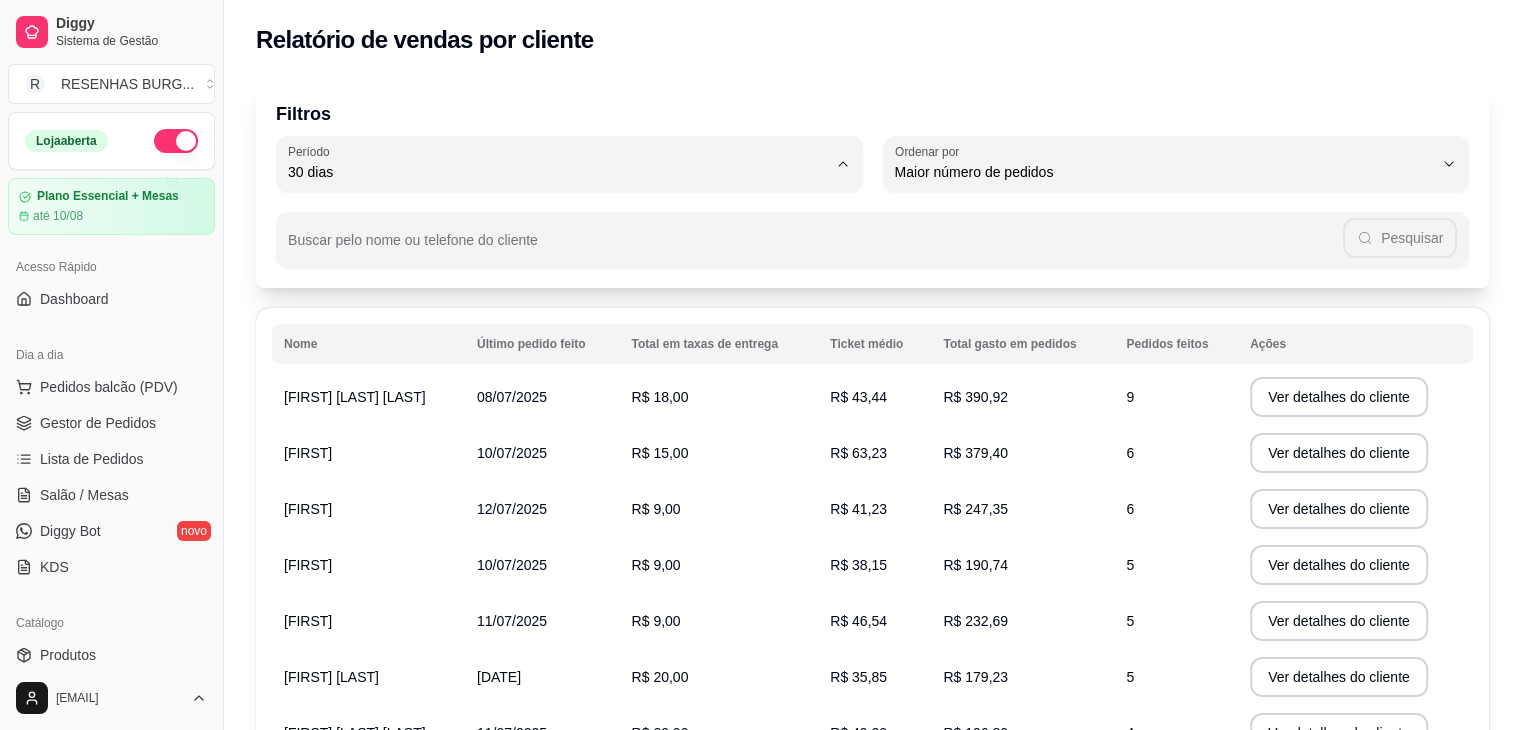 click on "60 dias" at bounding box center [559, 415] 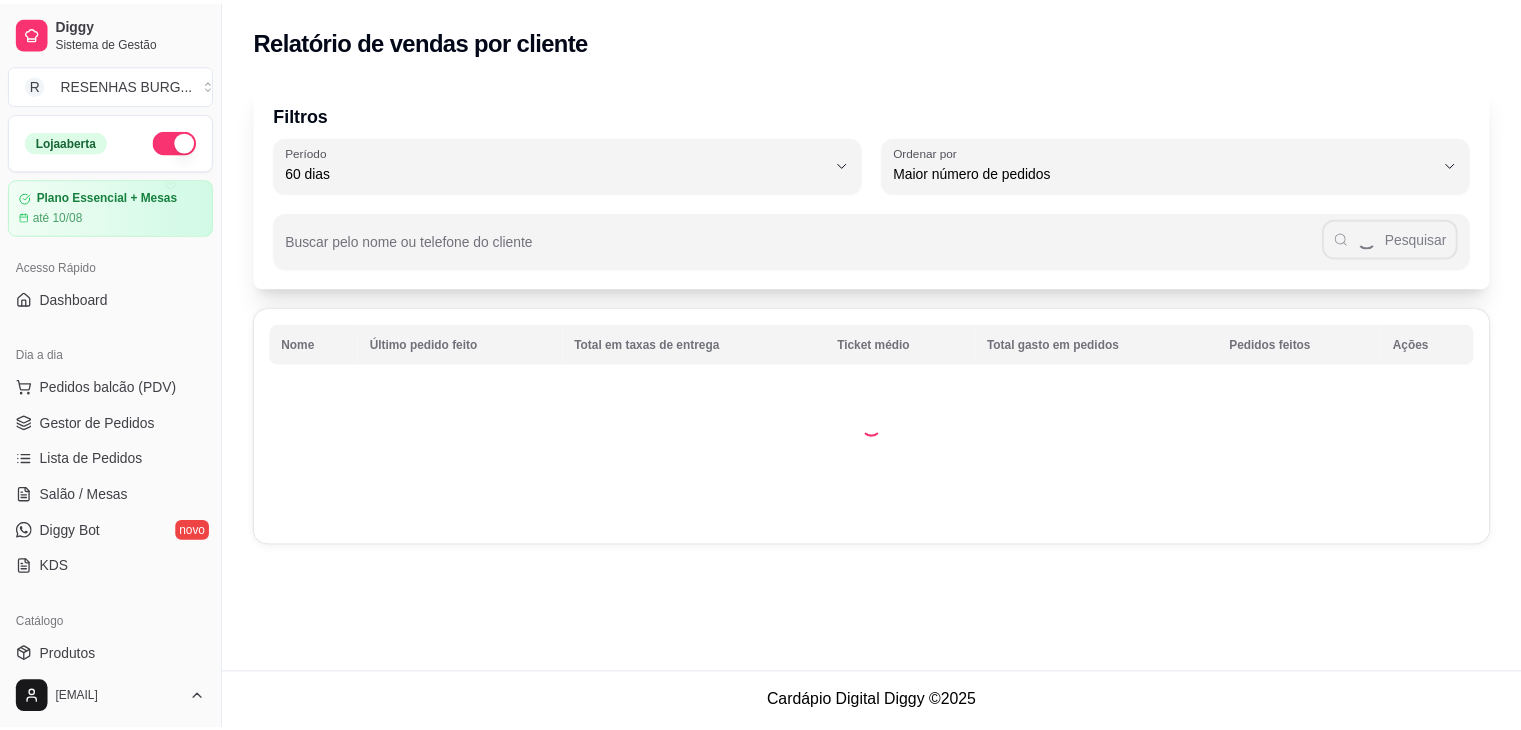 scroll, scrollTop: 19, scrollLeft: 0, axis: vertical 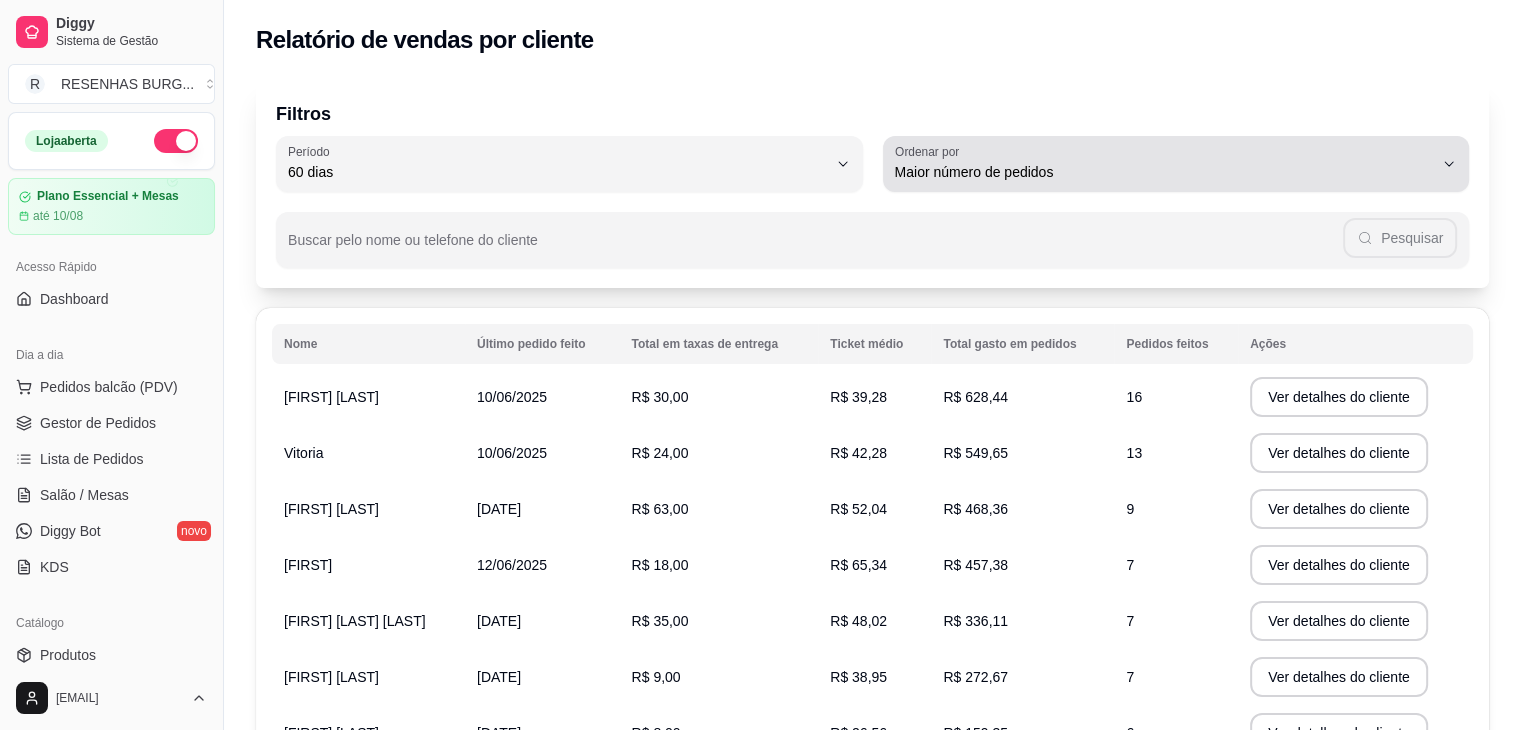 click on "Maior número de pedidos" at bounding box center [1164, 172] 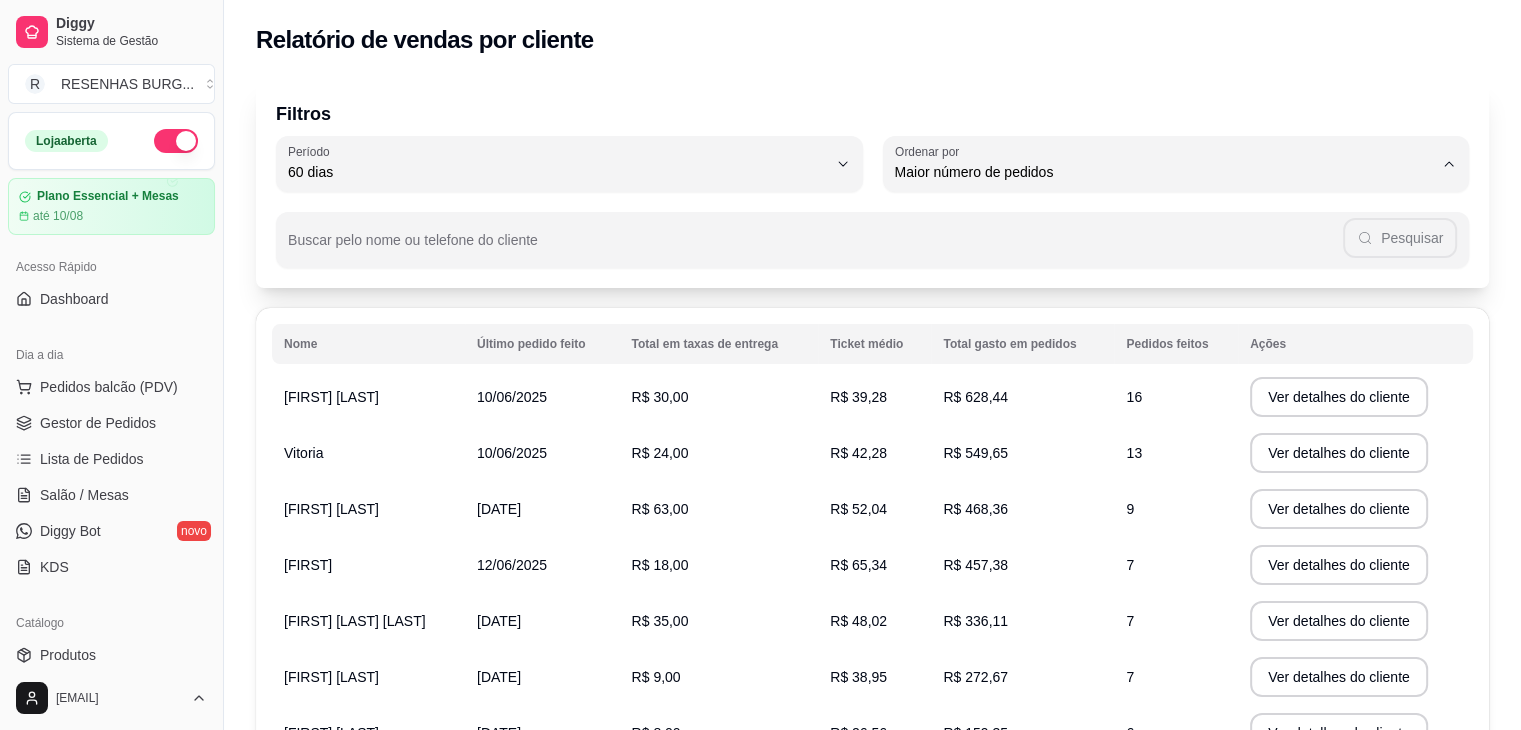 click on "Maior ticket médio" at bounding box center [1165, 252] 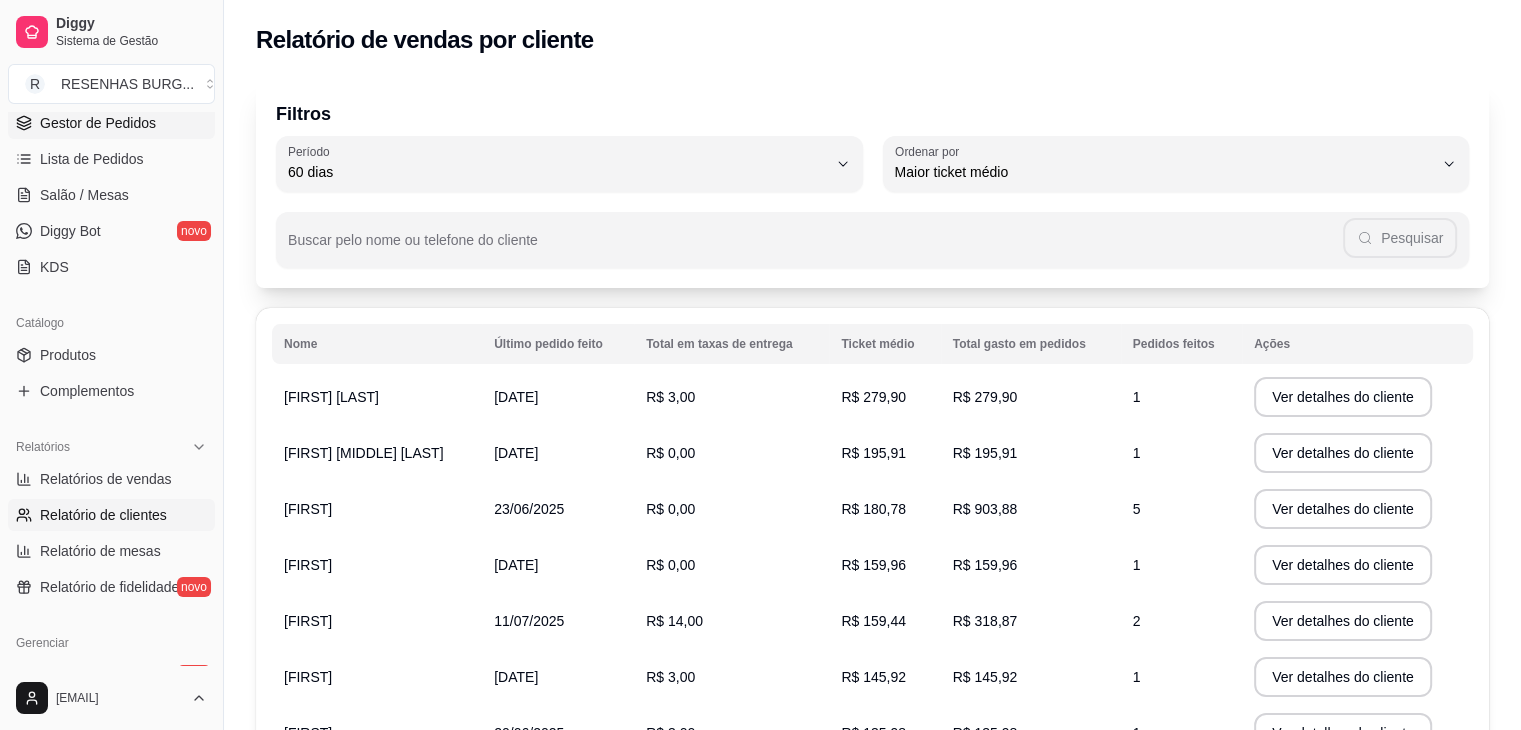 scroll, scrollTop: 400, scrollLeft: 0, axis: vertical 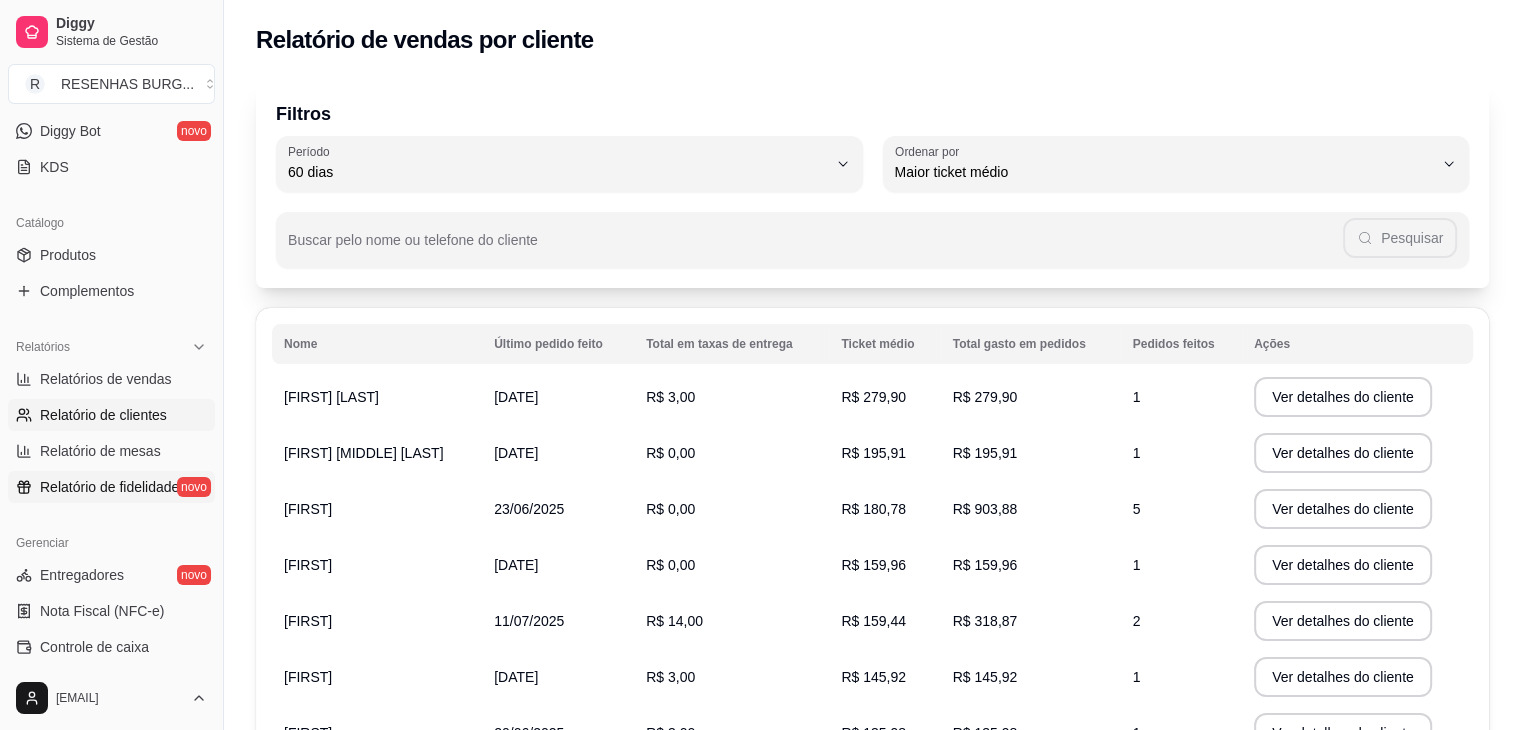 click on "Relatório de fidelidade" at bounding box center (109, 487) 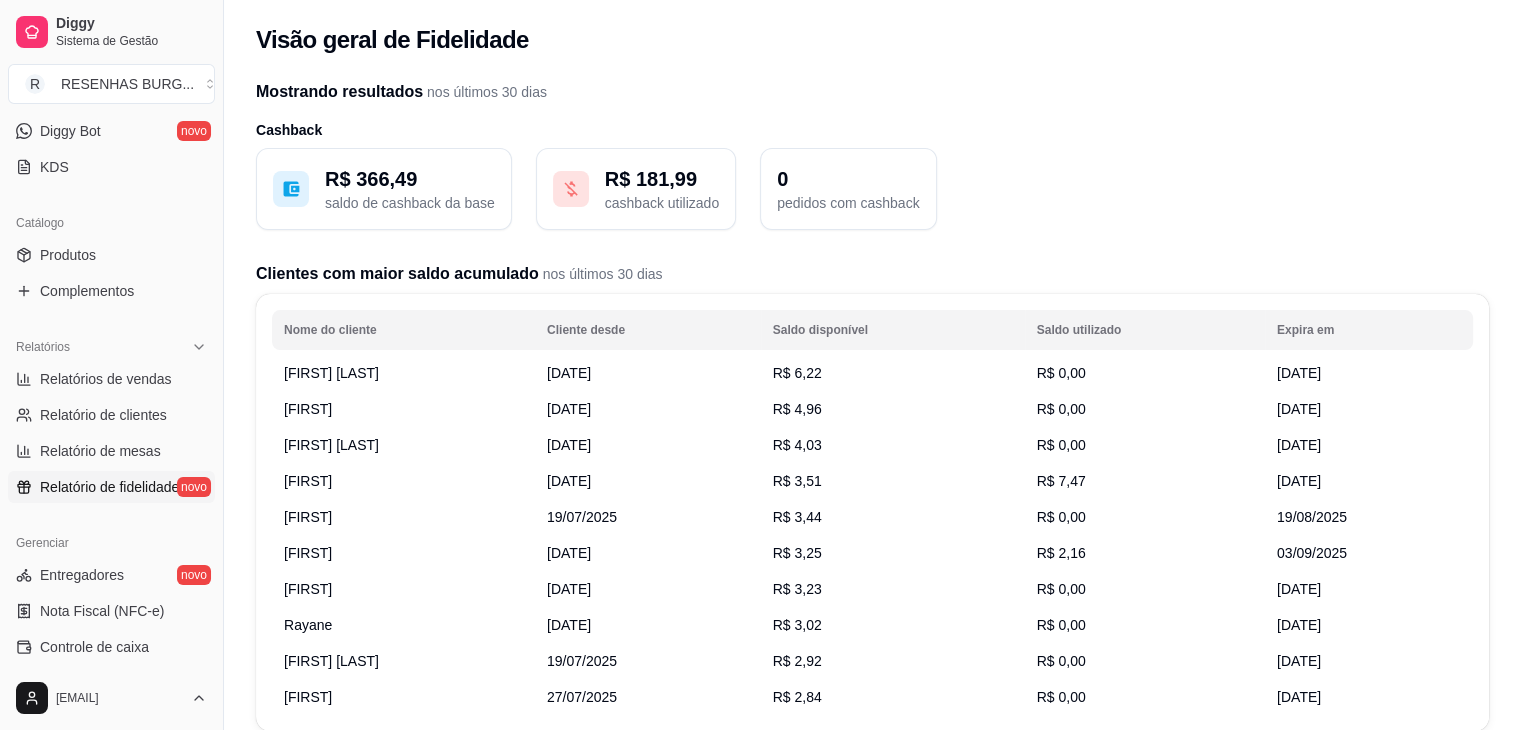 click on "Relatório de fidelidade novo" at bounding box center (111, 487) 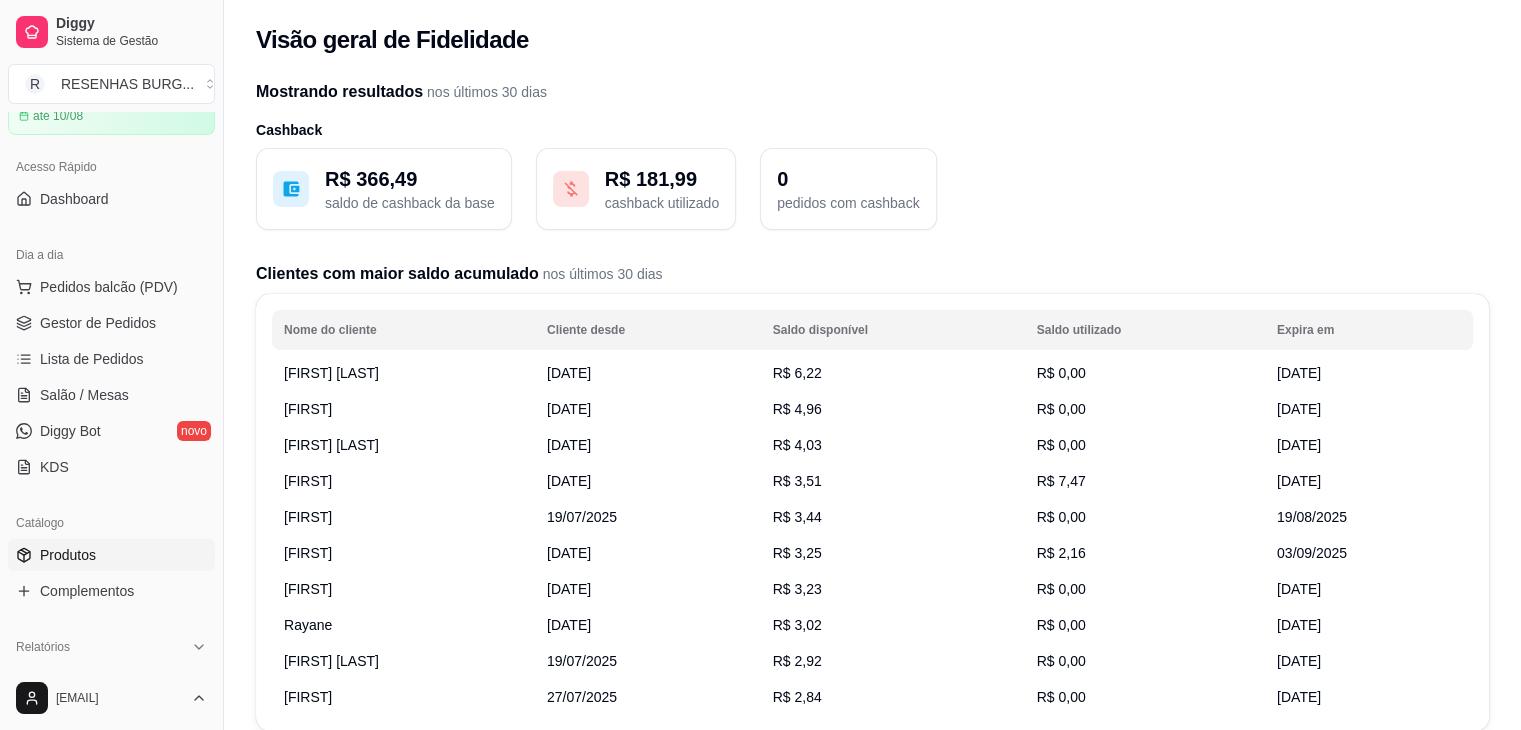 scroll, scrollTop: 0, scrollLeft: 0, axis: both 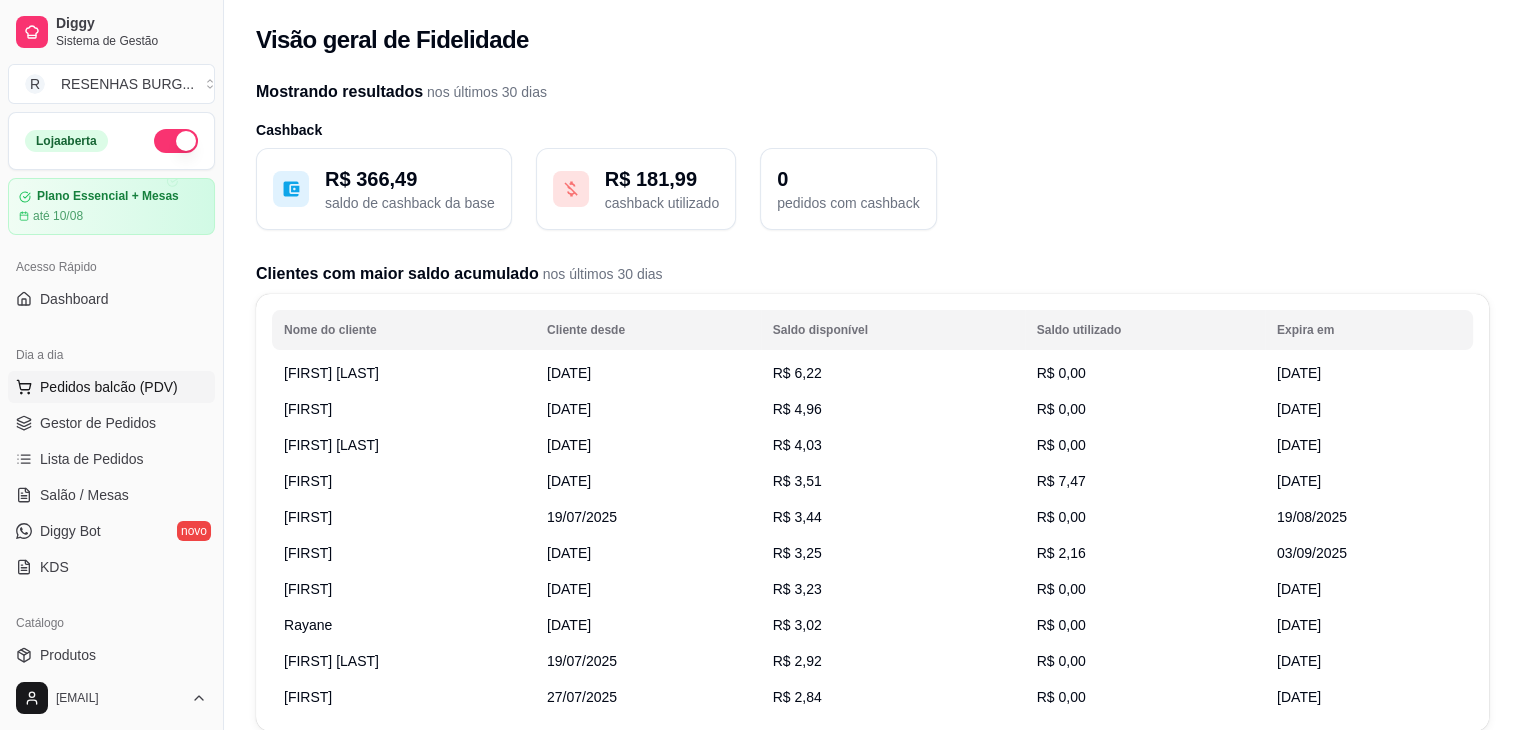 click on "Pedidos balcão (PDV)" at bounding box center (109, 387) 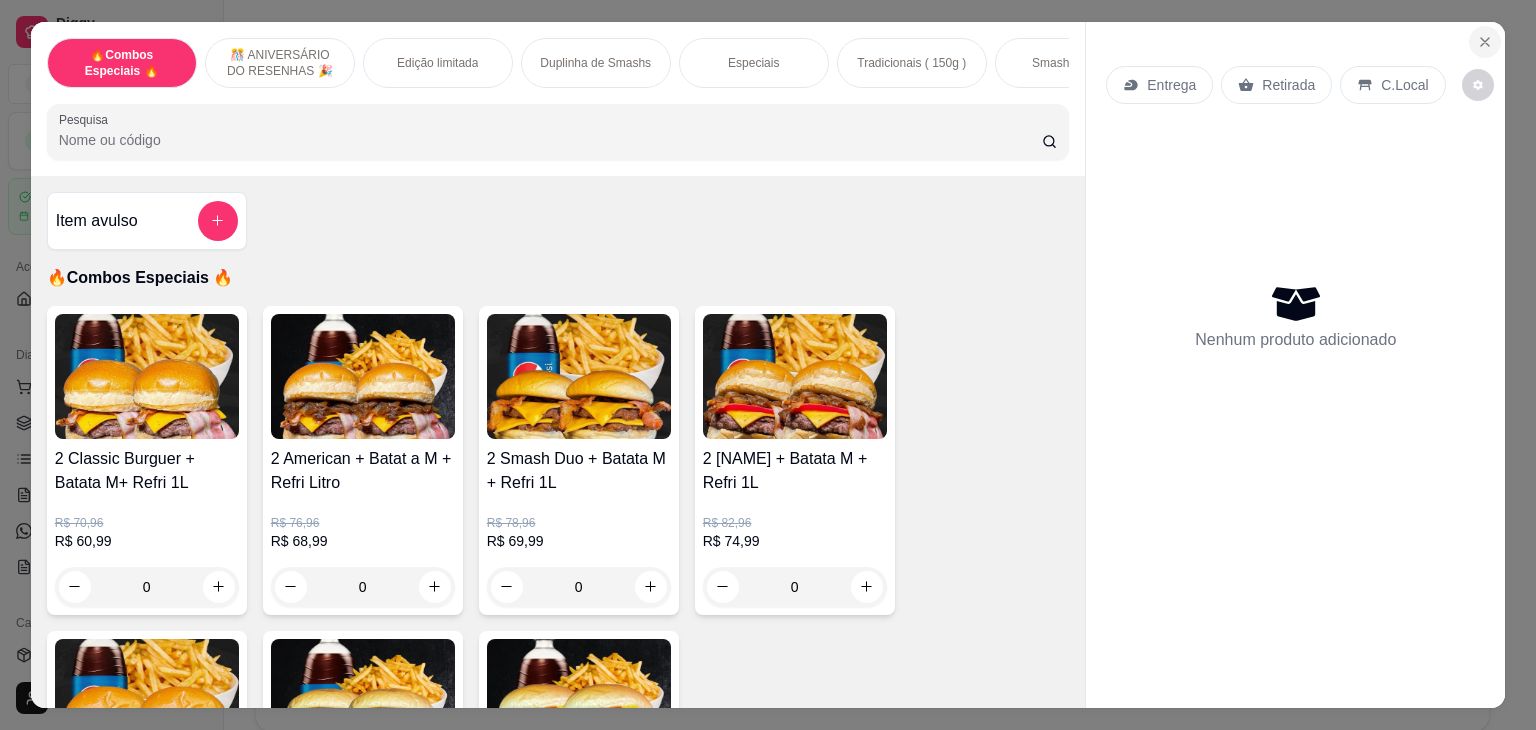 click 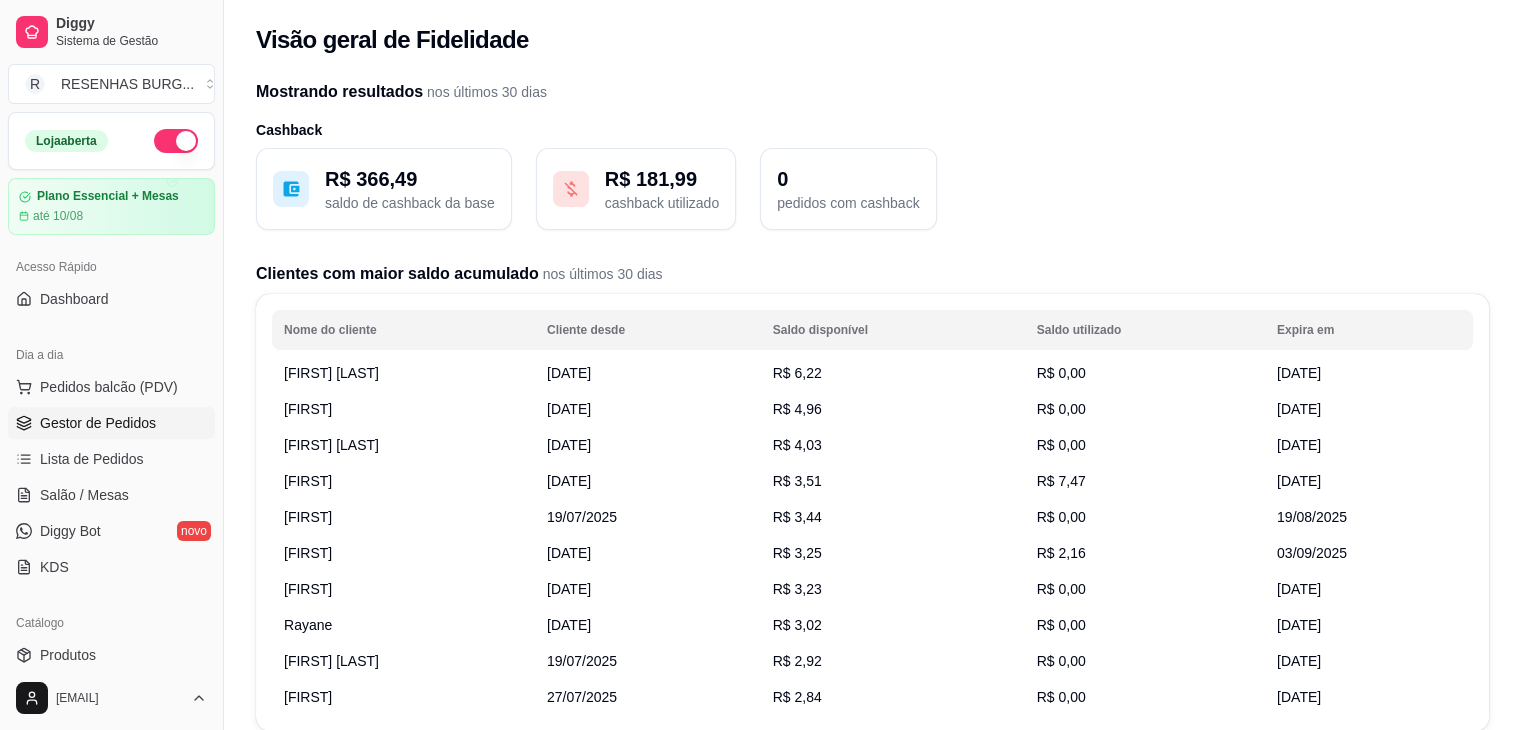 click on "Gestor de Pedidos" at bounding box center [98, 423] 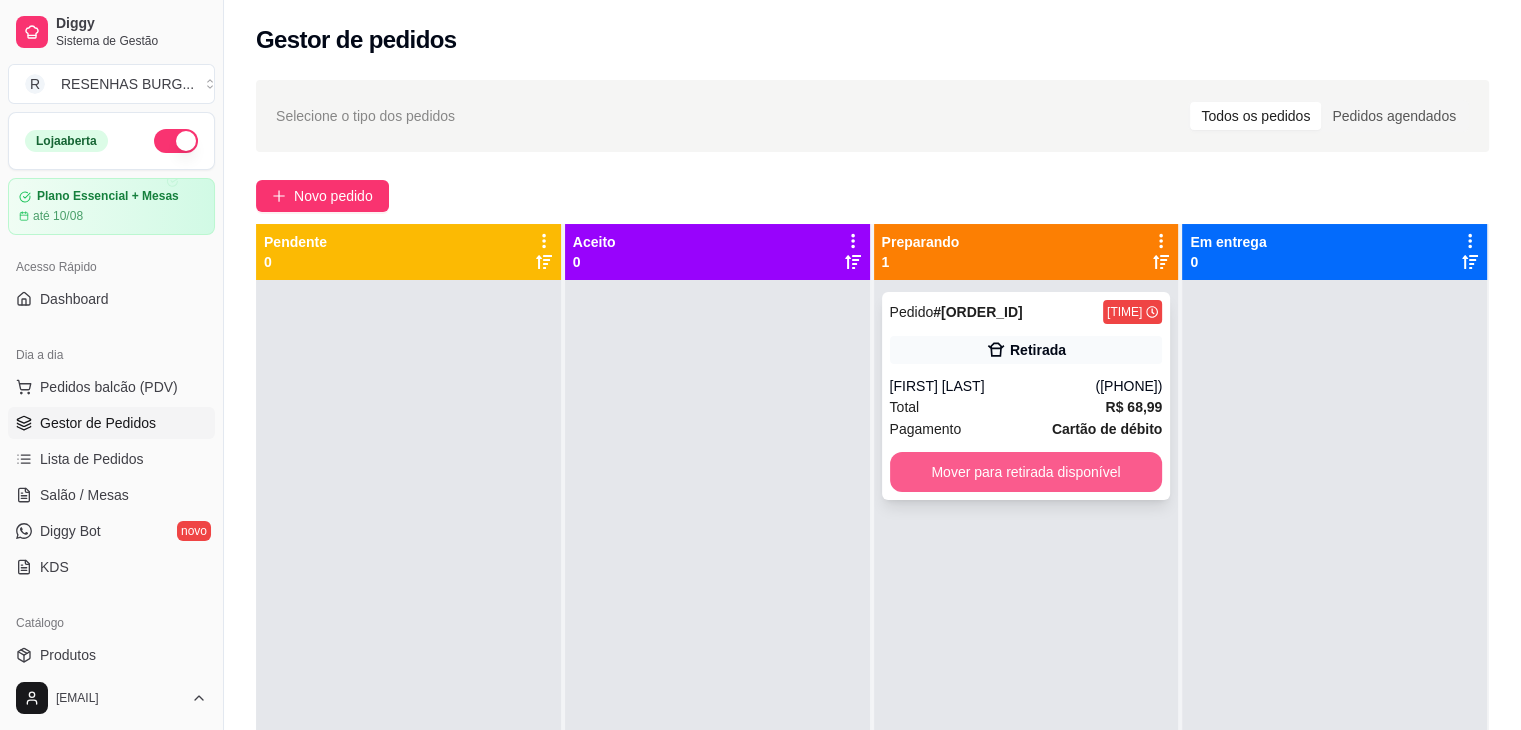 click on "Mover para retirada disponível" at bounding box center [1026, 472] 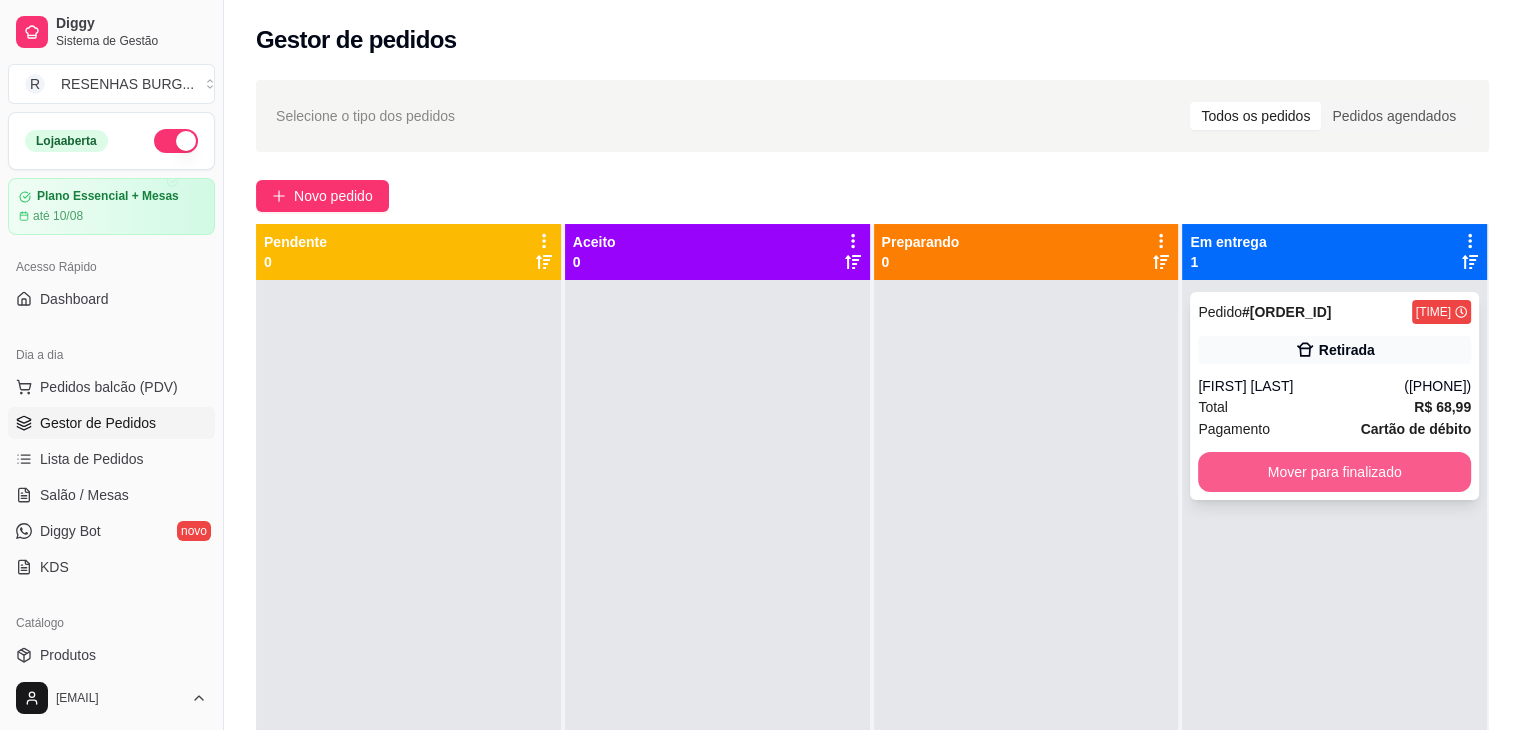click on "Mover para finalizado" at bounding box center (1334, 472) 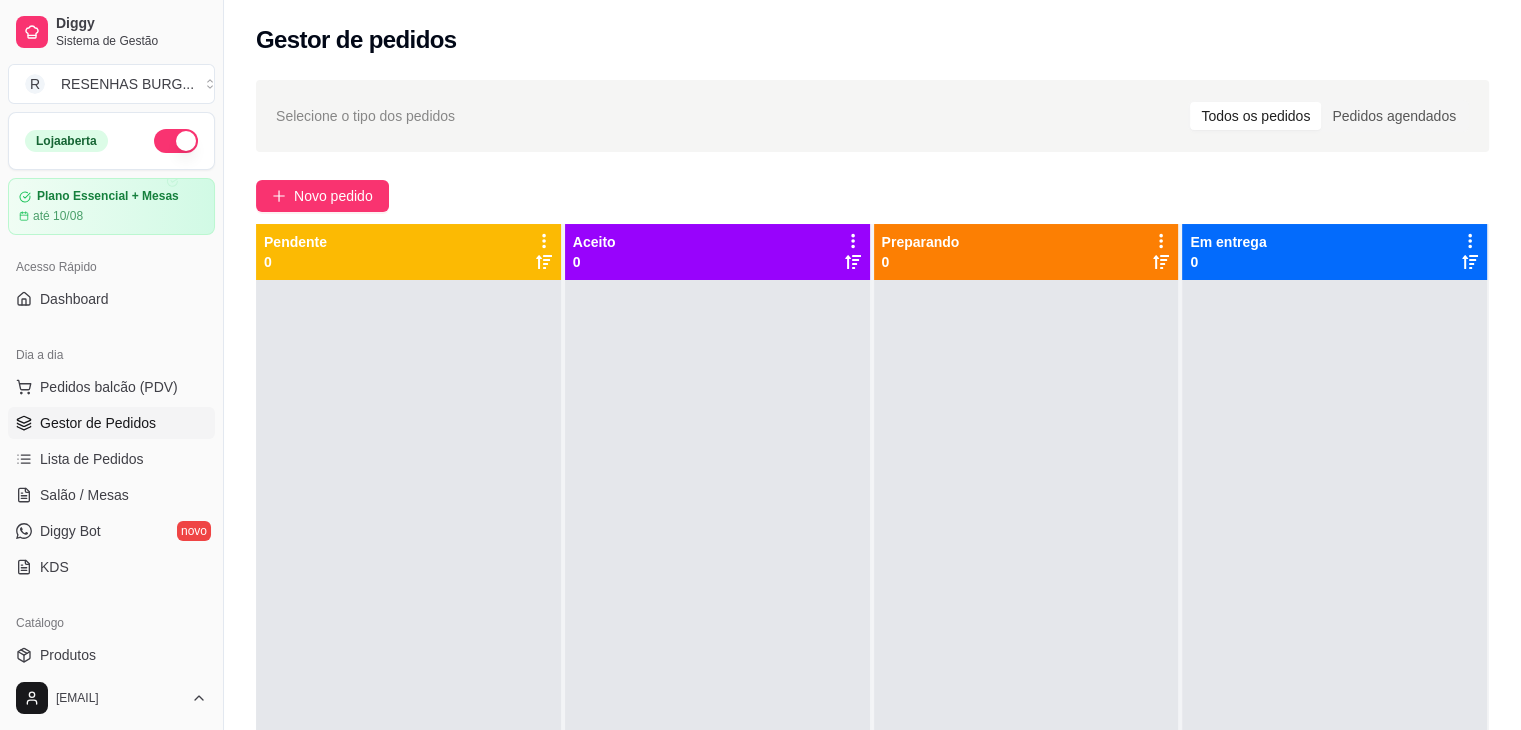 click at bounding box center [176, 141] 